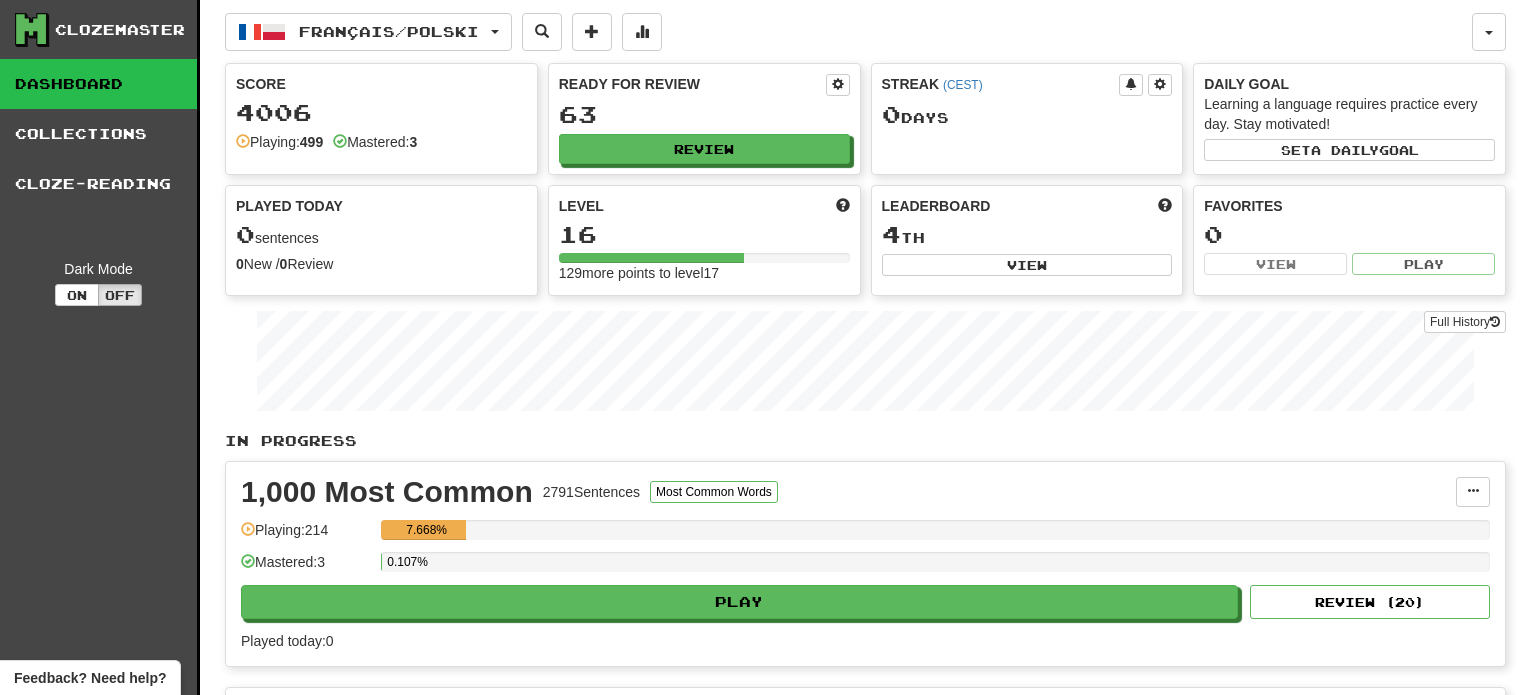 scroll, scrollTop: 0, scrollLeft: 0, axis: both 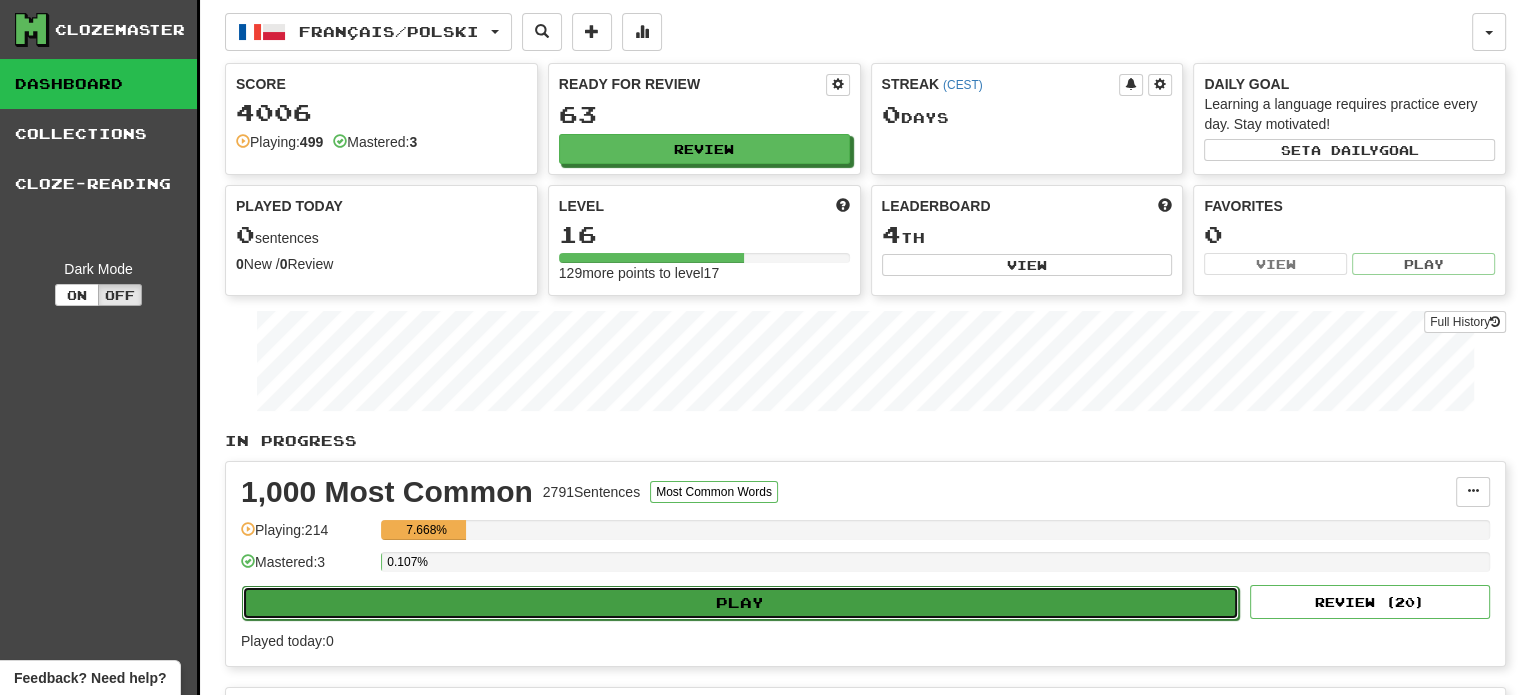 click on "Play" at bounding box center (740, 603) 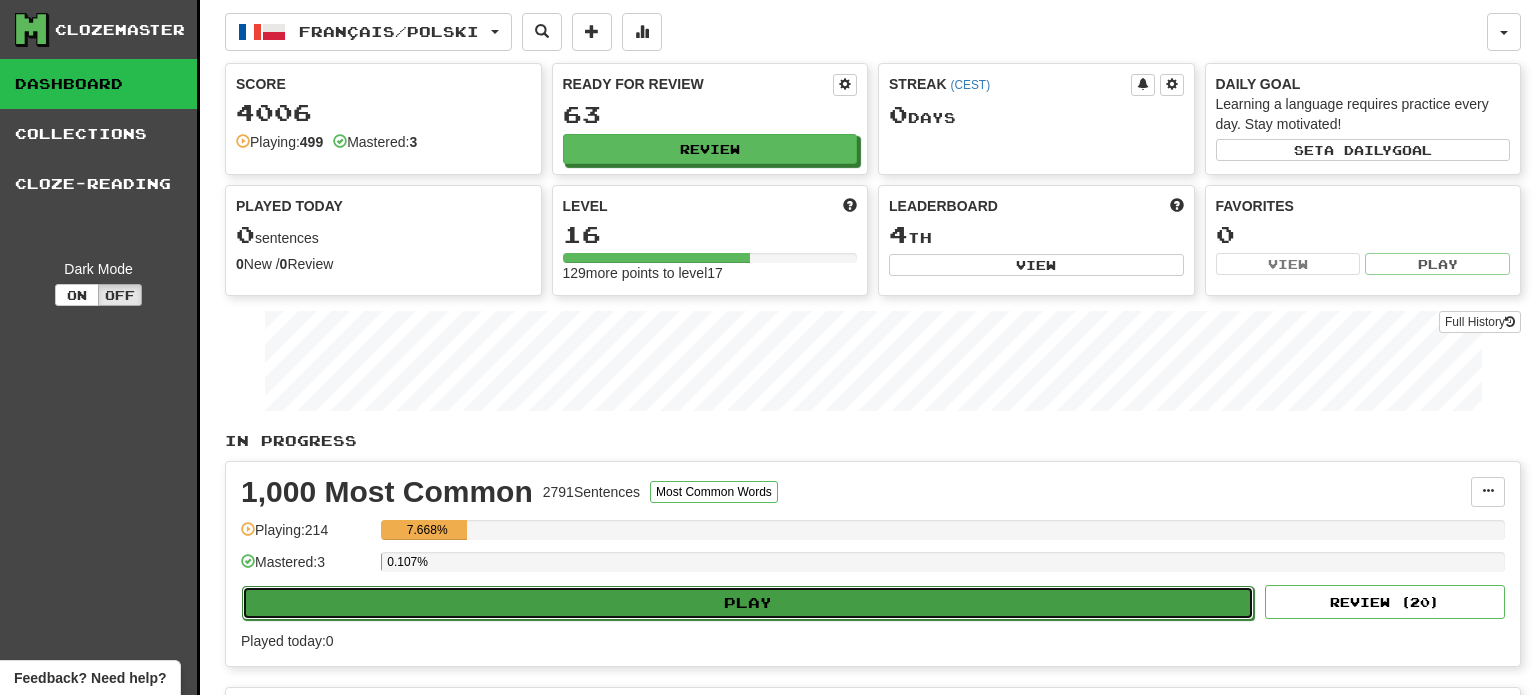 select on "**" 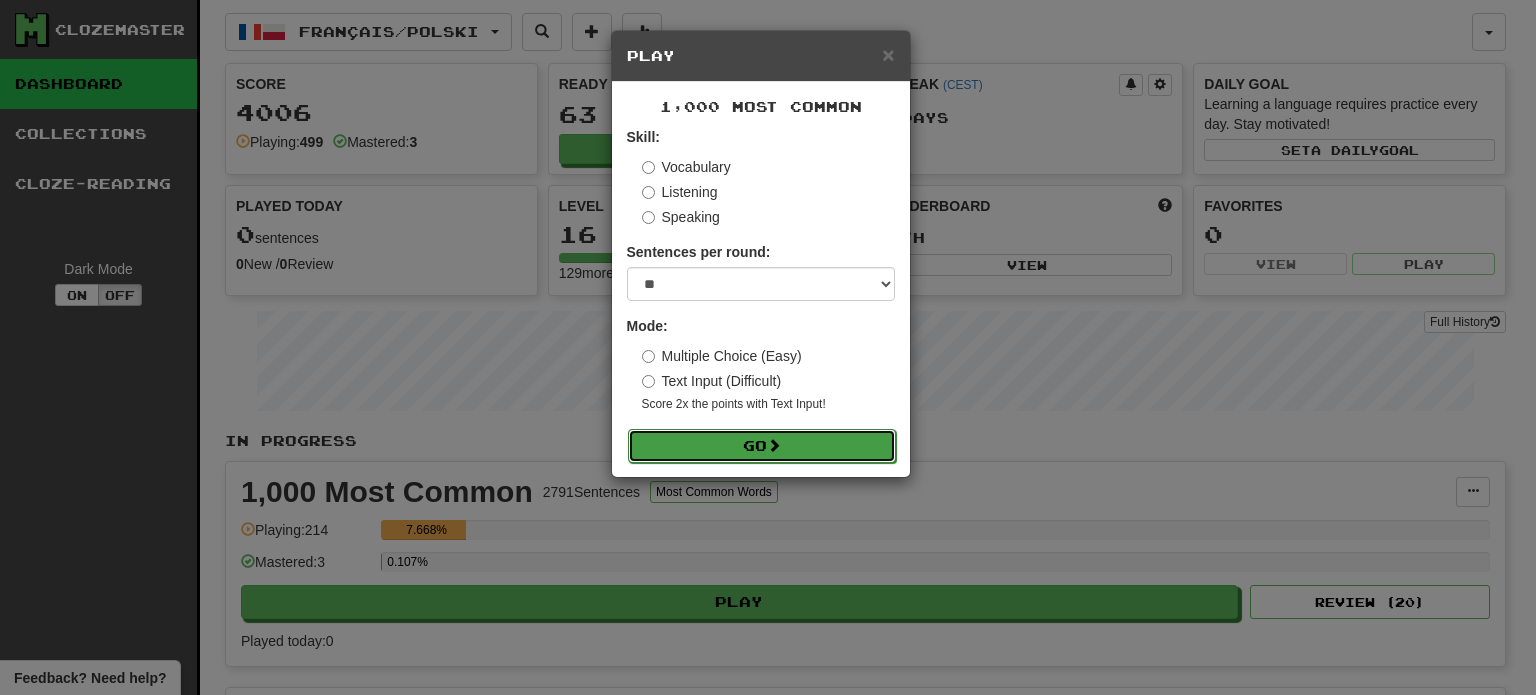 click on "Go" at bounding box center (762, 446) 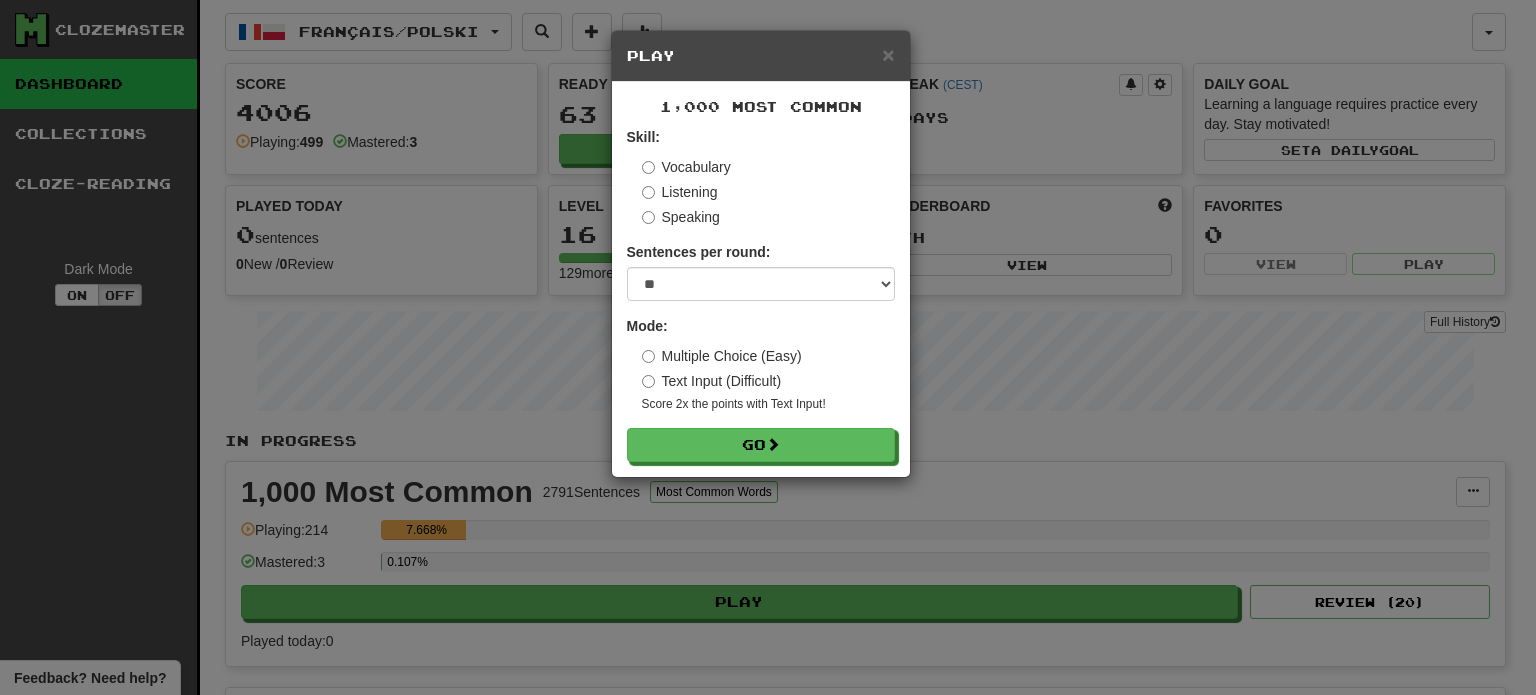 click on "Play" at bounding box center [761, 56] 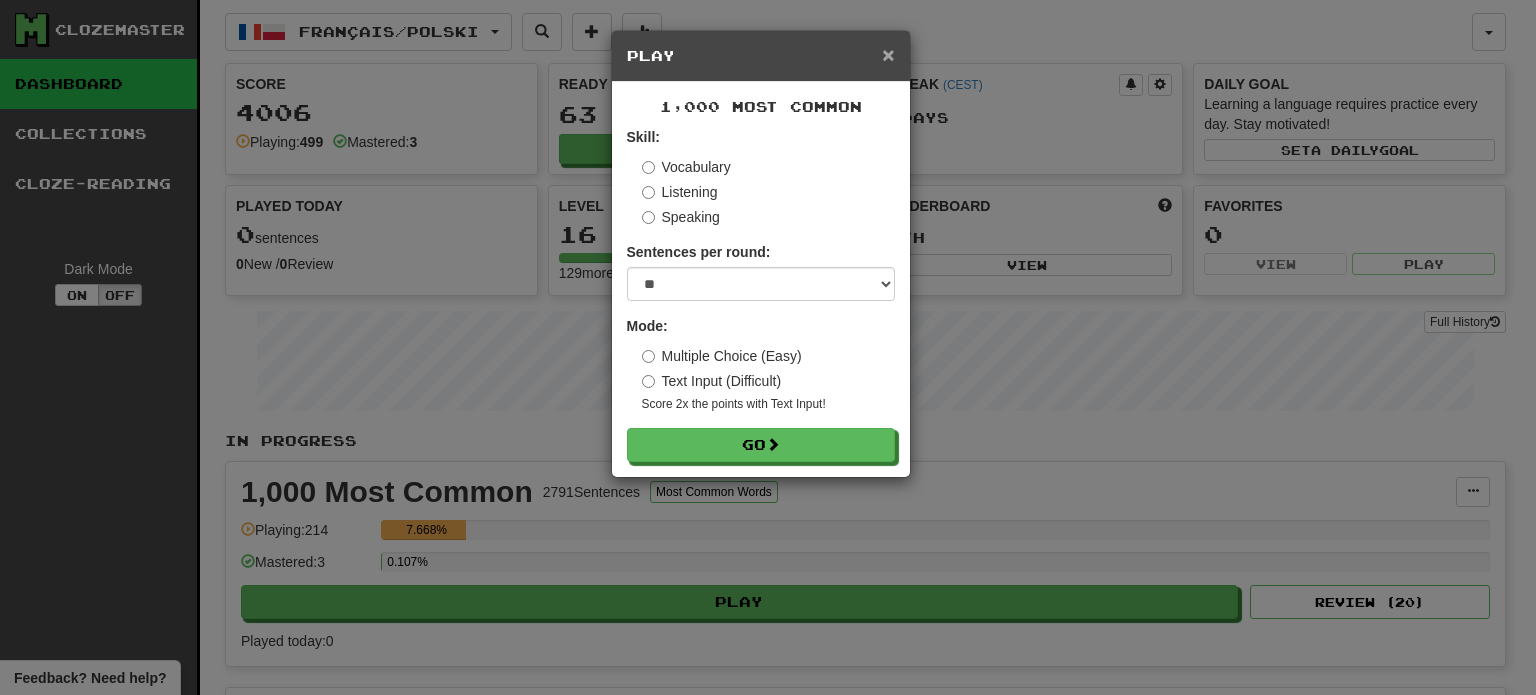click on "×" at bounding box center (888, 54) 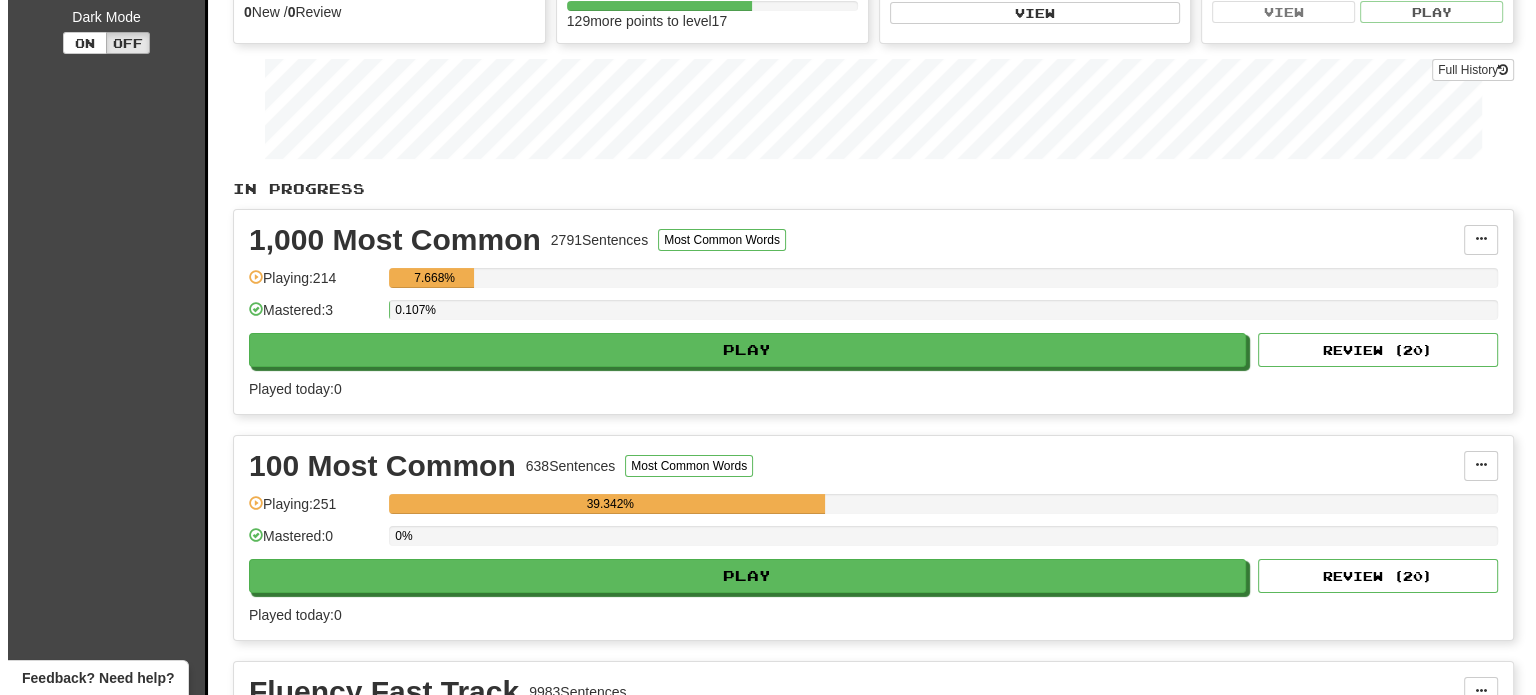 scroll, scrollTop: 300, scrollLeft: 0, axis: vertical 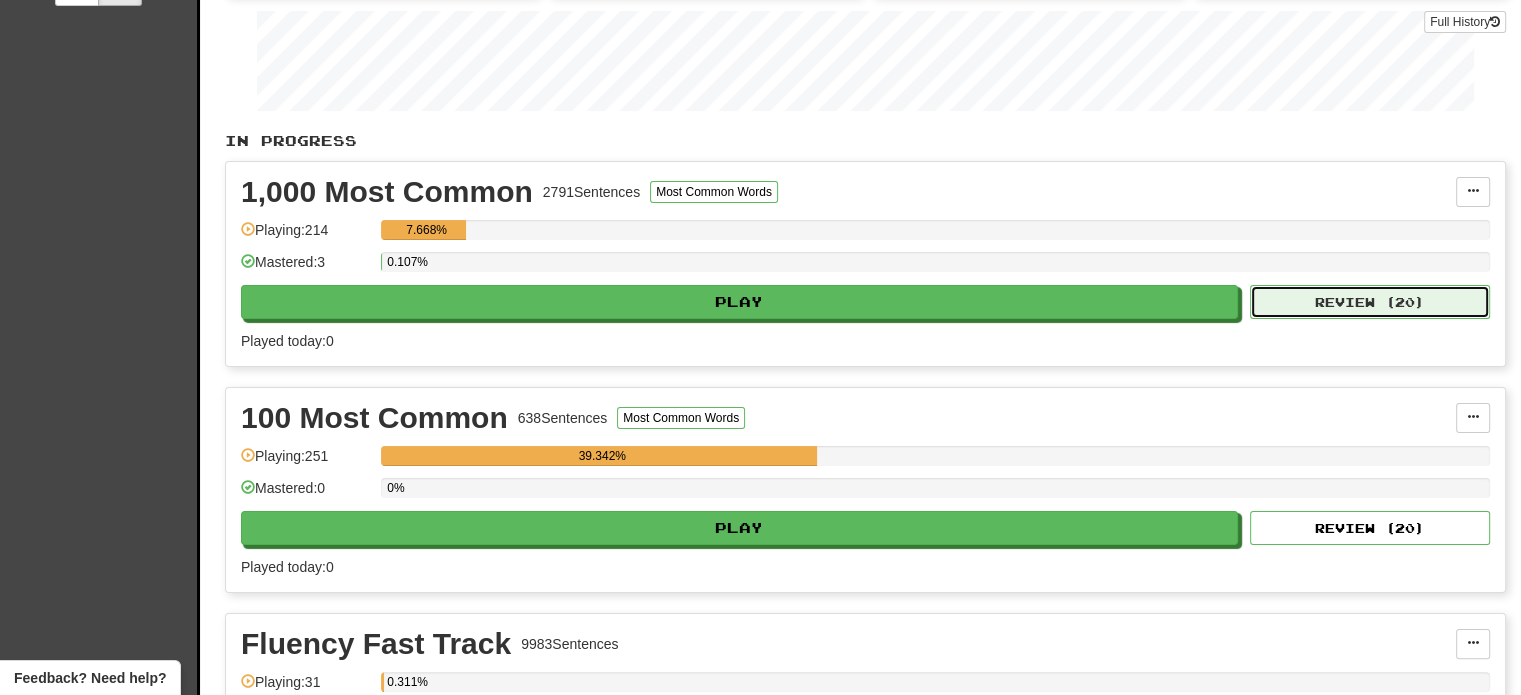 click on "Review ( 20 )" at bounding box center (1370, 302) 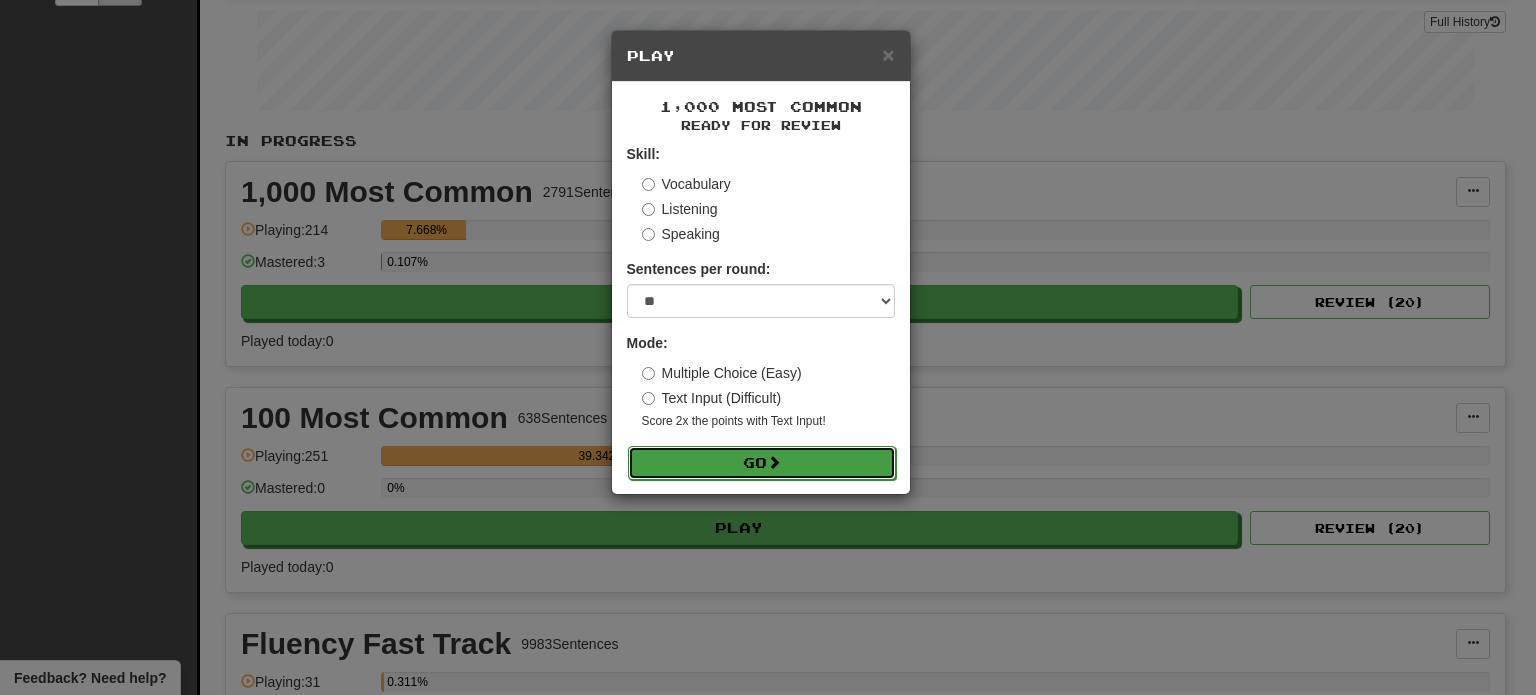 click on "Go" at bounding box center (762, 463) 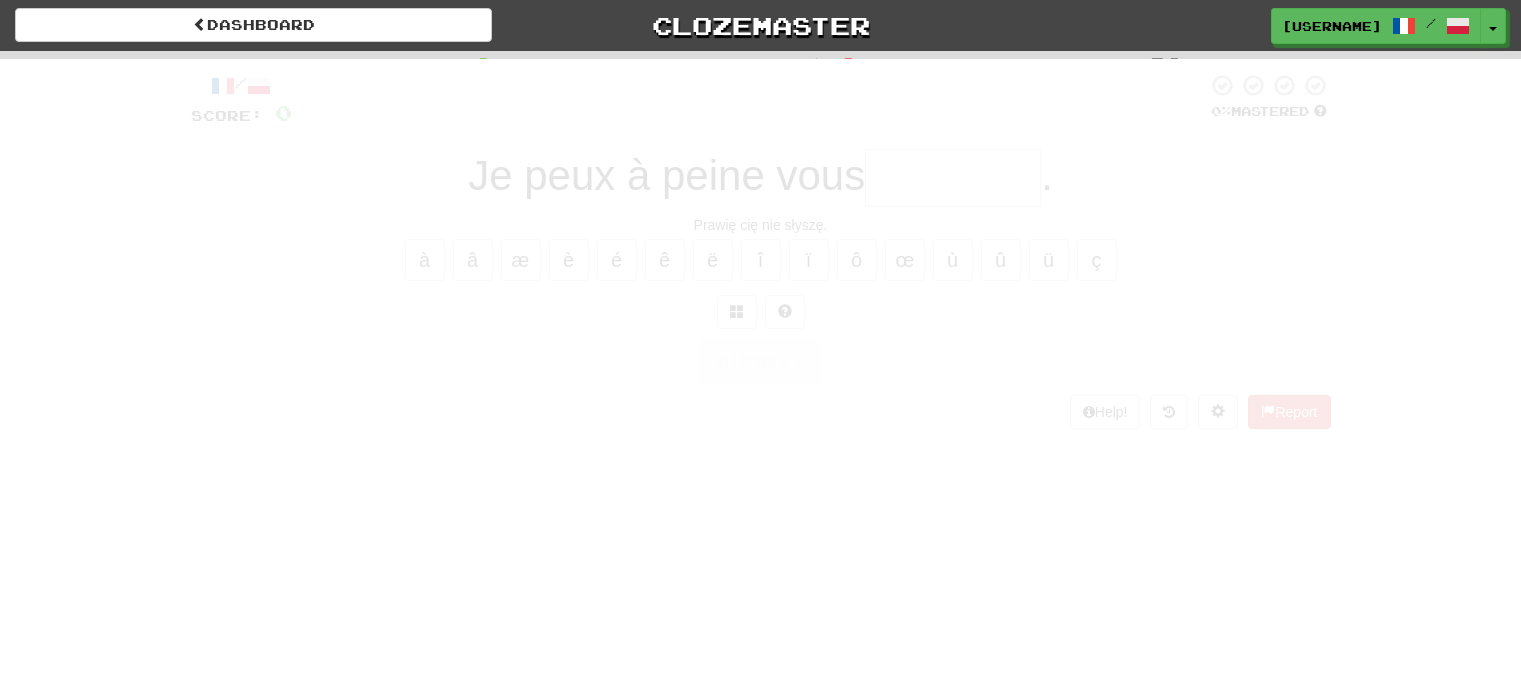 scroll, scrollTop: 0, scrollLeft: 0, axis: both 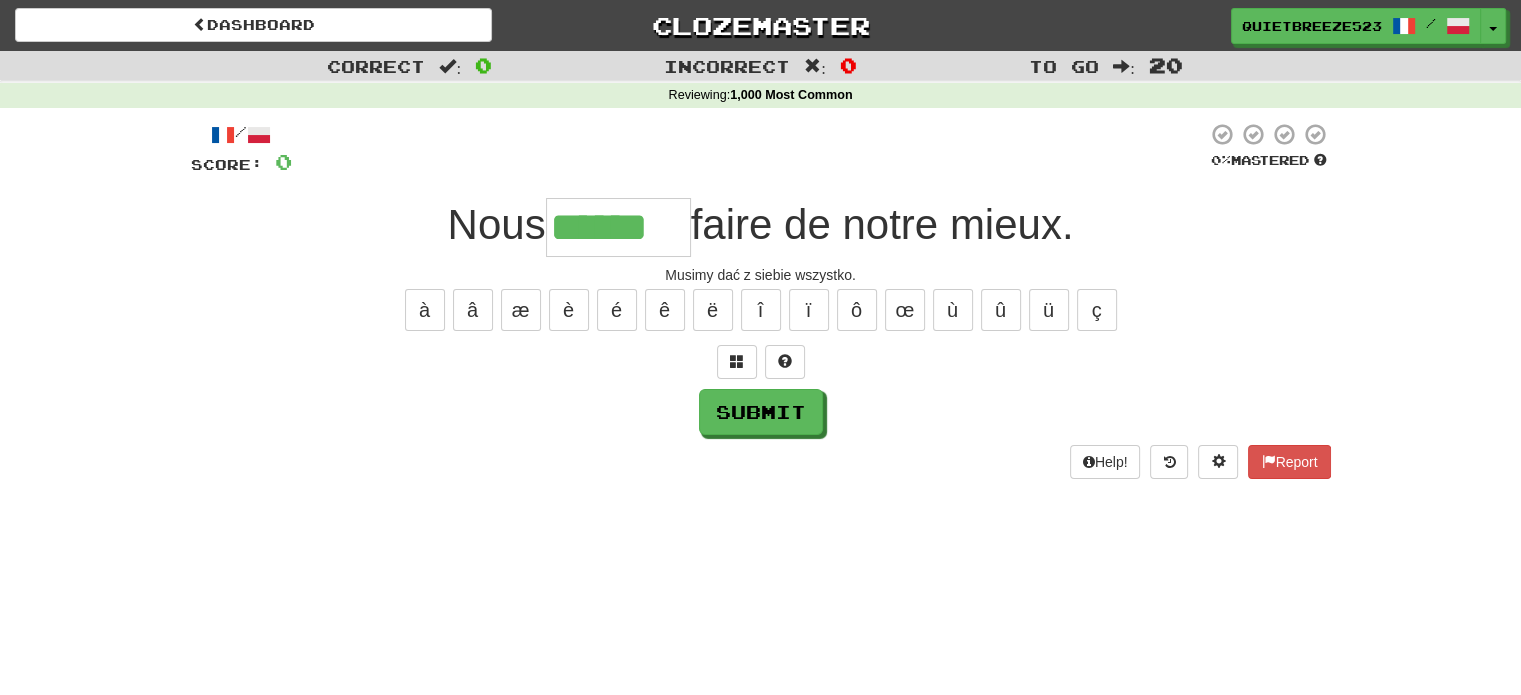 type on "******" 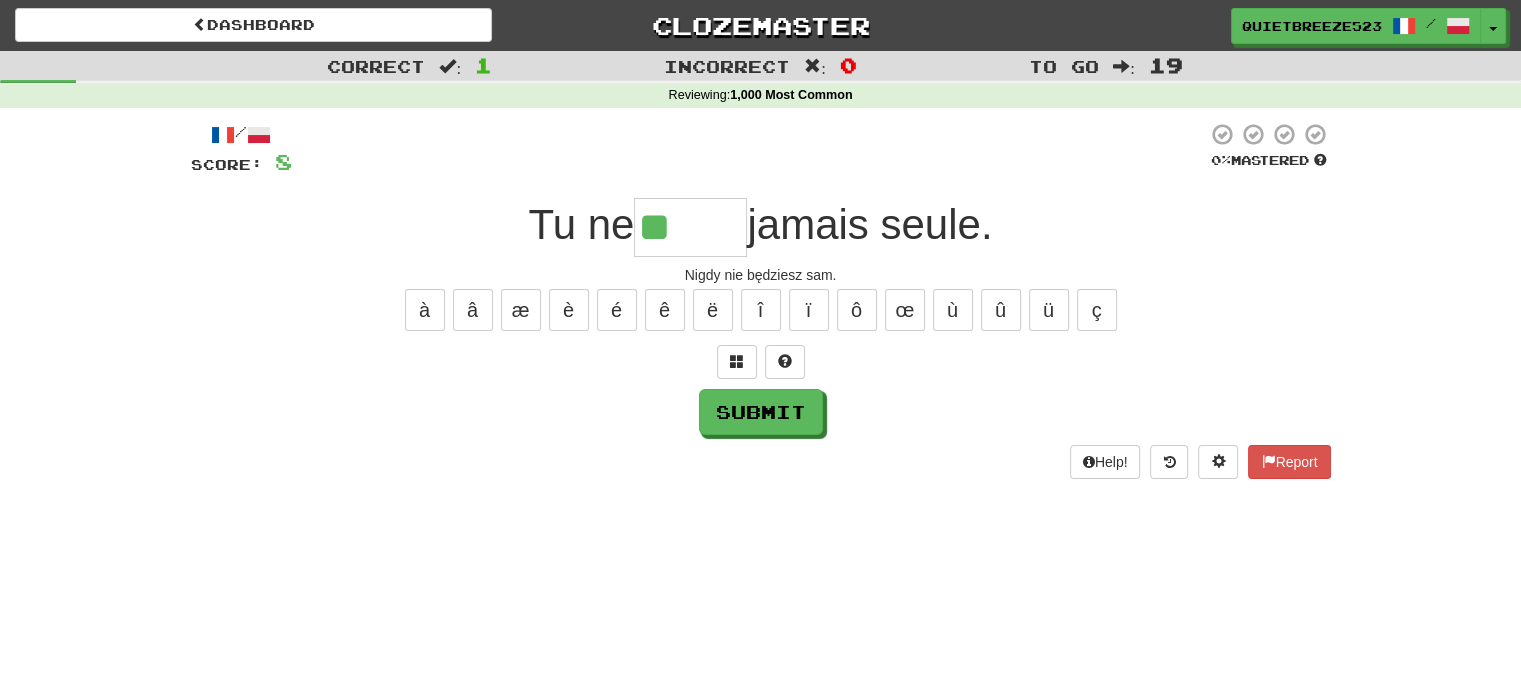 type on "*****" 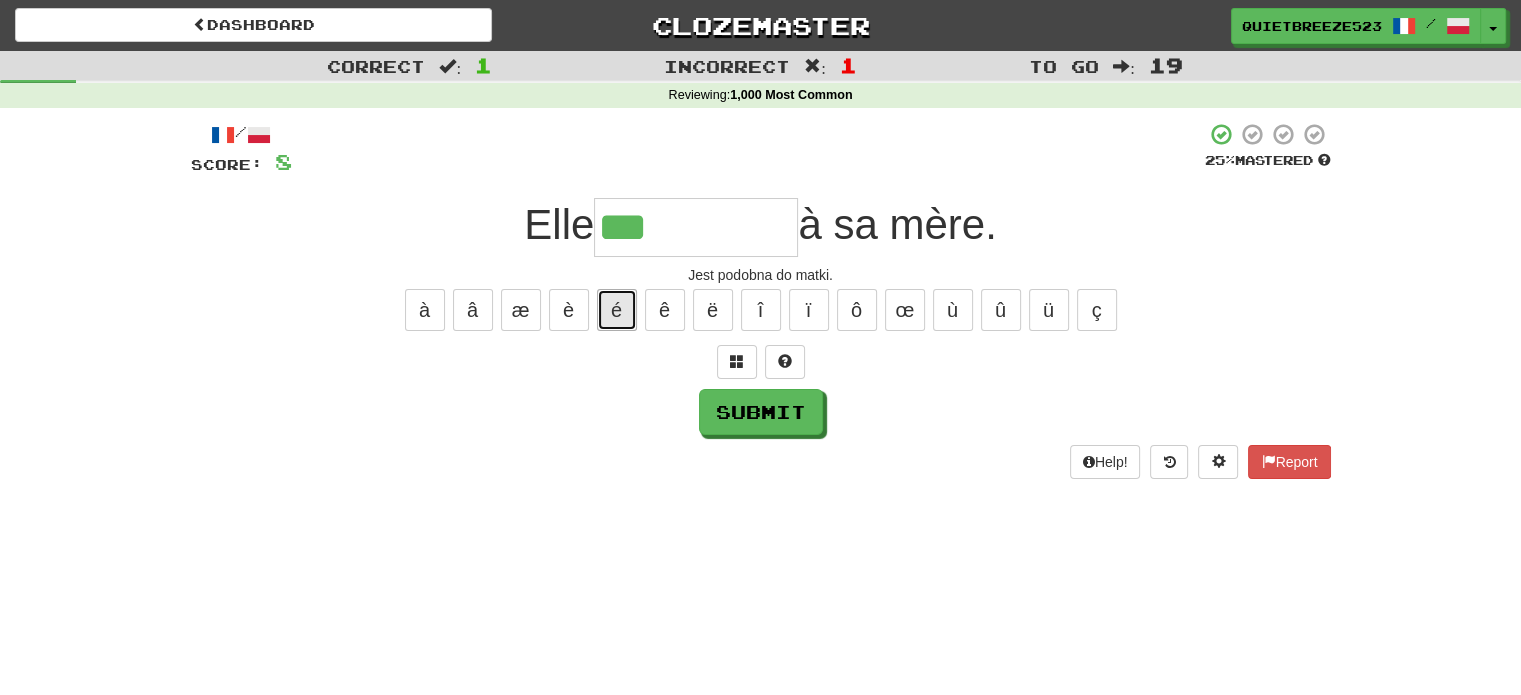 click on "é" at bounding box center [617, 310] 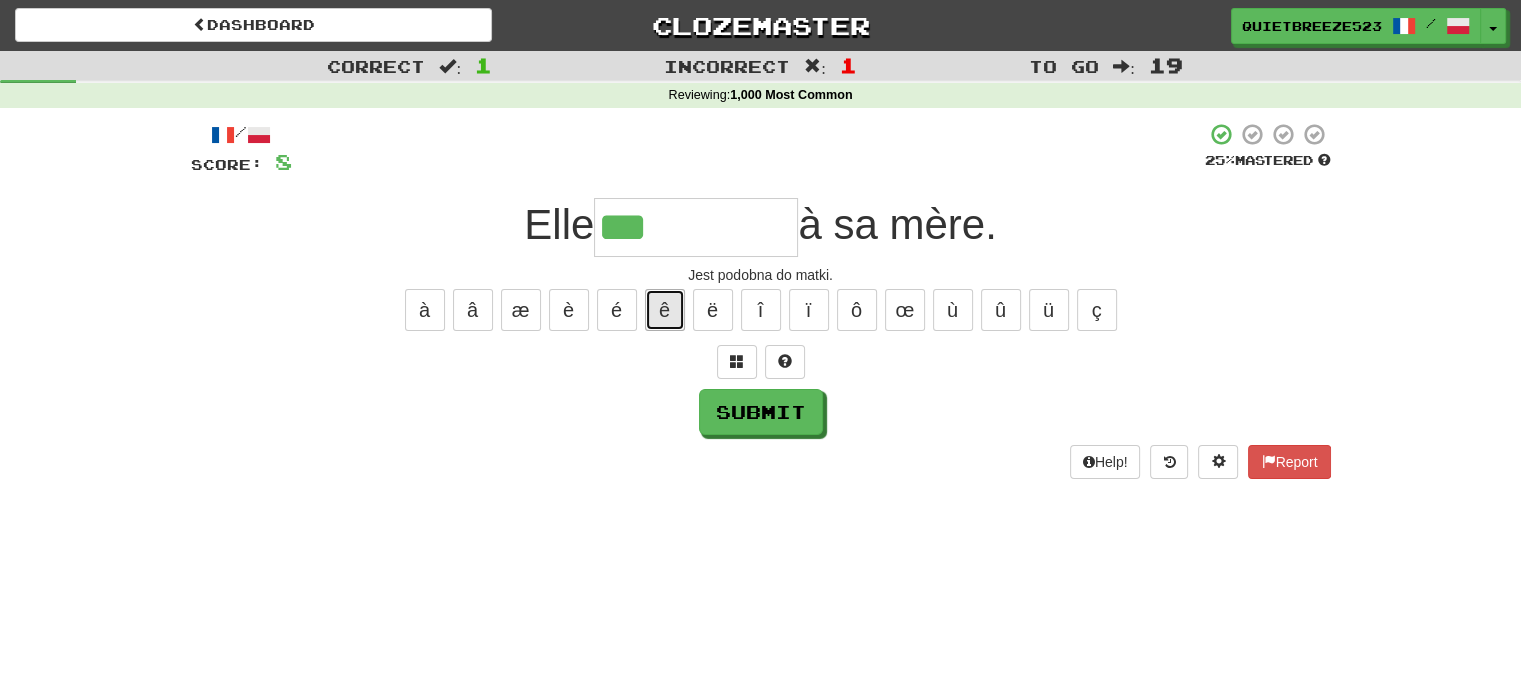 click on "ê" at bounding box center (665, 310) 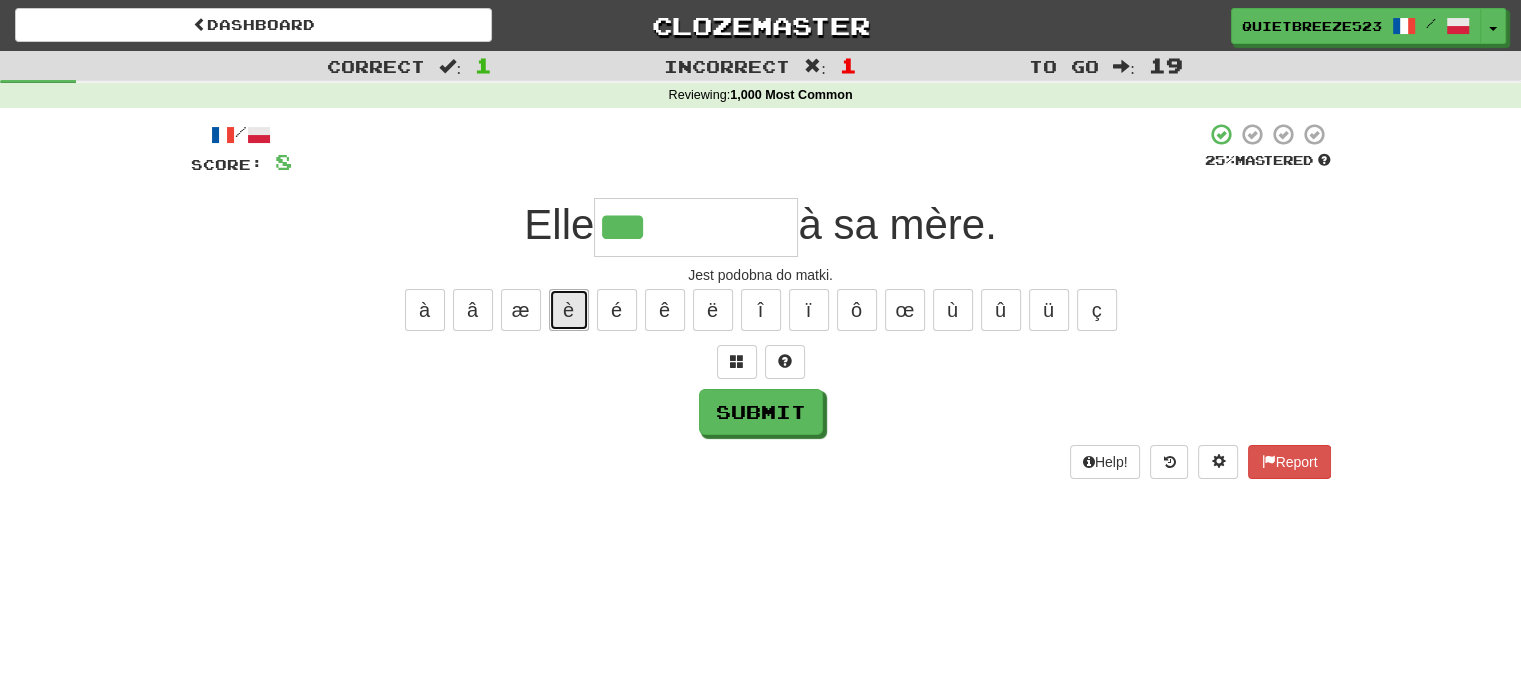 click on "è" at bounding box center (569, 310) 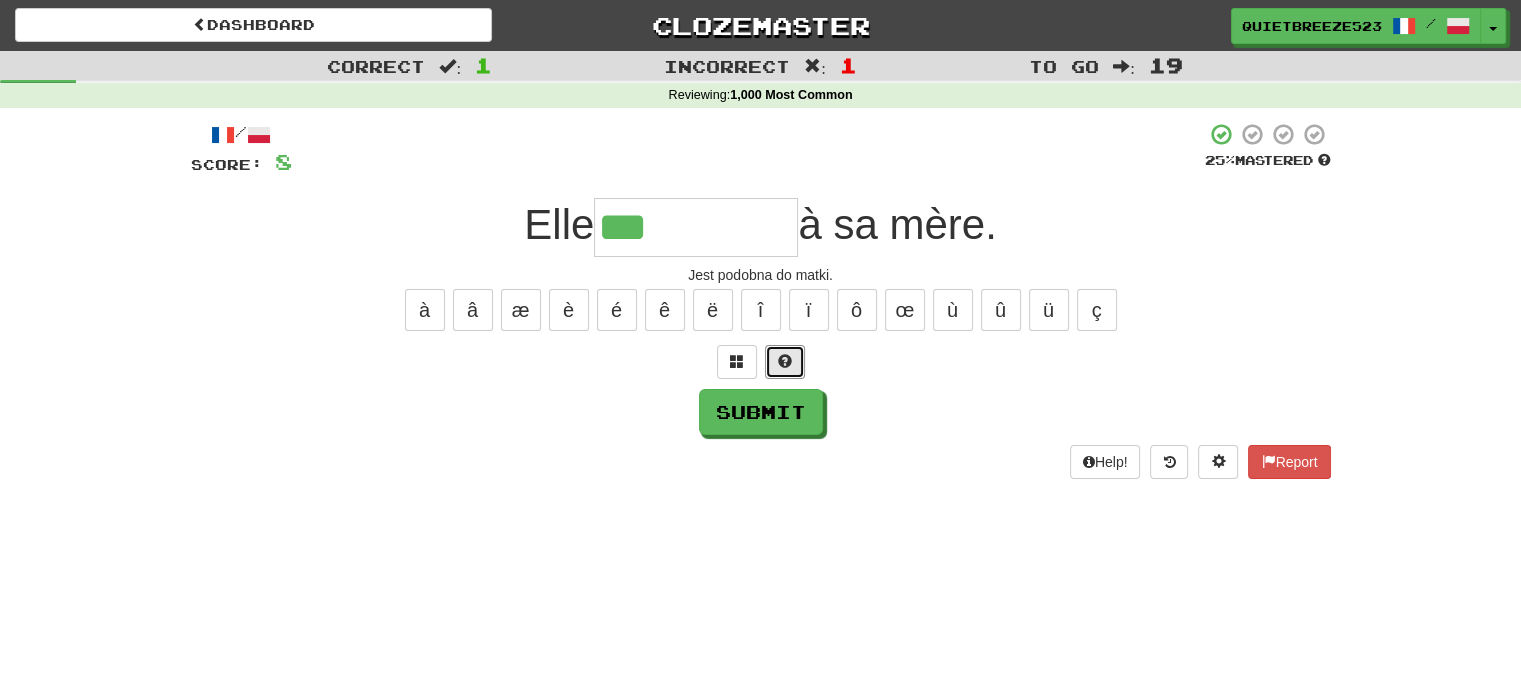 click at bounding box center [785, 362] 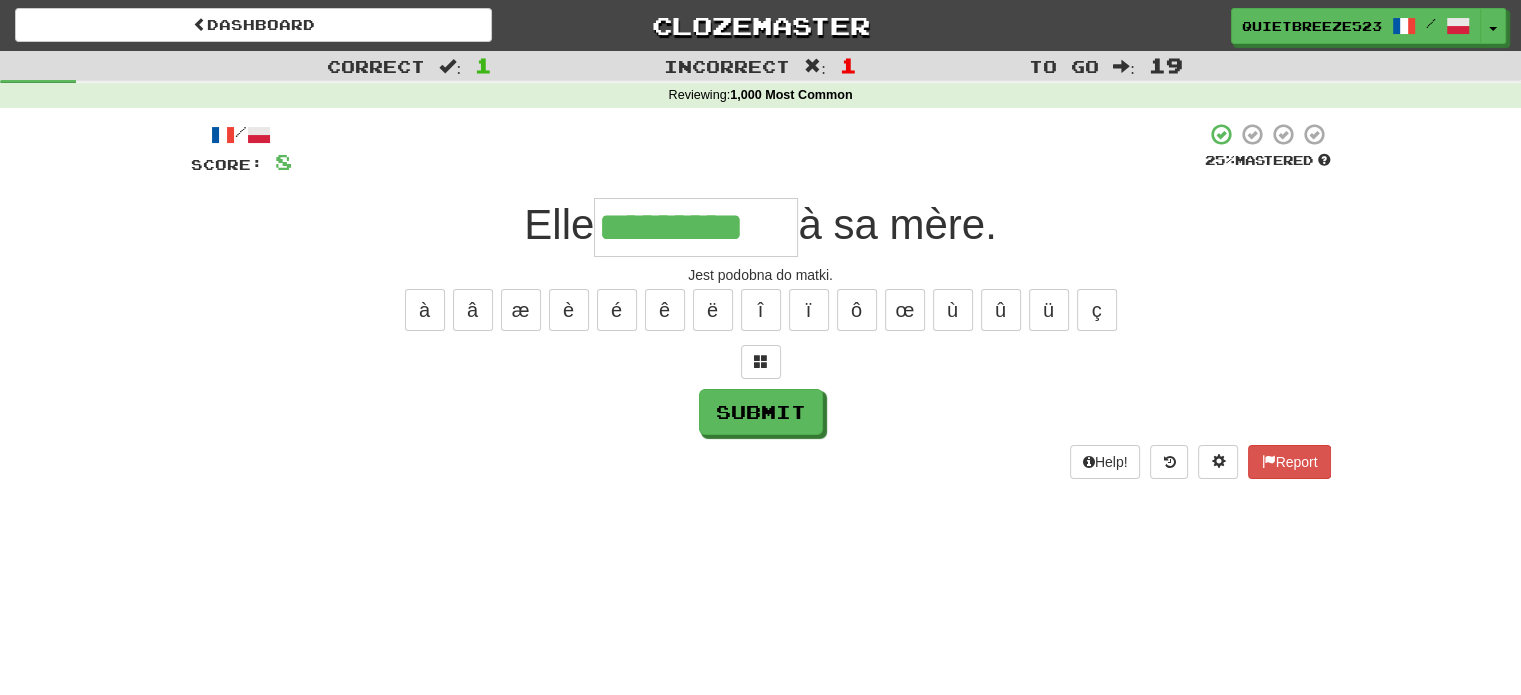 type on "*********" 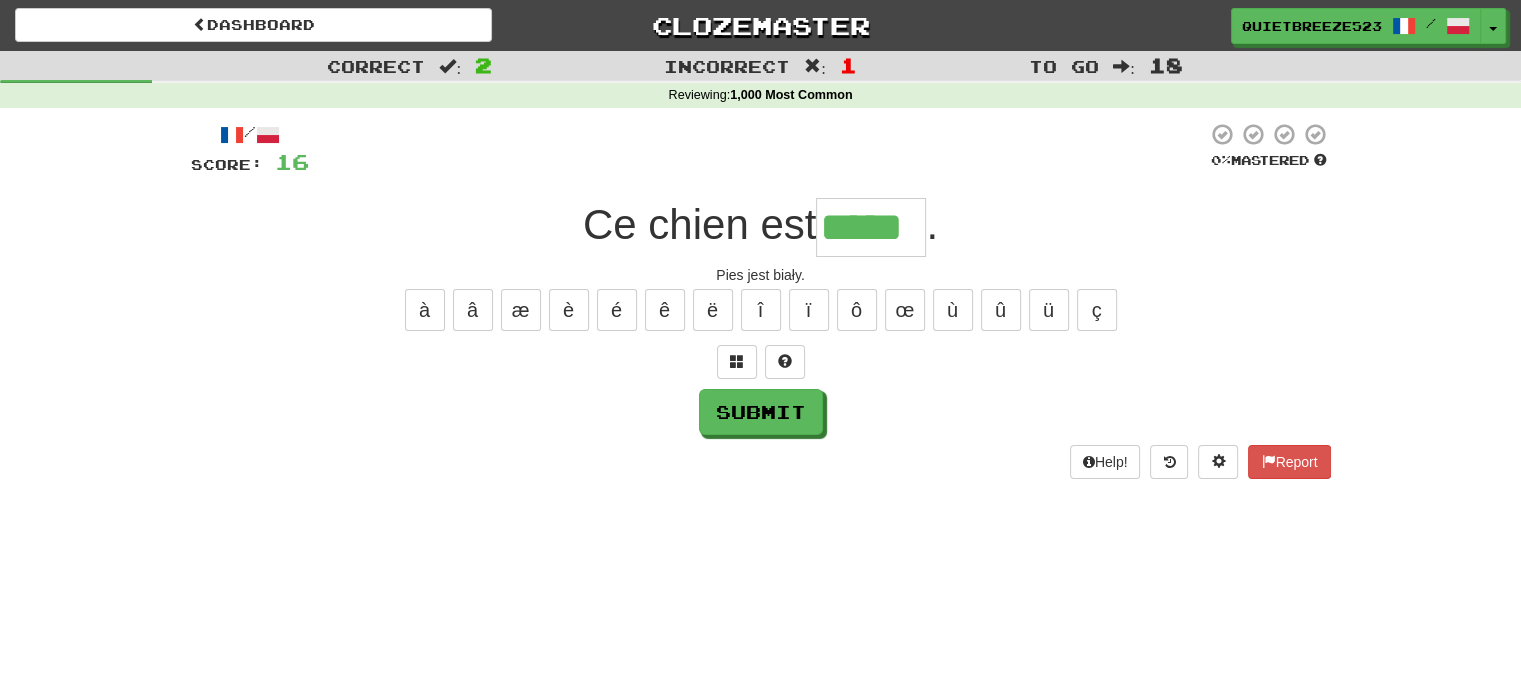 type on "*****" 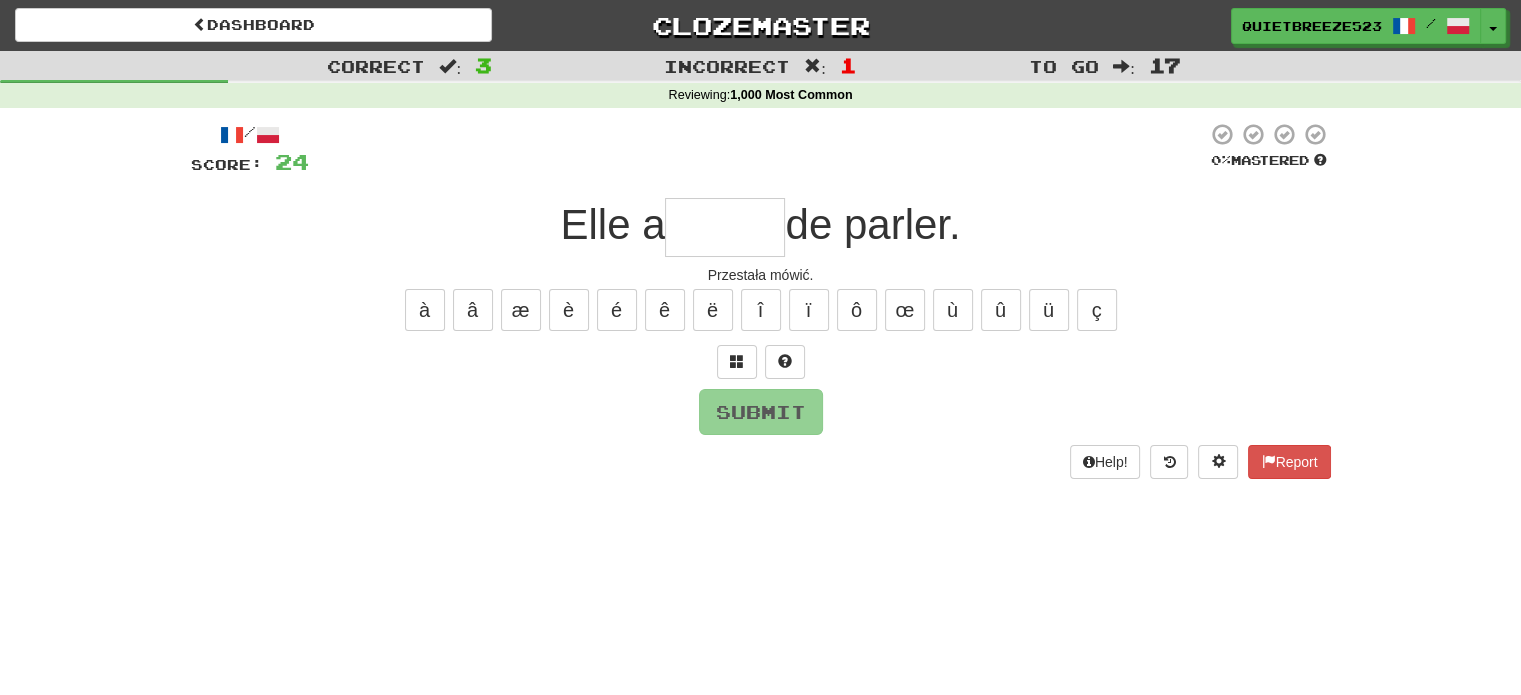type on "*" 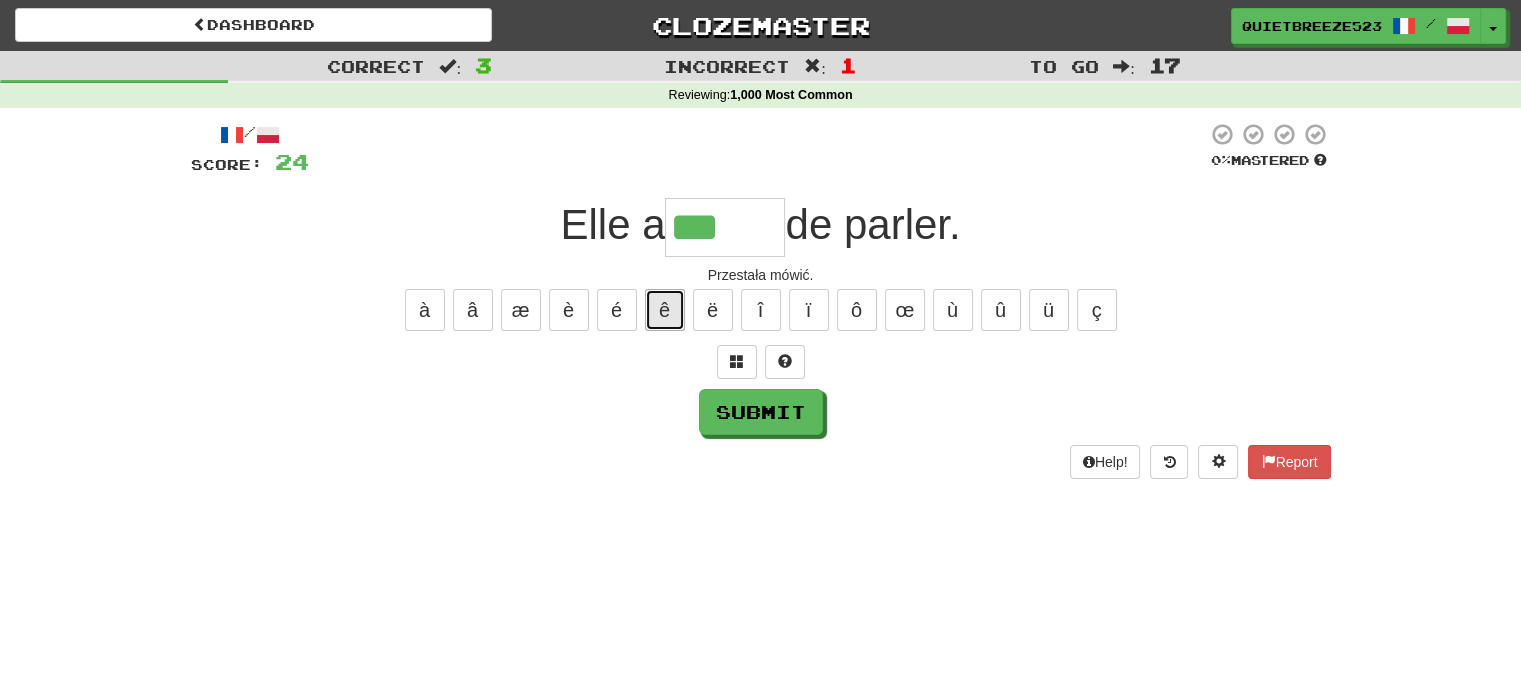 click on "ê" at bounding box center (665, 310) 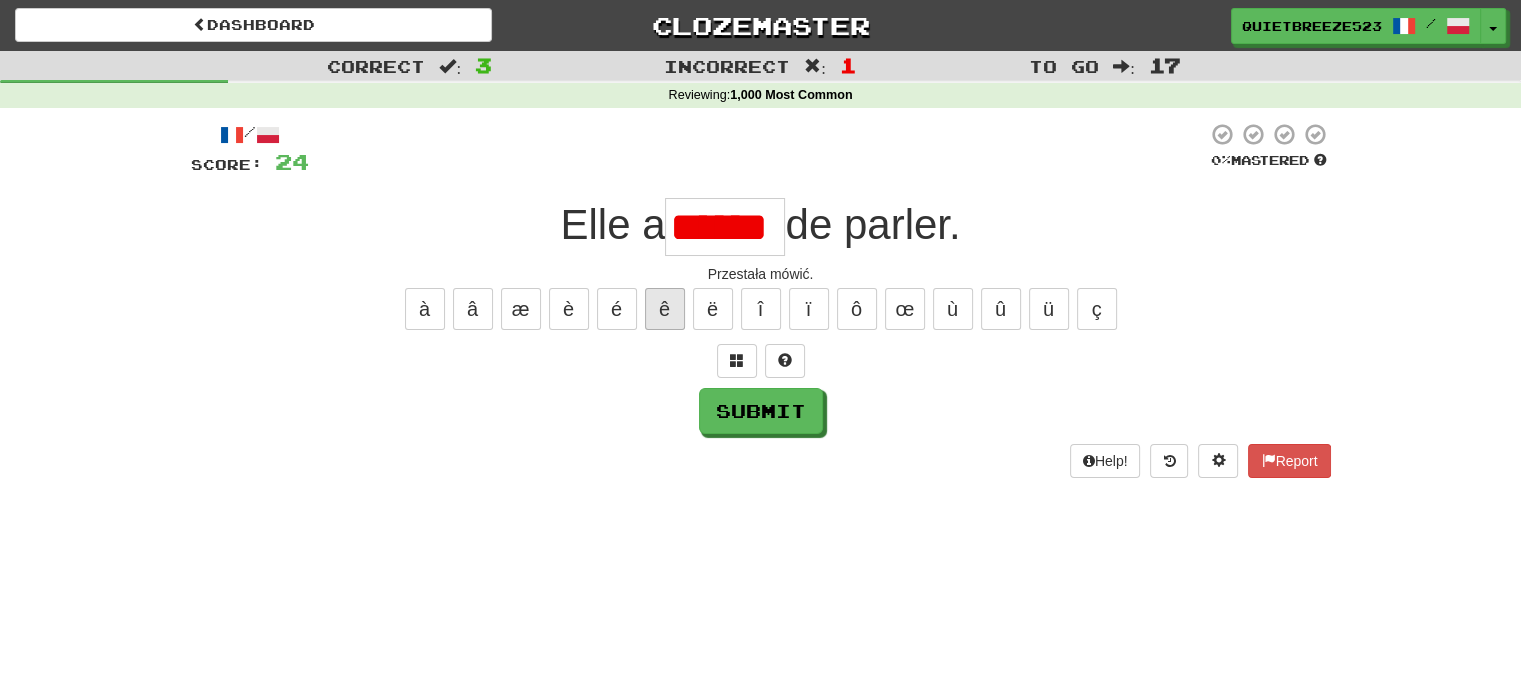 scroll, scrollTop: 0, scrollLeft: 0, axis: both 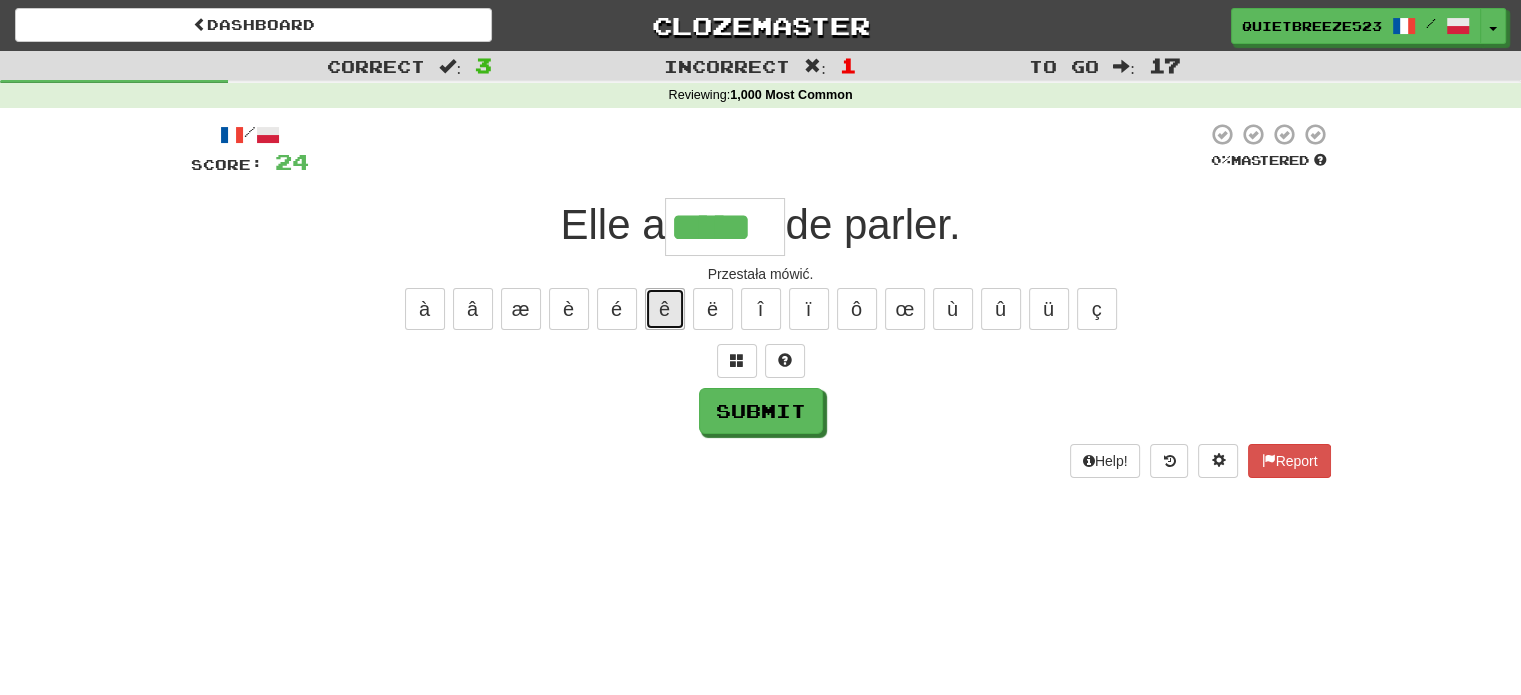 click on "ê" at bounding box center [665, 309] 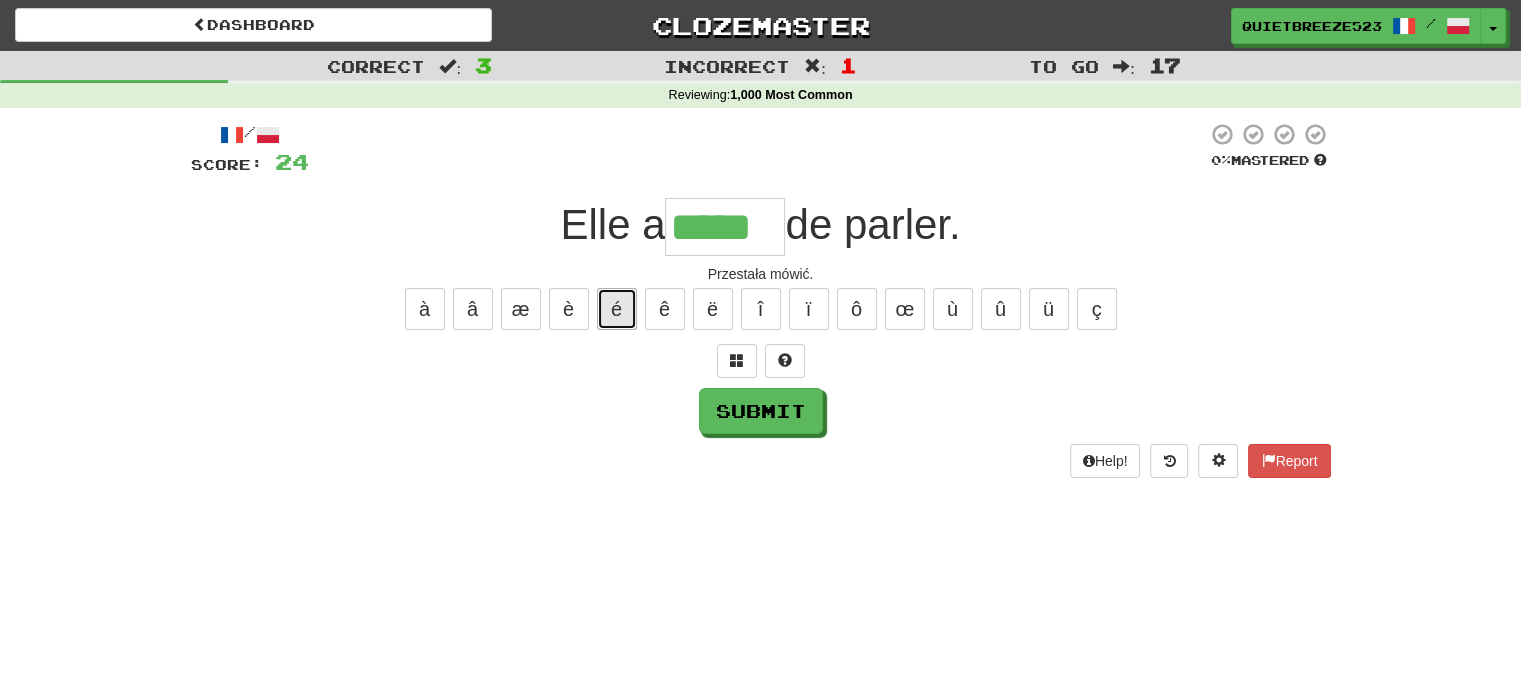 click on "é" at bounding box center [617, 309] 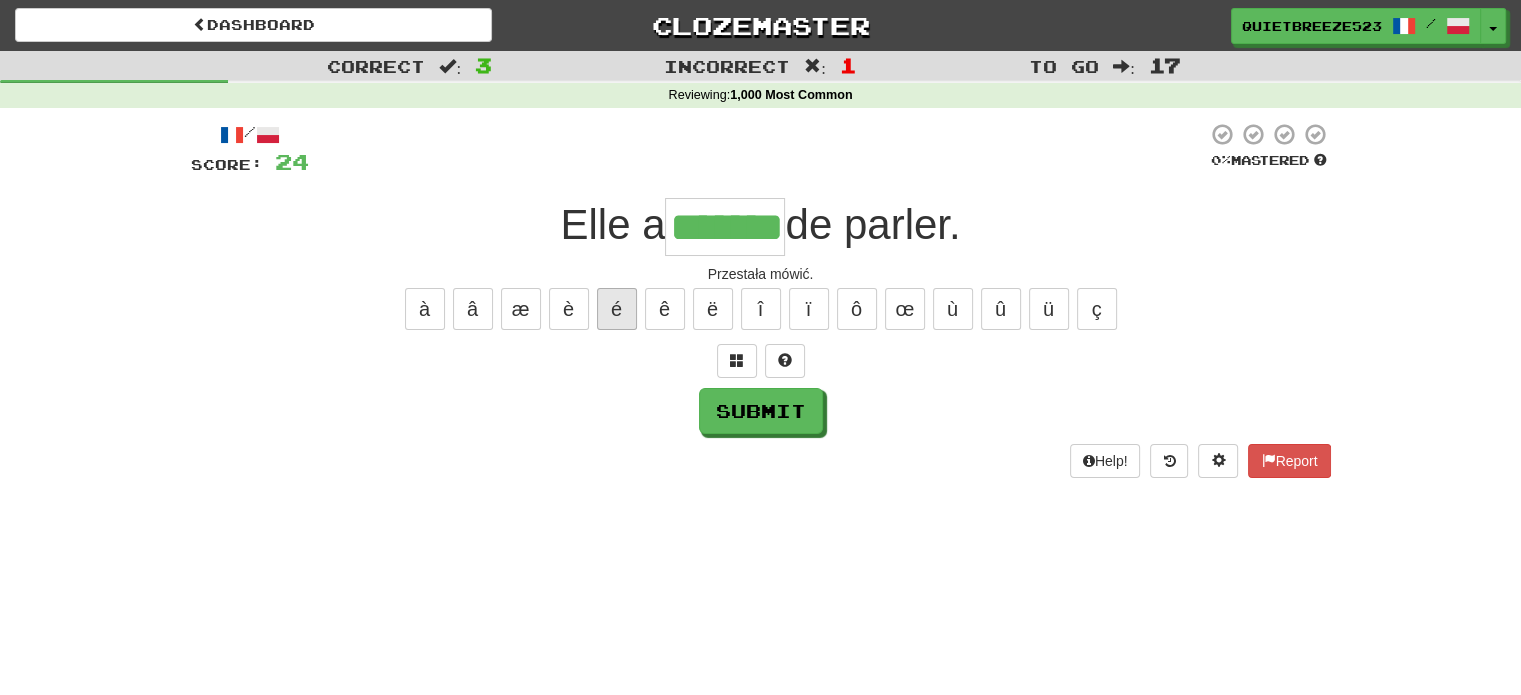 scroll, scrollTop: 0, scrollLeft: 11, axis: horizontal 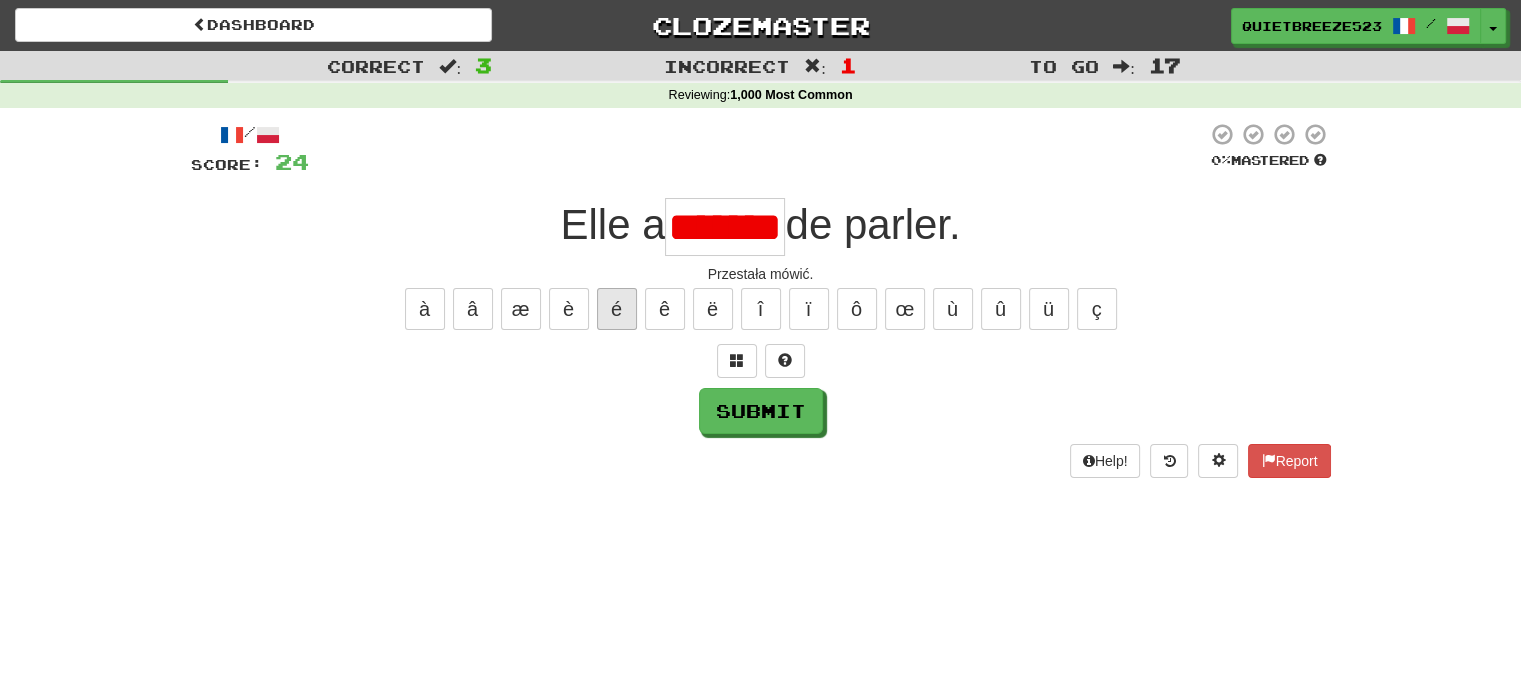 type on "******" 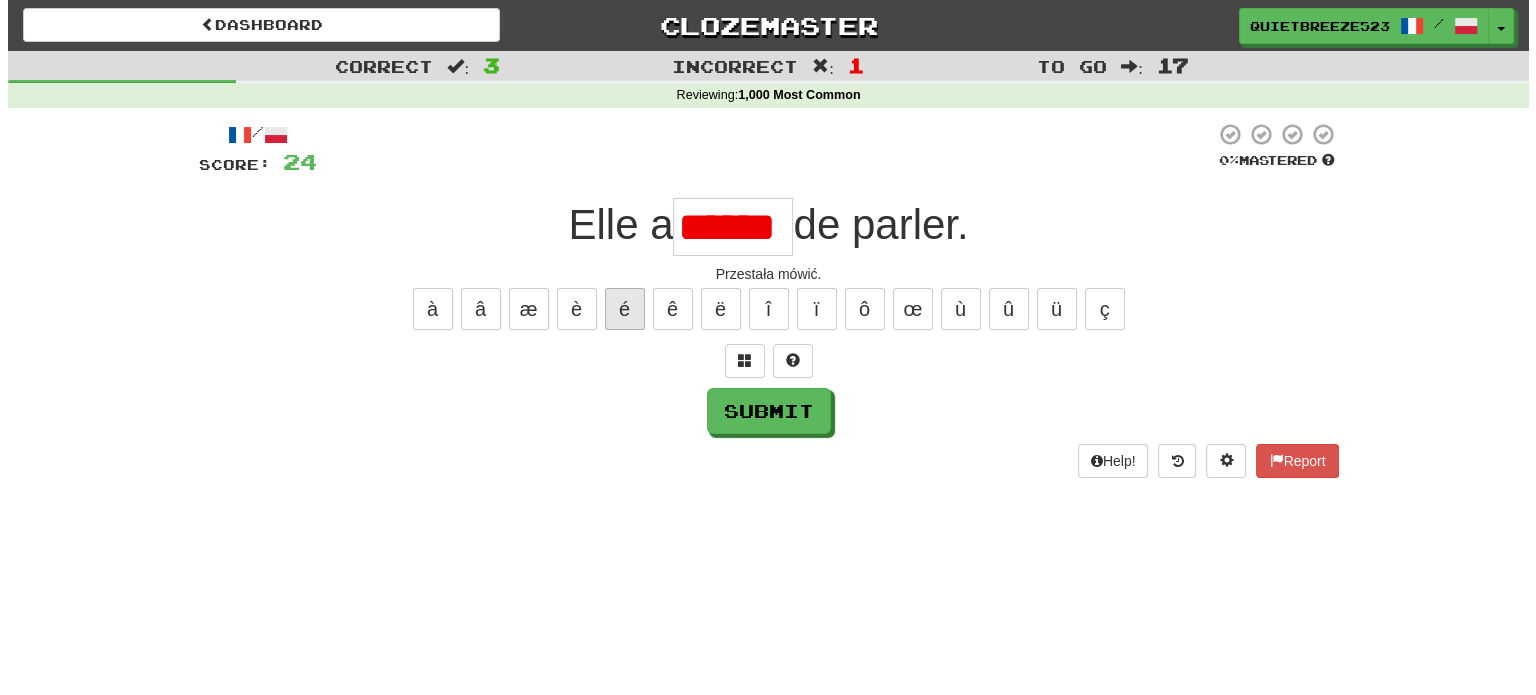 scroll, scrollTop: 0, scrollLeft: 0, axis: both 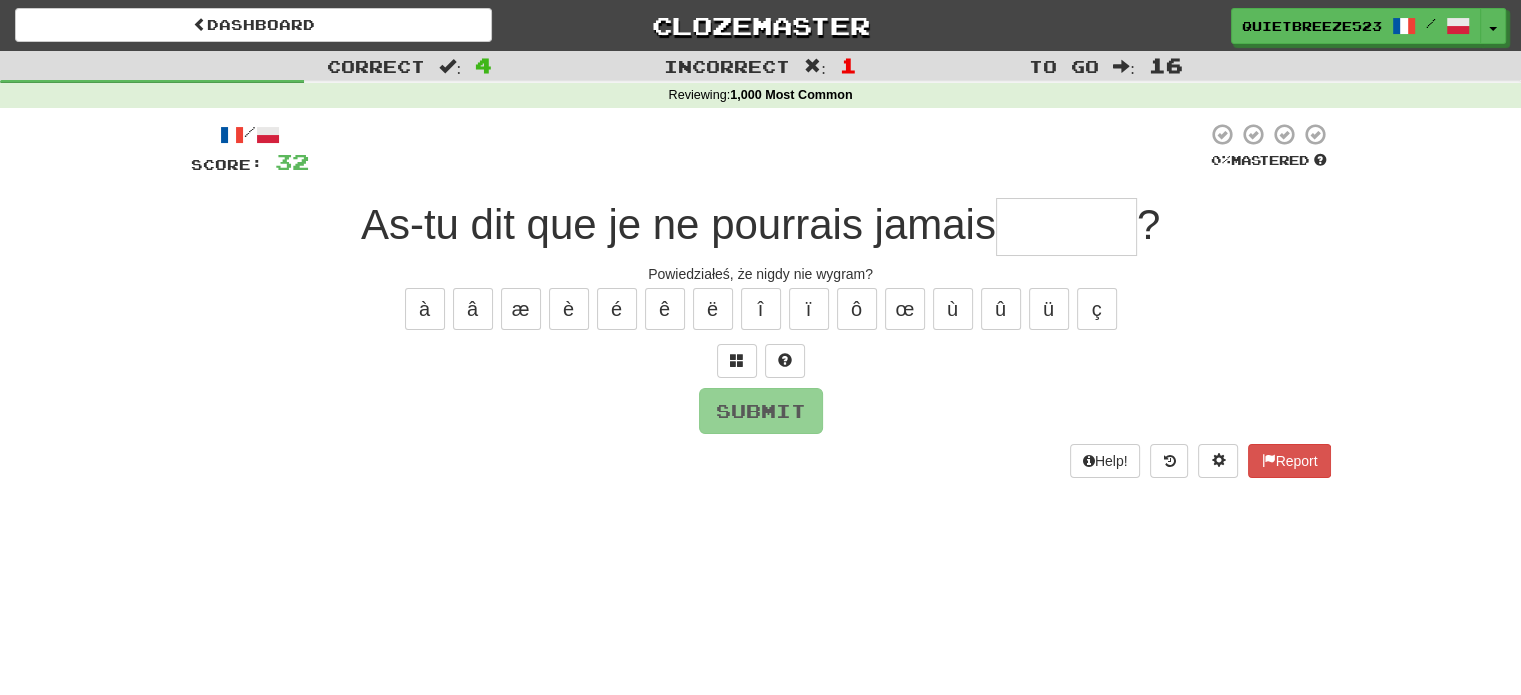 type on "******" 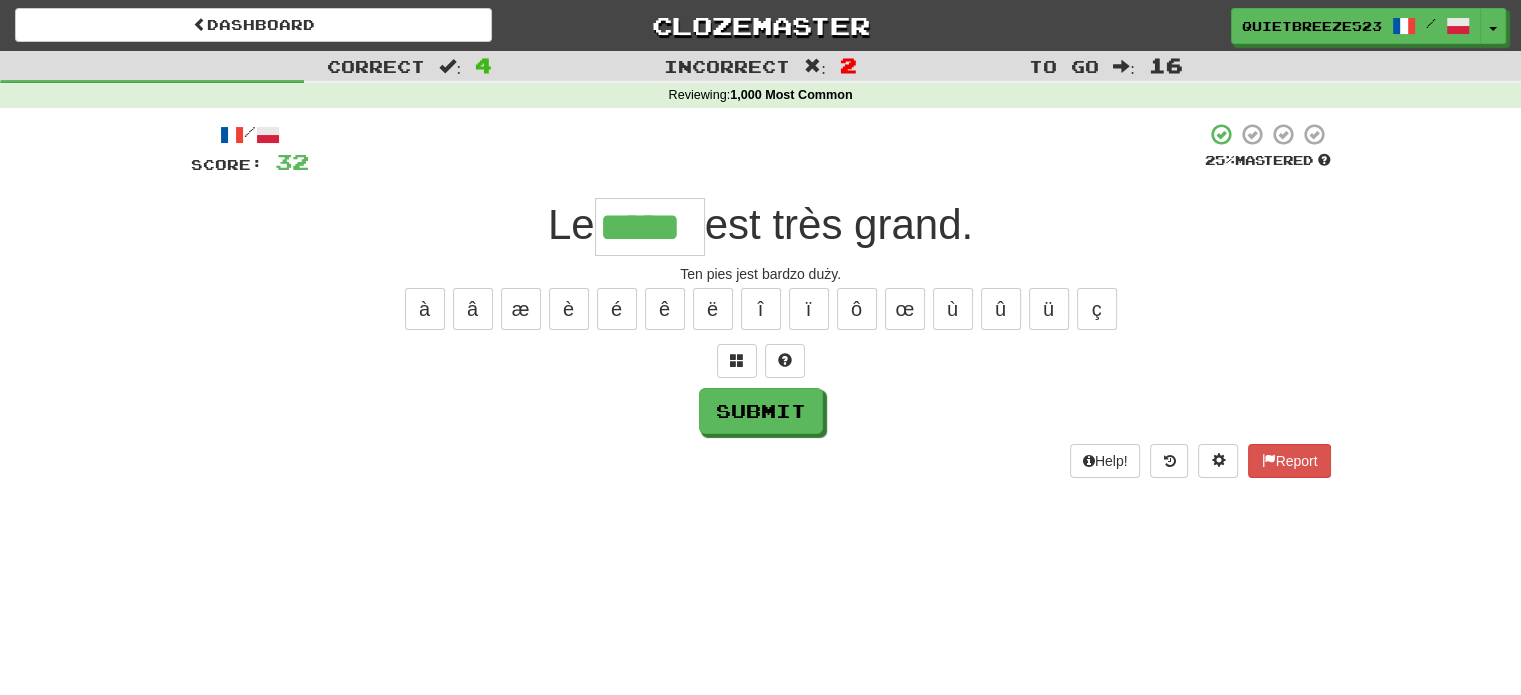 type on "*****" 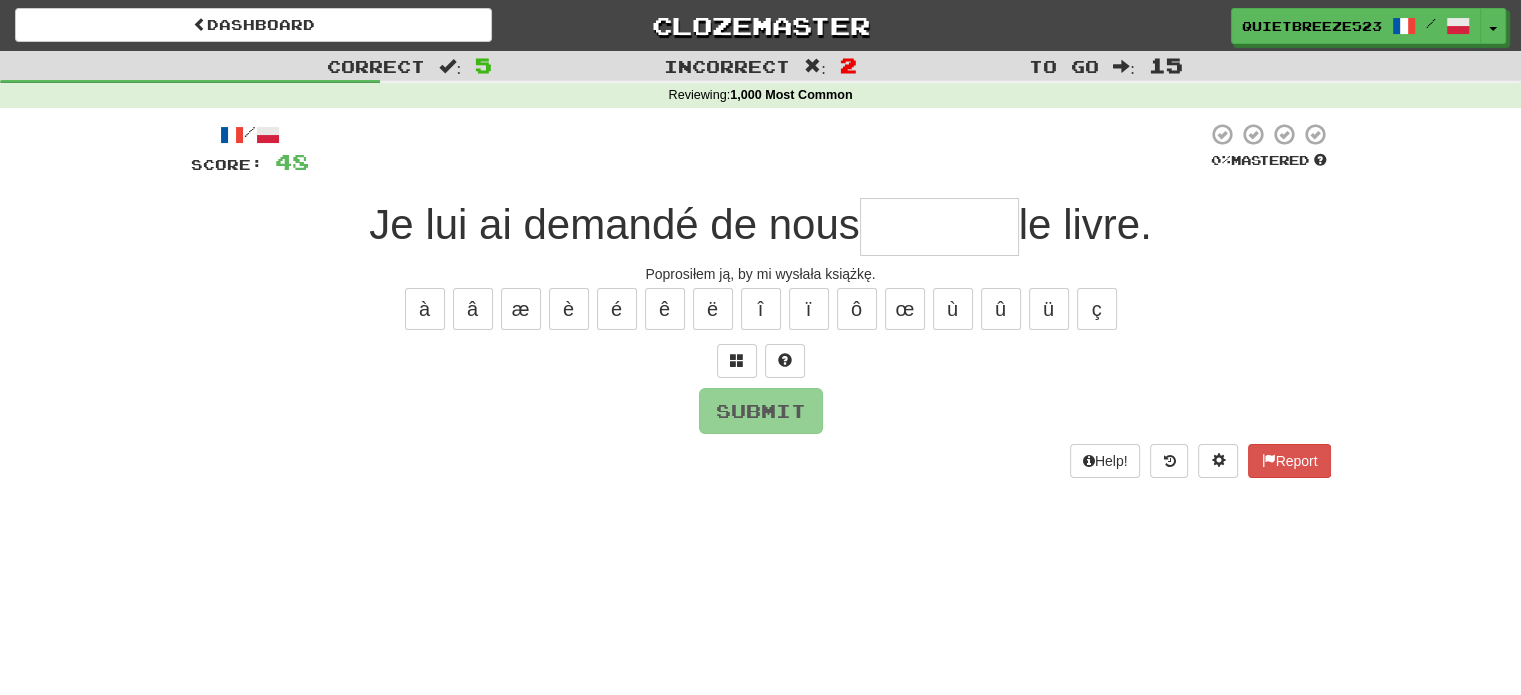 type on "*" 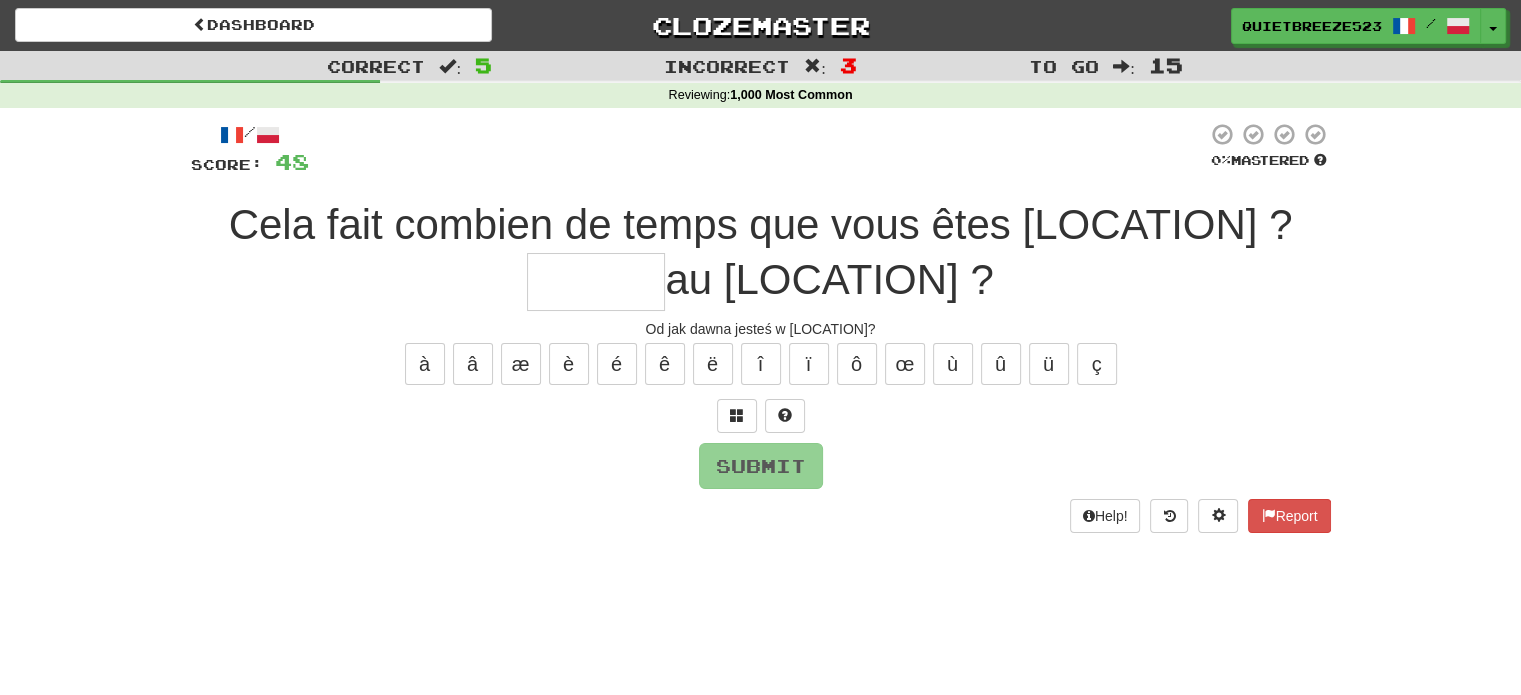type on "*" 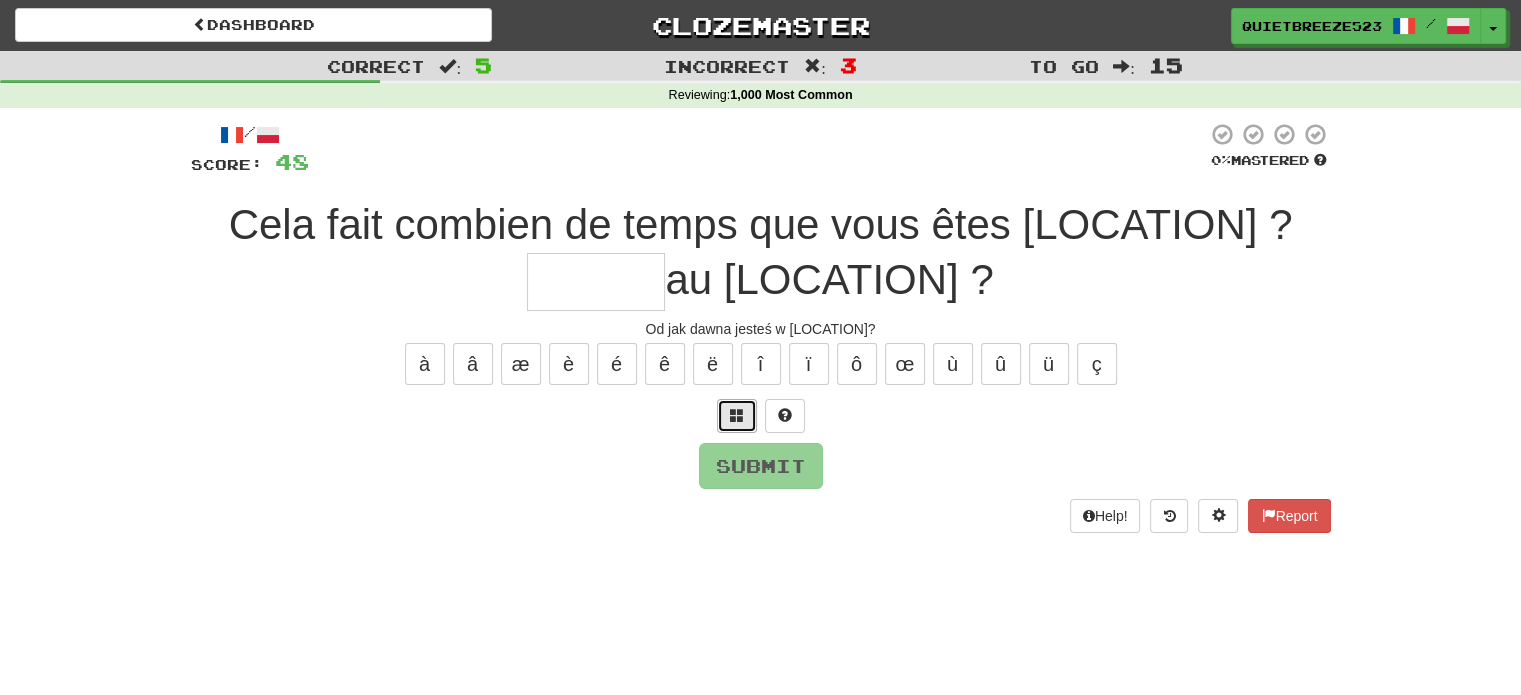 click at bounding box center [737, 416] 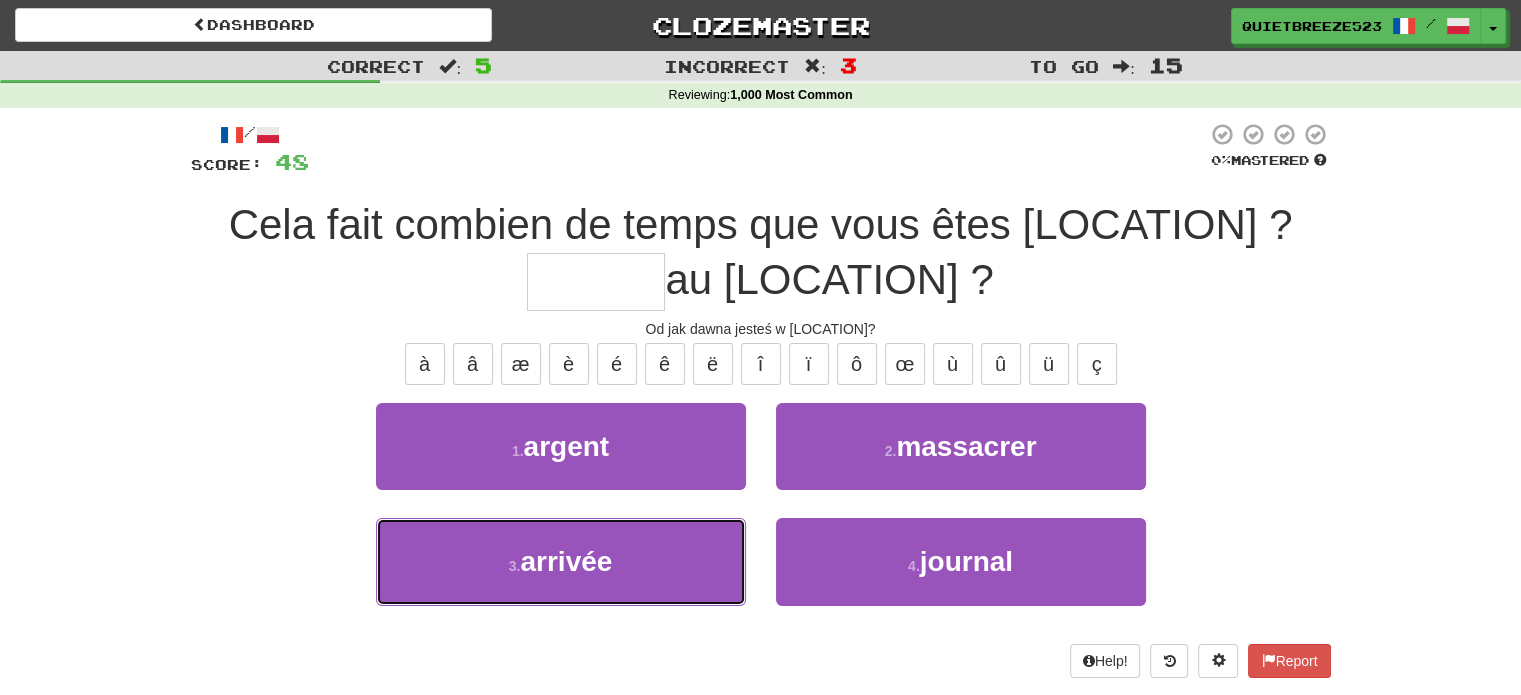 click on "3 .  arrivée" at bounding box center (561, 561) 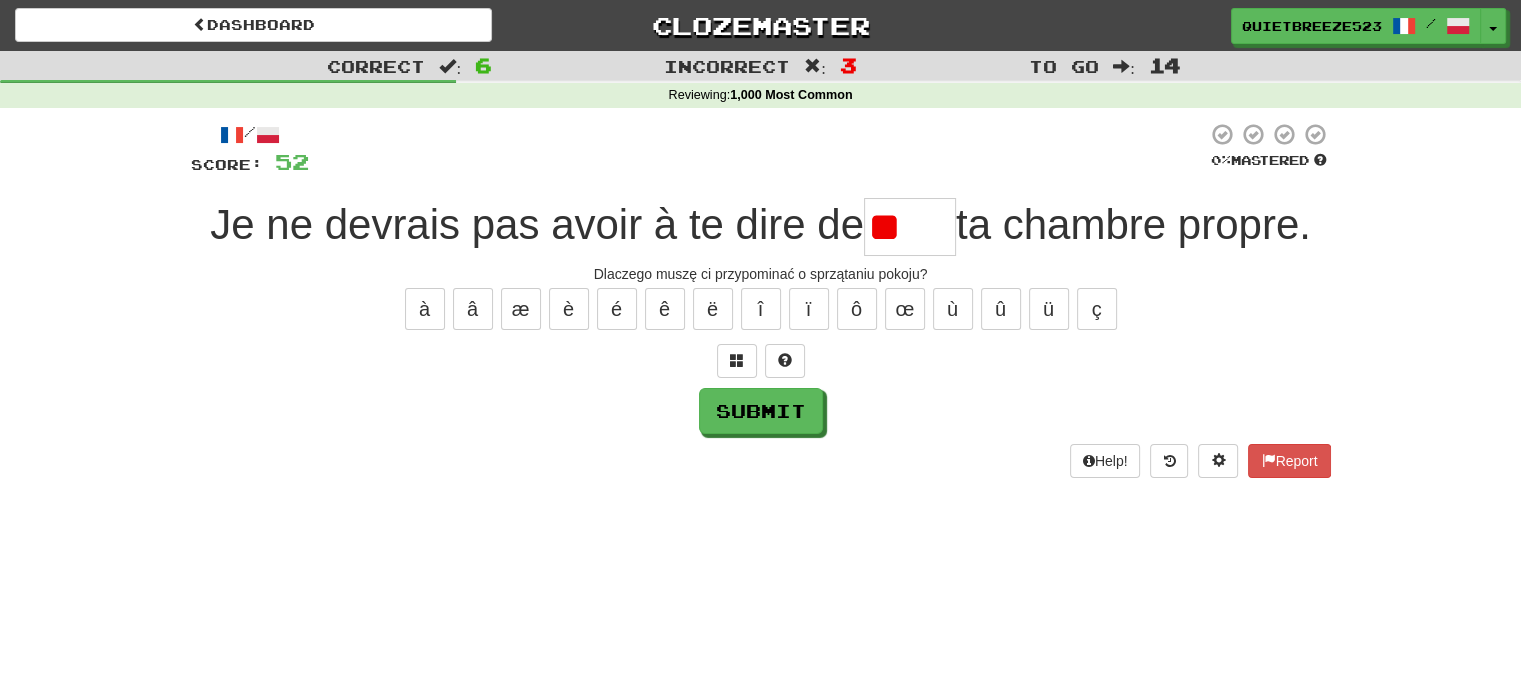 type on "*" 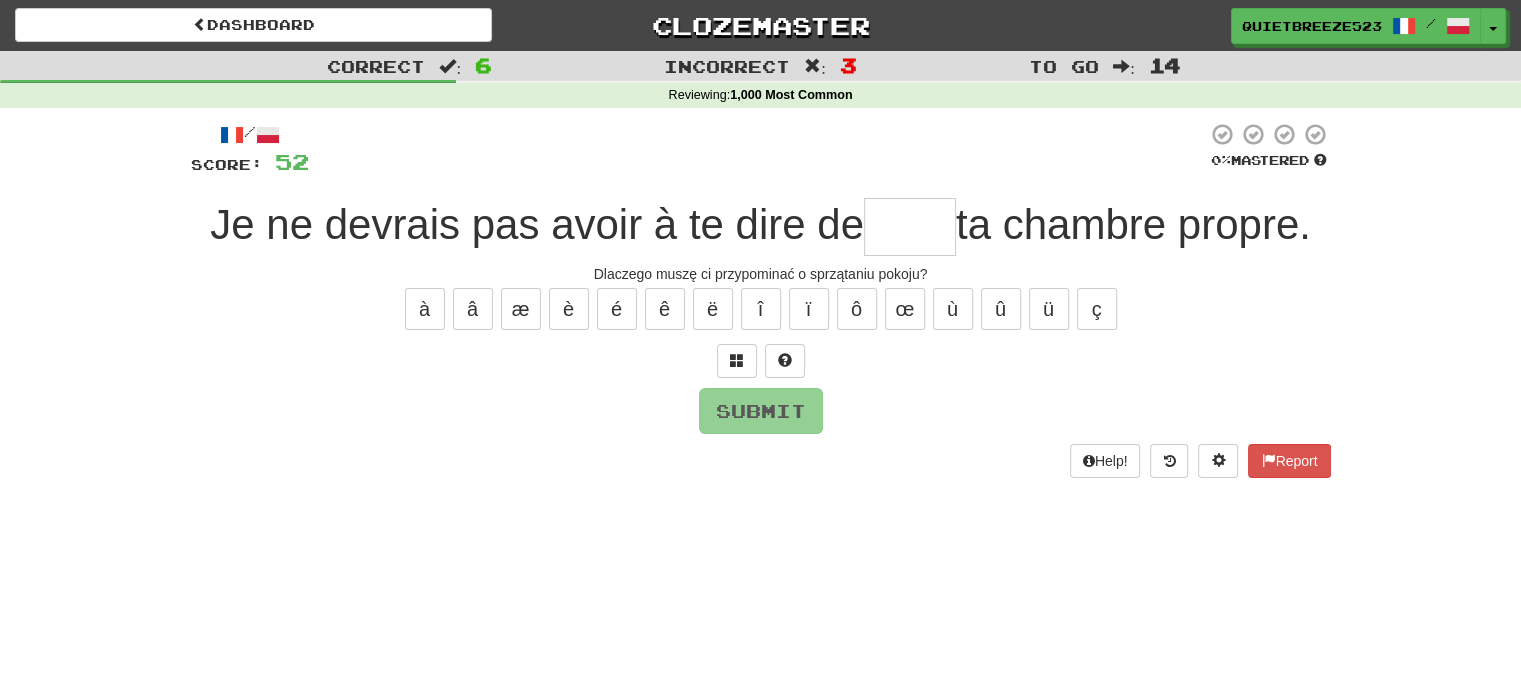 type on "*****" 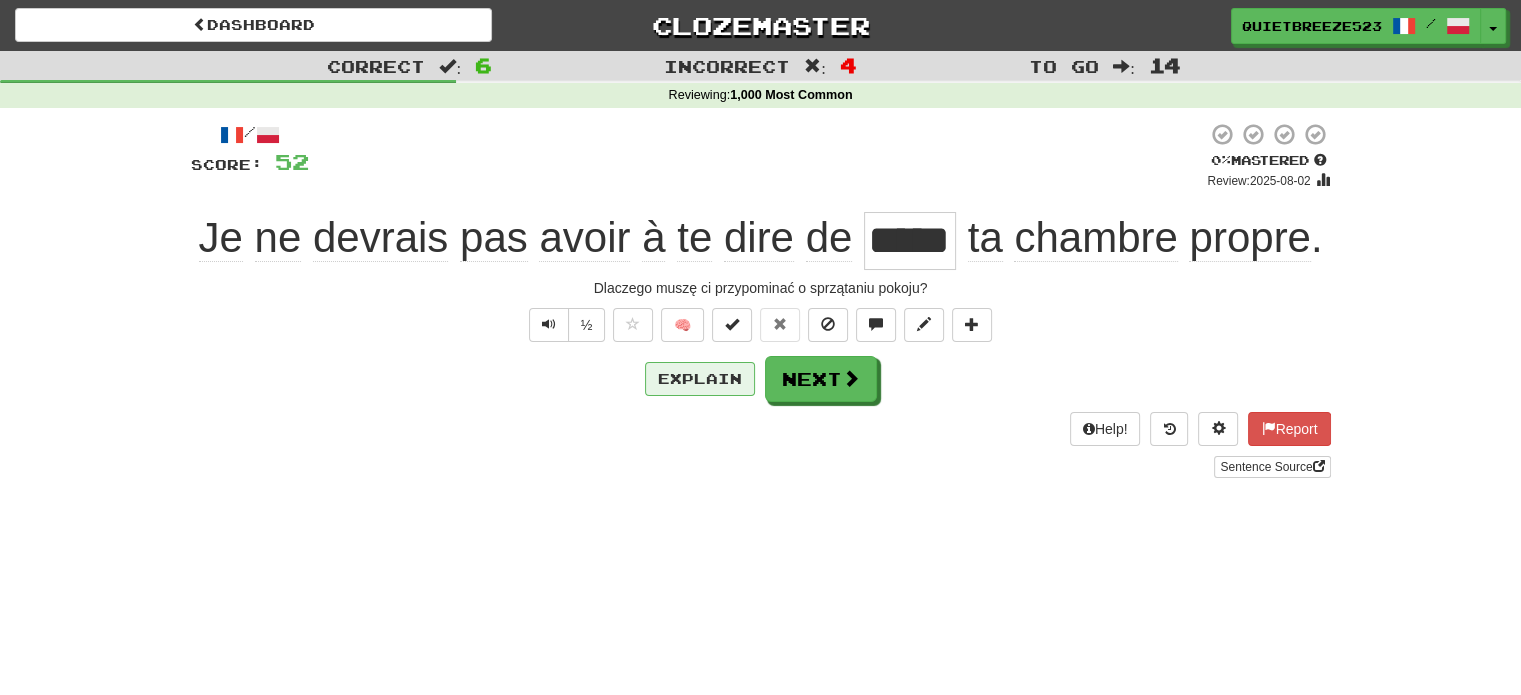 click on "Explain Next" at bounding box center (761, 379) 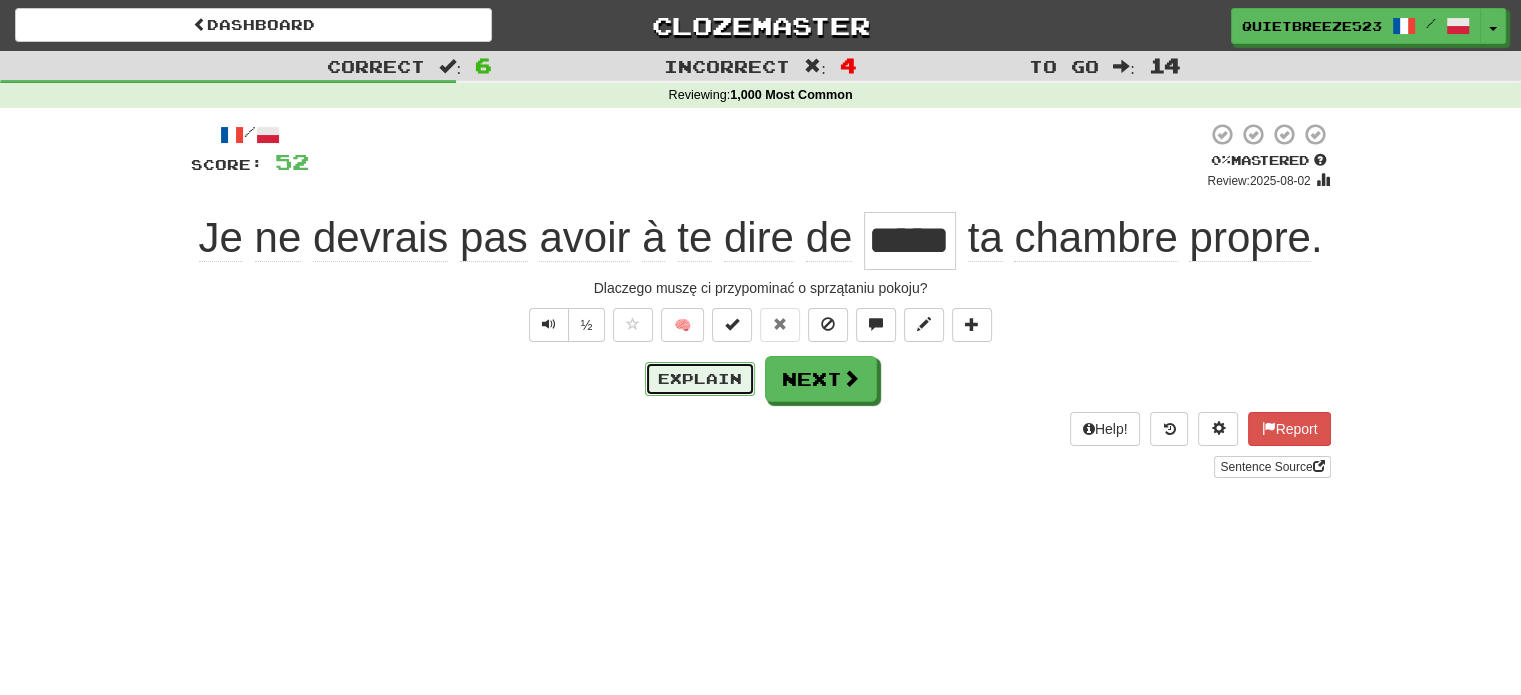 click on "Explain" at bounding box center [700, 379] 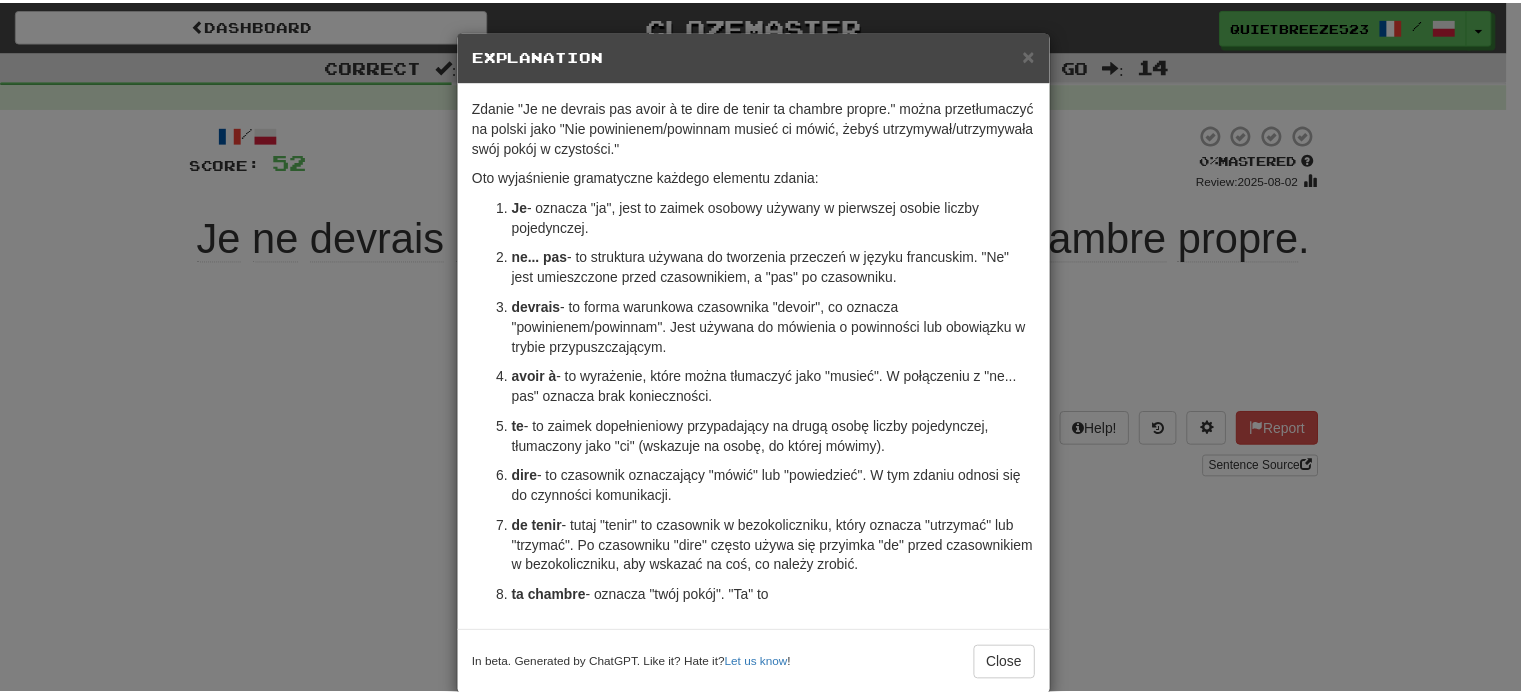 scroll, scrollTop: 32, scrollLeft: 0, axis: vertical 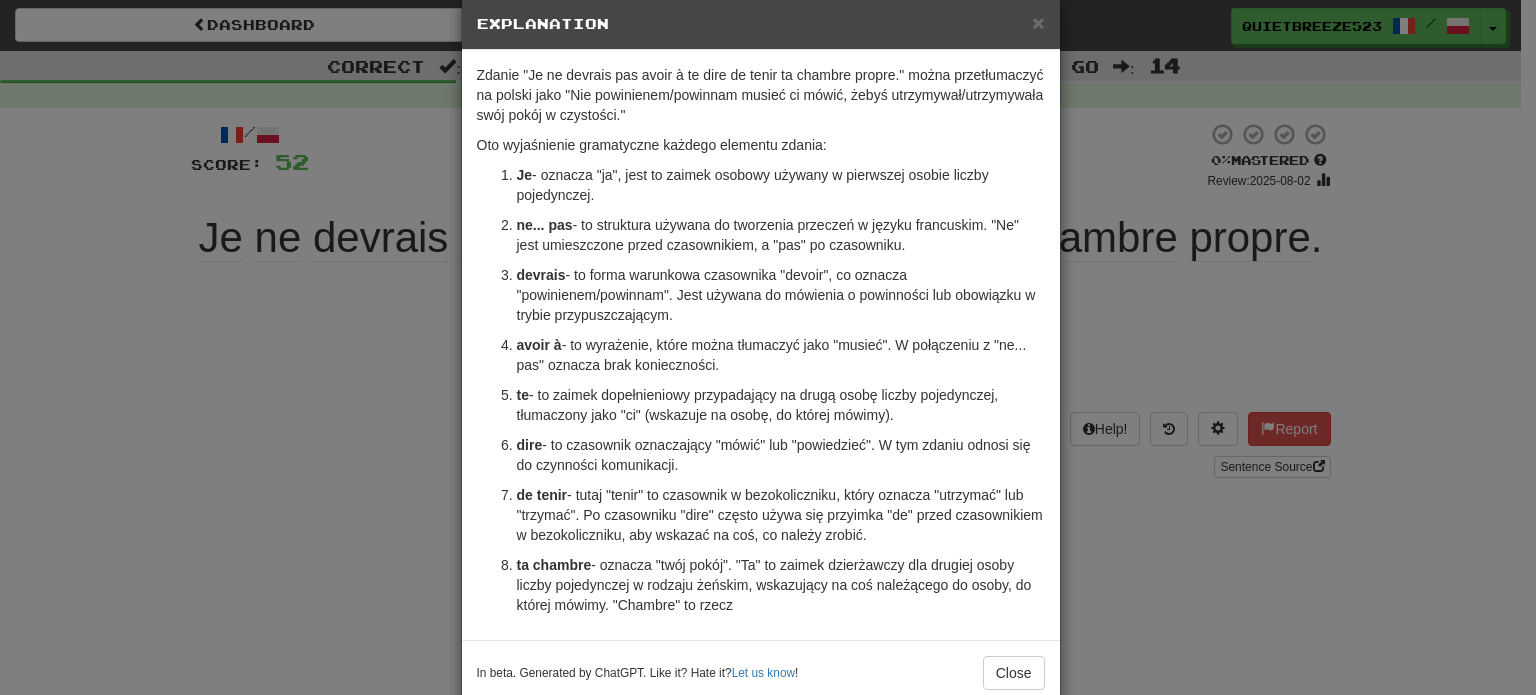 click on "× Explanation Zdanie "Je ne devrais pas avoir à te dire de tenir ta chambre propre." można przetłumaczyć na polski jako "Nie powinienem/powinnam musieć ci mówić, żebyś utrzymywał/utrzymywała swój pokój w czystości."
Oto wyjaśnienie gramatyczne każdego elementu zdania:
Je  - oznacza "ja", jest to zaimek osobowy używany w pierwszej osobie liczby pojedynczej.
ne... pas  - to struktura używana do tworzenia przeczeń w języku francuskim. "Ne" jest umieszczone przed czasownikiem, a "pas" po czasowniku.
devrais  - to forma warunkowa czasownika "devoir", co oznacza "powinienem/powinnam". Jest używana do mówienia o powinności lub obowiązku w trybie przypuszczającym.
avoir à  - to wyrażenie, które można tłumaczyć jako "musieć". W połączeniu z "ne... pas" oznacza brak konieczności.
te  - to zaimek dopełnieniowy przypadający na drugą osobę liczby pojedynczej, tłumaczony jako "ci" (wskazuje na osobę, do której mówimy).
dire
de tenir" at bounding box center (768, 347) 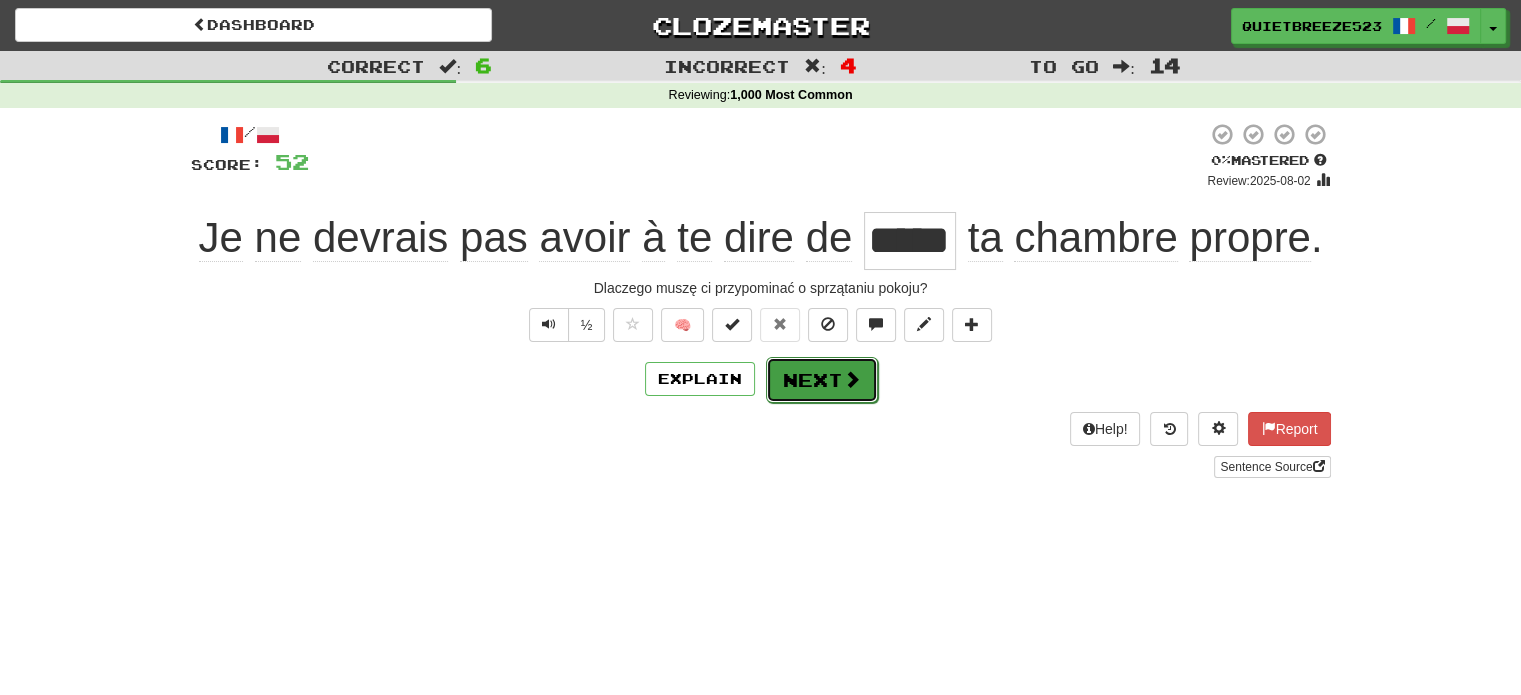 click on "Next" at bounding box center (822, 380) 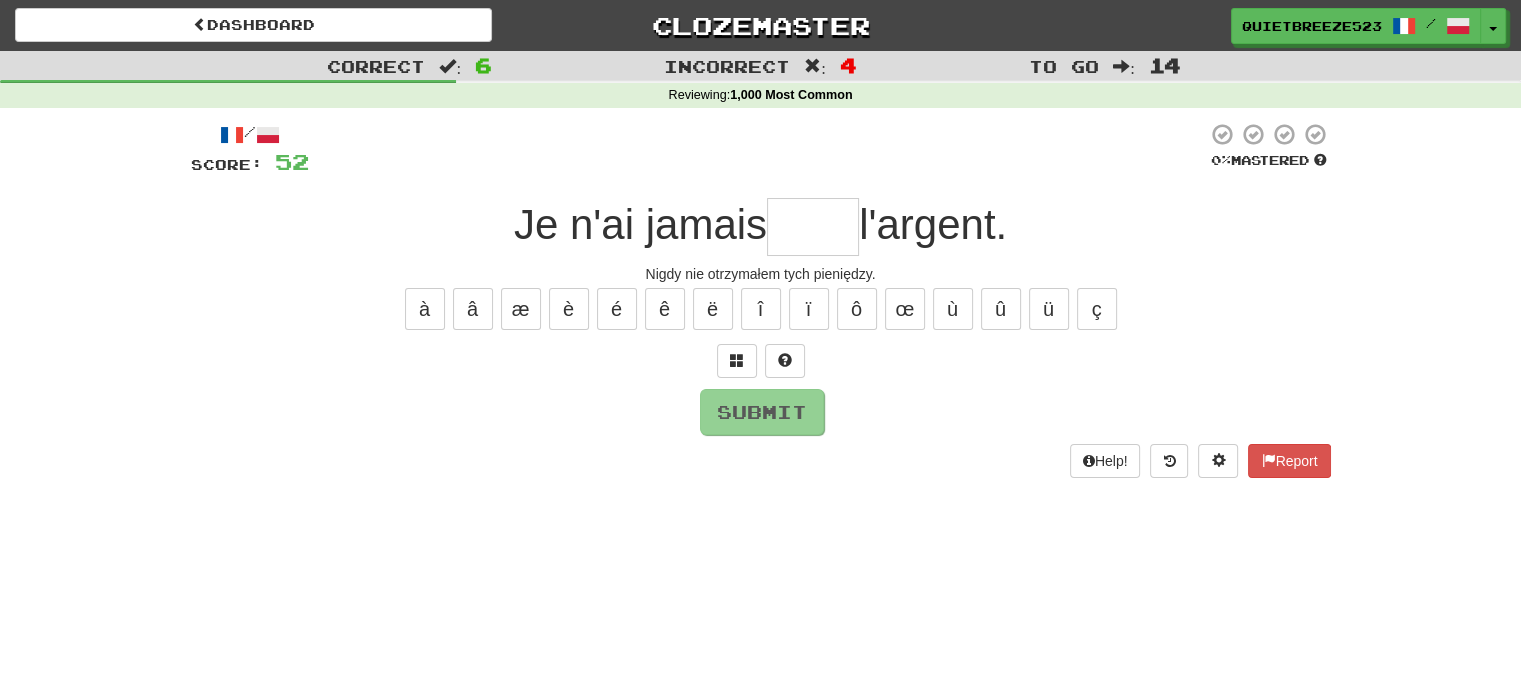 type on "*" 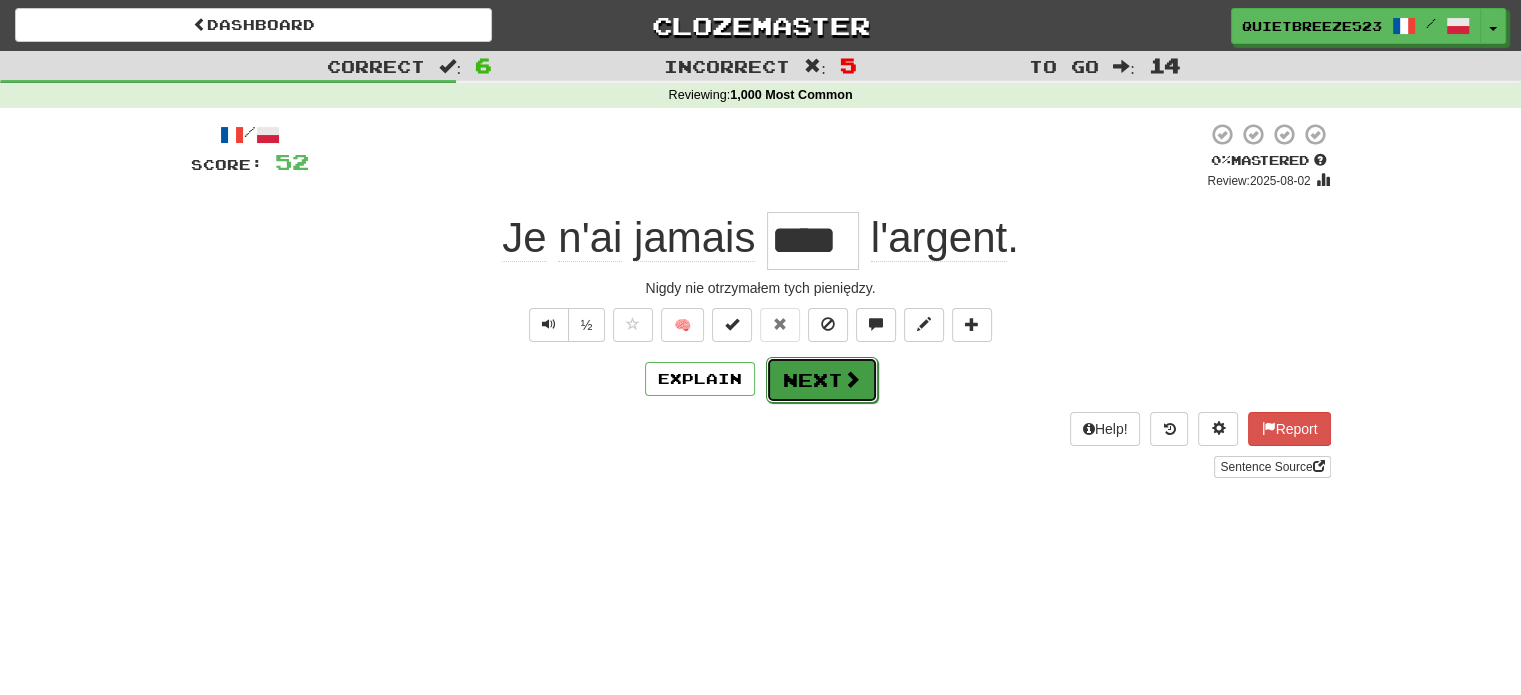 click on "Next" at bounding box center [822, 380] 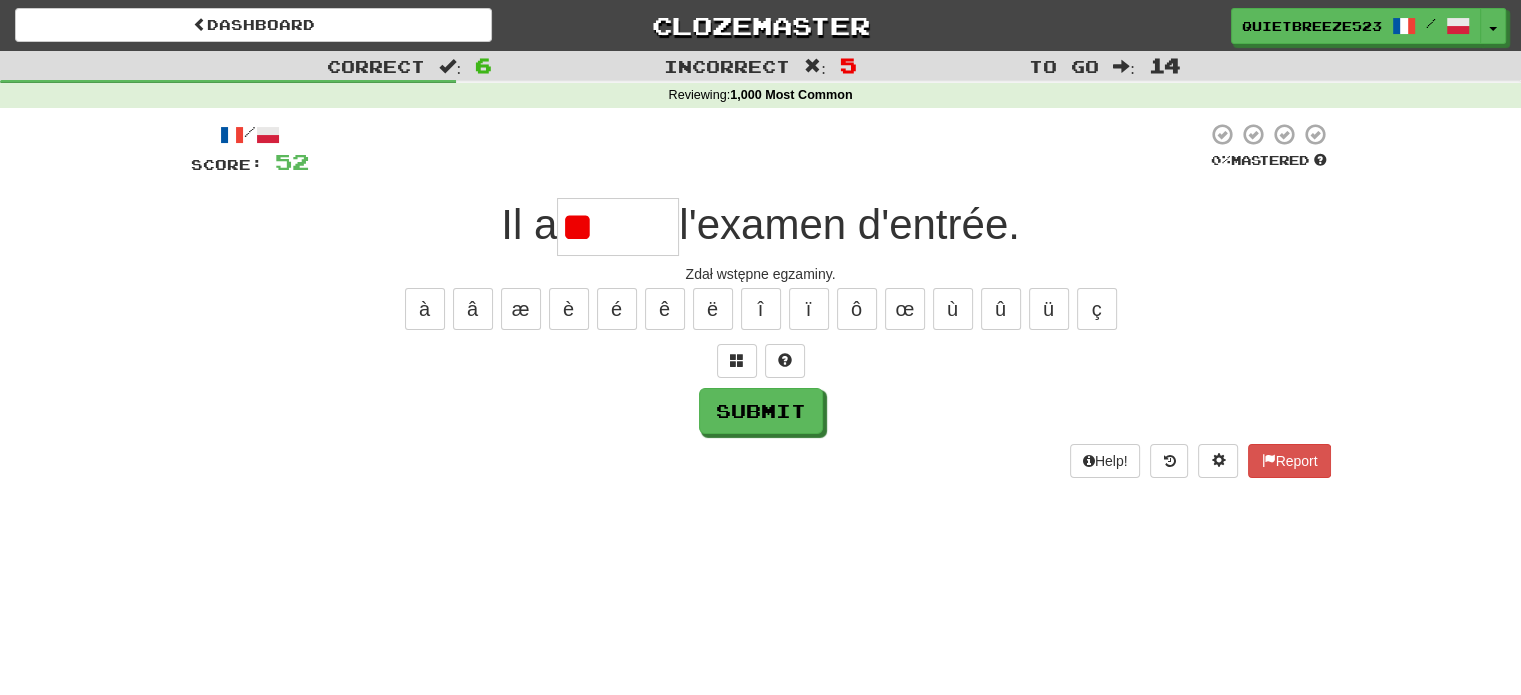 type on "*" 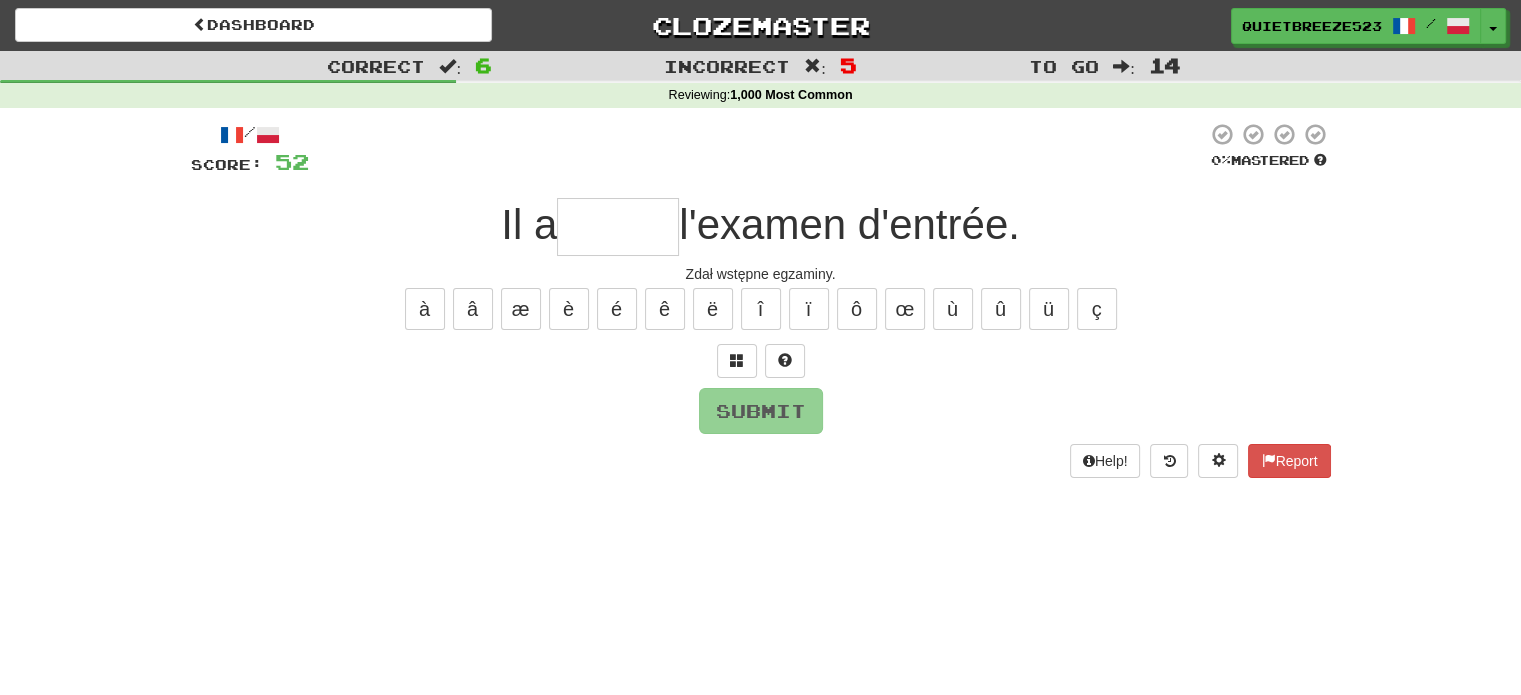 type on "******" 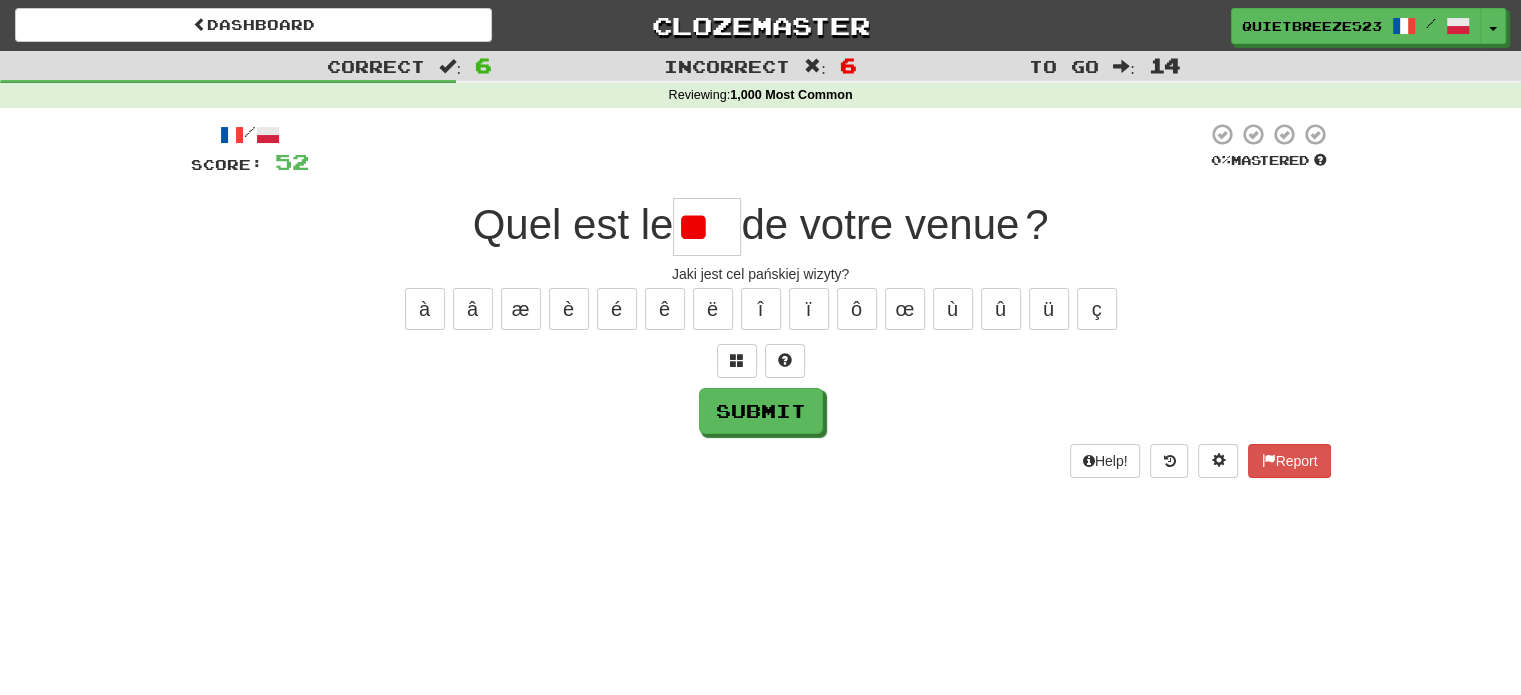 type on "*" 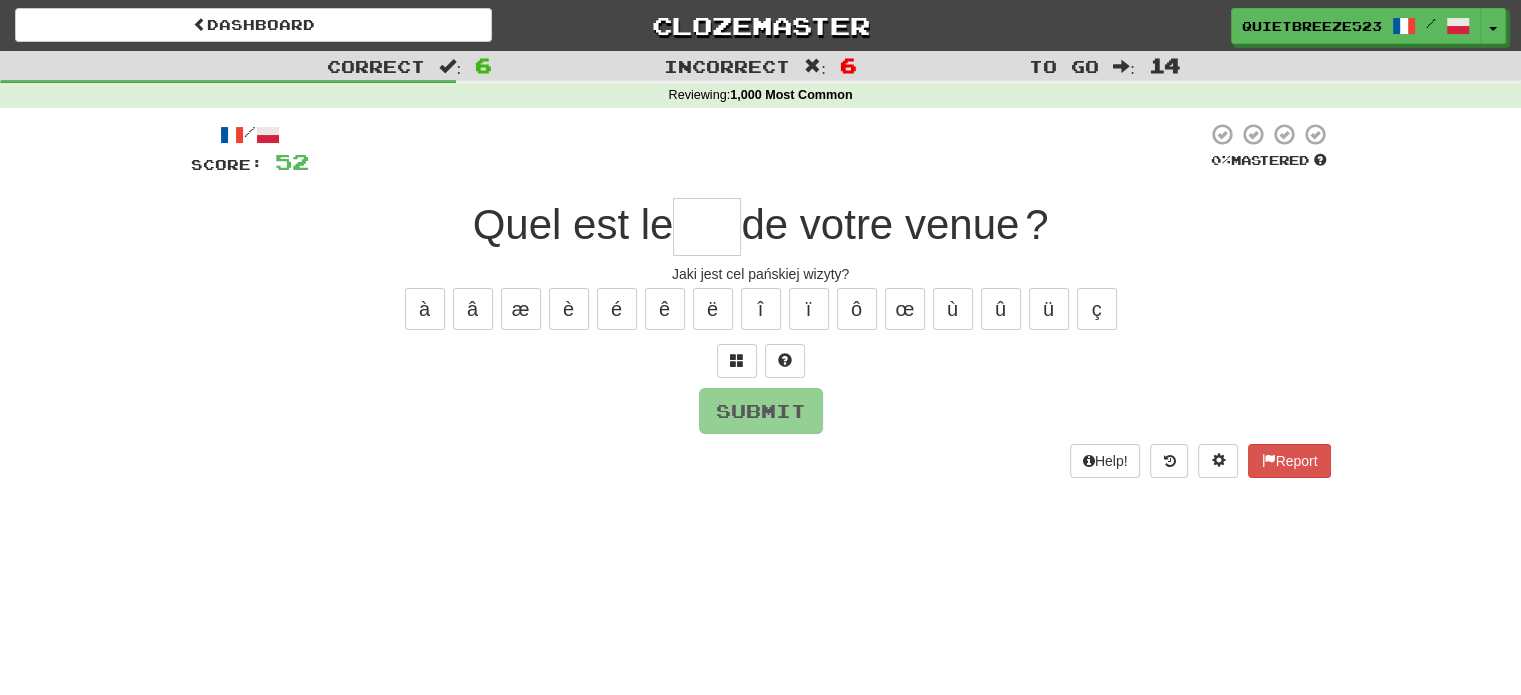 type on "*" 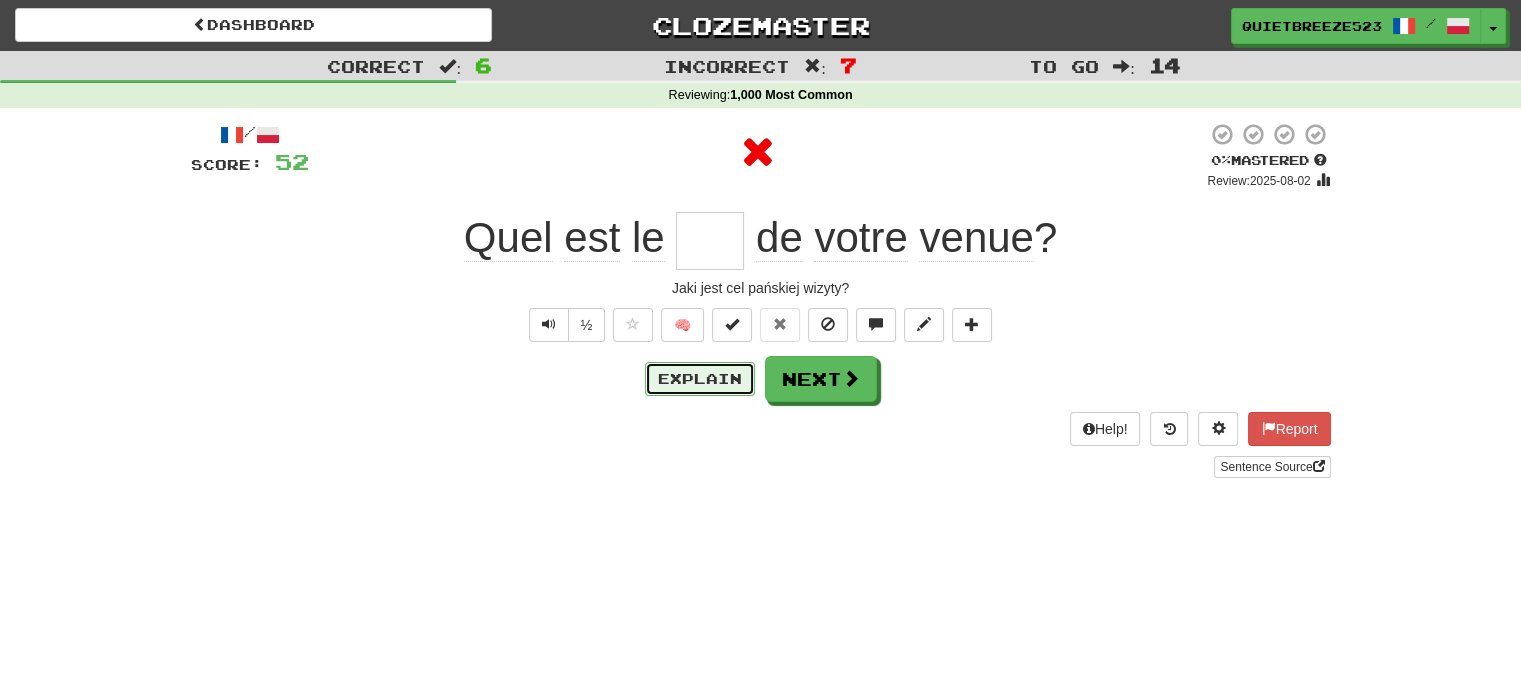 click on "Explain" at bounding box center [700, 379] 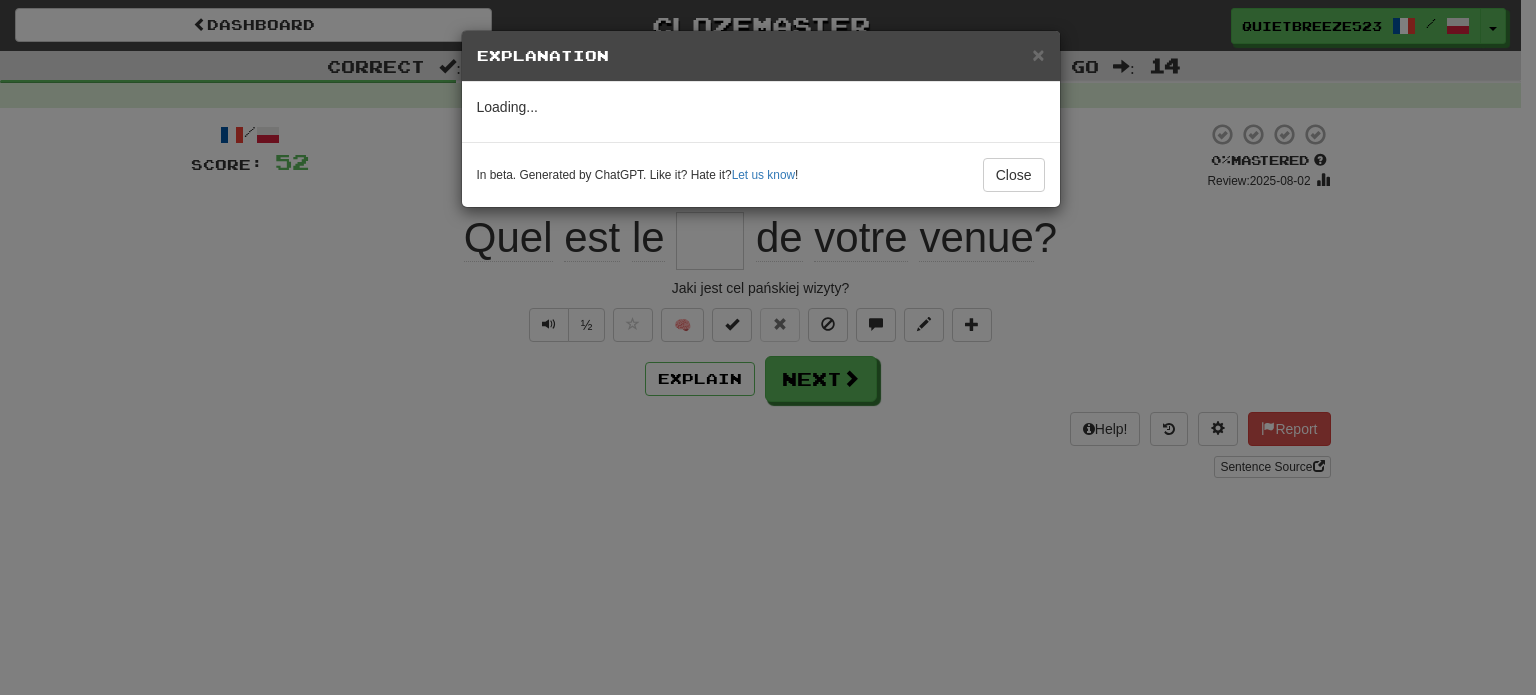 click on "× Explanation Loading... In beta. Generated by ChatGPT. Like it? Hate it?  Let us know ! Close" at bounding box center (768, 347) 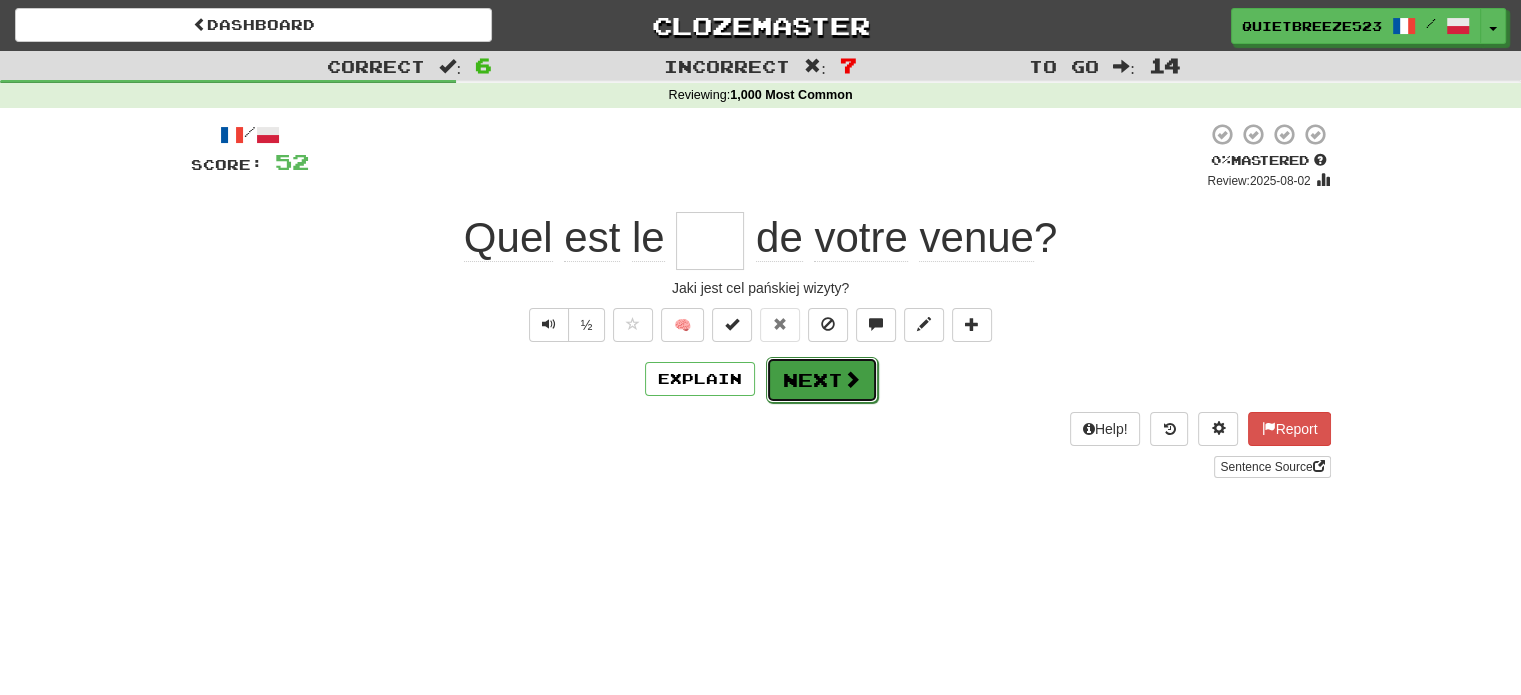 click on "Next" at bounding box center (822, 380) 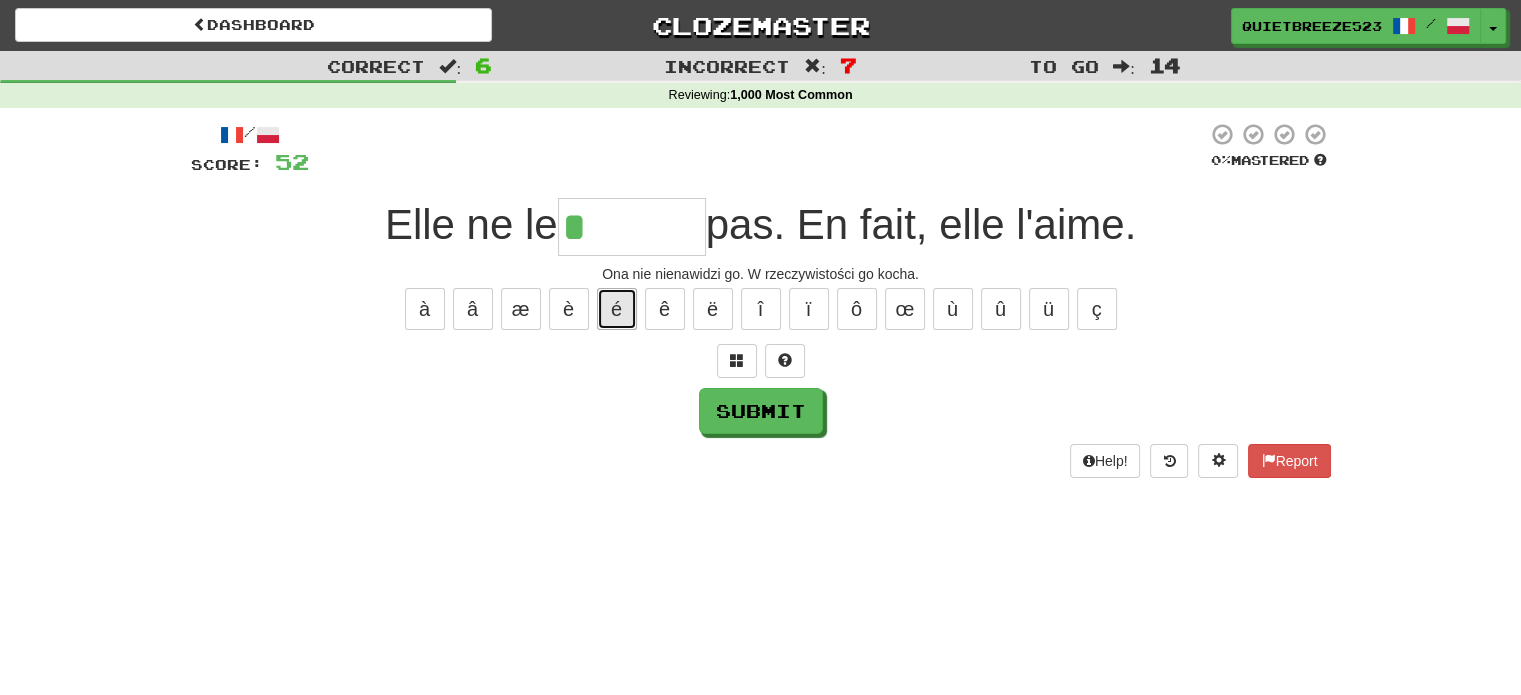 click on "é" at bounding box center [617, 309] 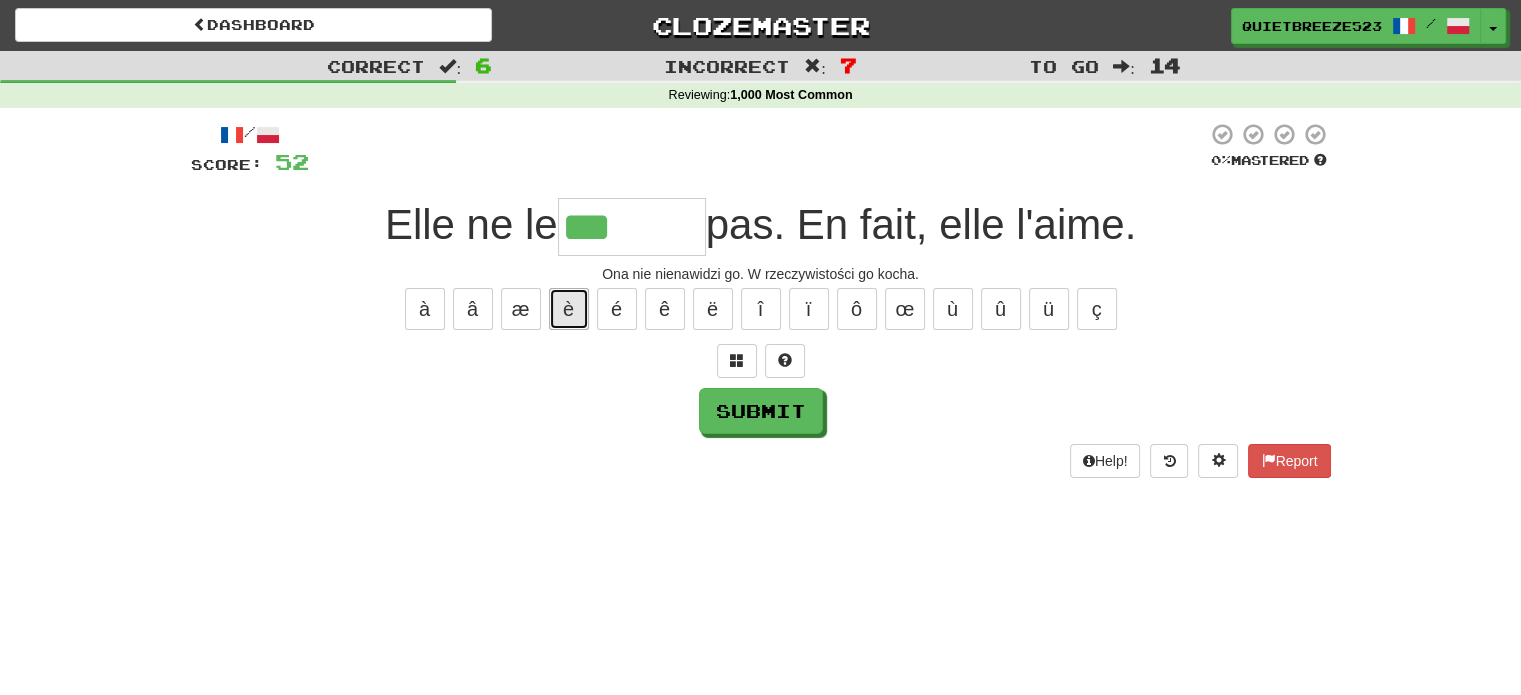 click on "è" at bounding box center (569, 309) 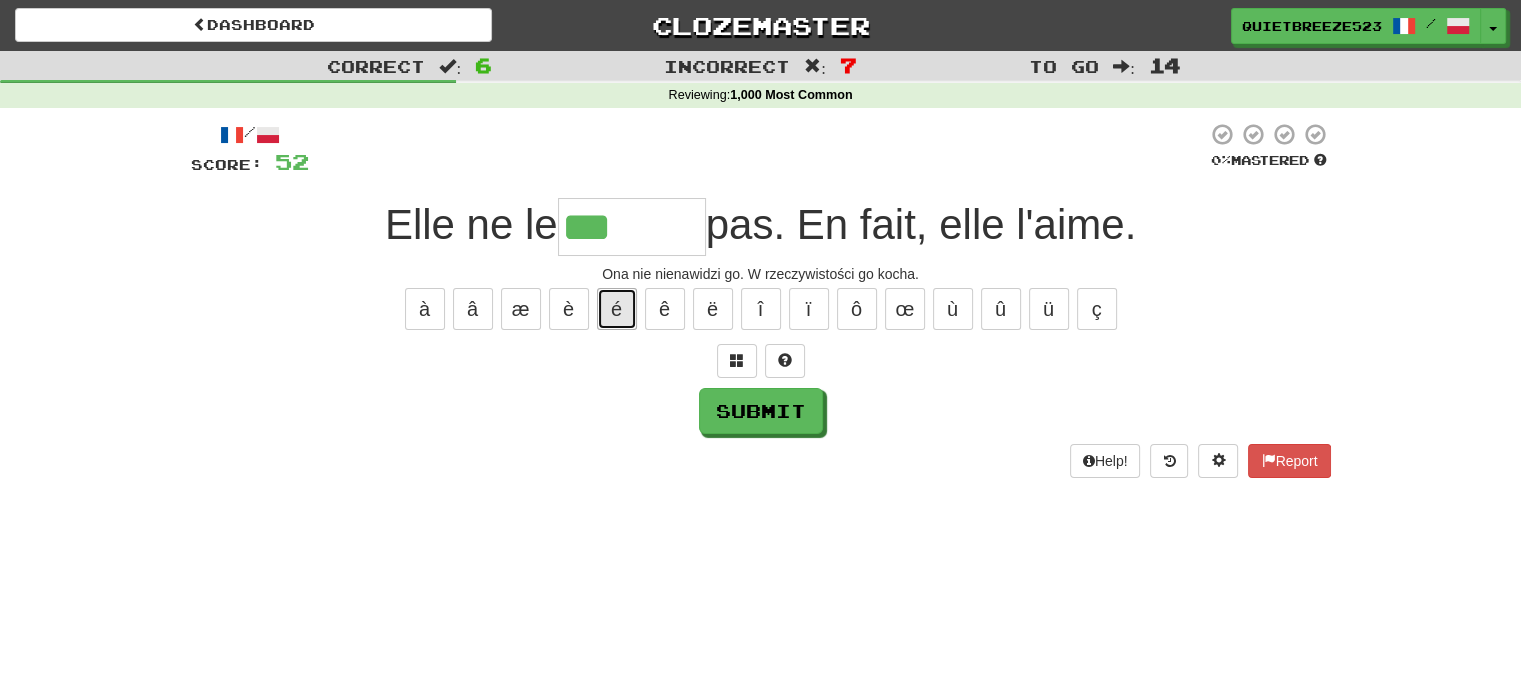click on "é" at bounding box center (617, 309) 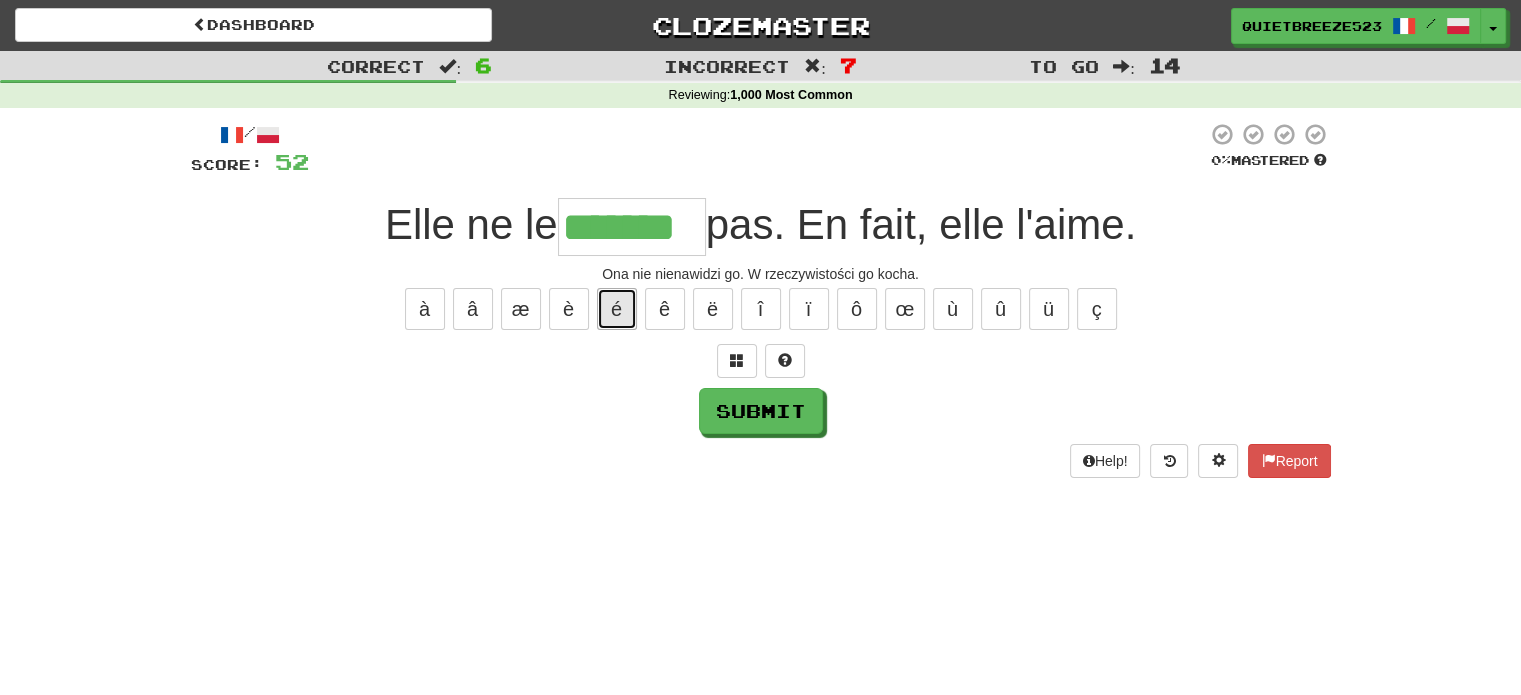 click on "é" at bounding box center [617, 309] 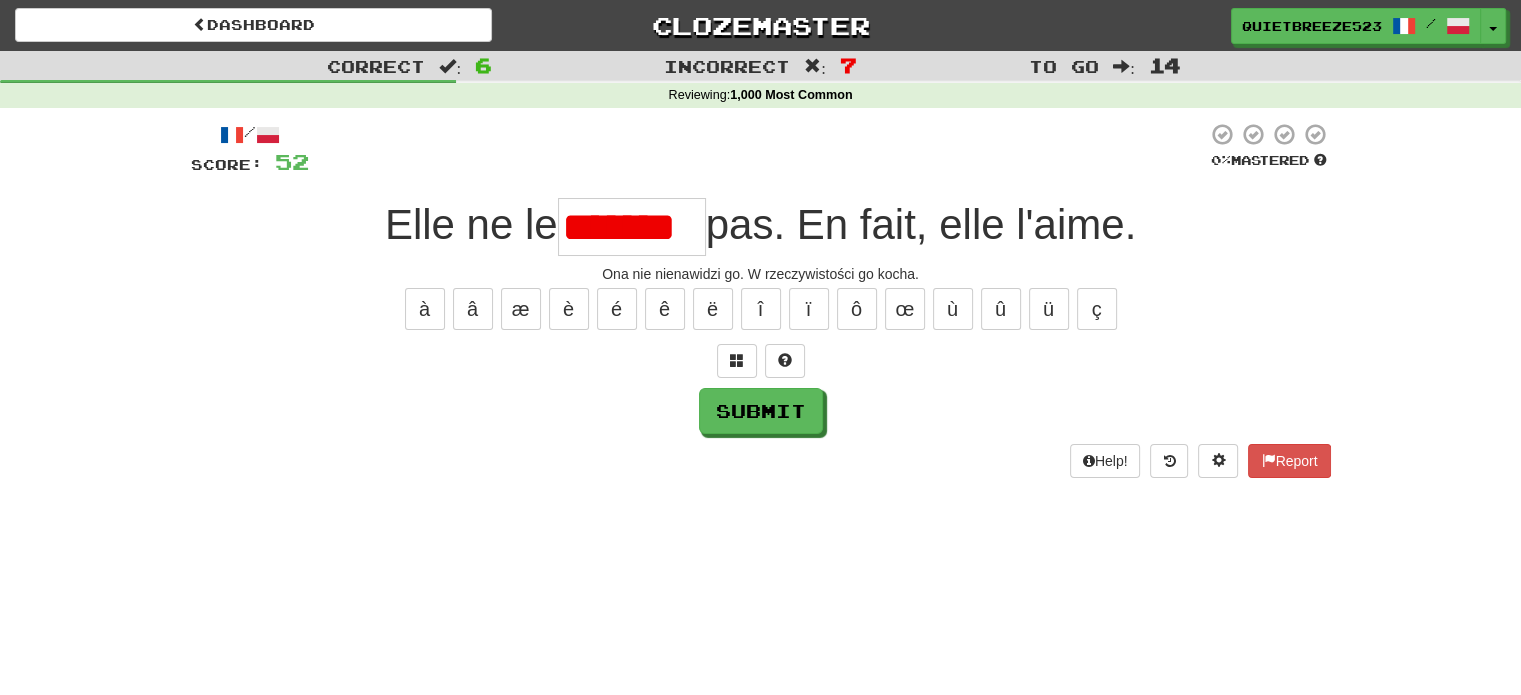 scroll, scrollTop: 0, scrollLeft: 0, axis: both 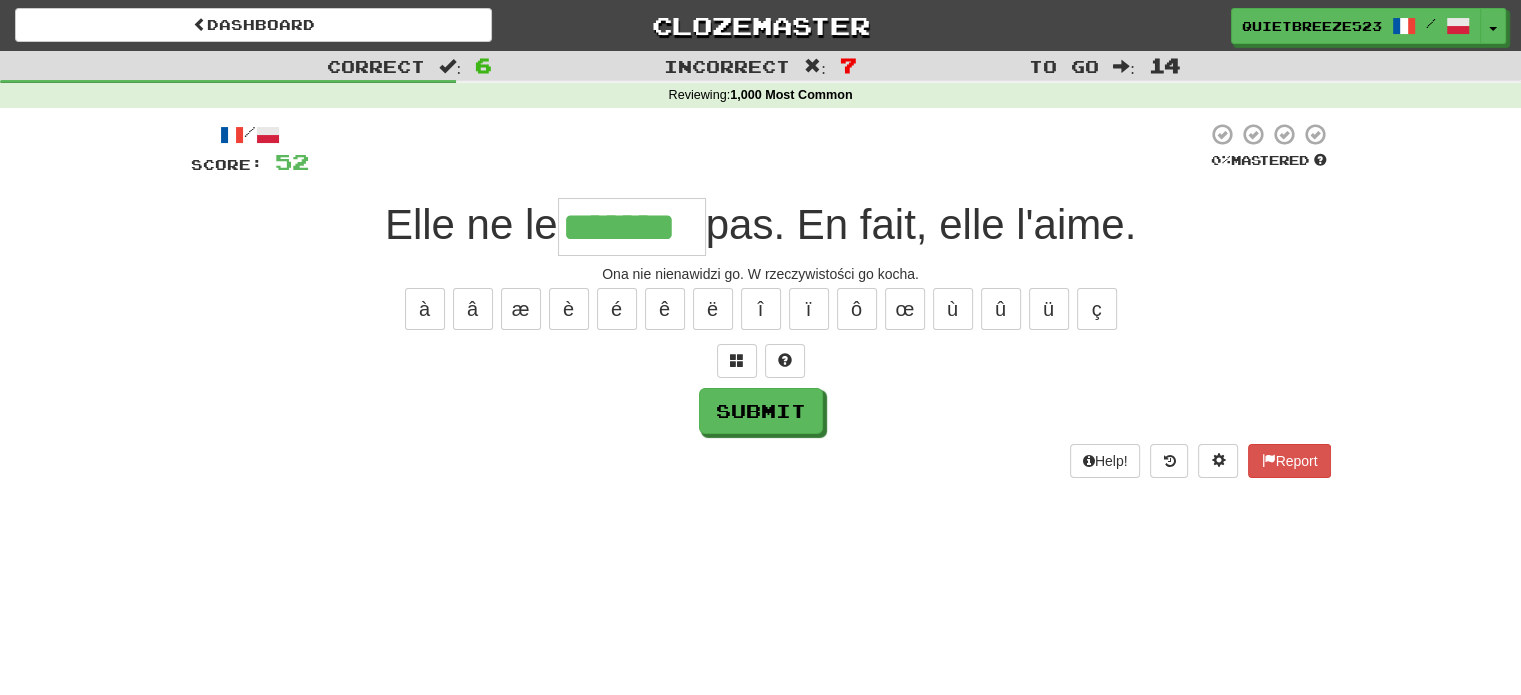 type on "*******" 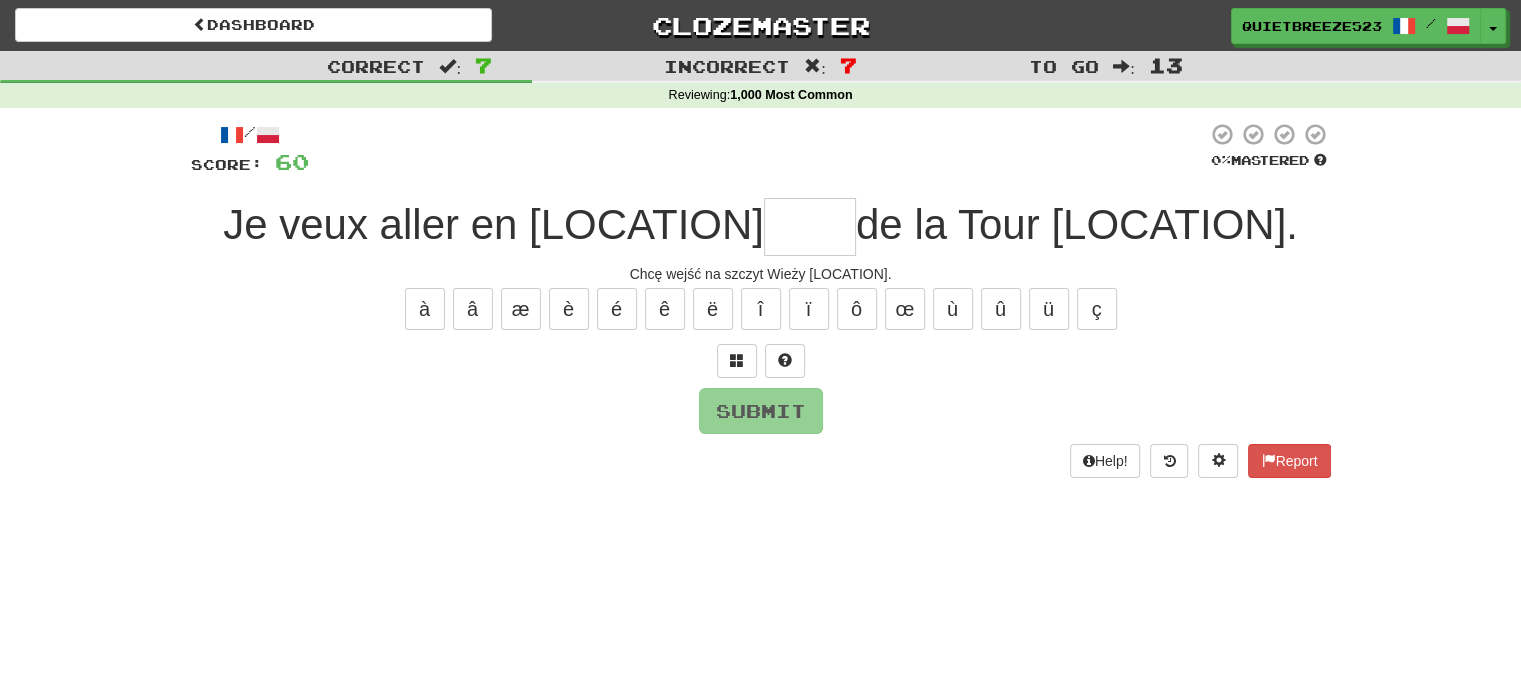 type on "****" 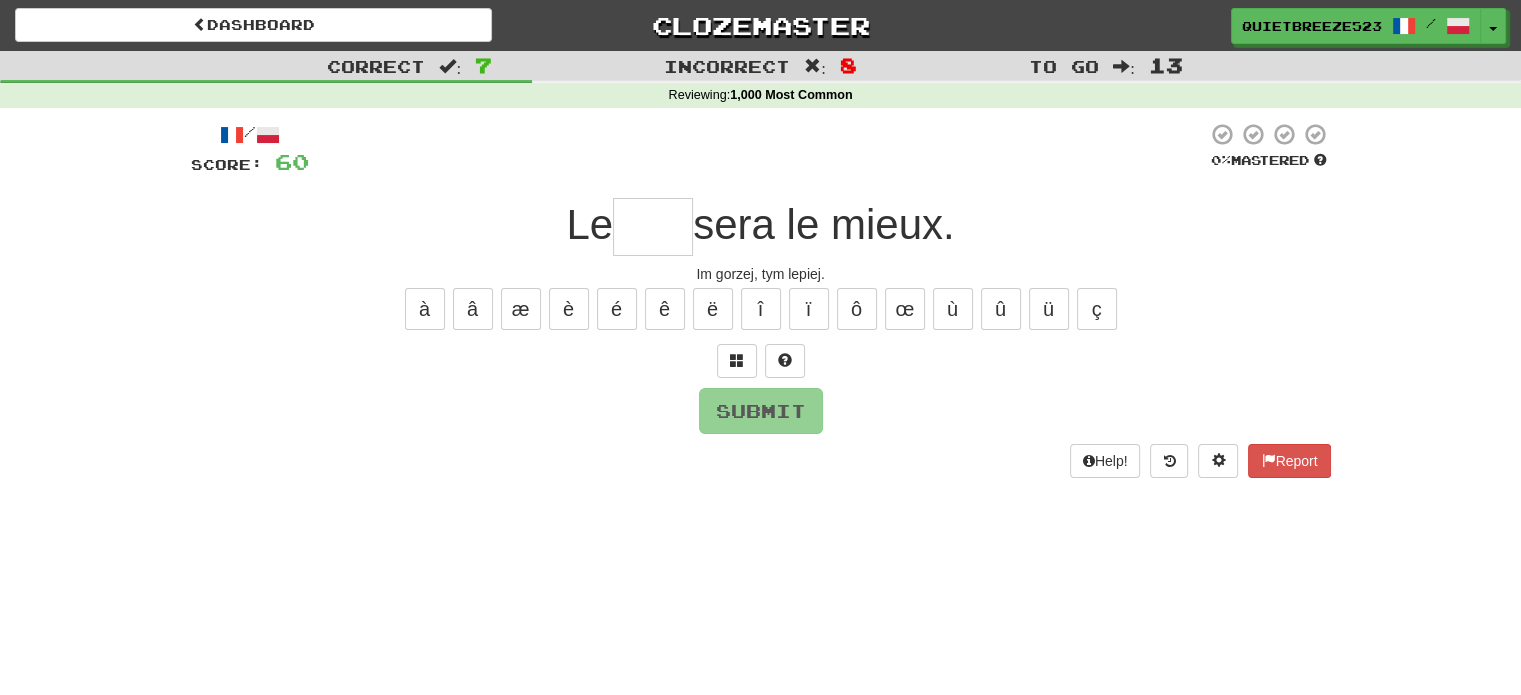 type on "*" 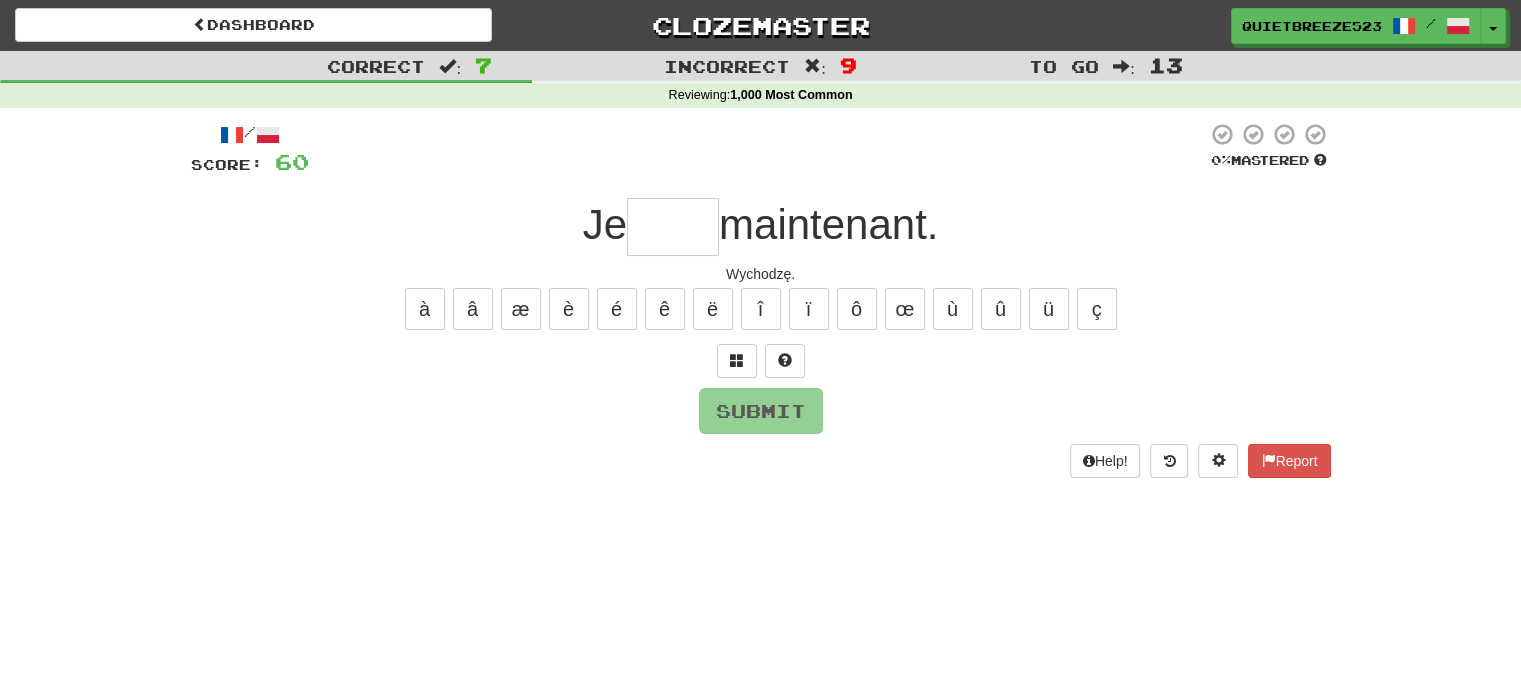 type on "****" 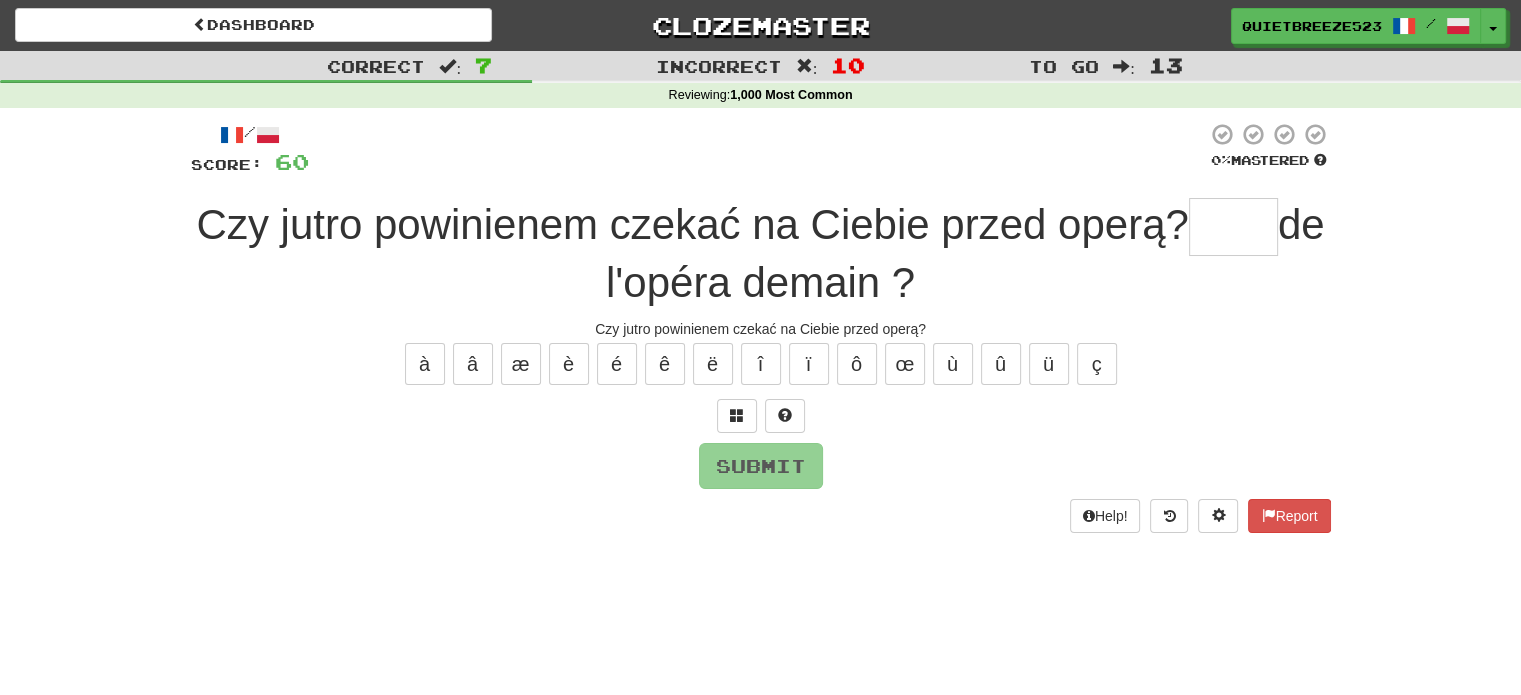 type on "*" 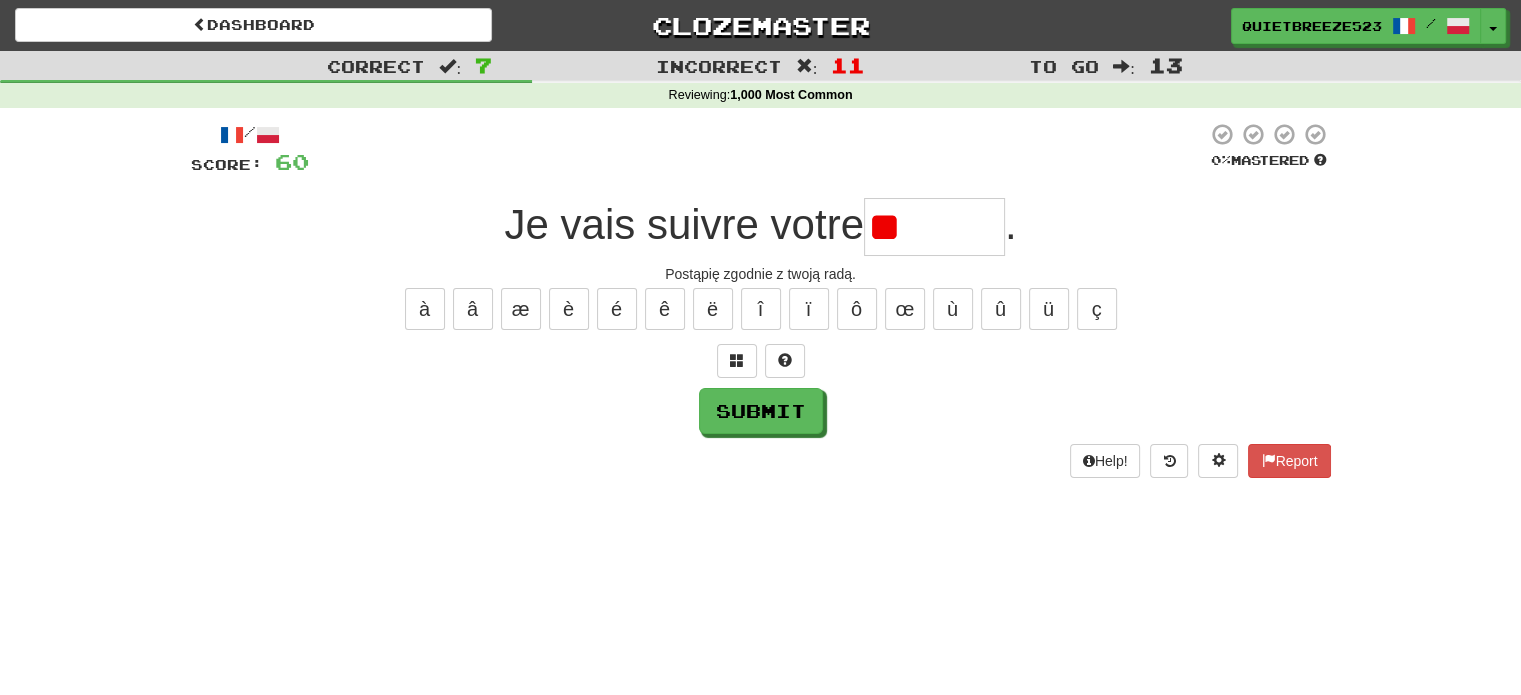 type on "*" 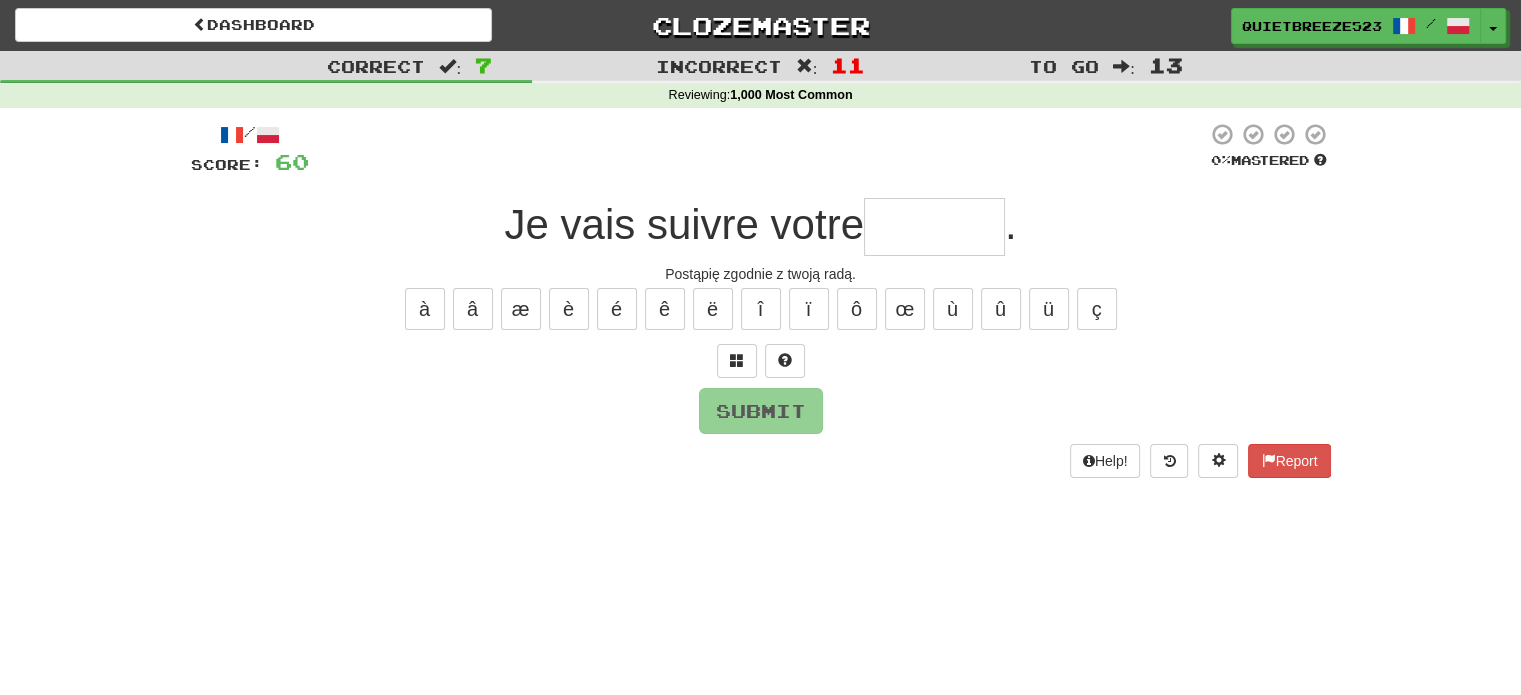 type on "*" 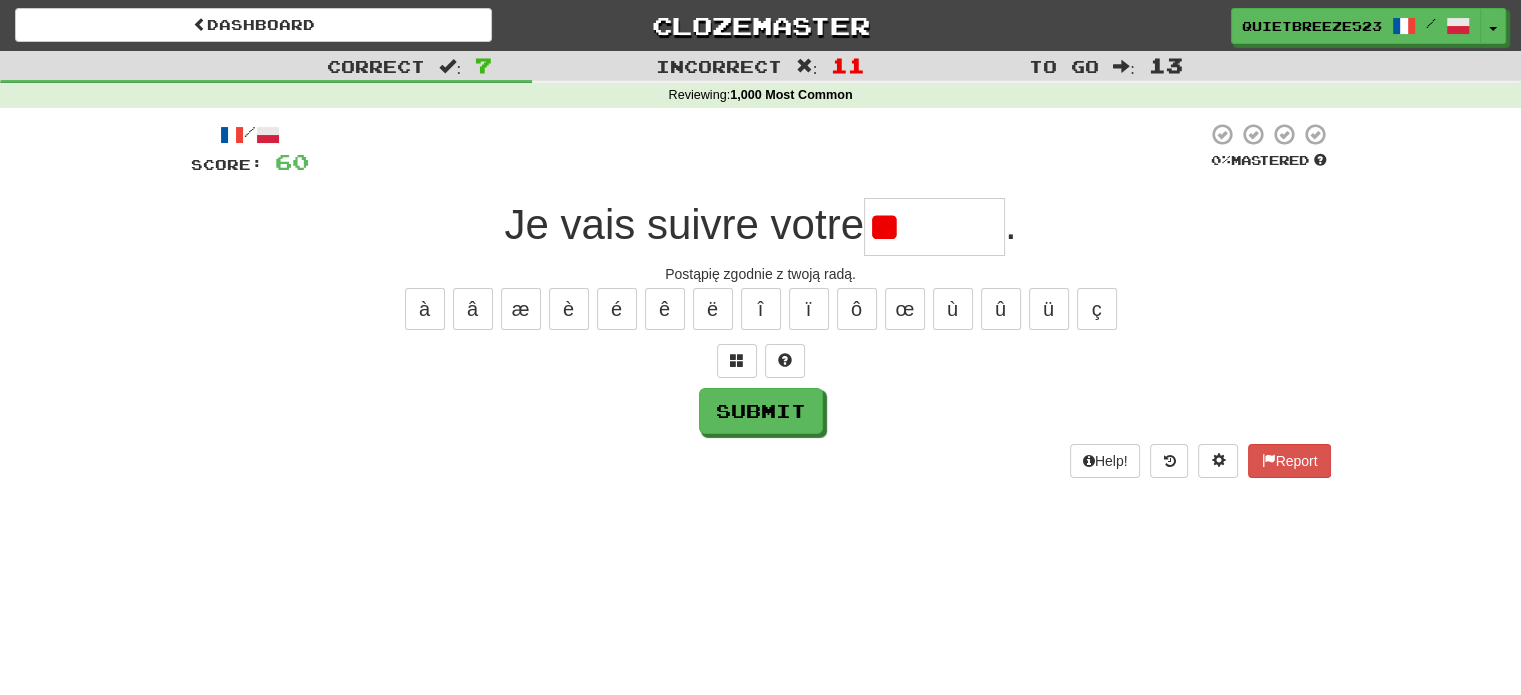 type on "*" 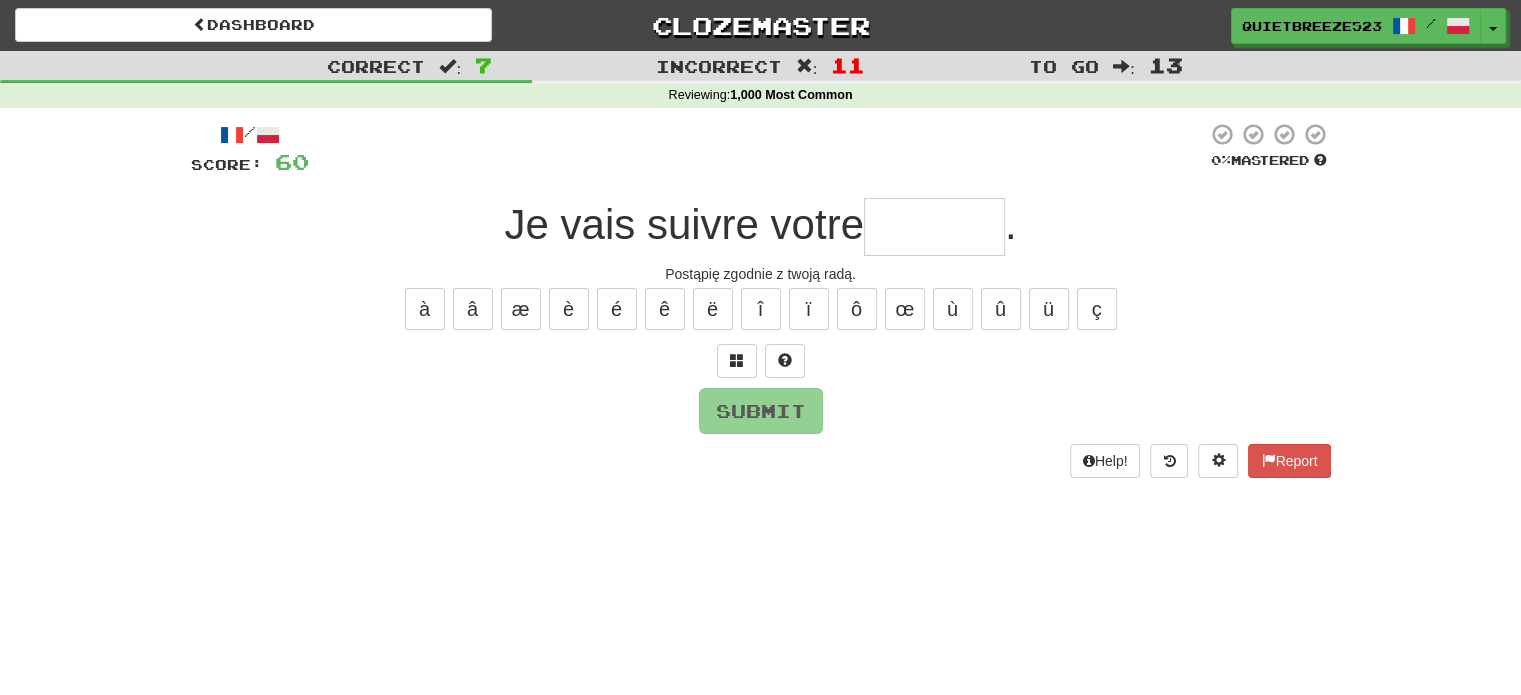 type on "*******" 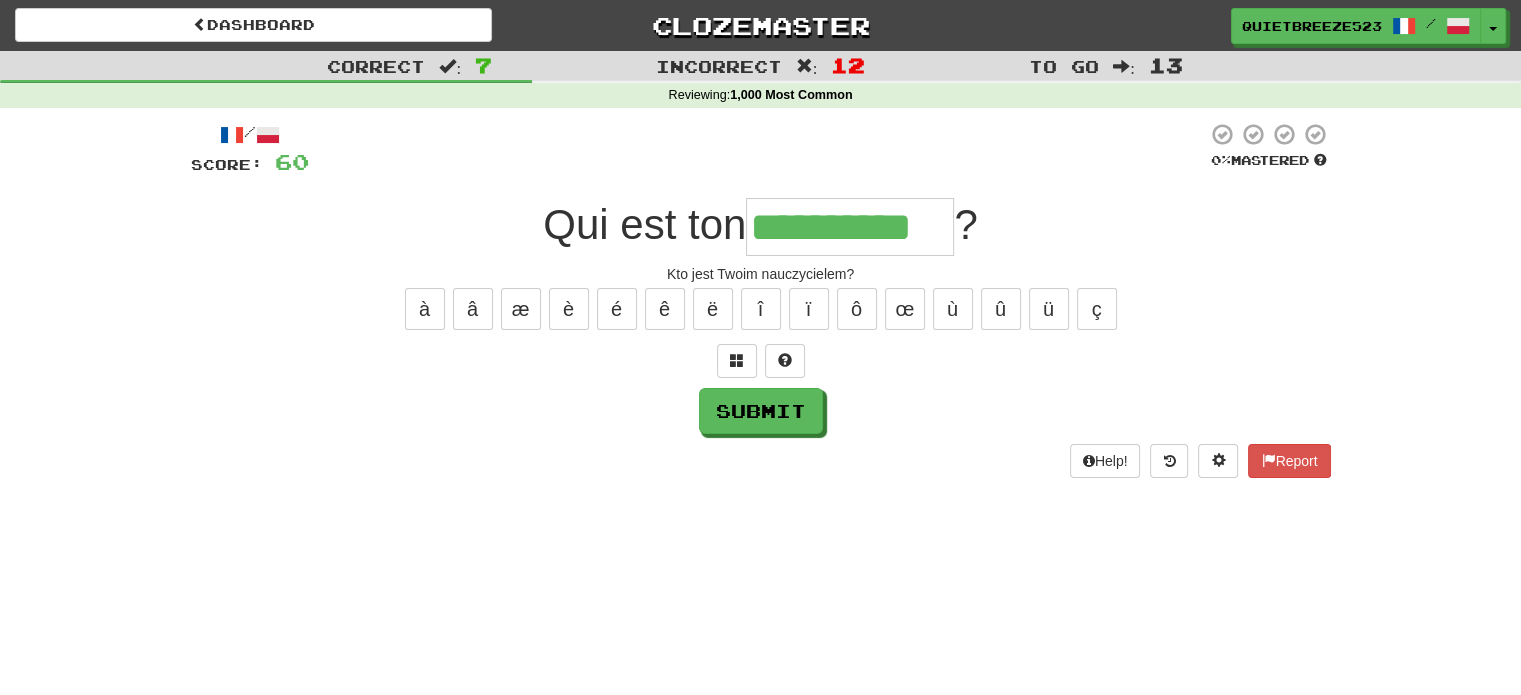 type on "**********" 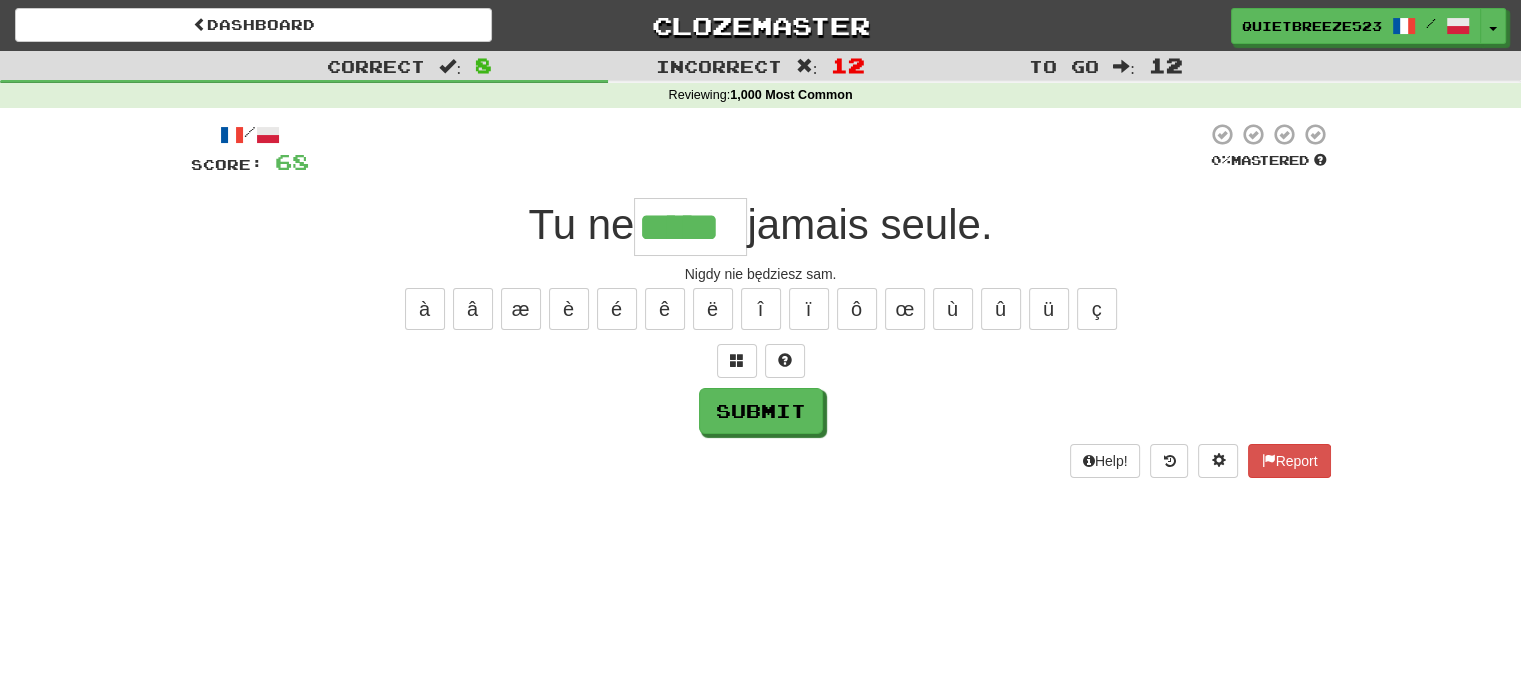 type on "*****" 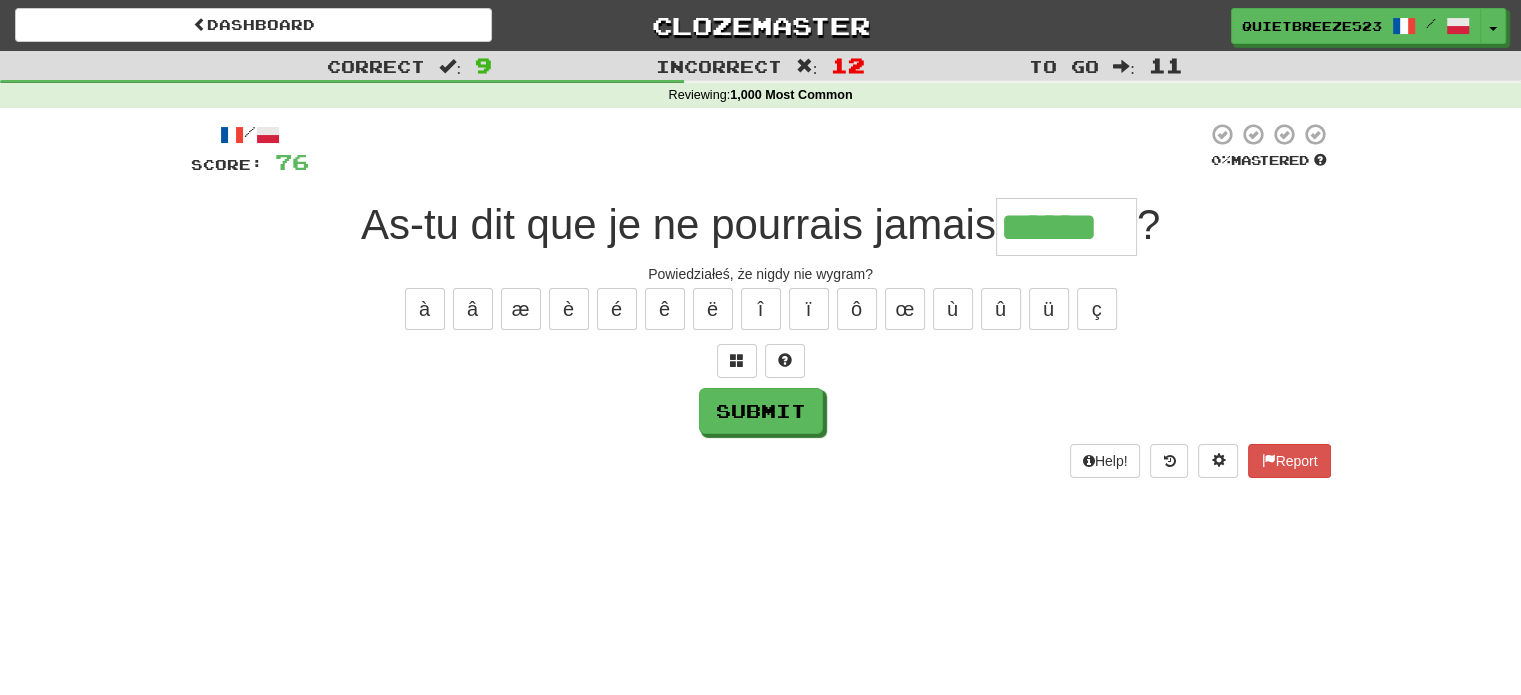 type on "******" 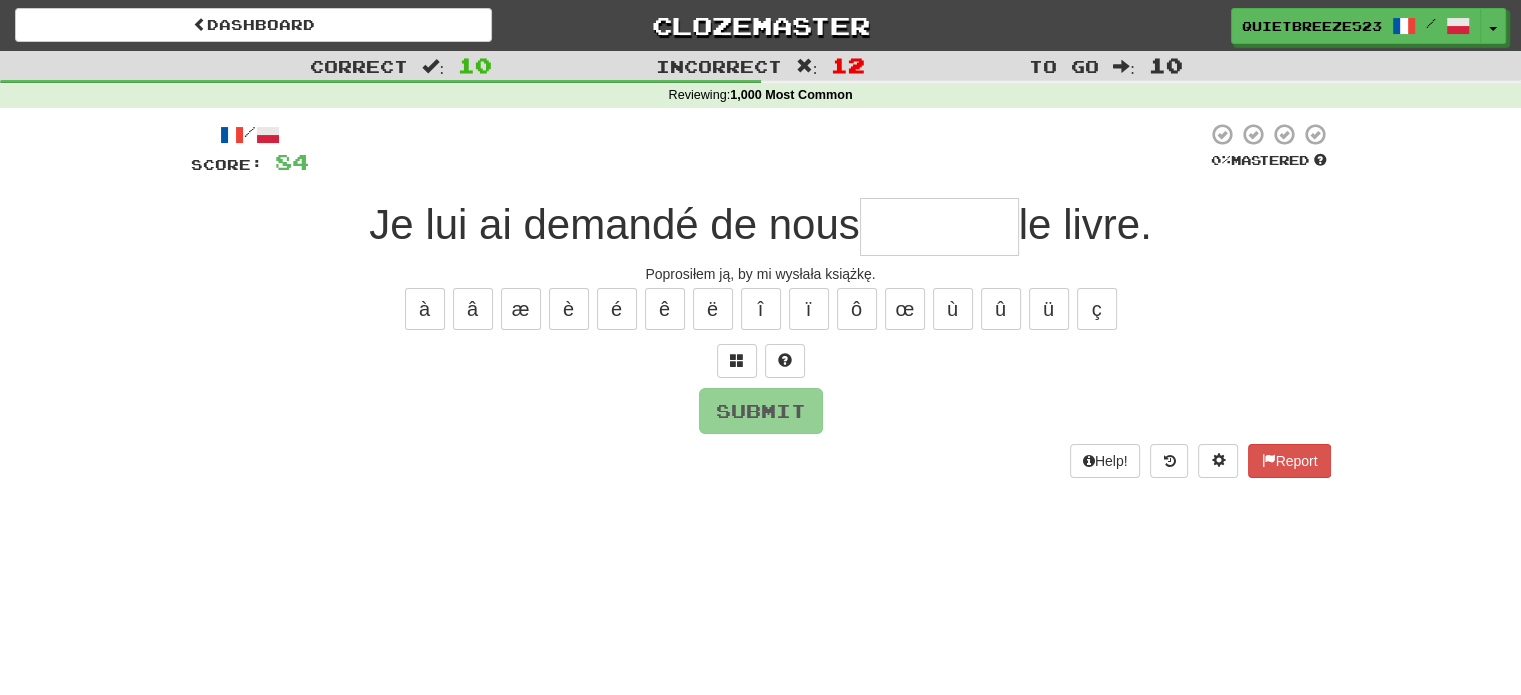 type on "*" 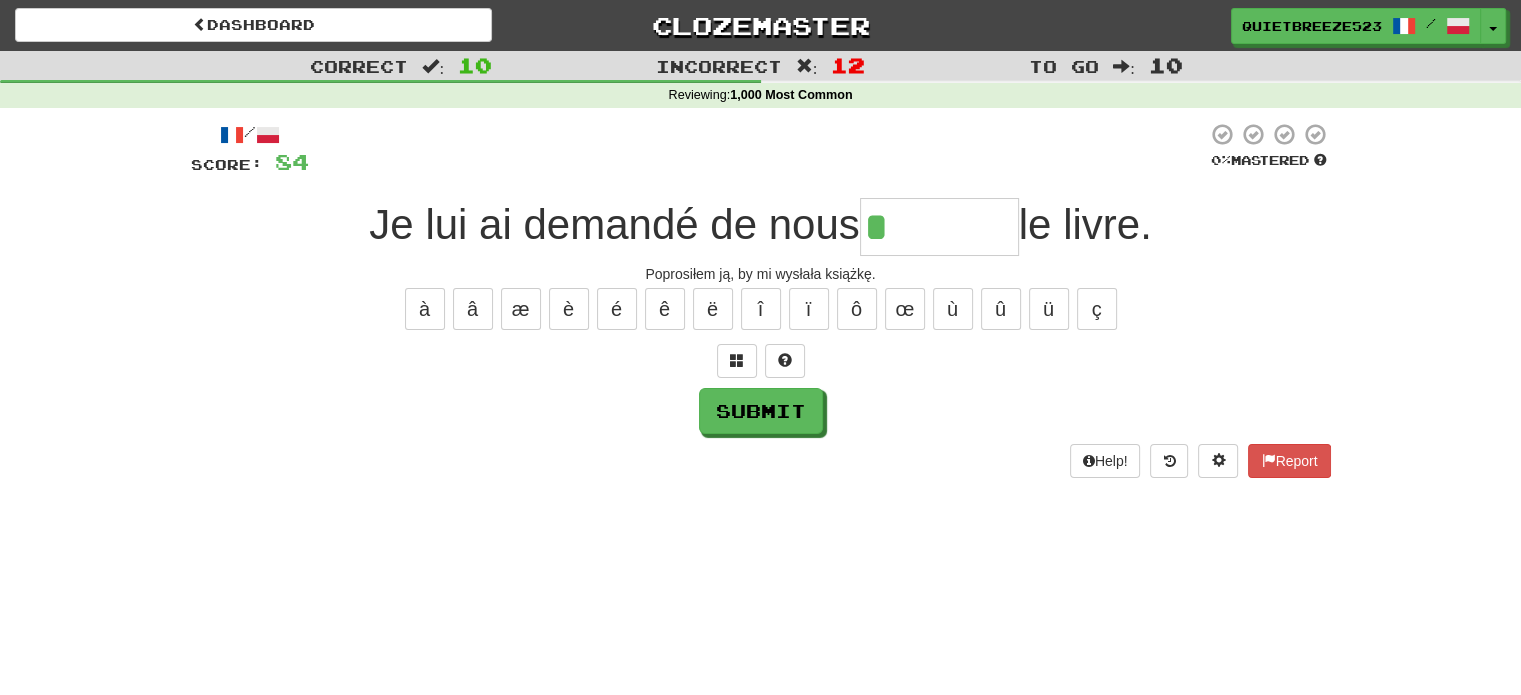 type on "*******" 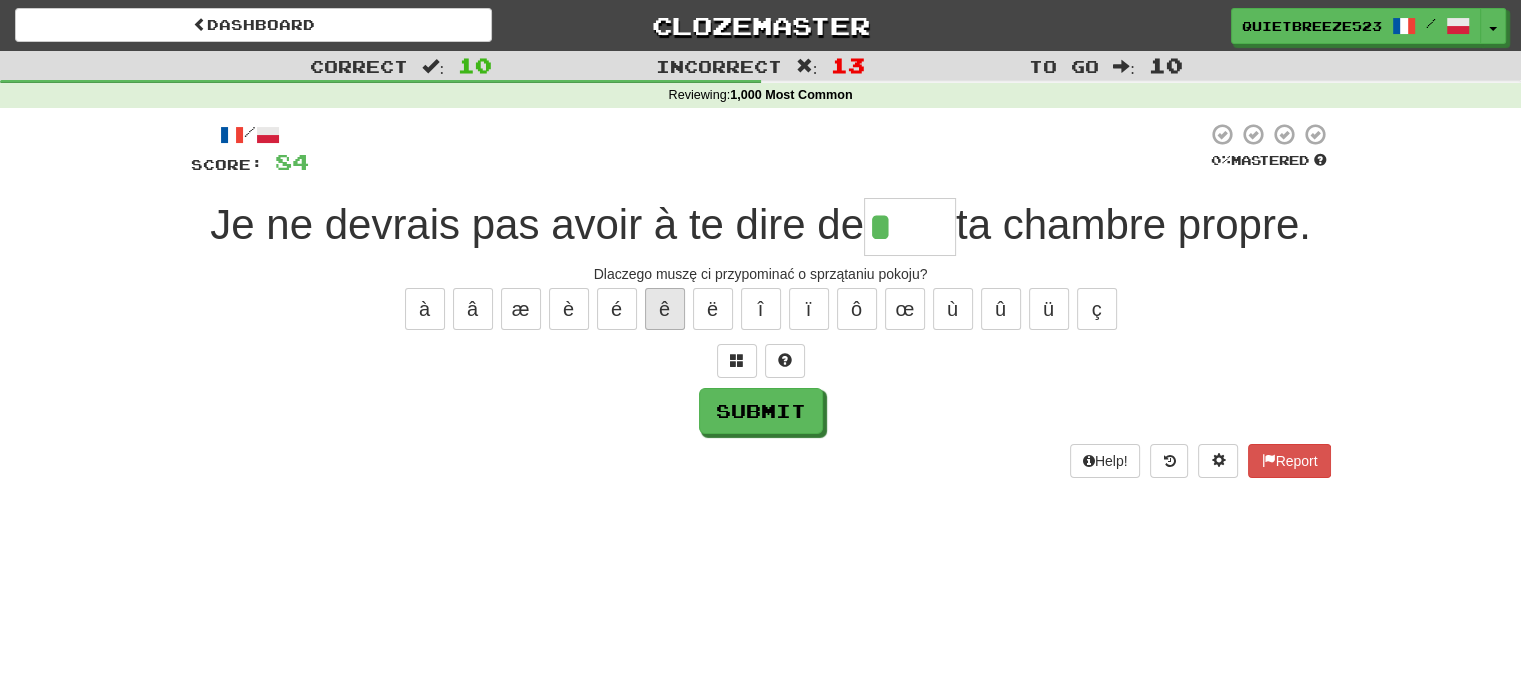type on "*****" 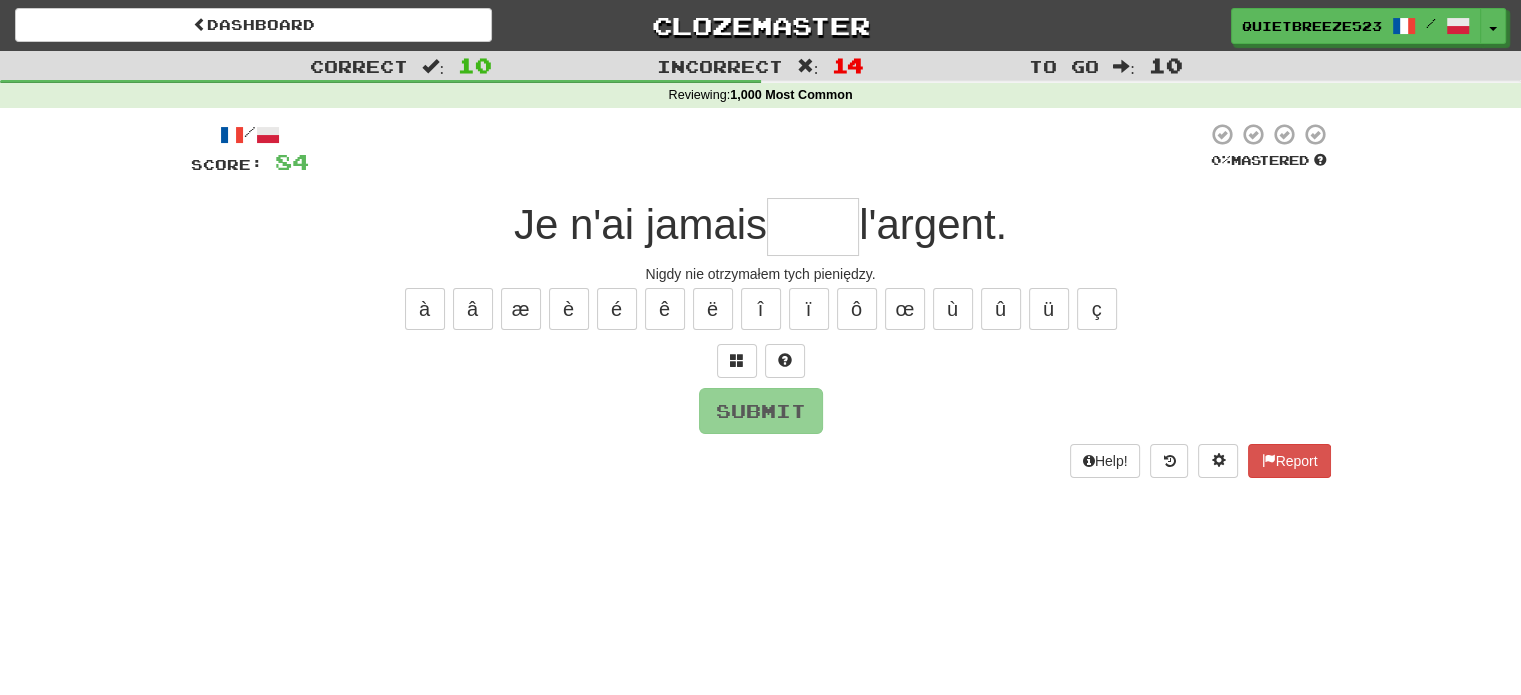 type on "*" 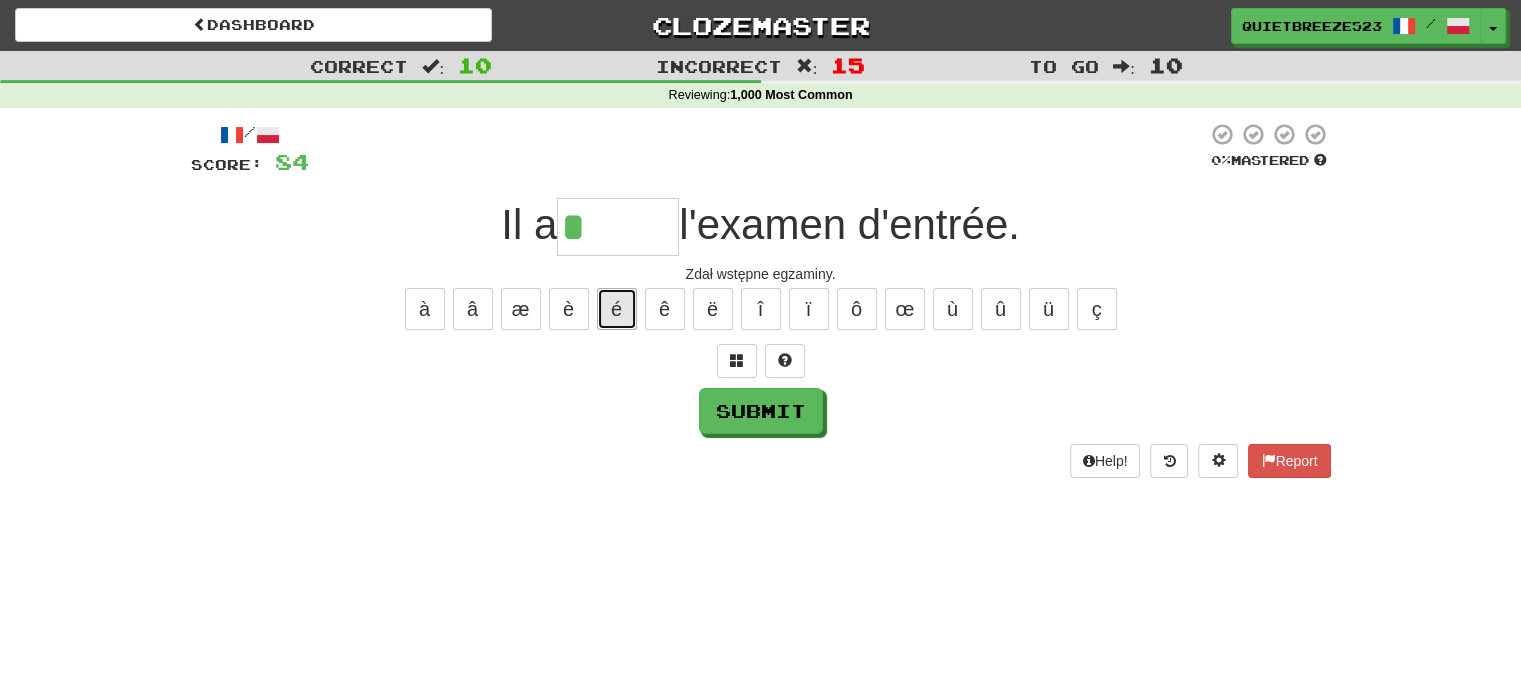 click on "é" at bounding box center (617, 309) 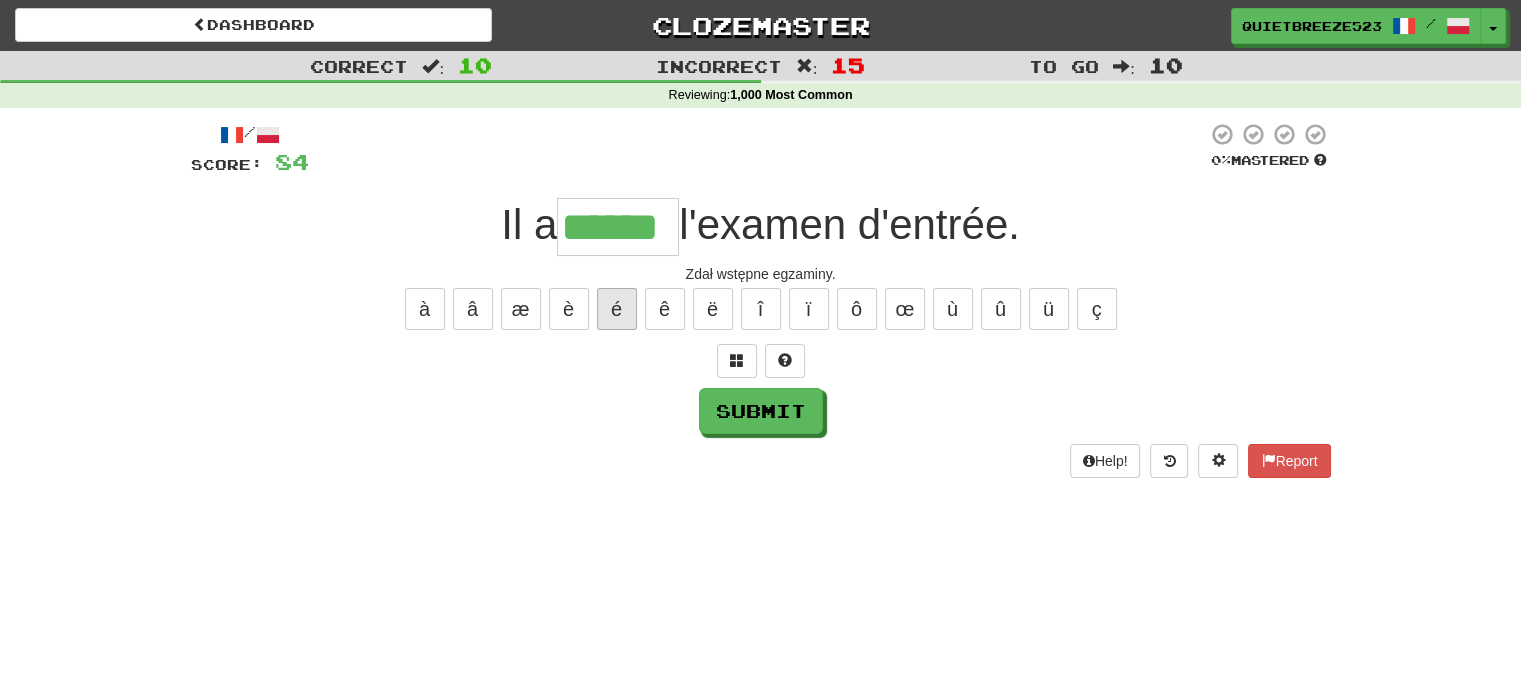 type on "******" 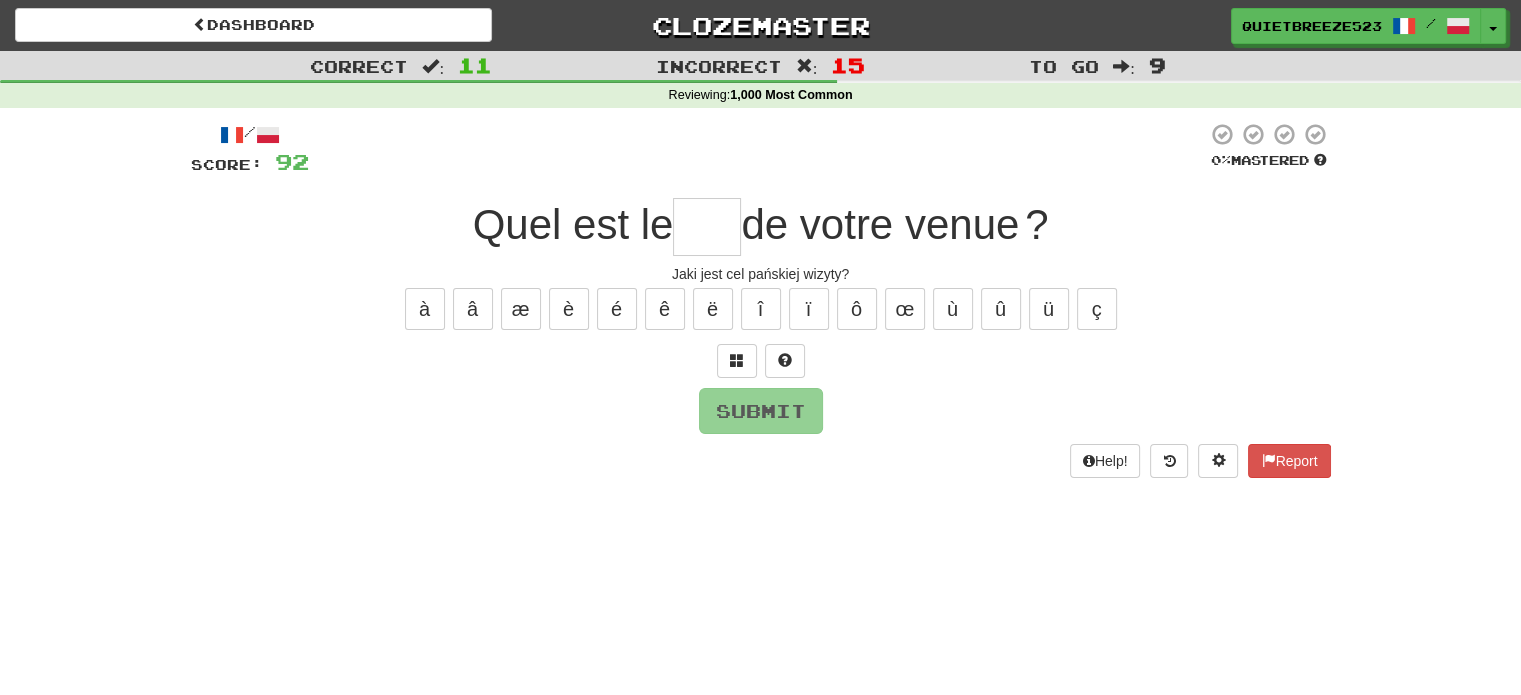 type on "***" 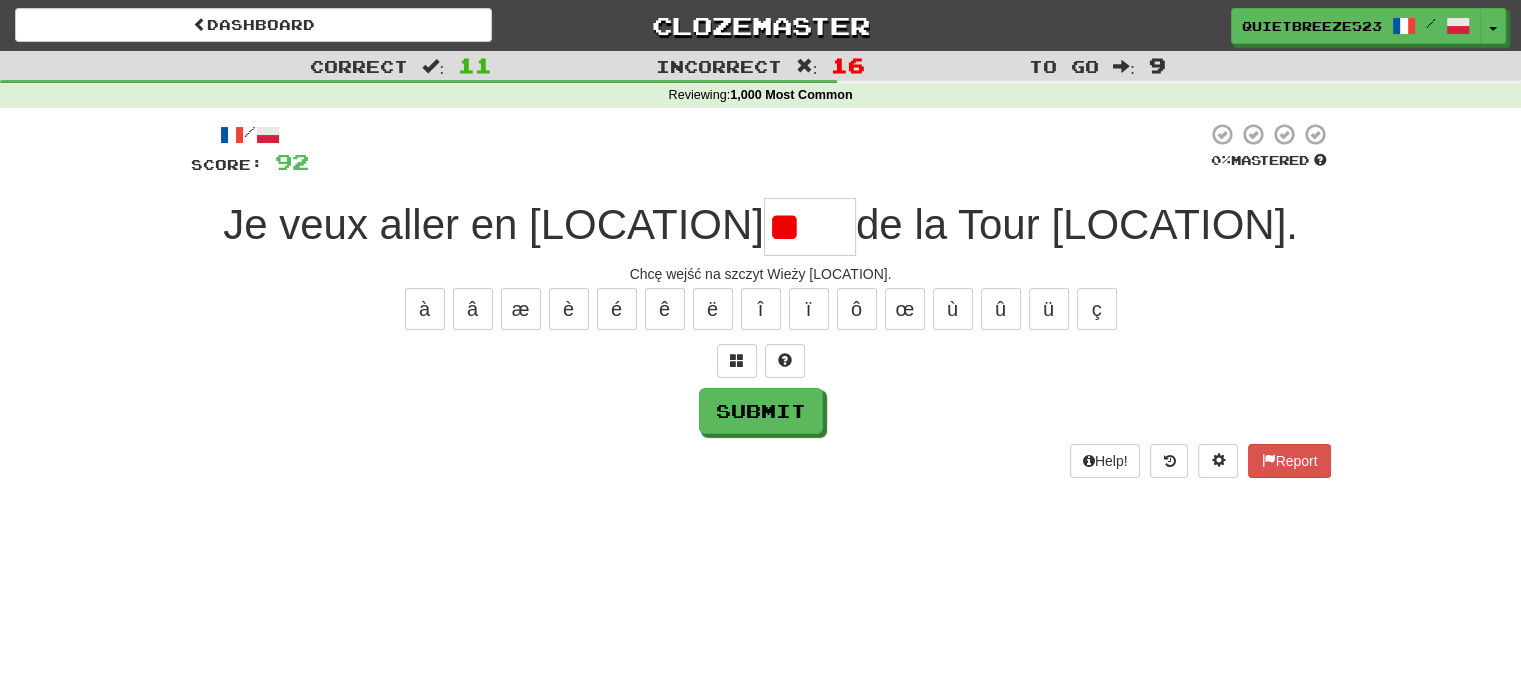 type on "*" 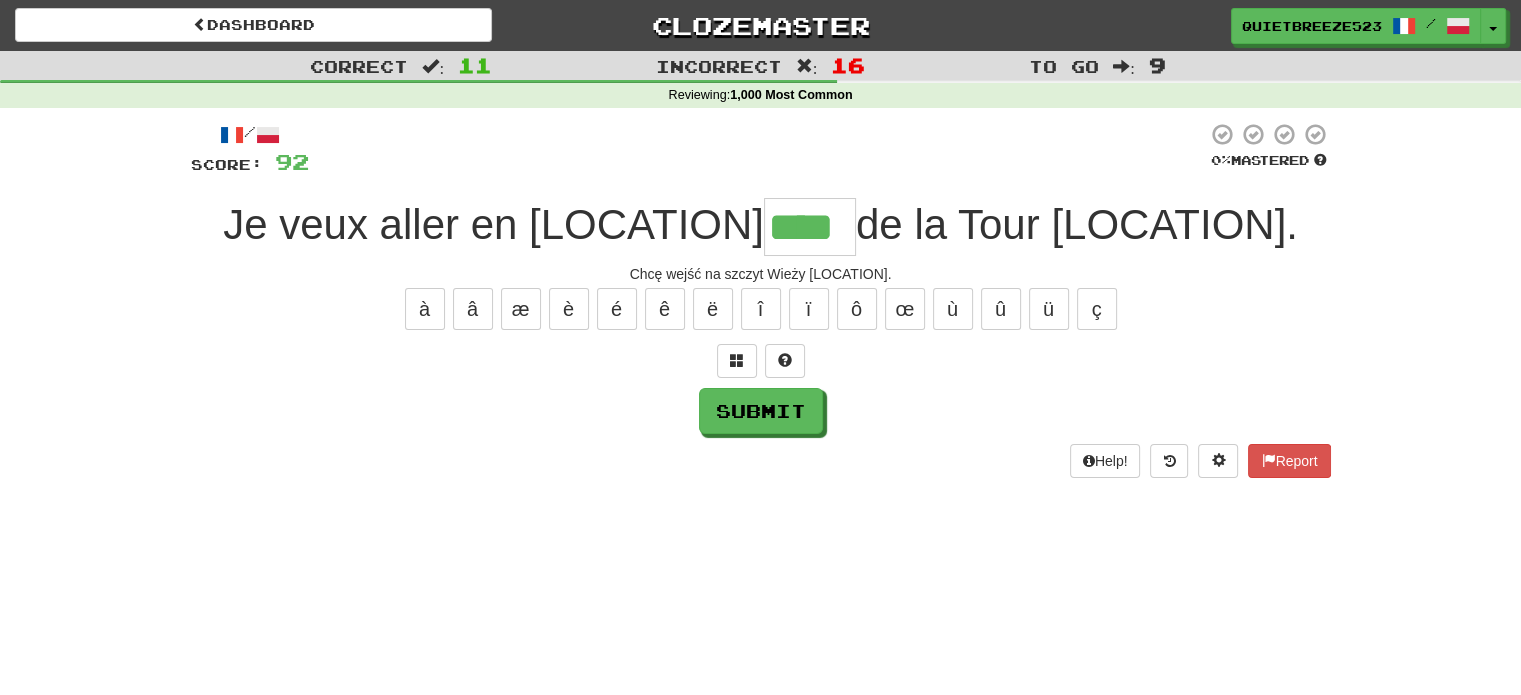 type on "****" 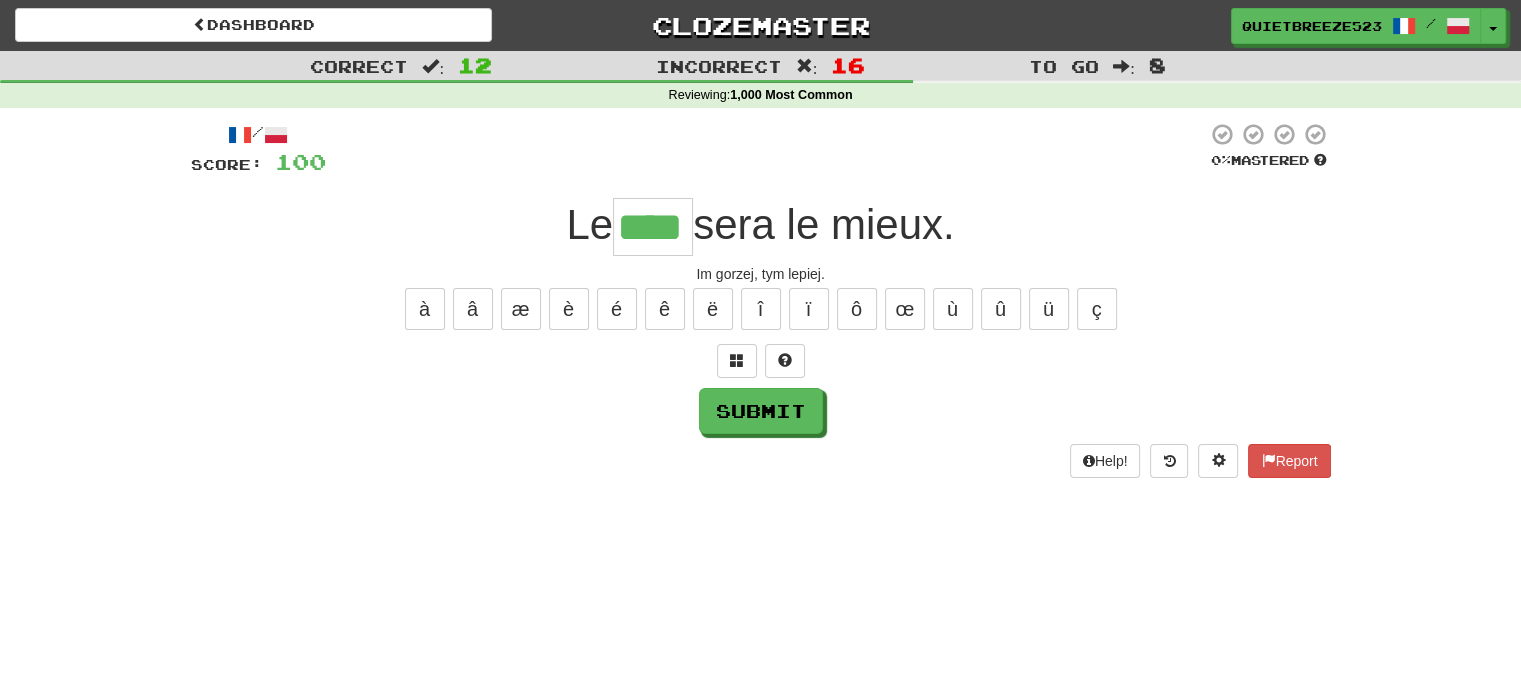 type on "****" 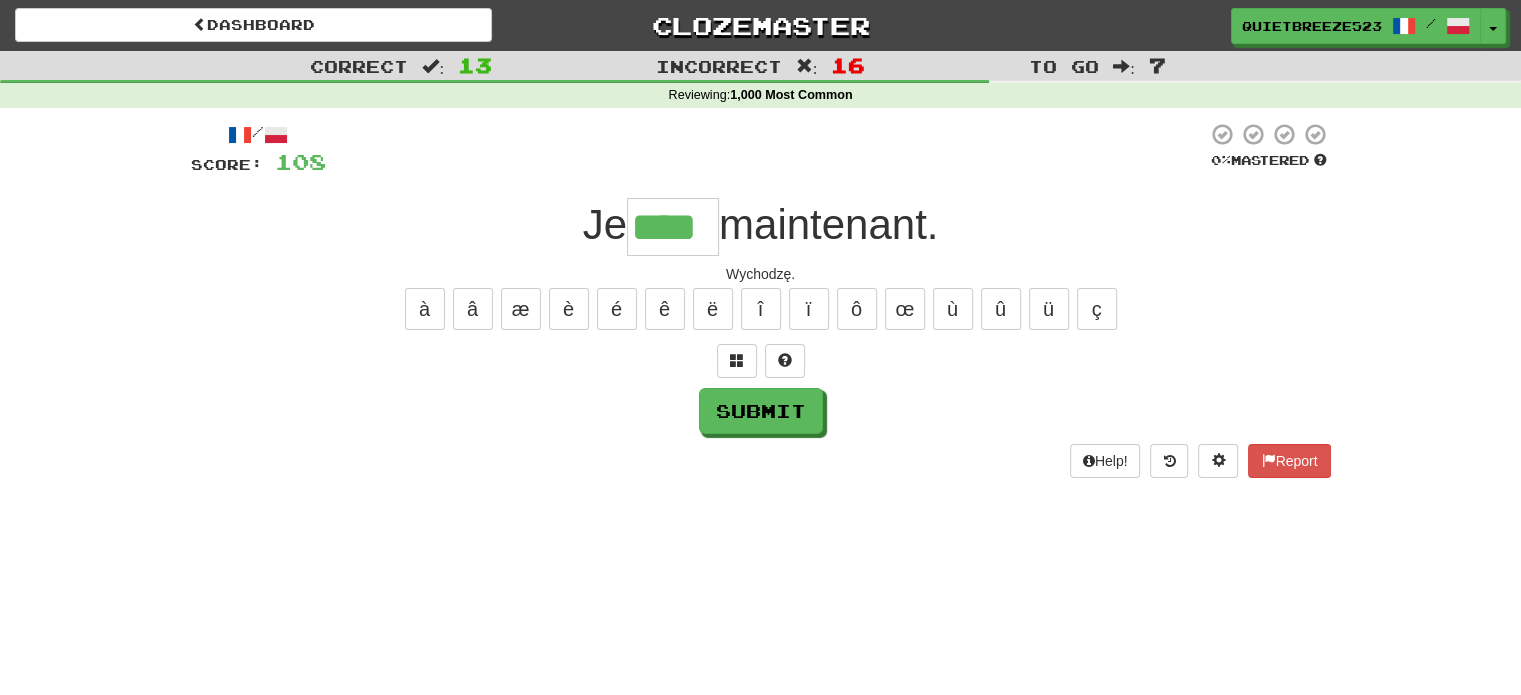 type on "****" 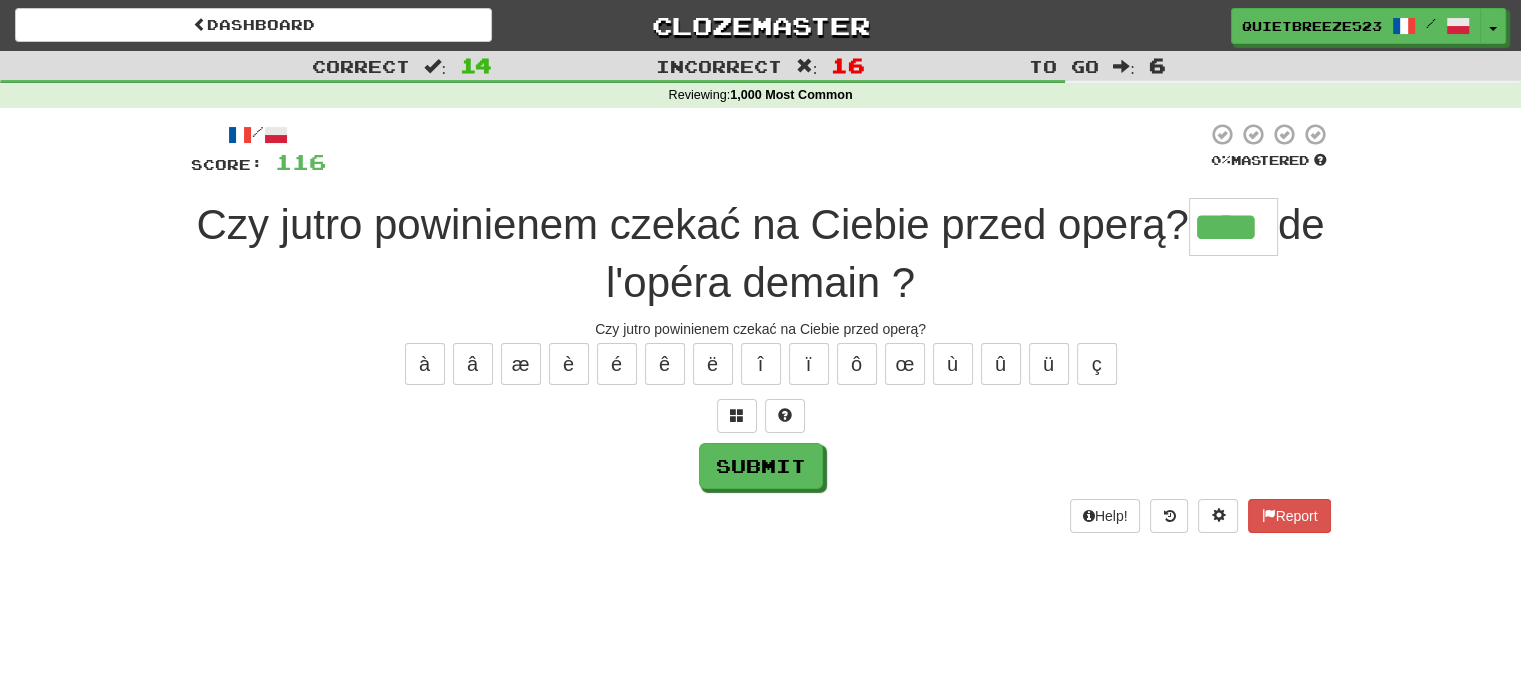 type on "****" 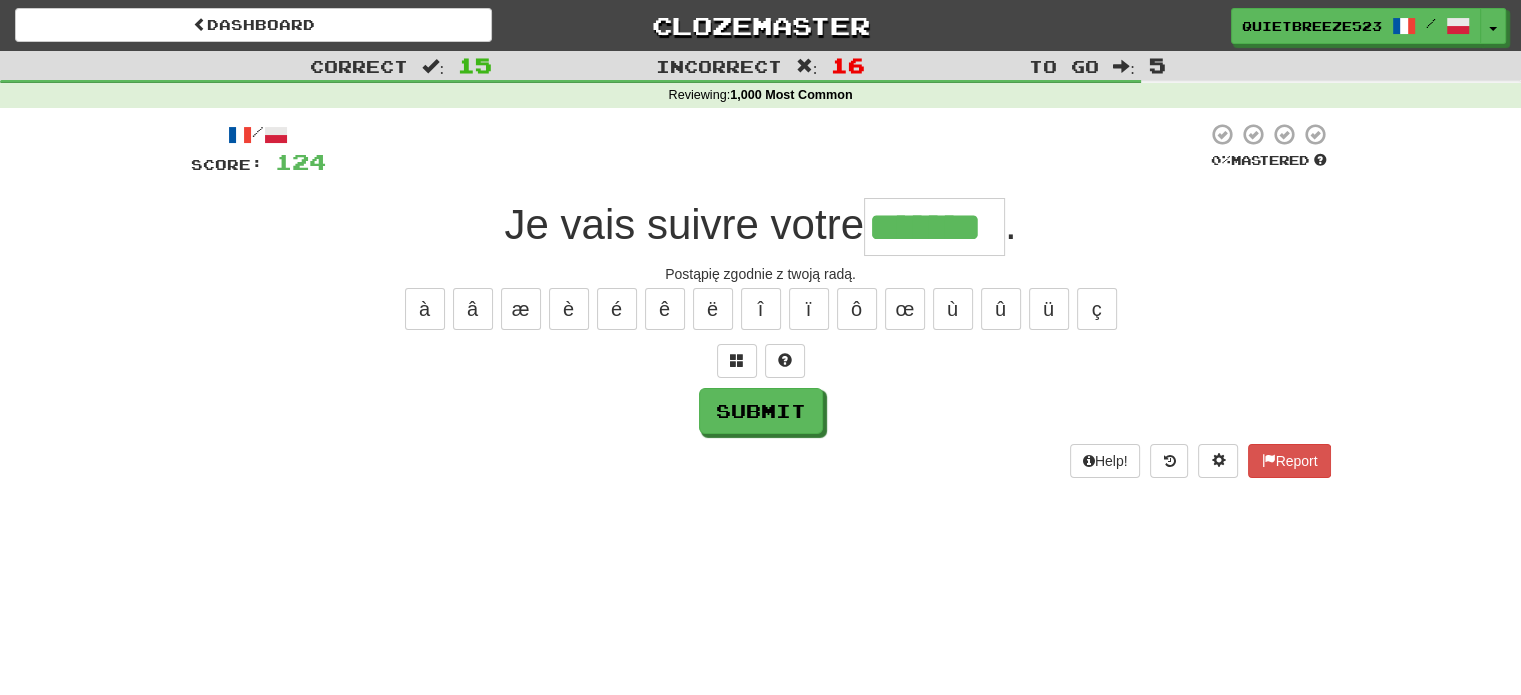 type on "*******" 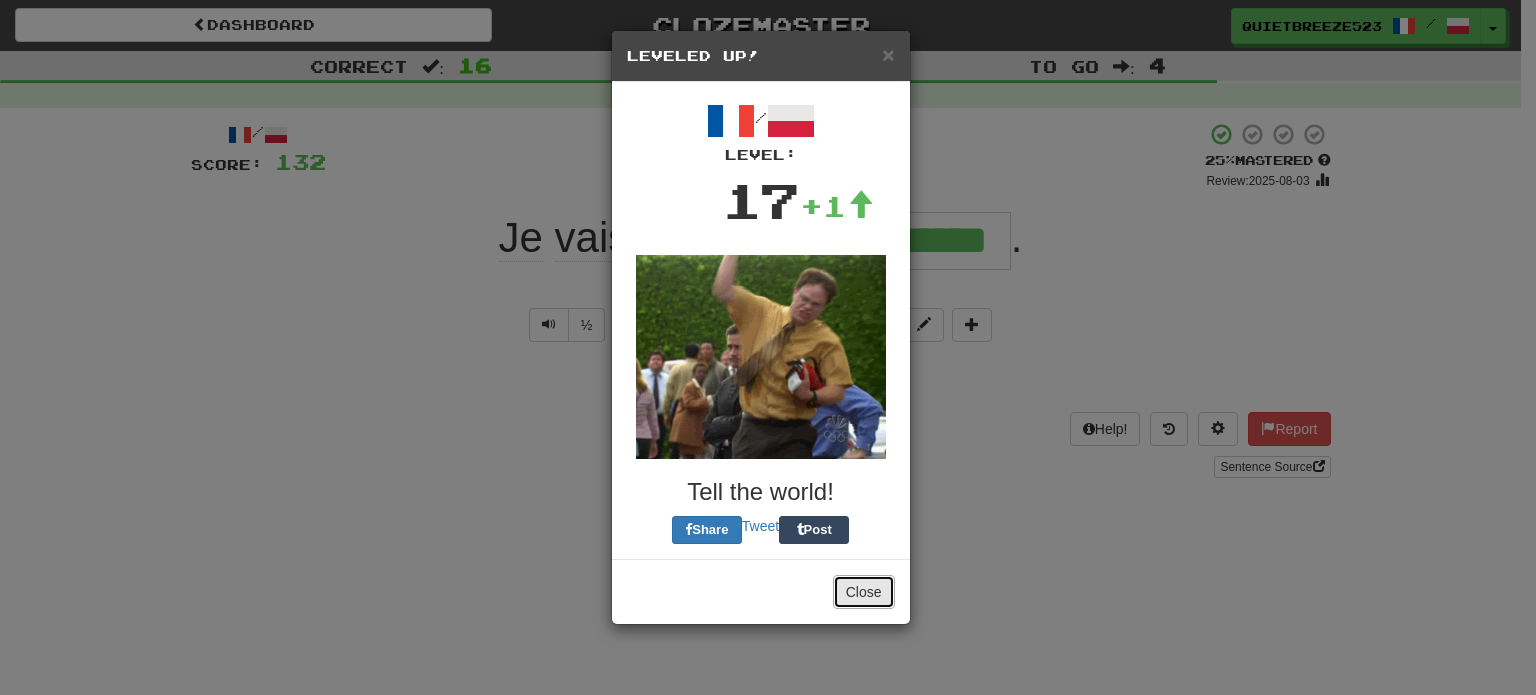 click on "Close" at bounding box center [864, 592] 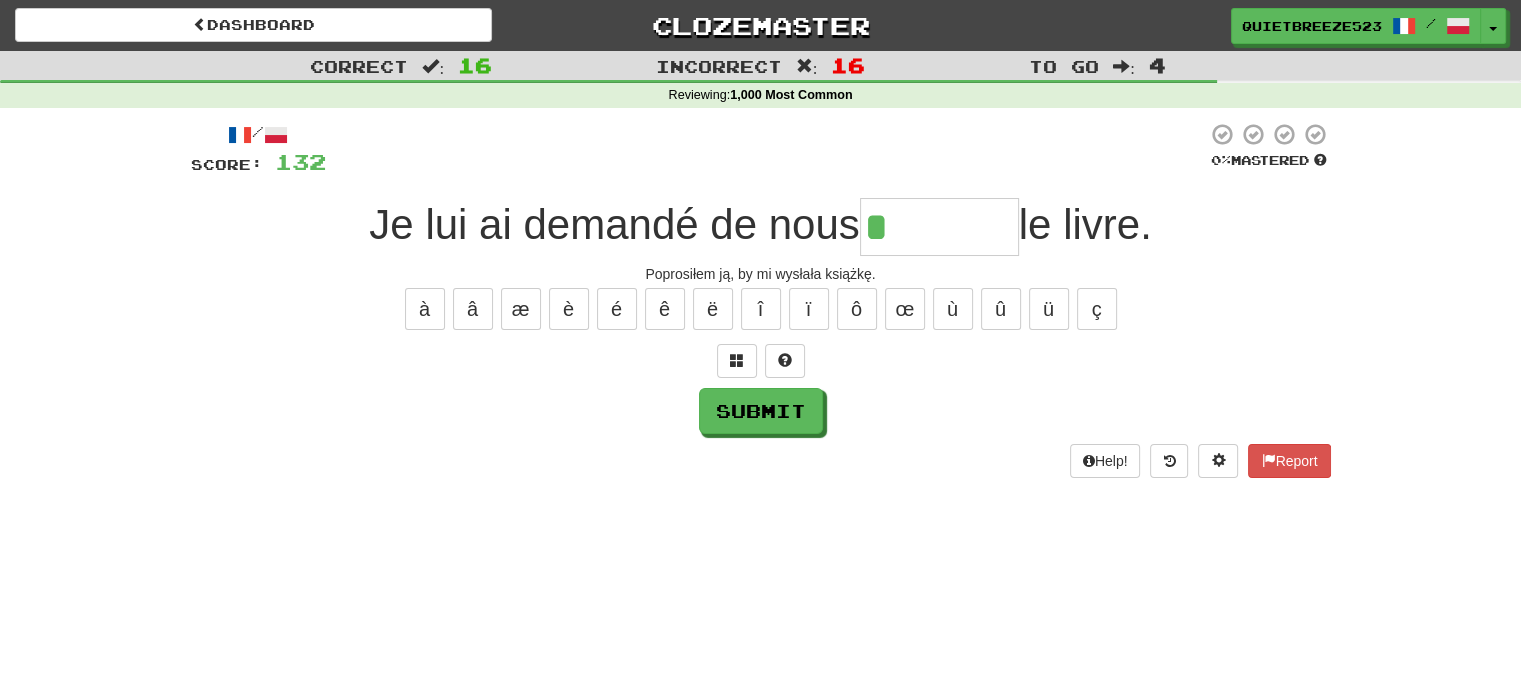 type on "*******" 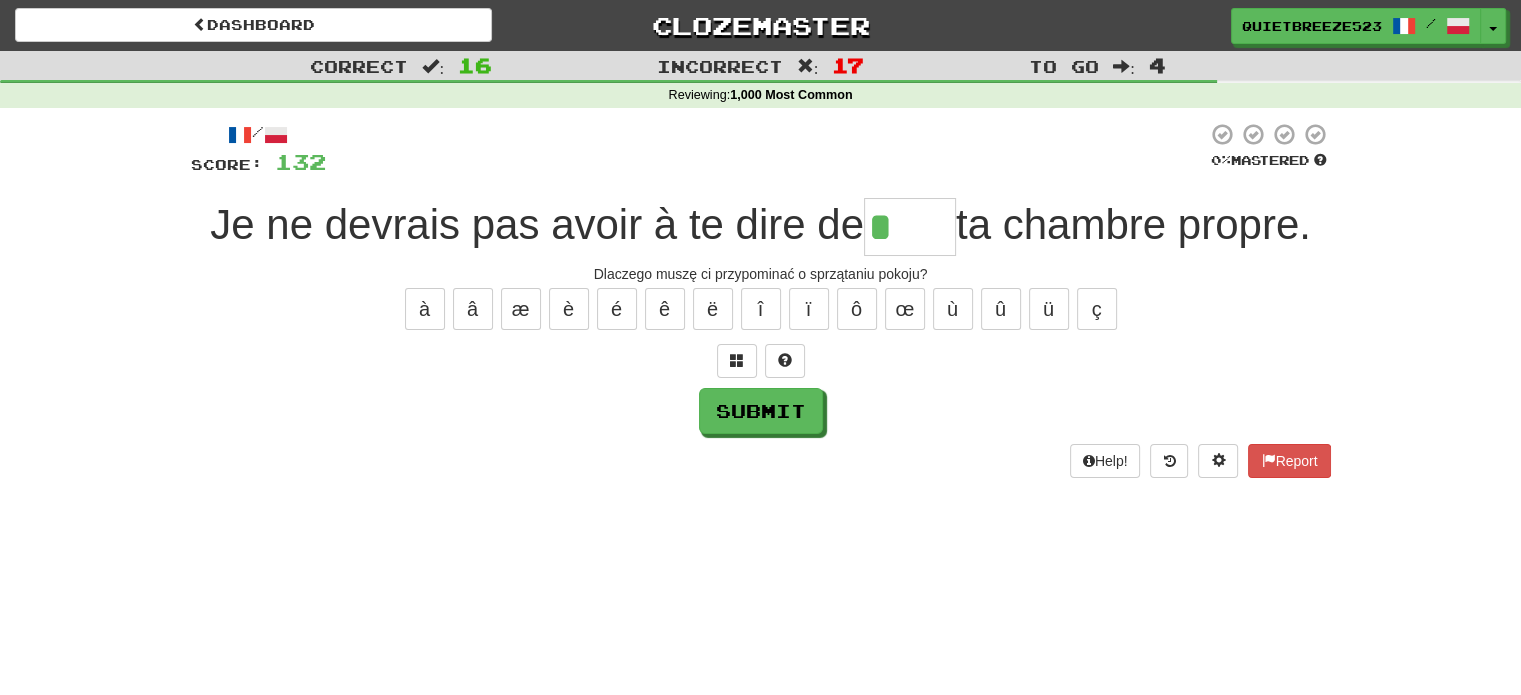 type on "*****" 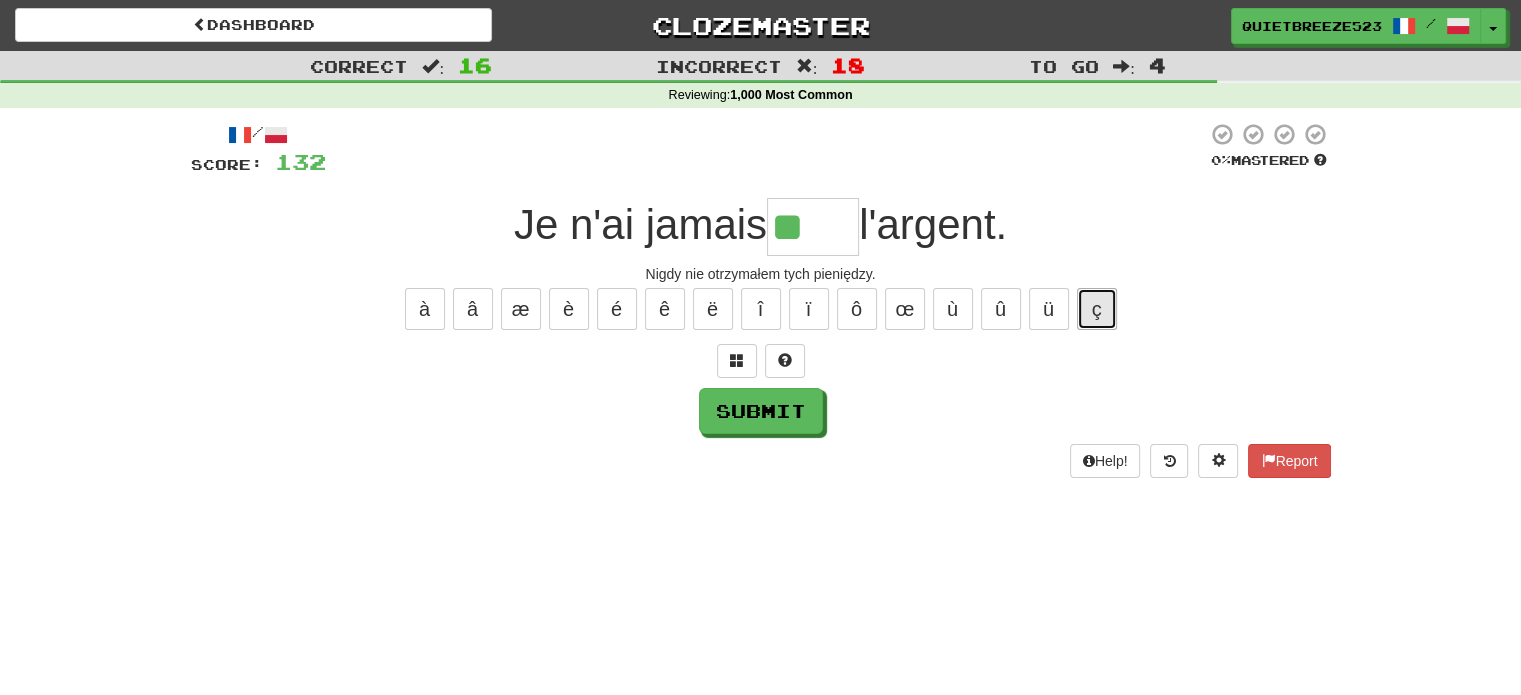 click on "ç" at bounding box center [1097, 309] 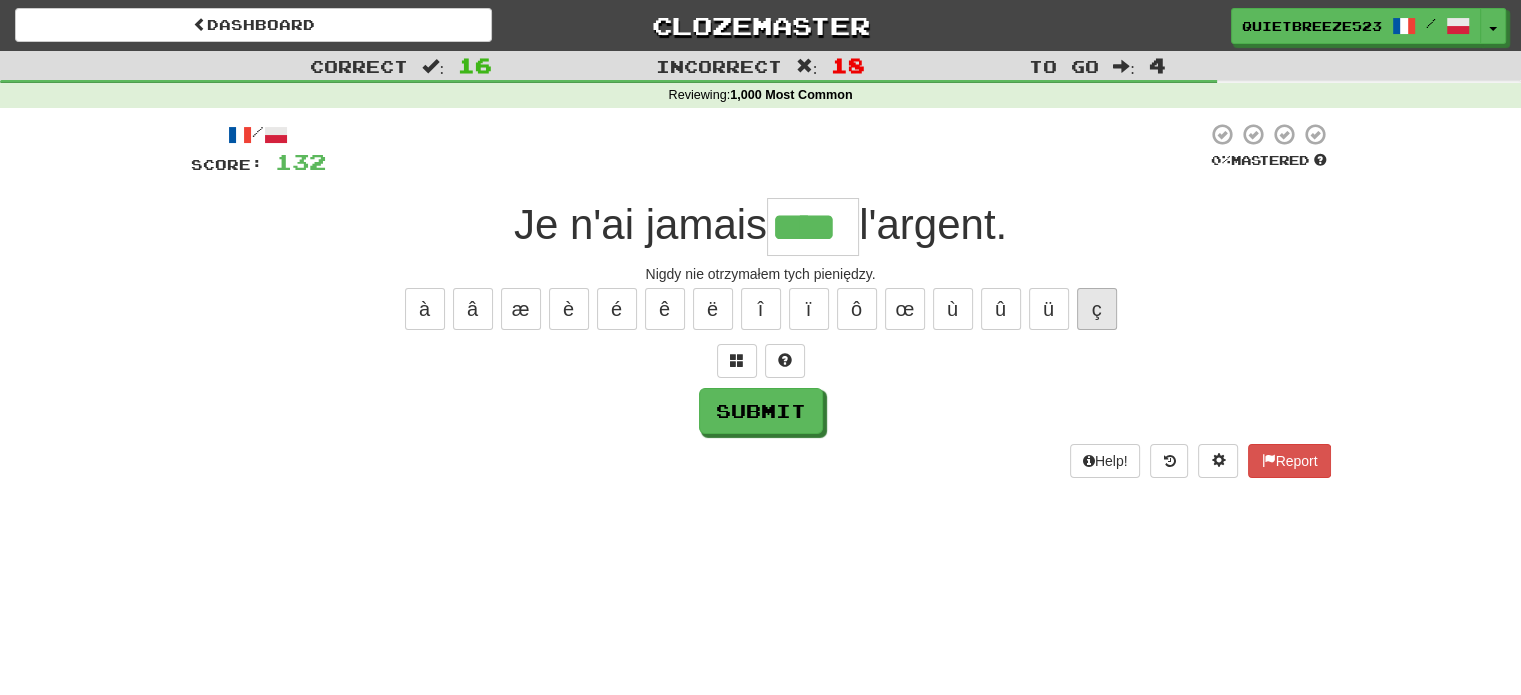 type on "****" 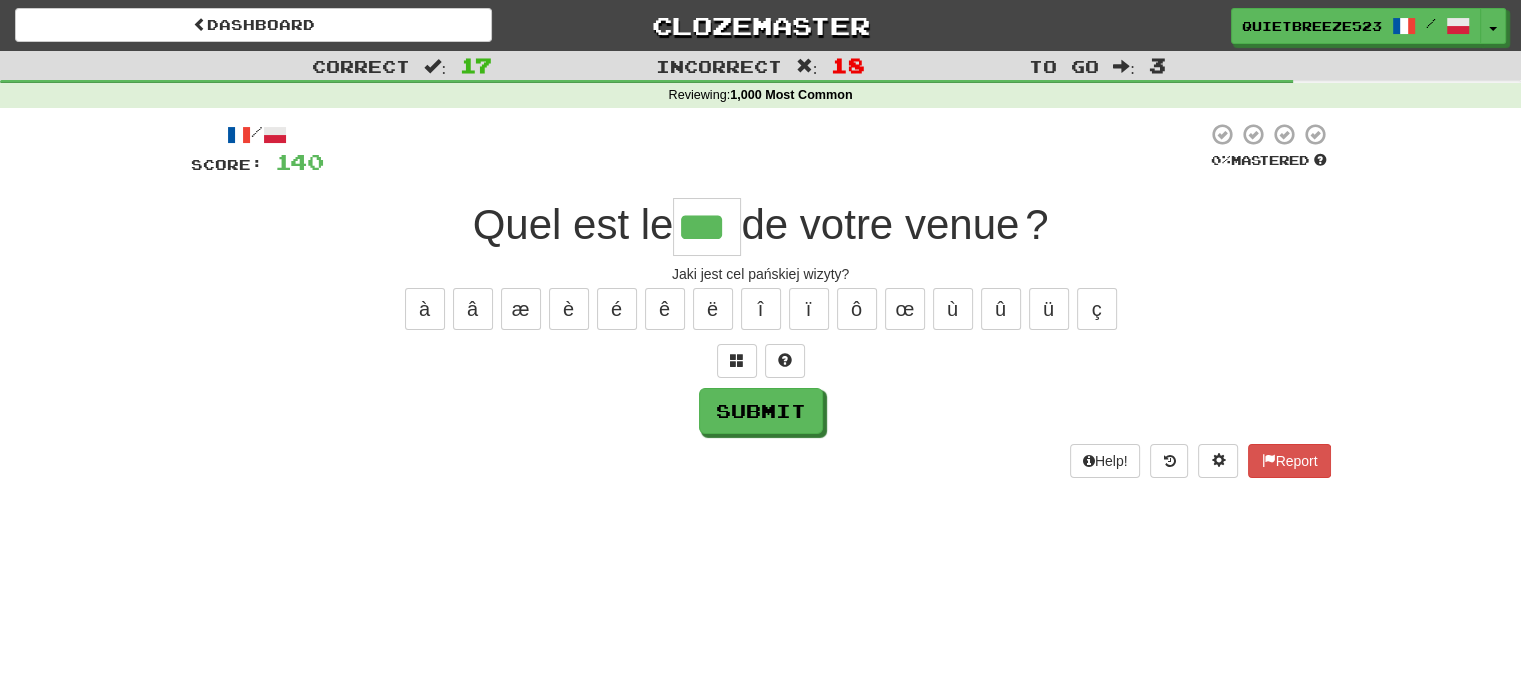 type on "***" 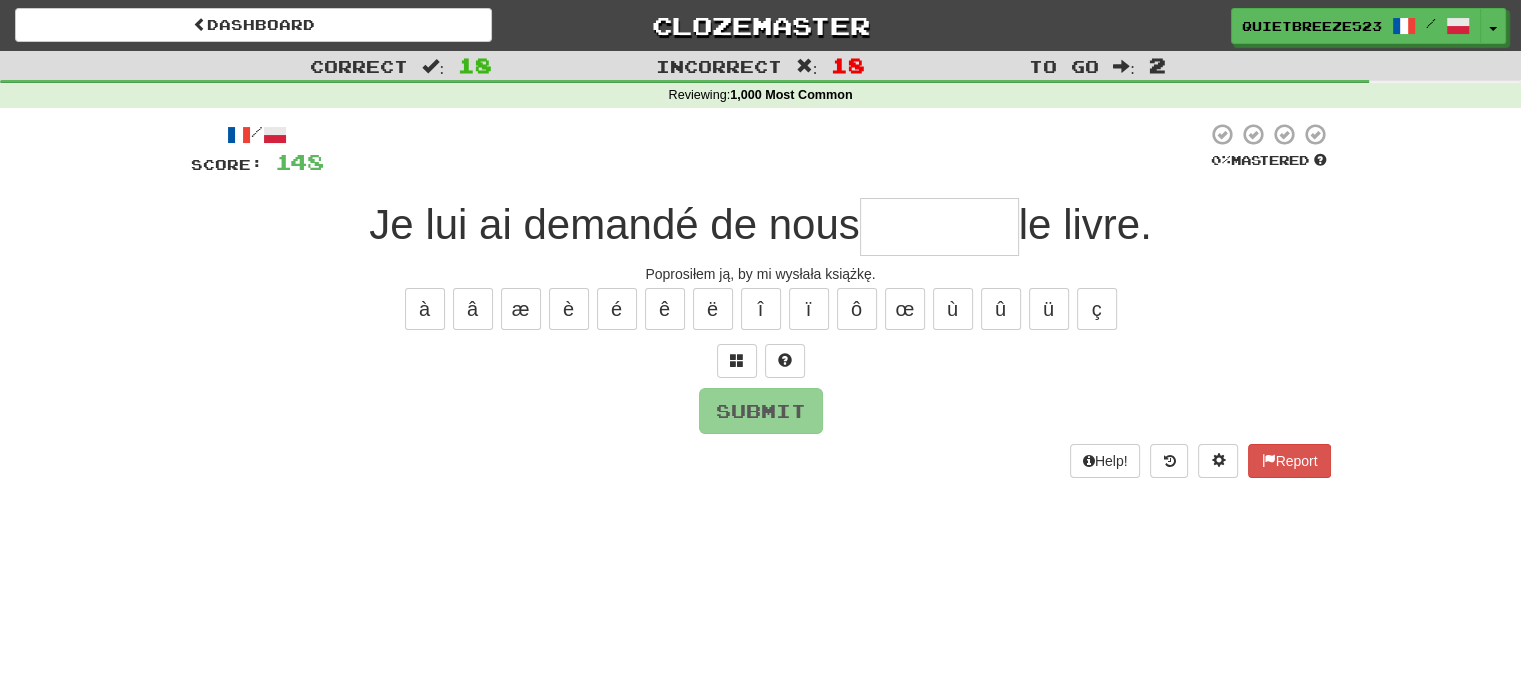 type on "*" 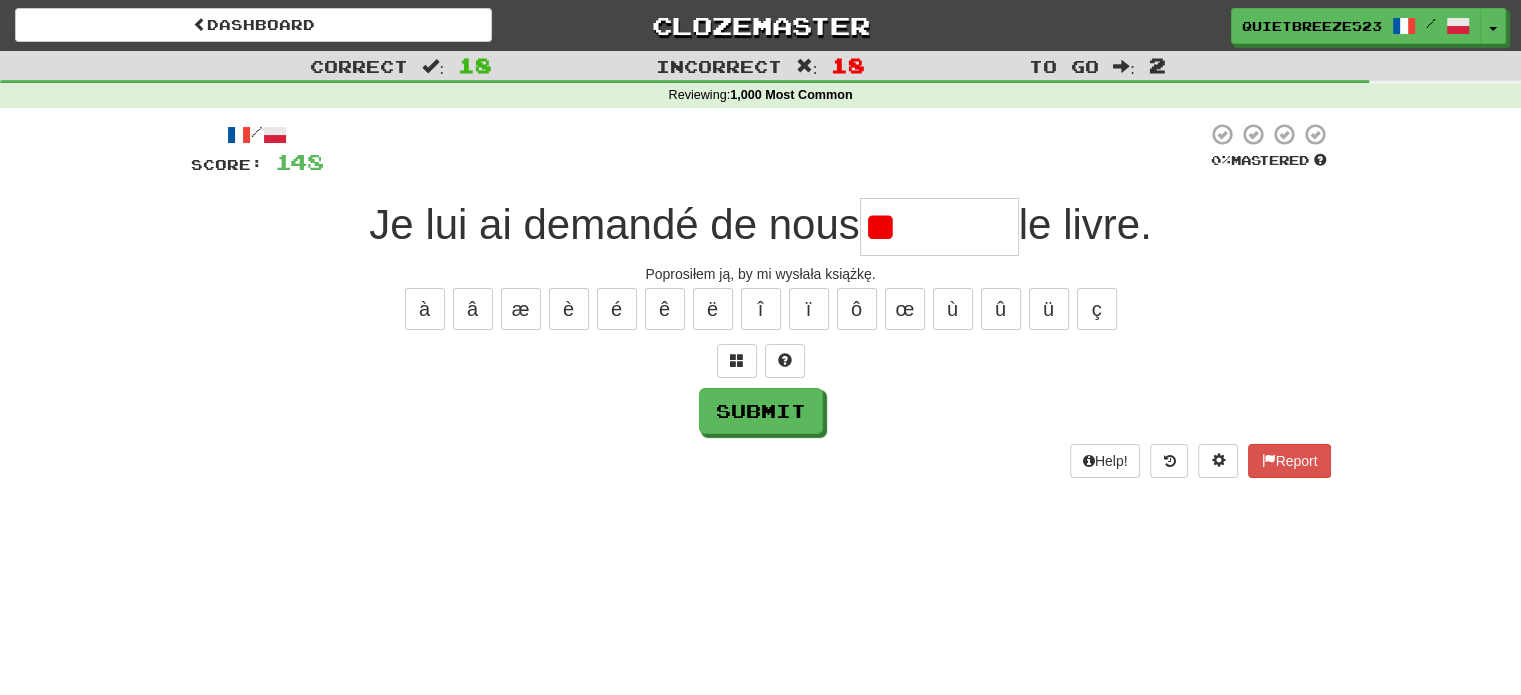 type on "*" 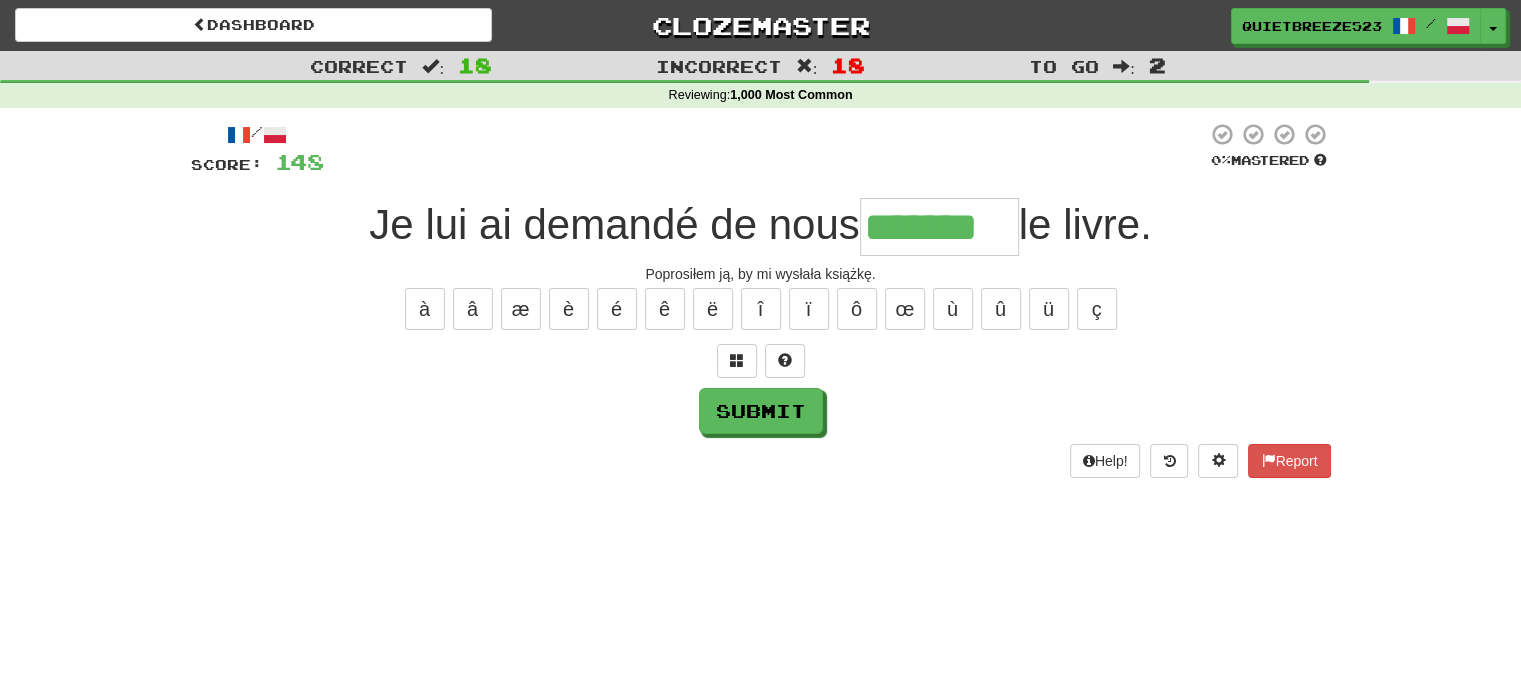 type on "*******" 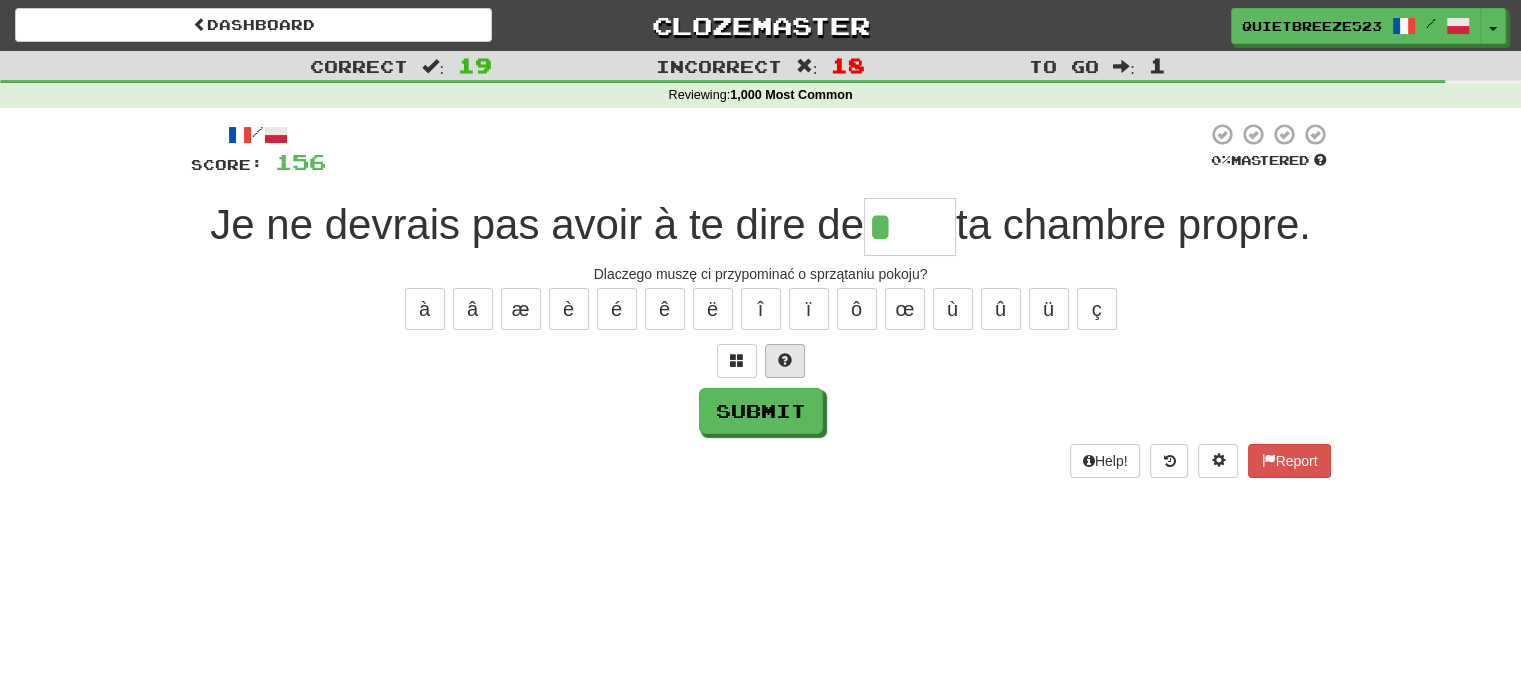 click at bounding box center (761, 361) 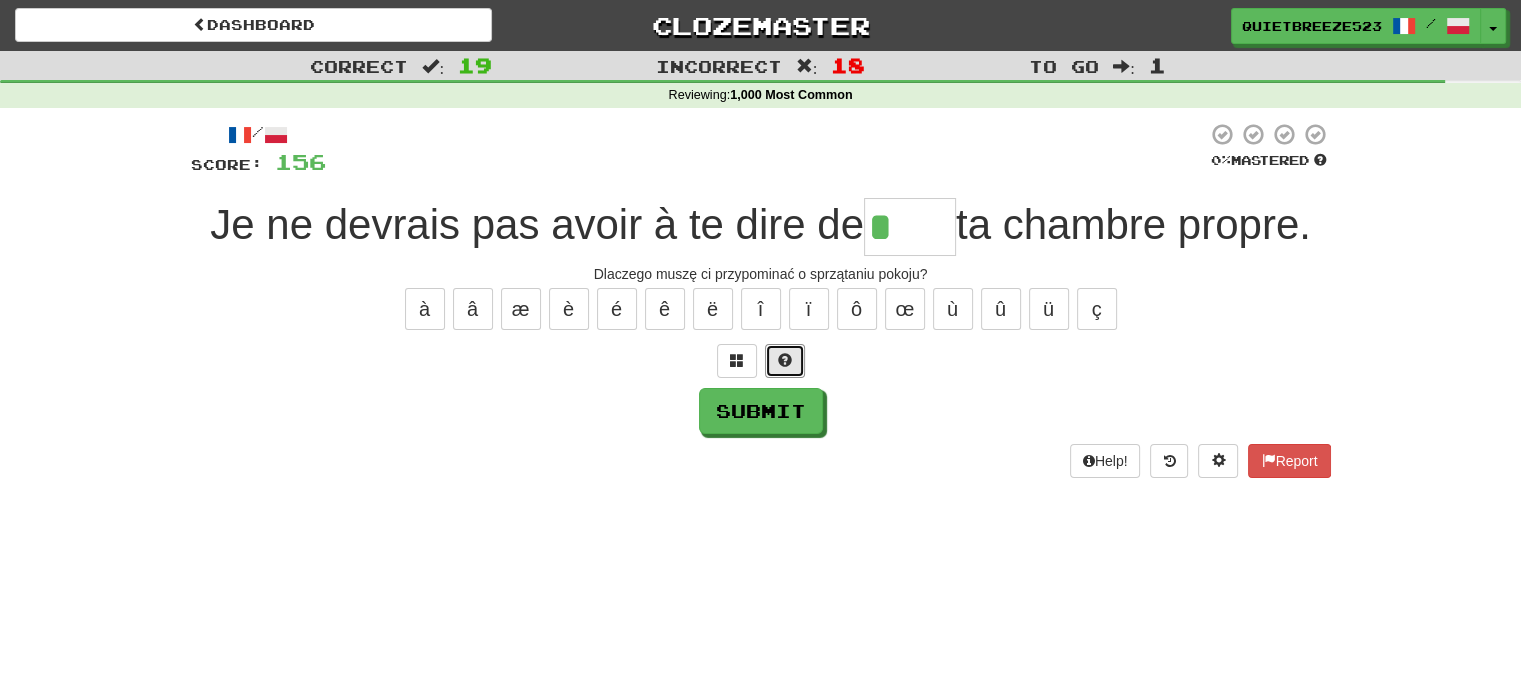 click at bounding box center (785, 361) 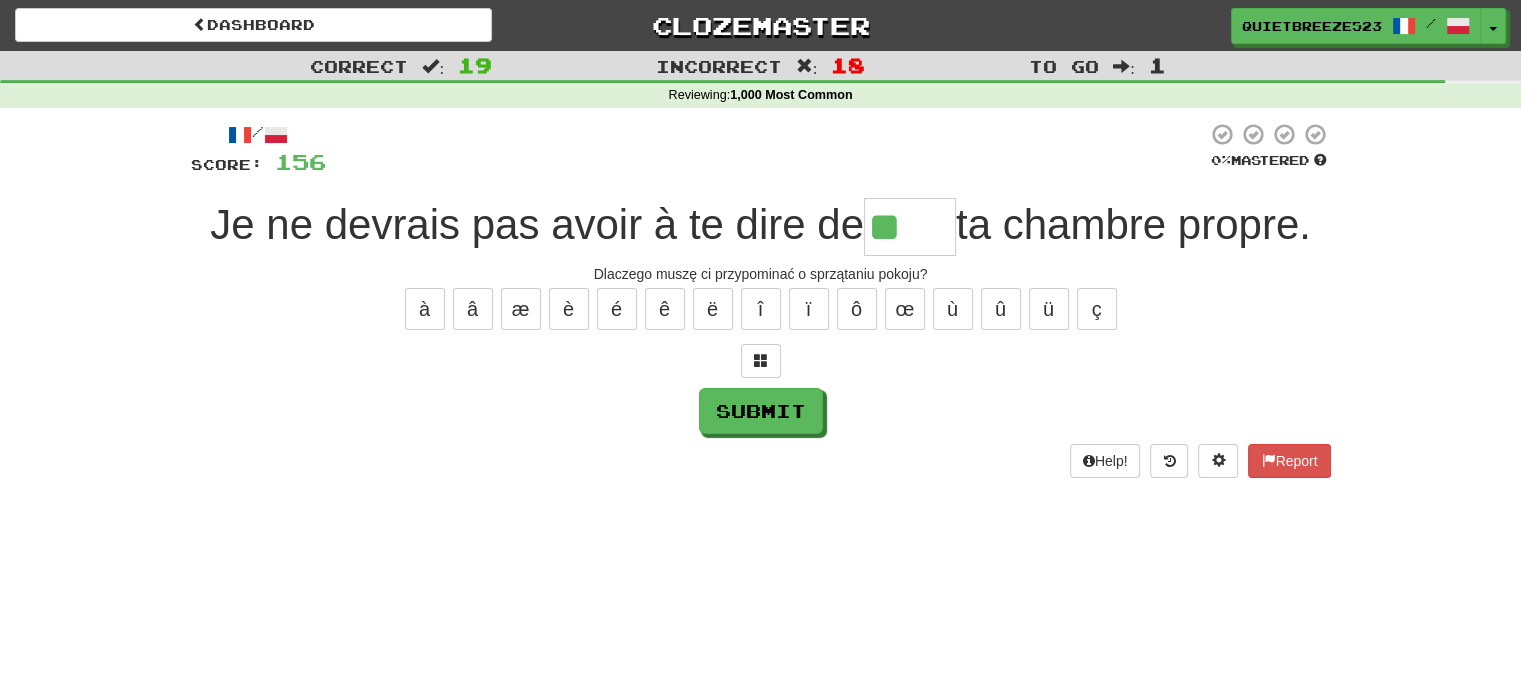 type on "*****" 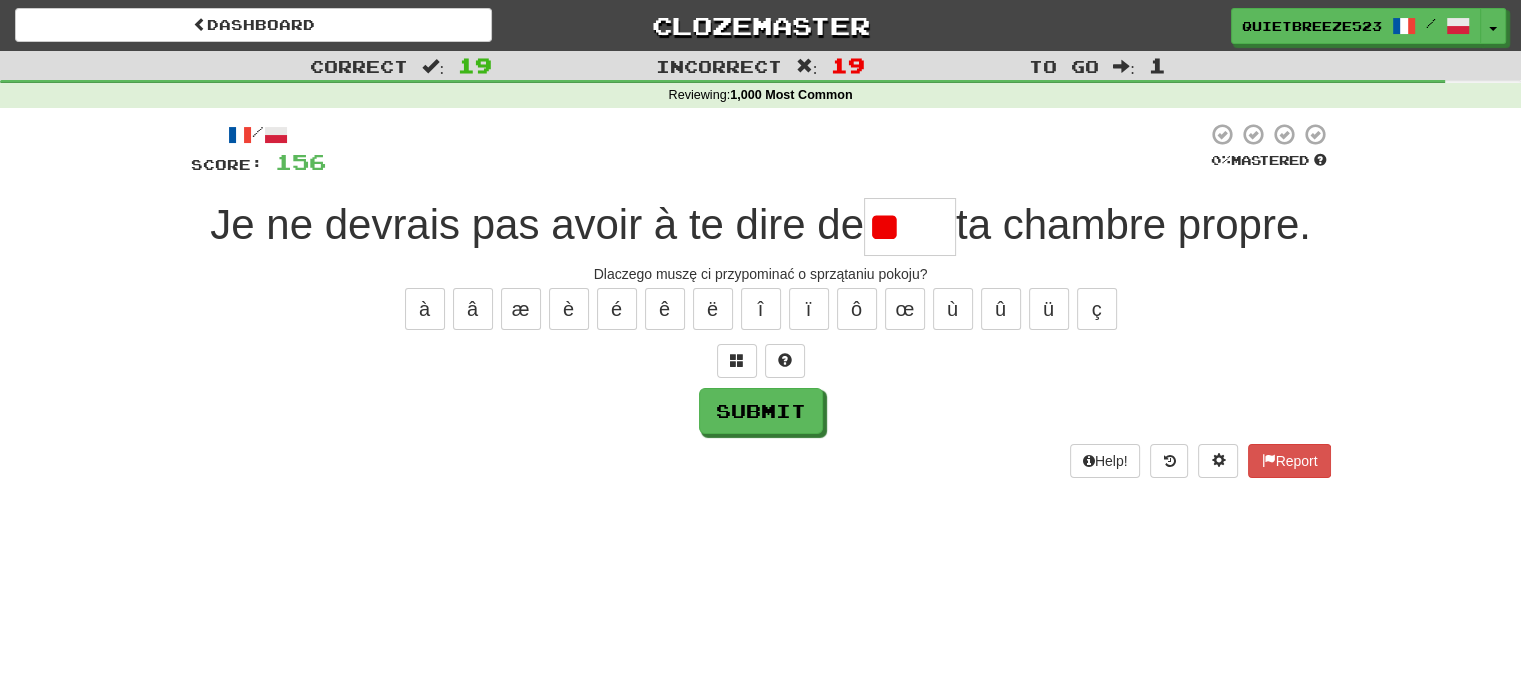 type on "*" 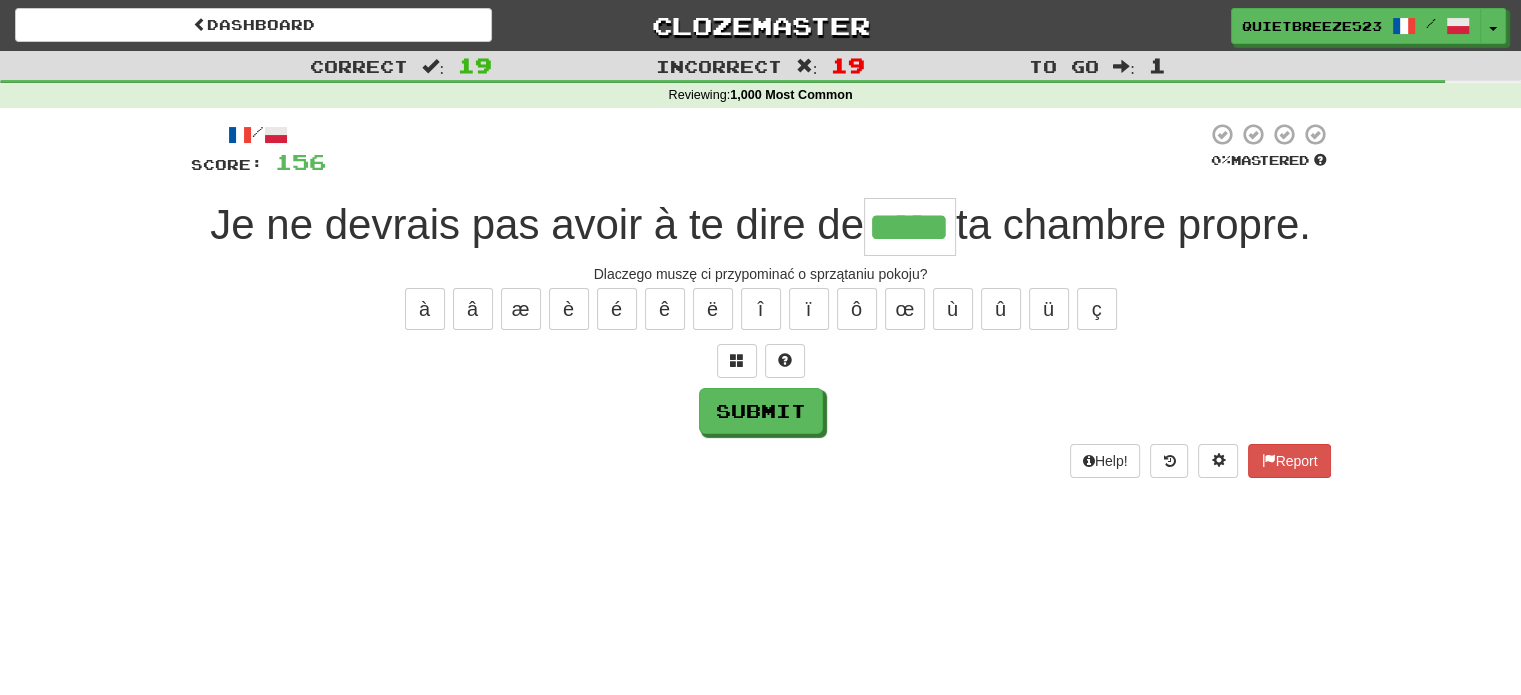 type on "*****" 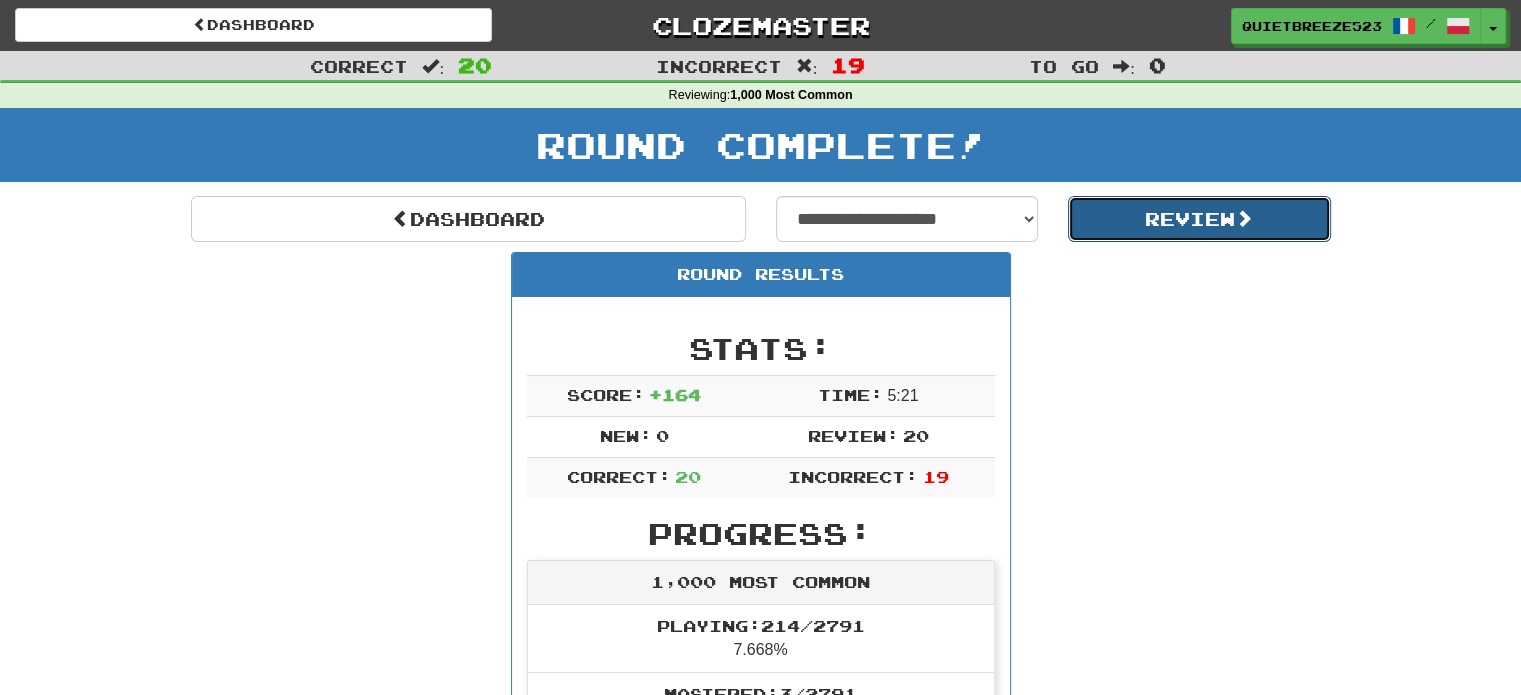 click on "Review" at bounding box center (1199, 219) 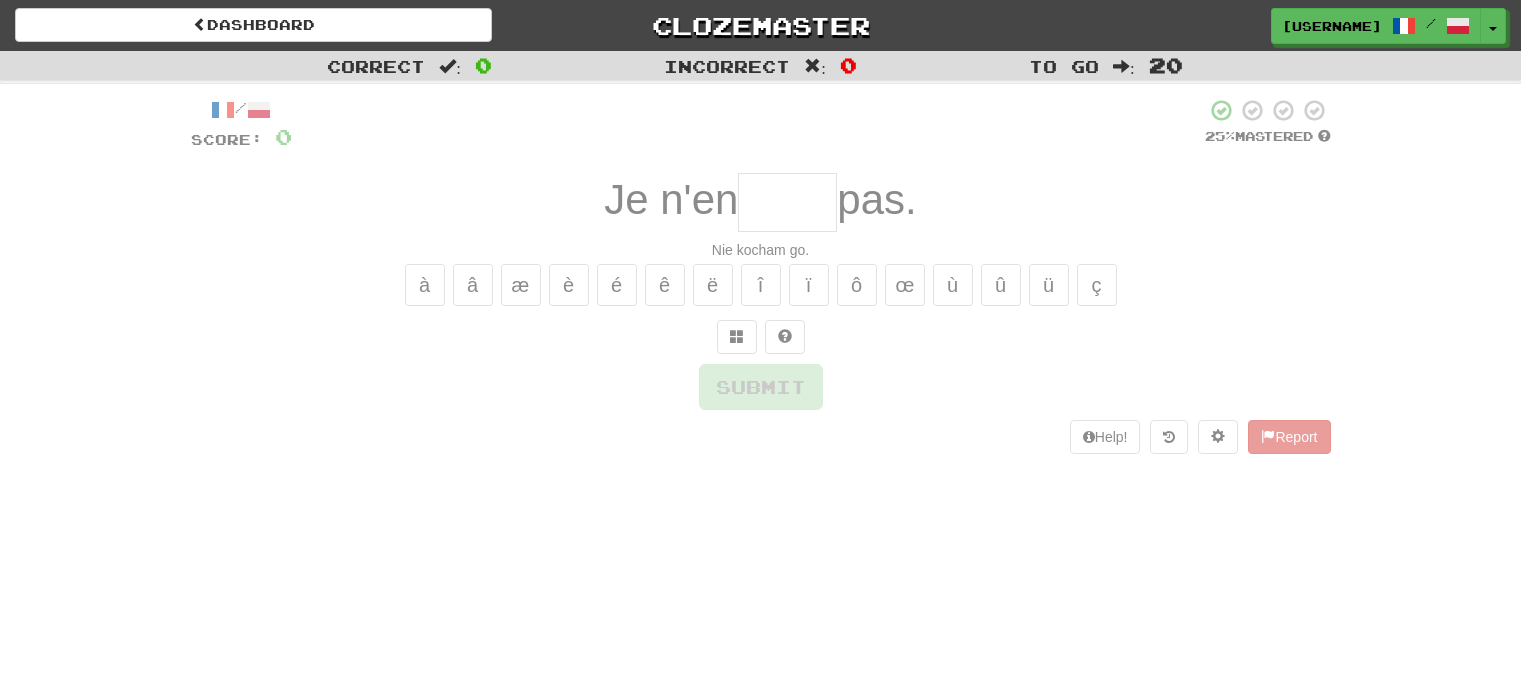 scroll, scrollTop: 0, scrollLeft: 0, axis: both 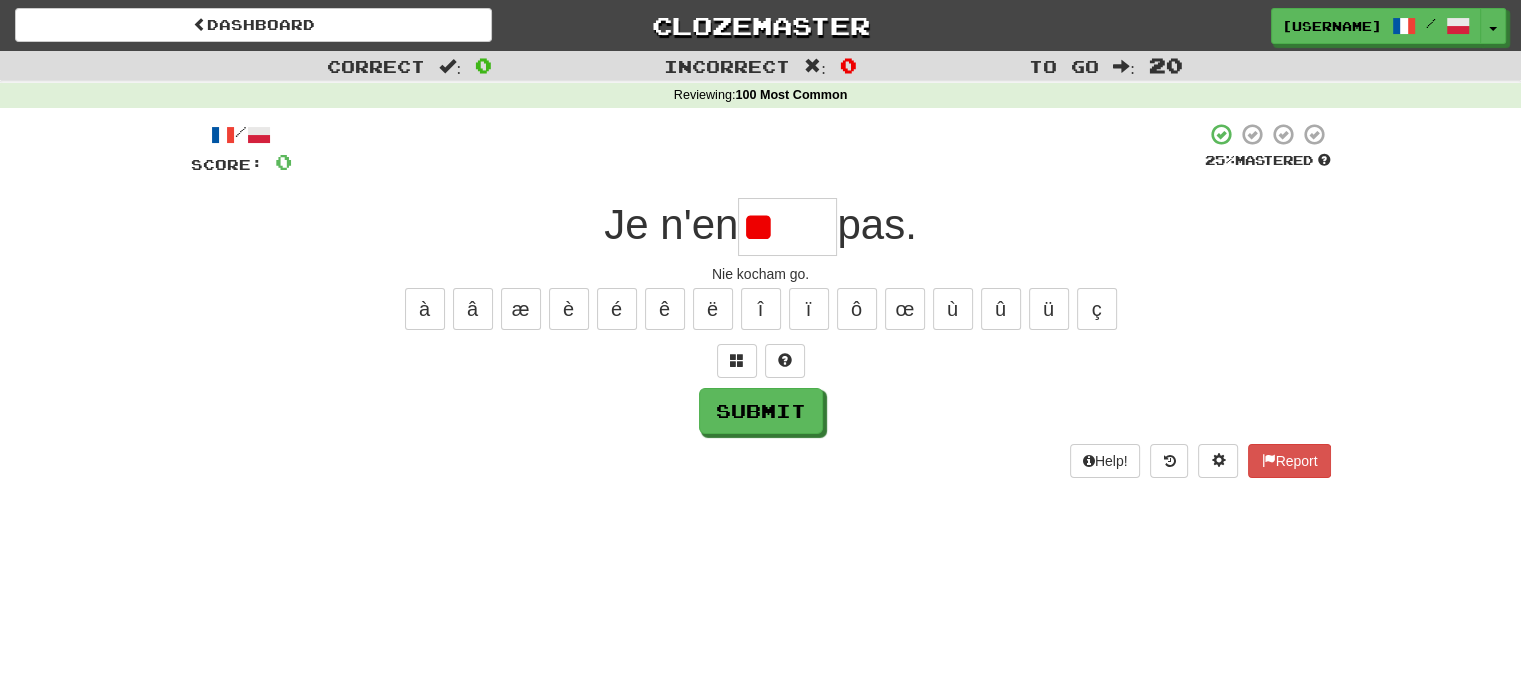 type on "*" 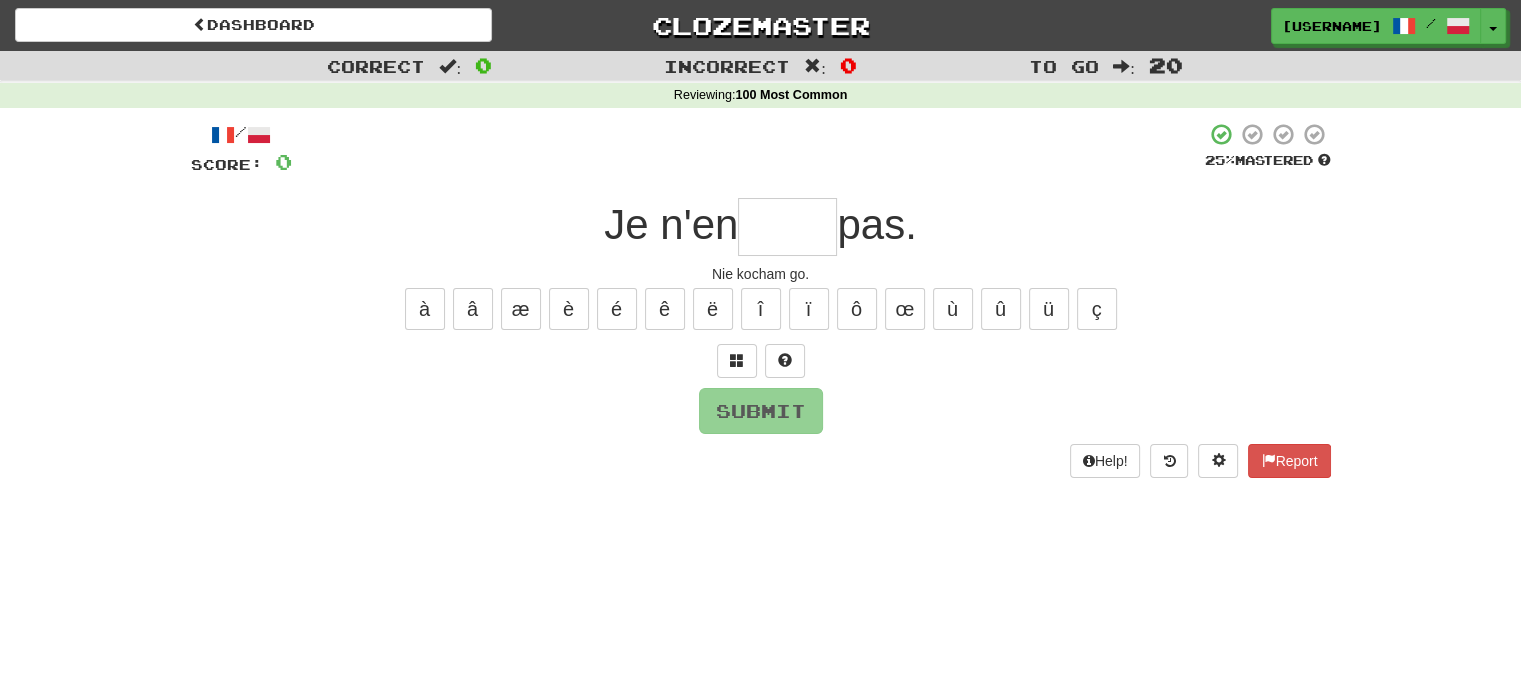 type on "*" 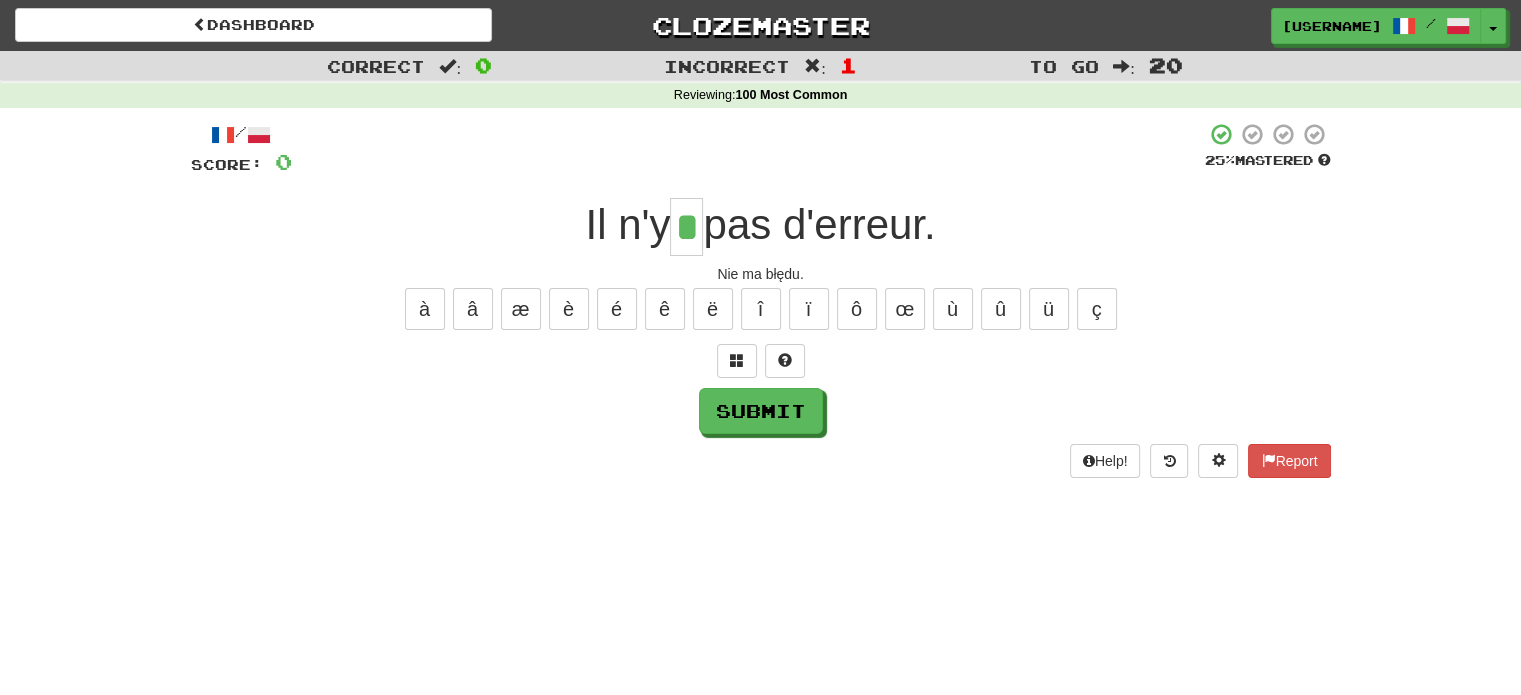 type on "*" 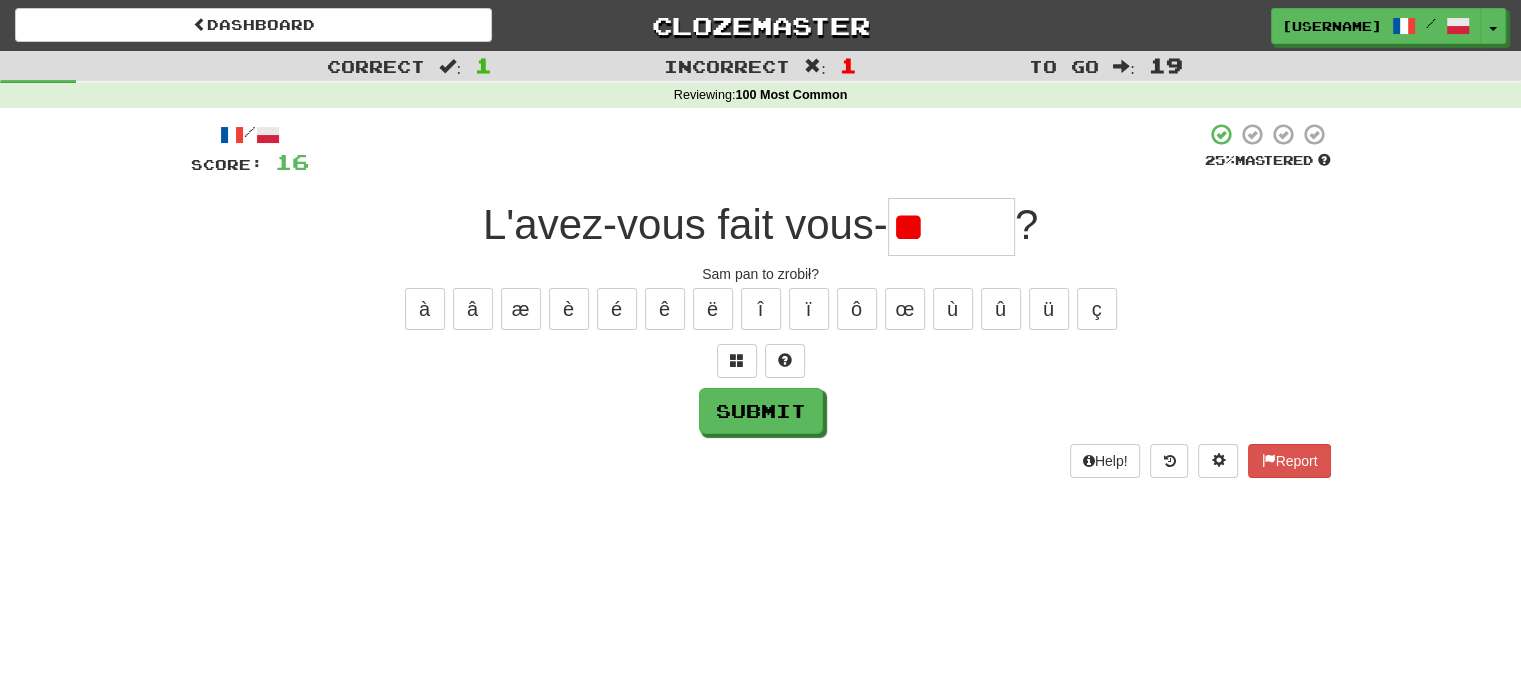 type on "*" 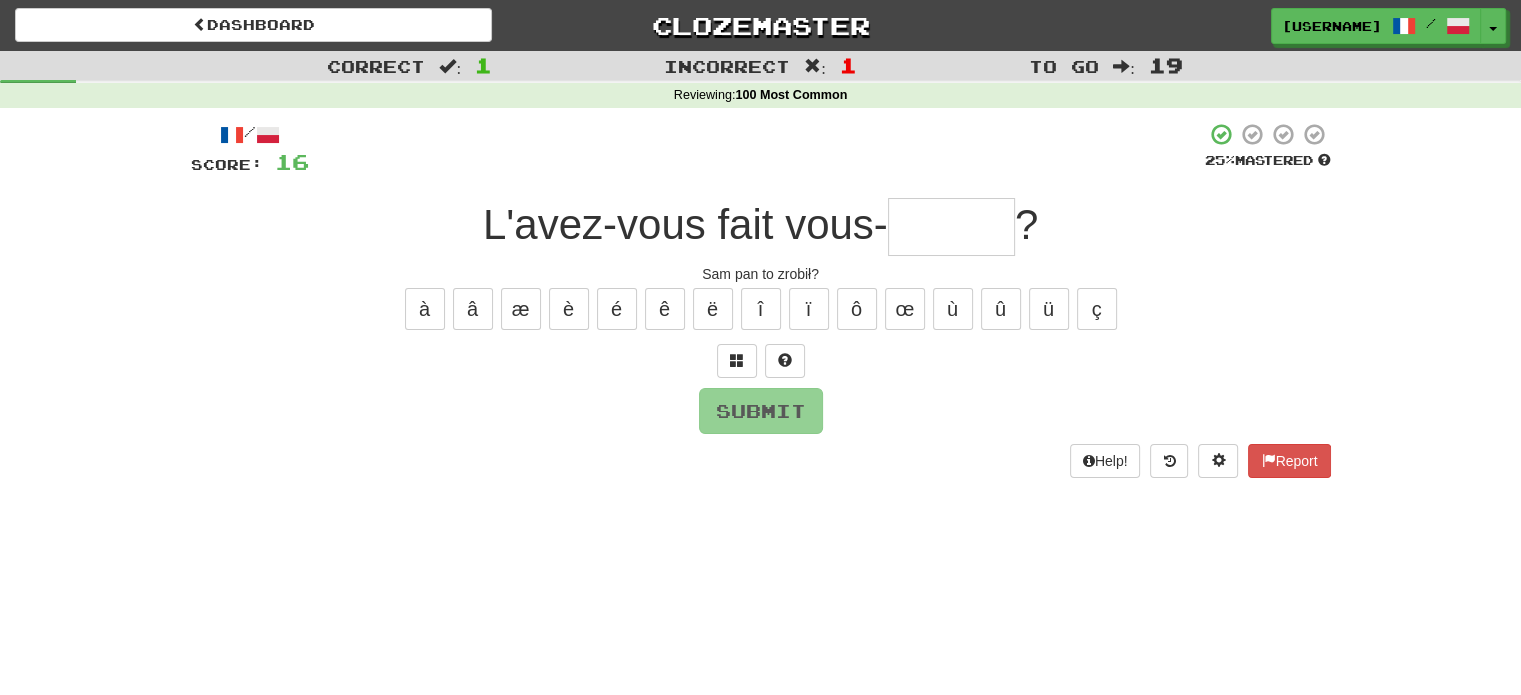 type on "****" 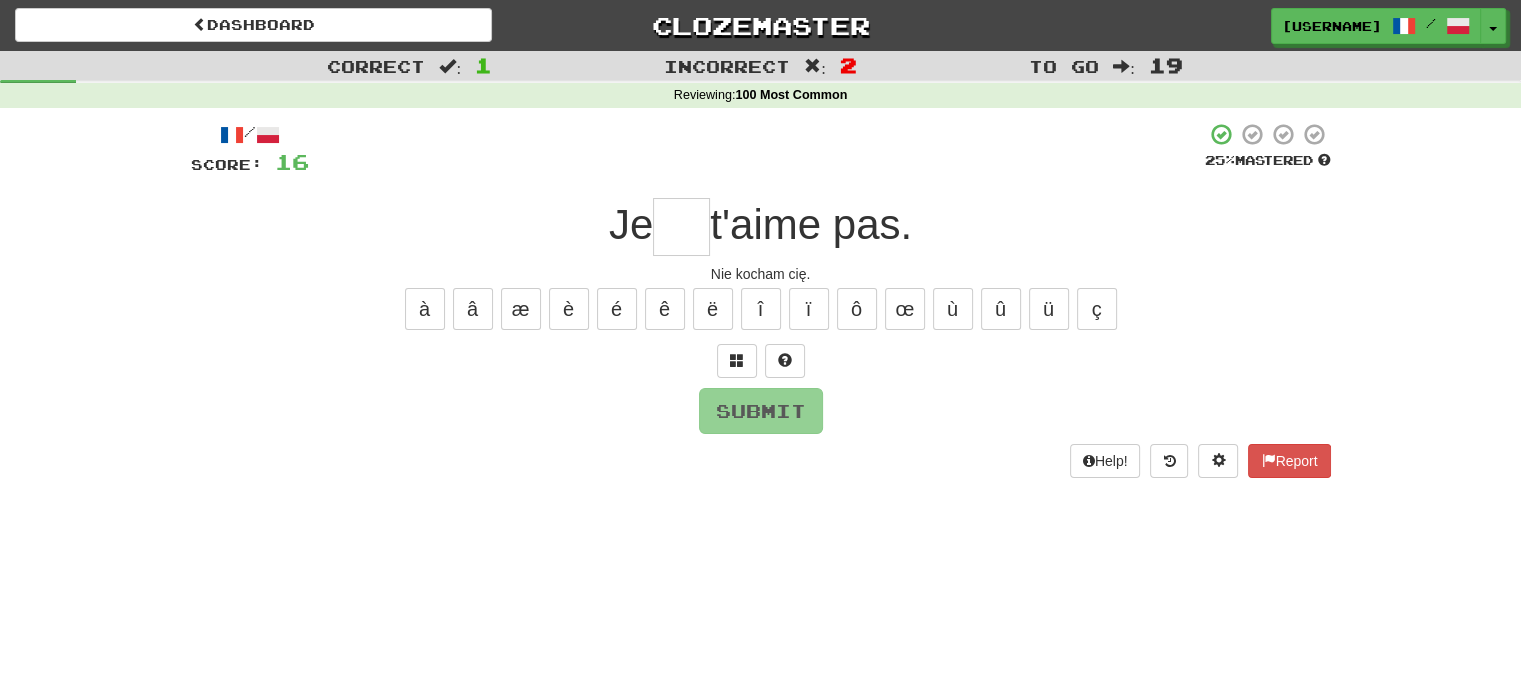 type on "*" 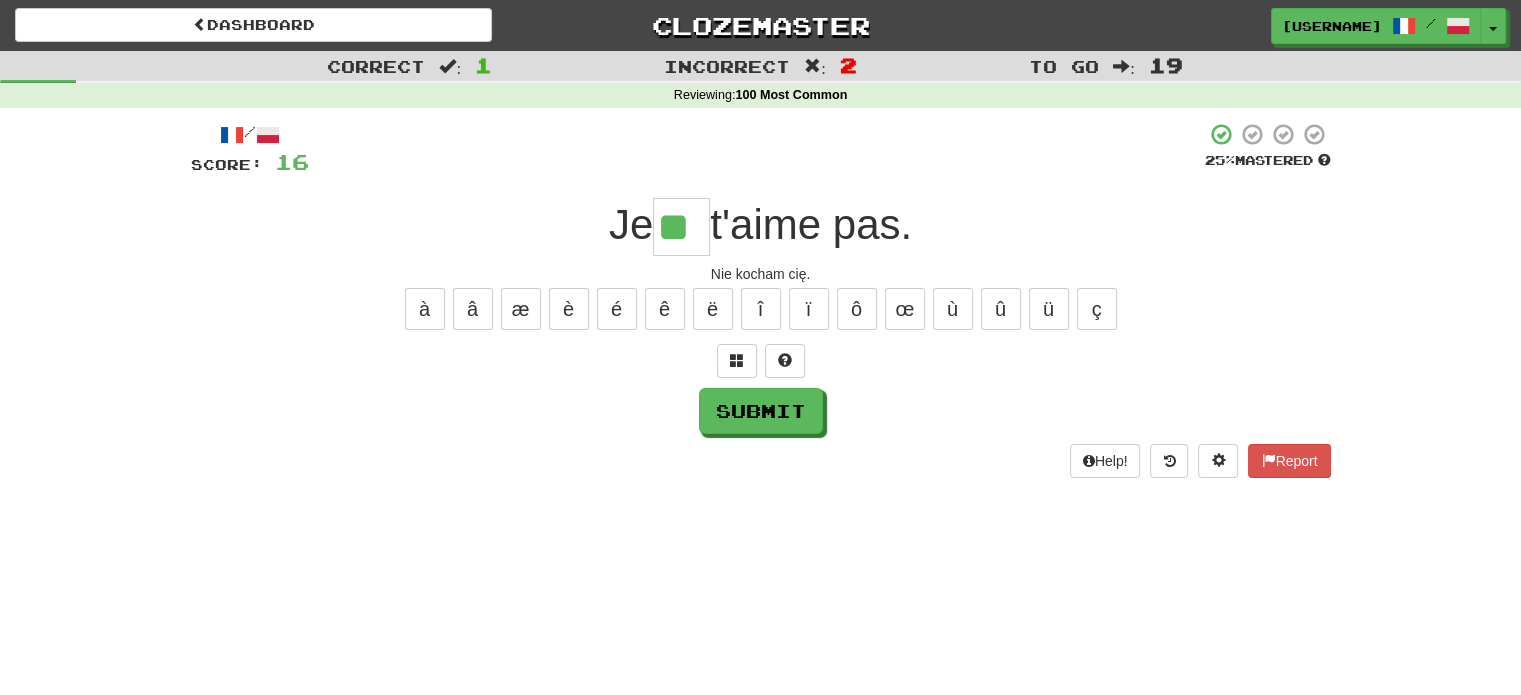 type on "**" 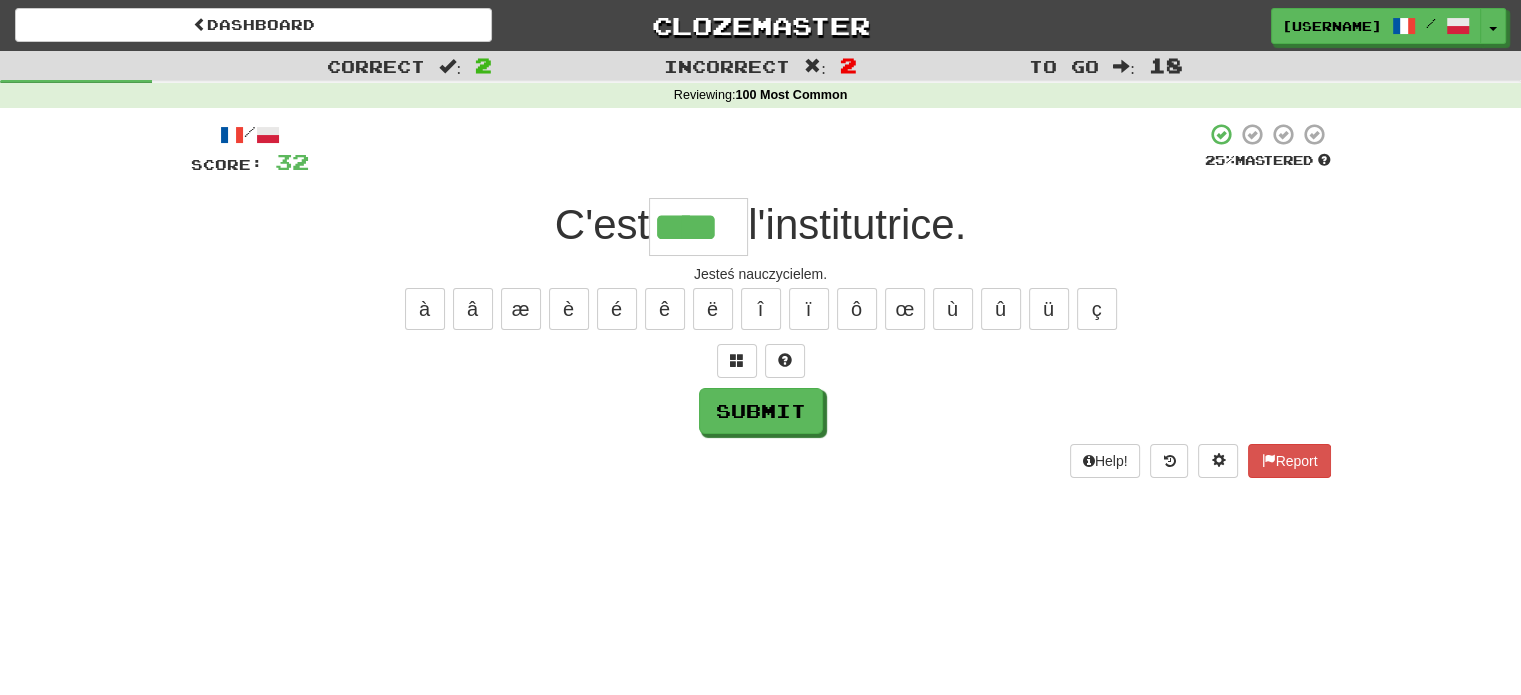 type on "****" 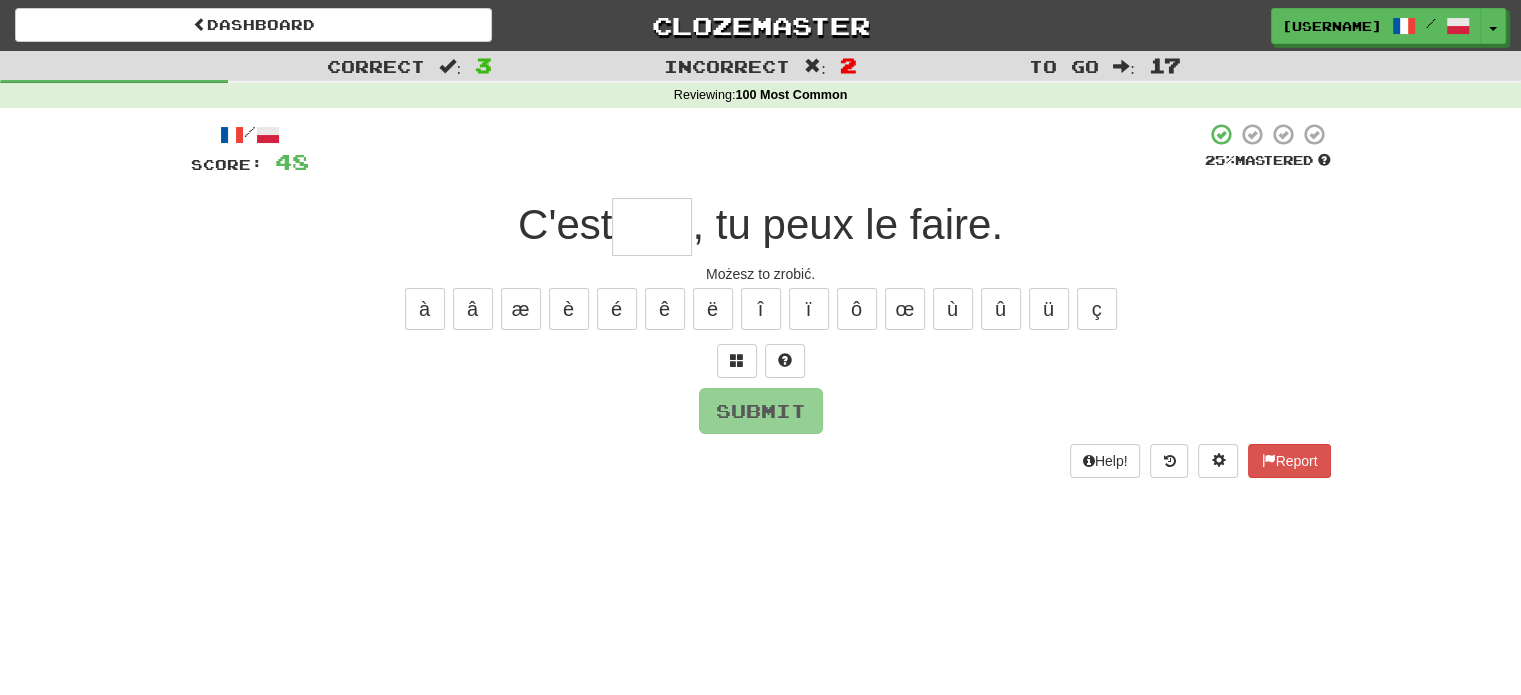 type on "*" 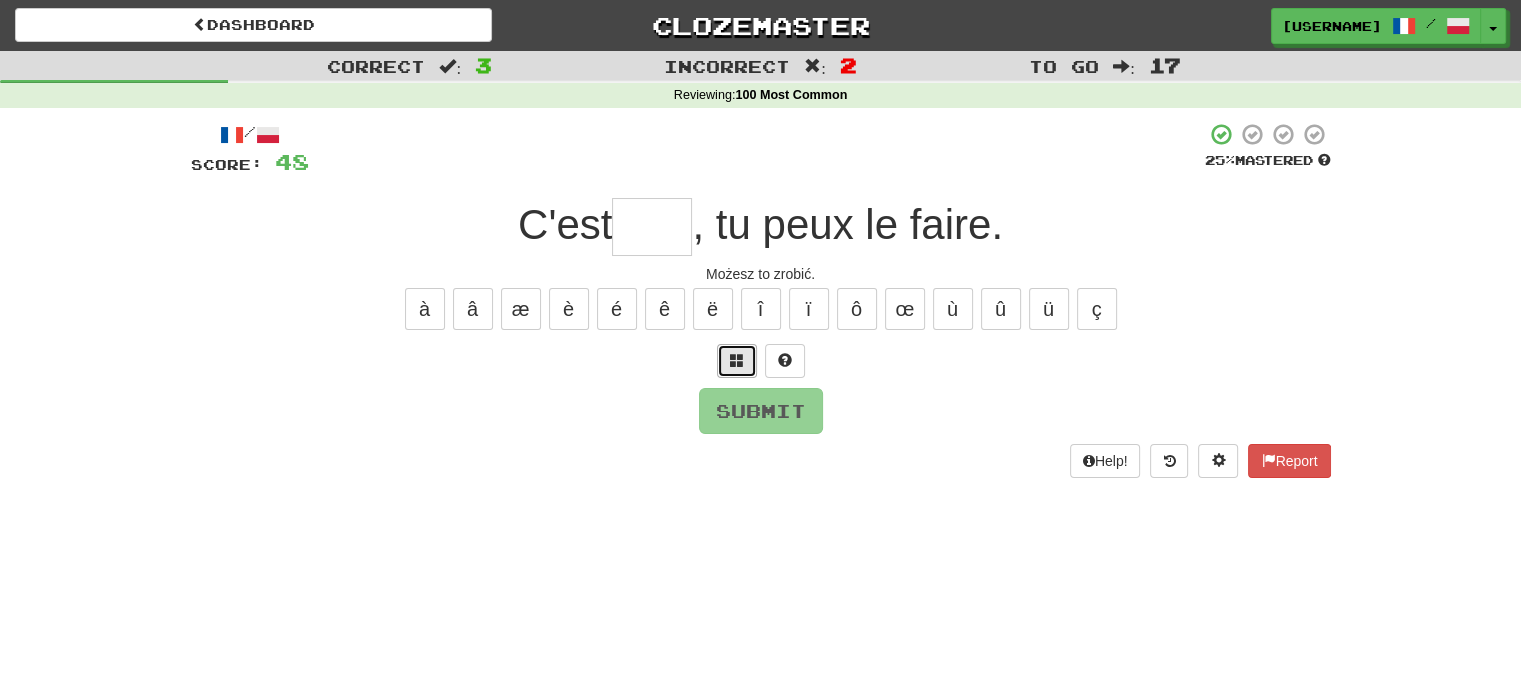 click at bounding box center (737, 360) 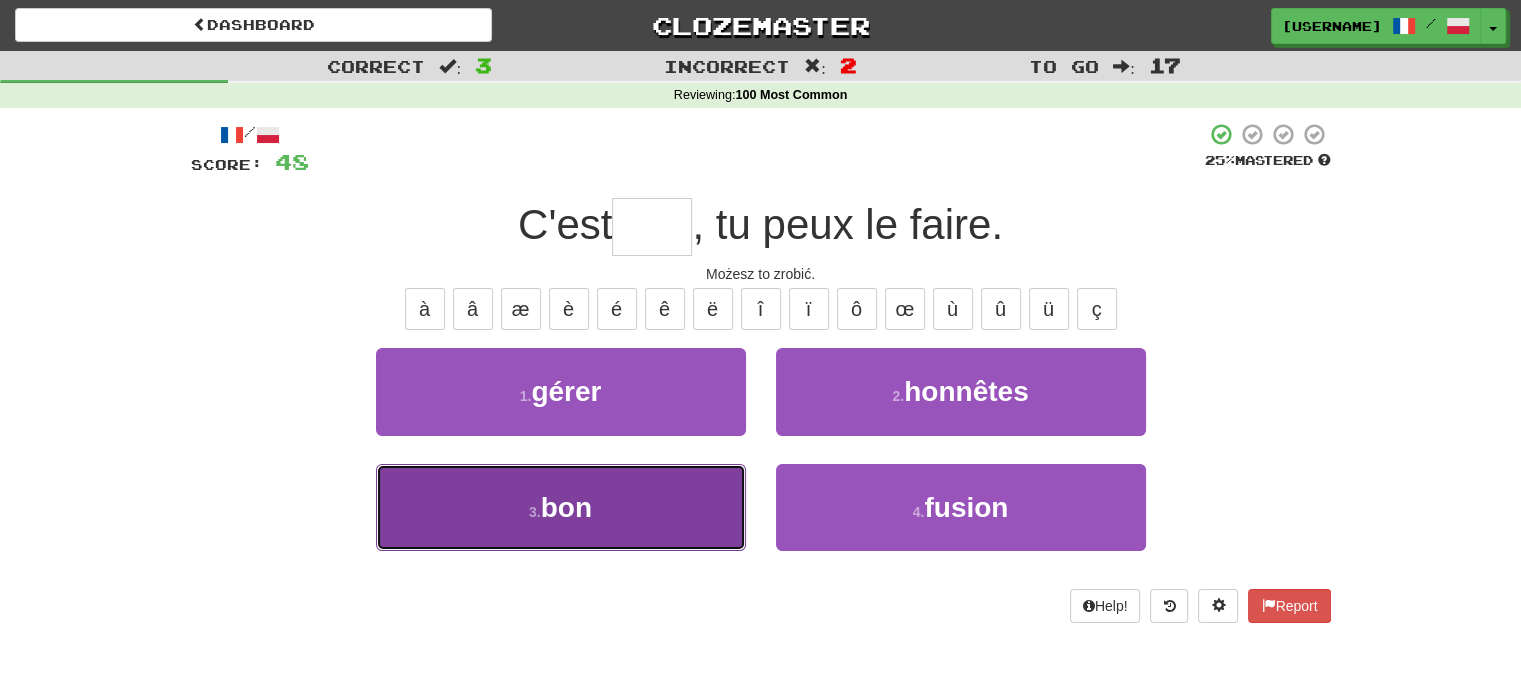 click on "3 .  bon" at bounding box center (561, 507) 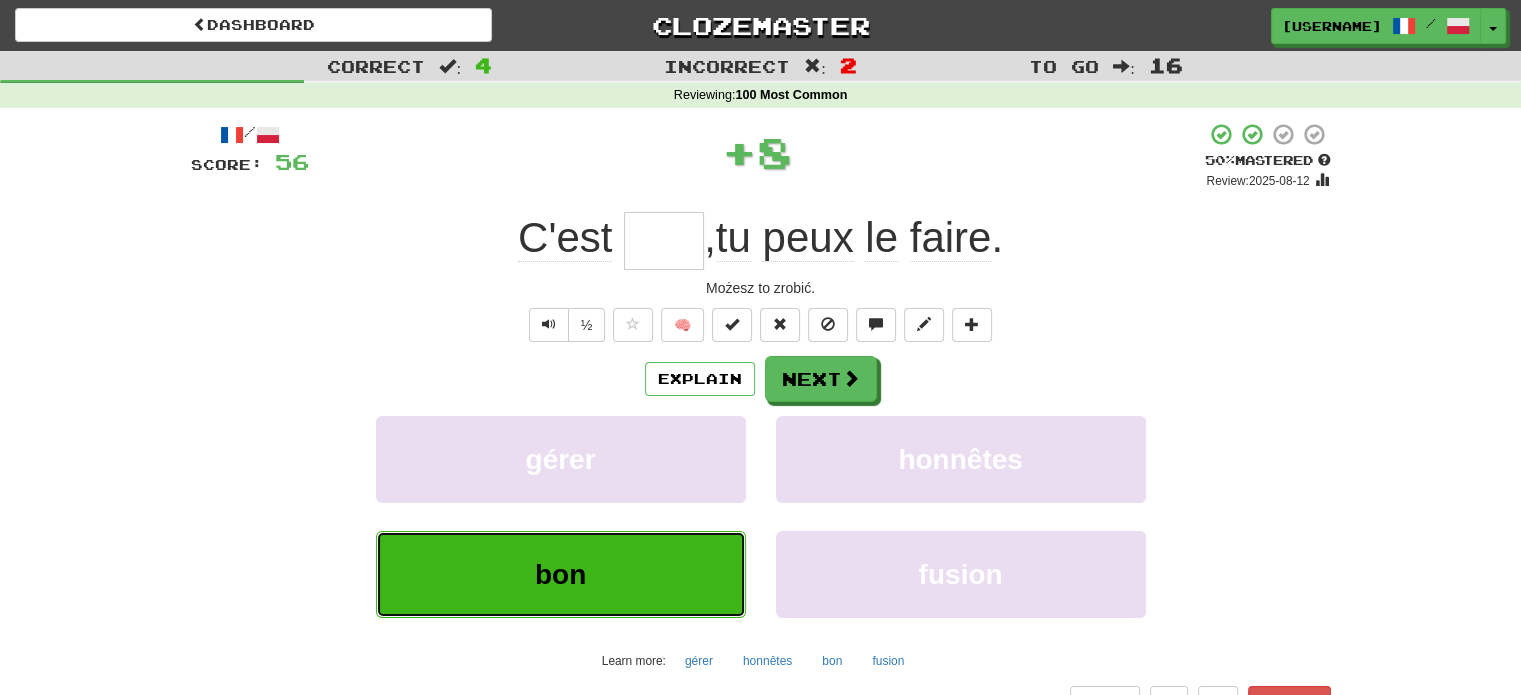 type on "***" 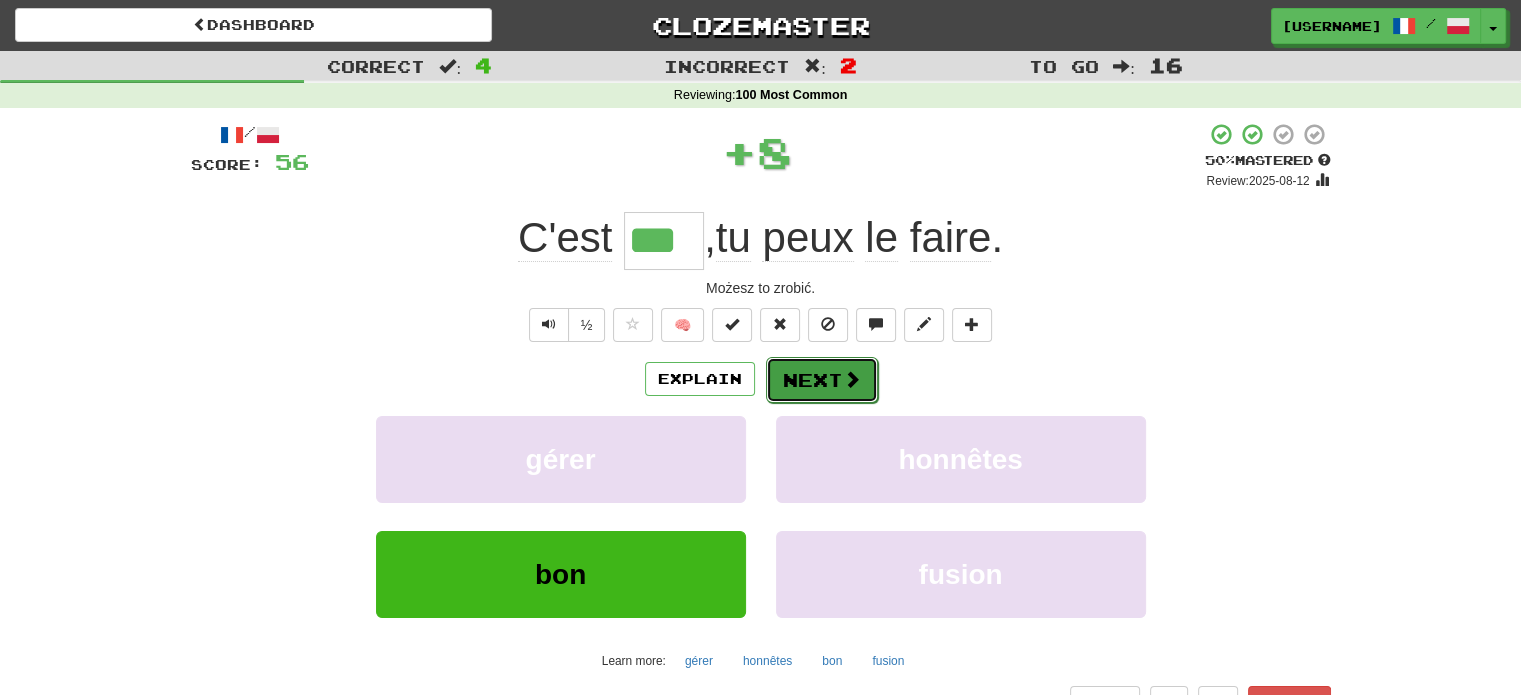 click on "Next" at bounding box center (822, 380) 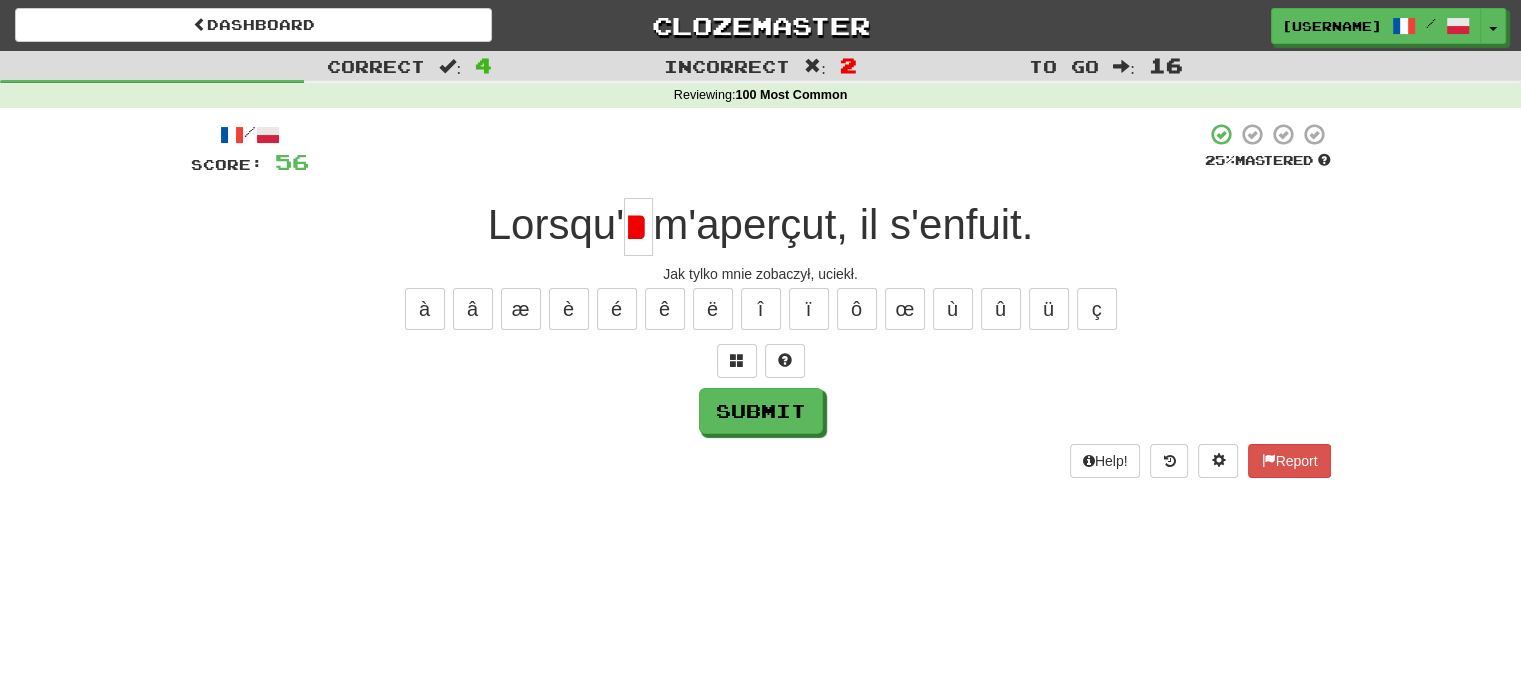 type on "*" 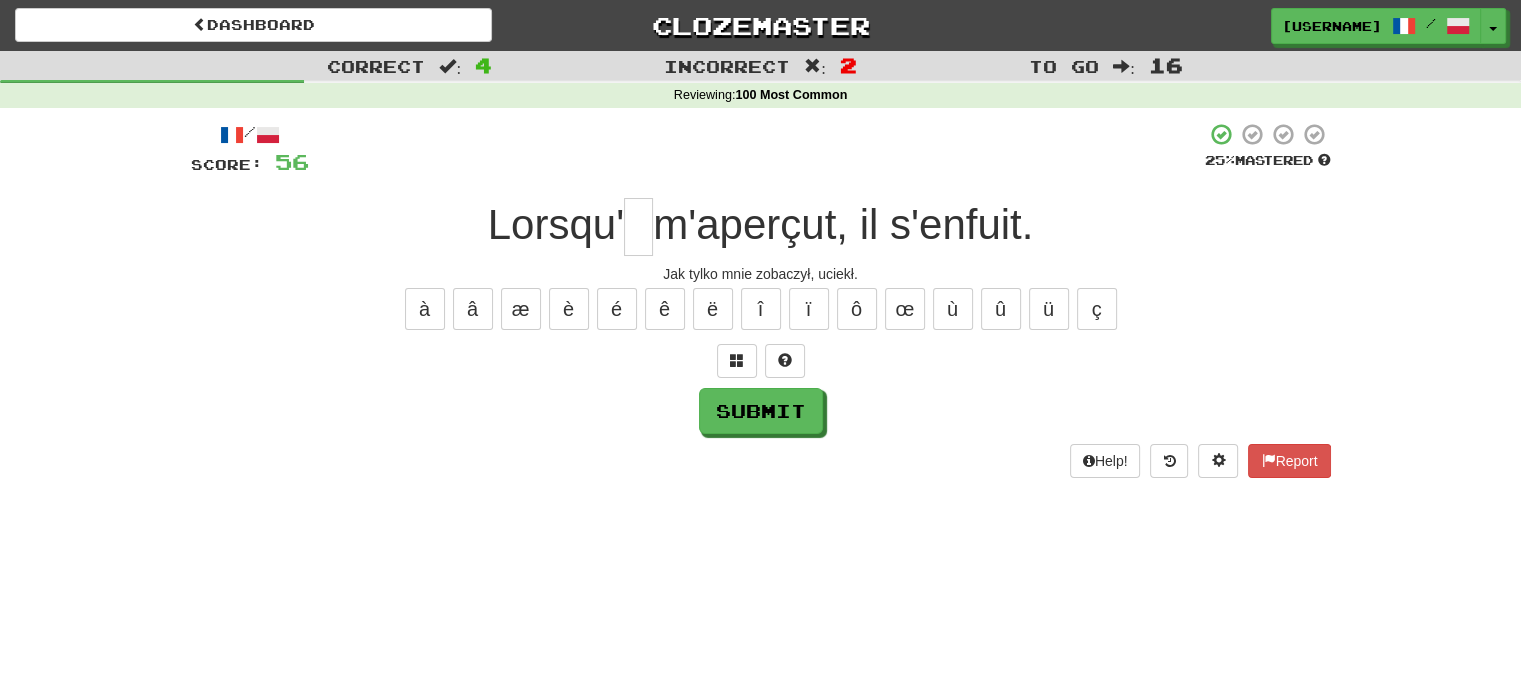 scroll, scrollTop: 0, scrollLeft: 0, axis: both 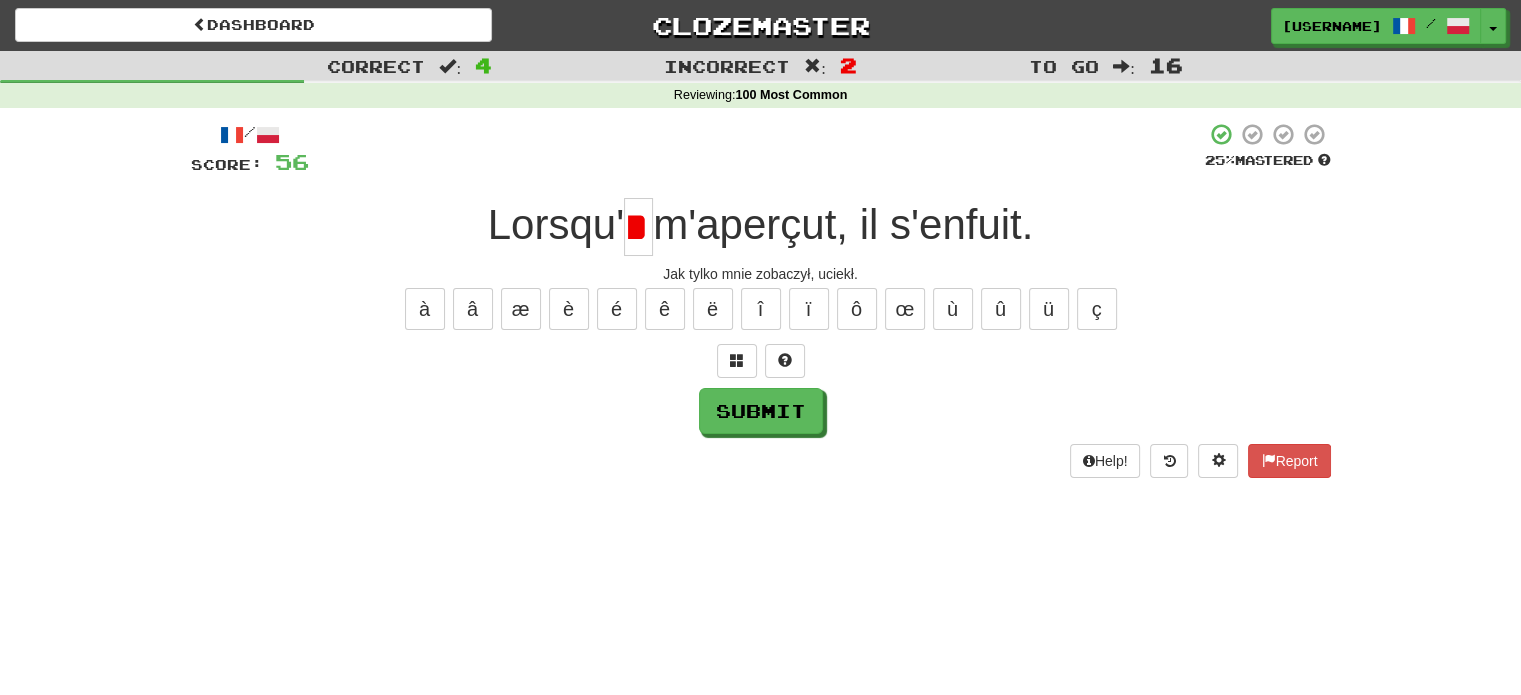 type on "*" 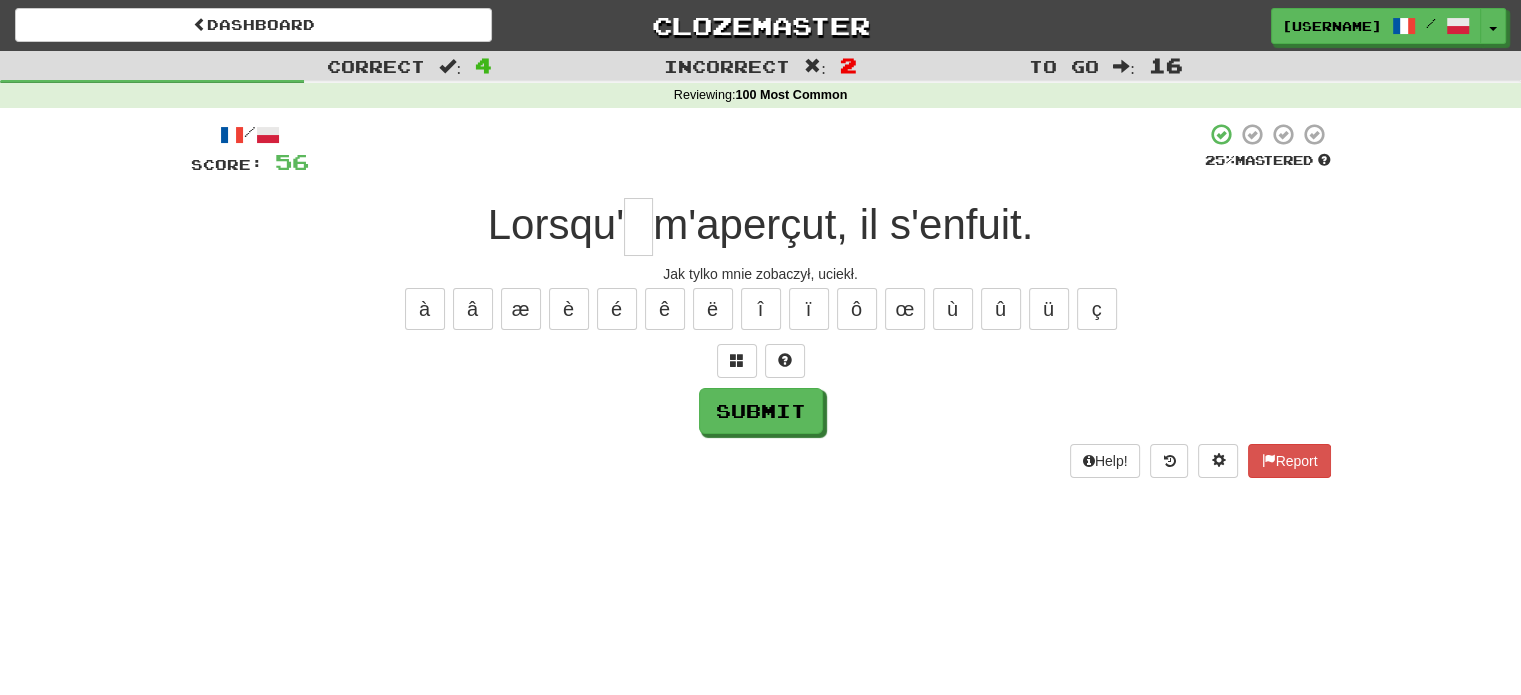 scroll, scrollTop: 0, scrollLeft: 0, axis: both 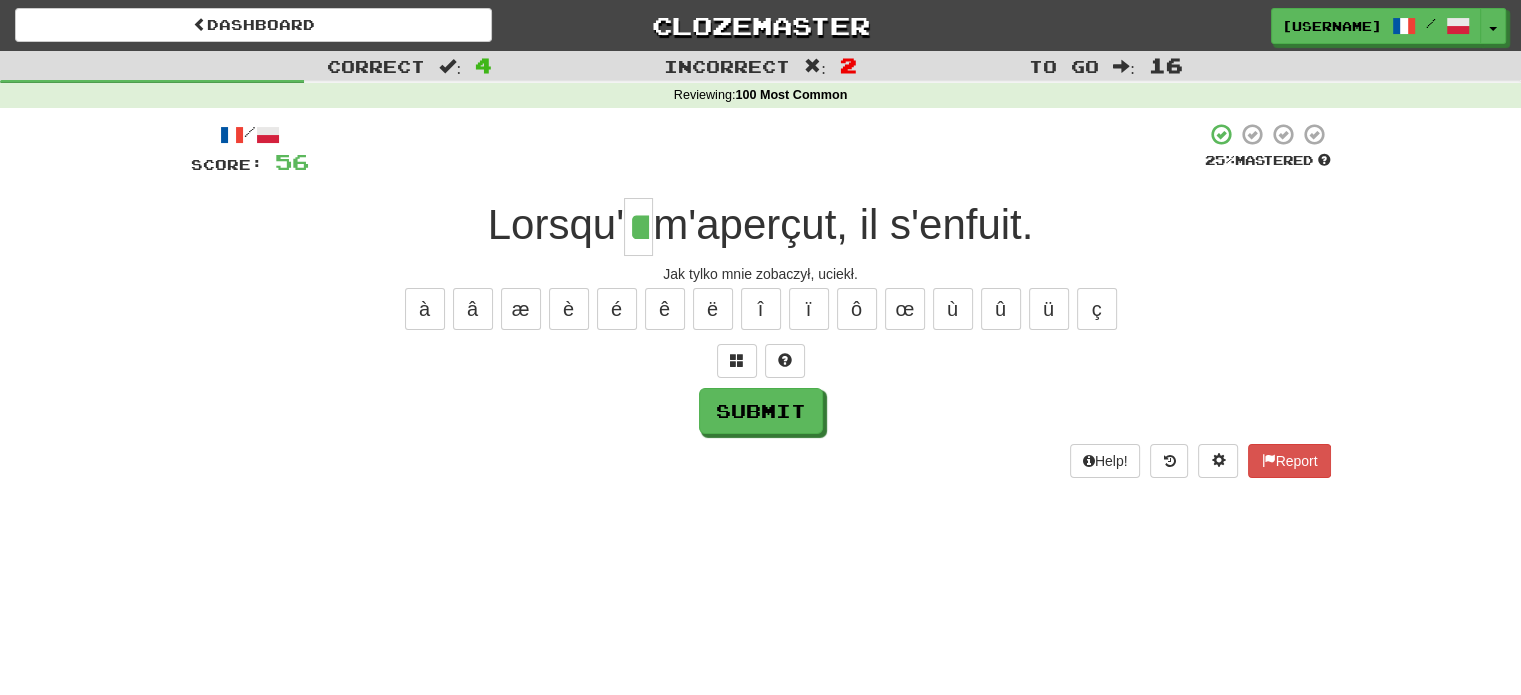 type on "**" 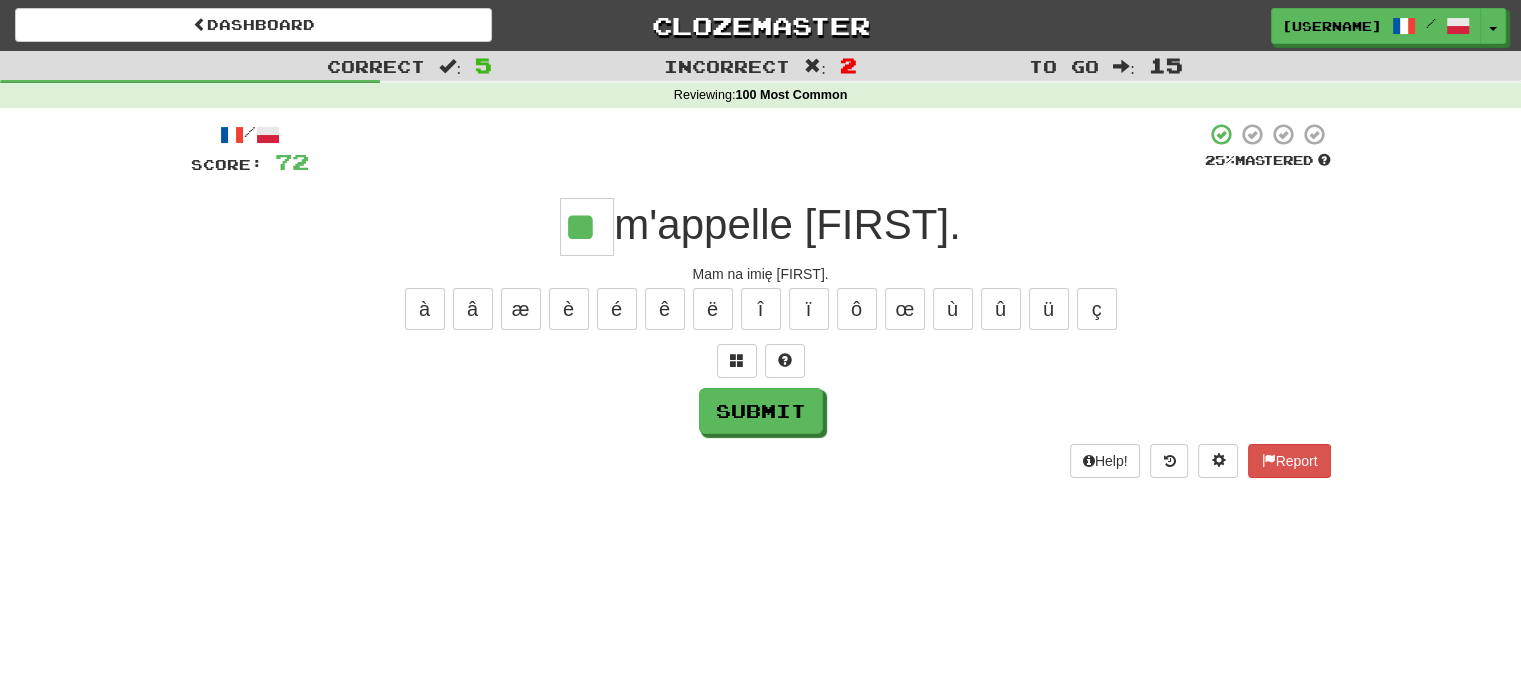 type on "**" 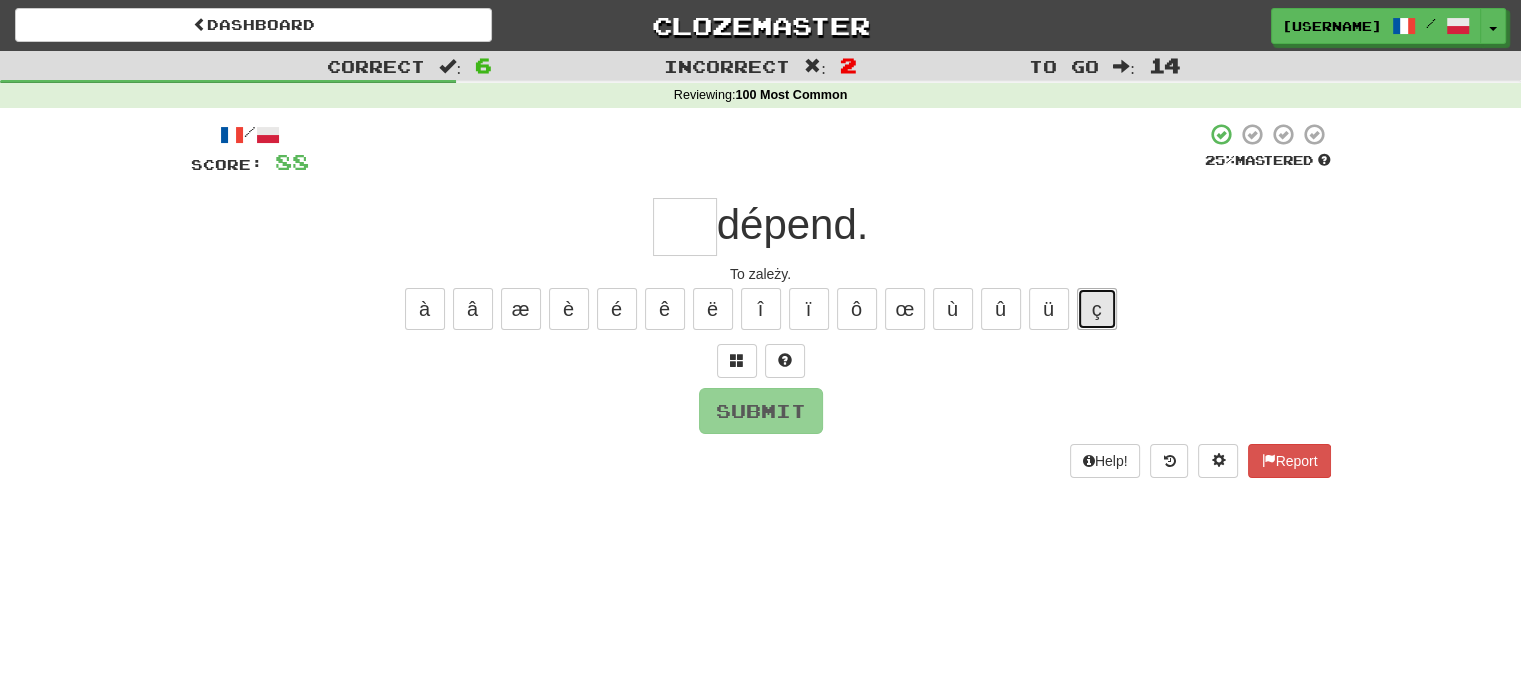 click on "ç" at bounding box center (1097, 309) 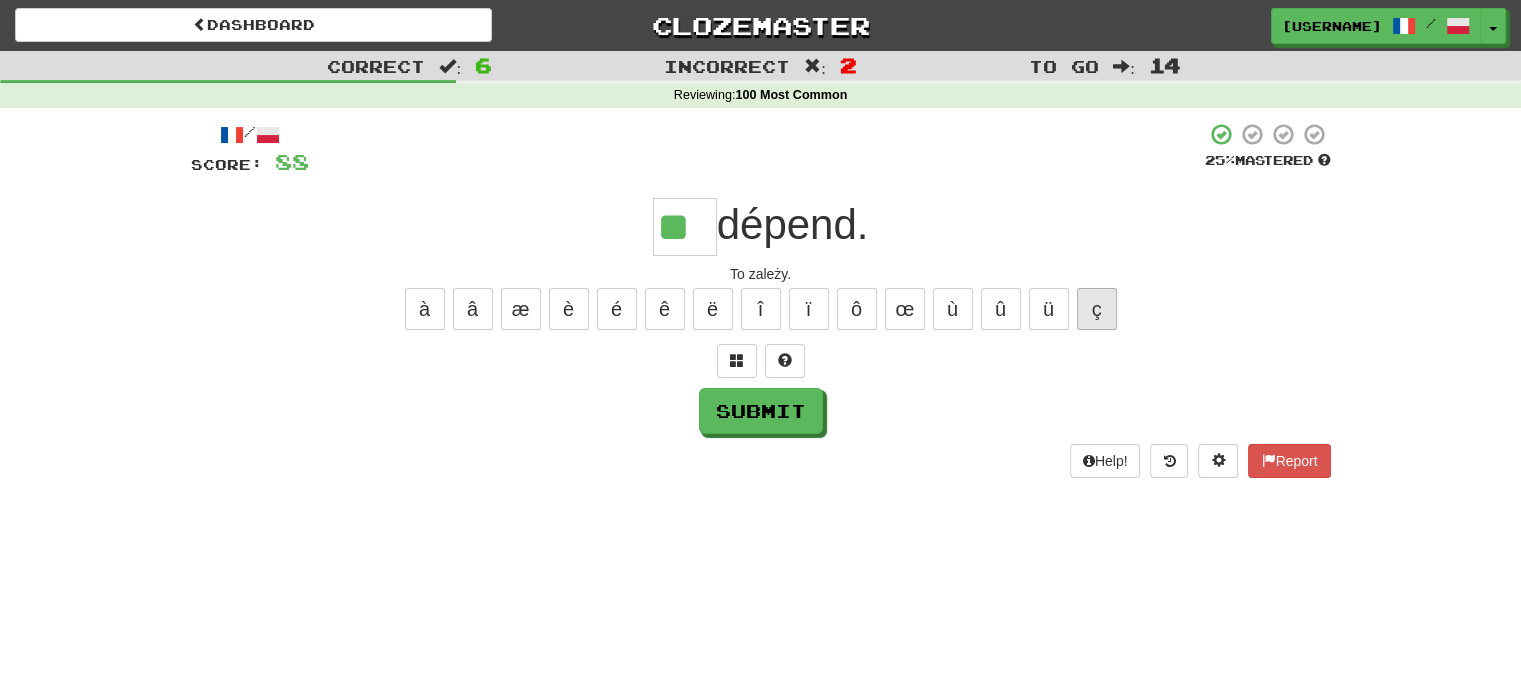 type on "**" 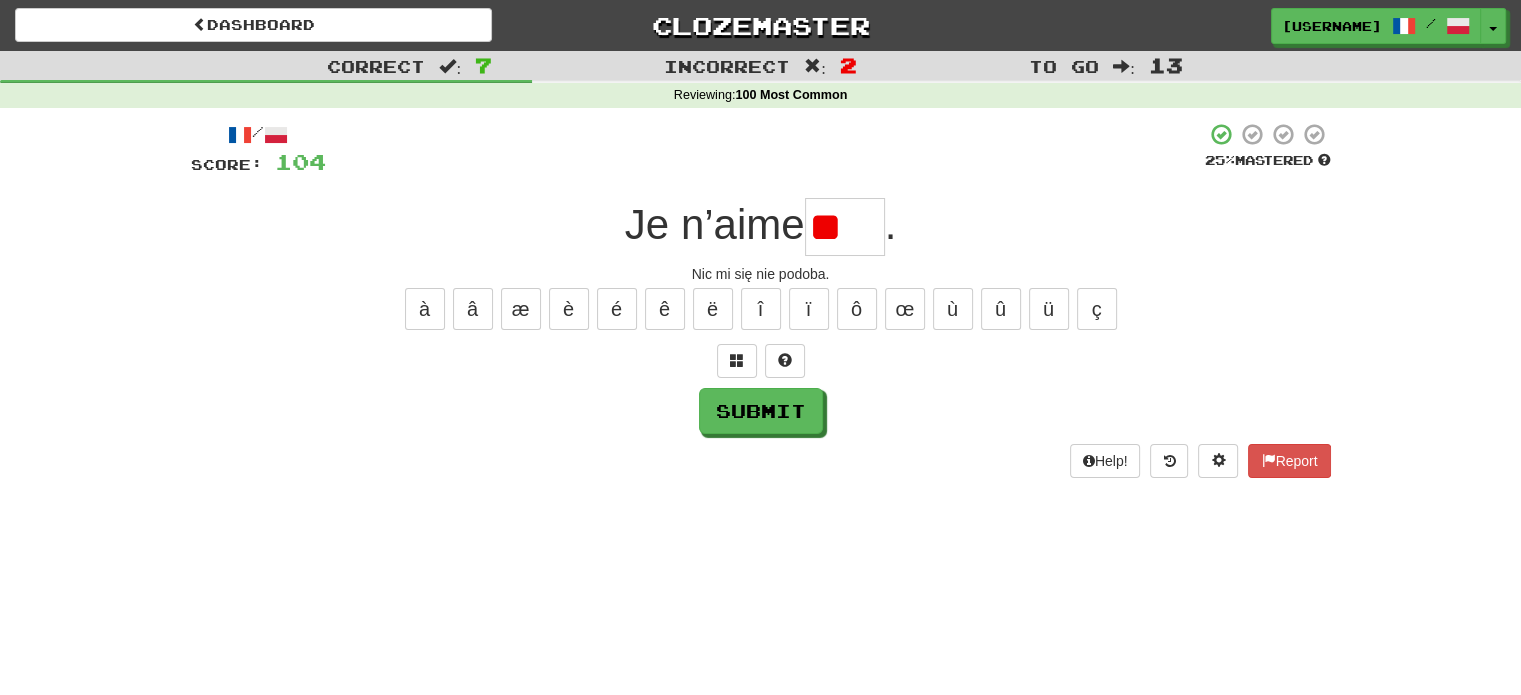 type on "*" 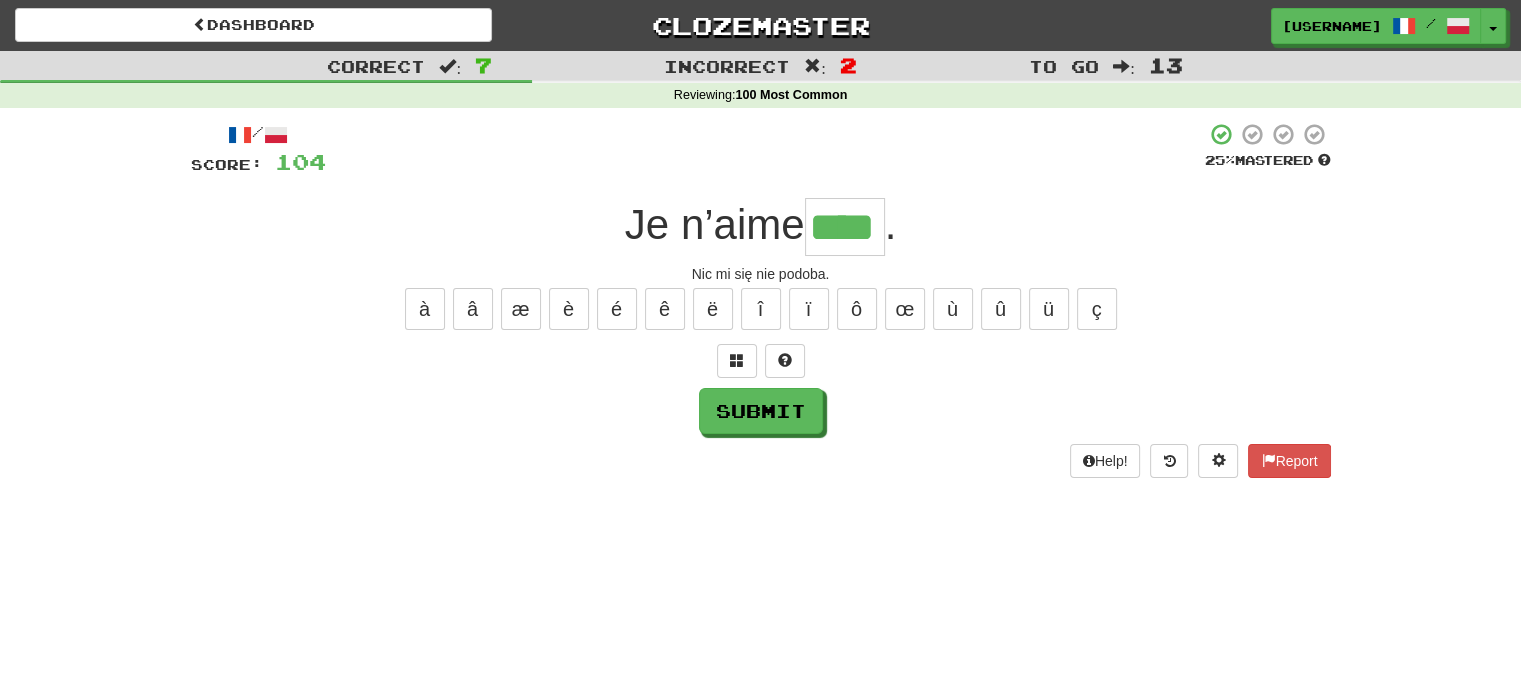 type on "****" 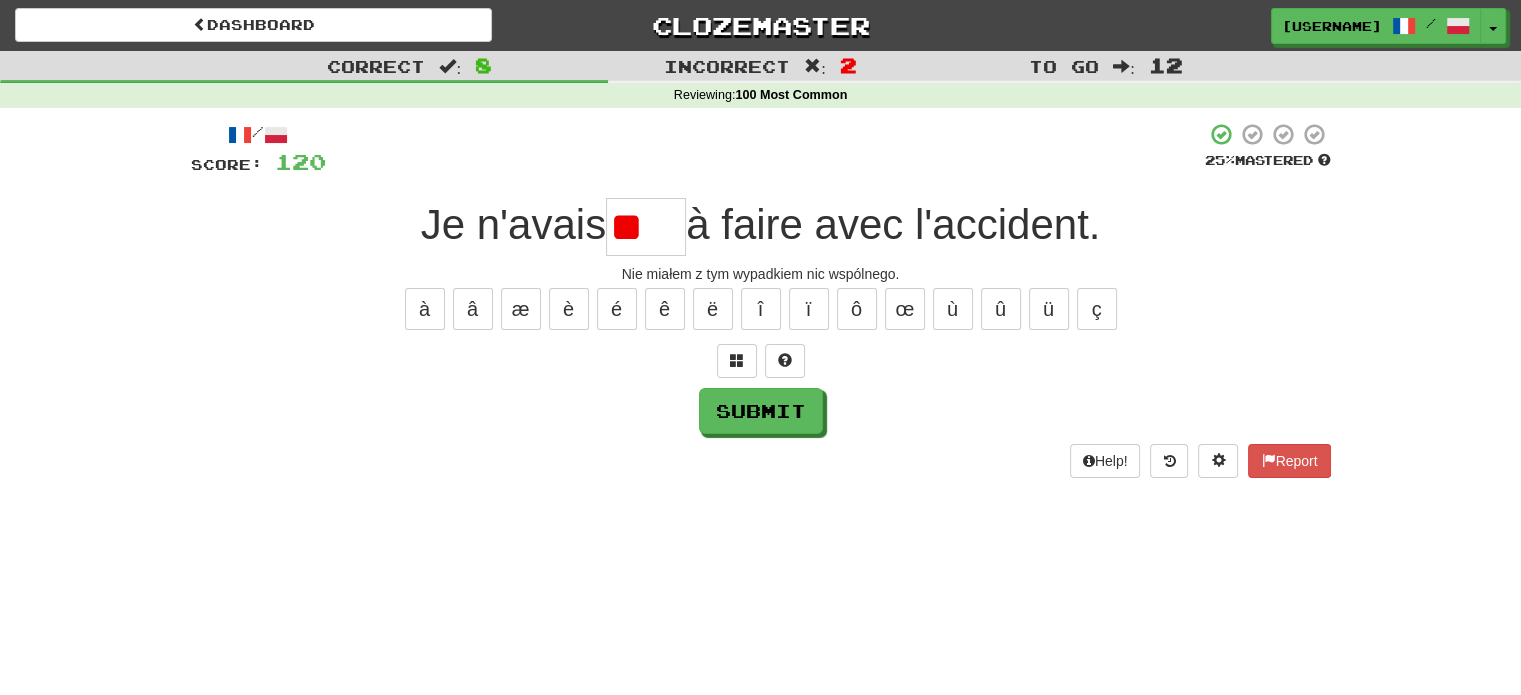 type on "*" 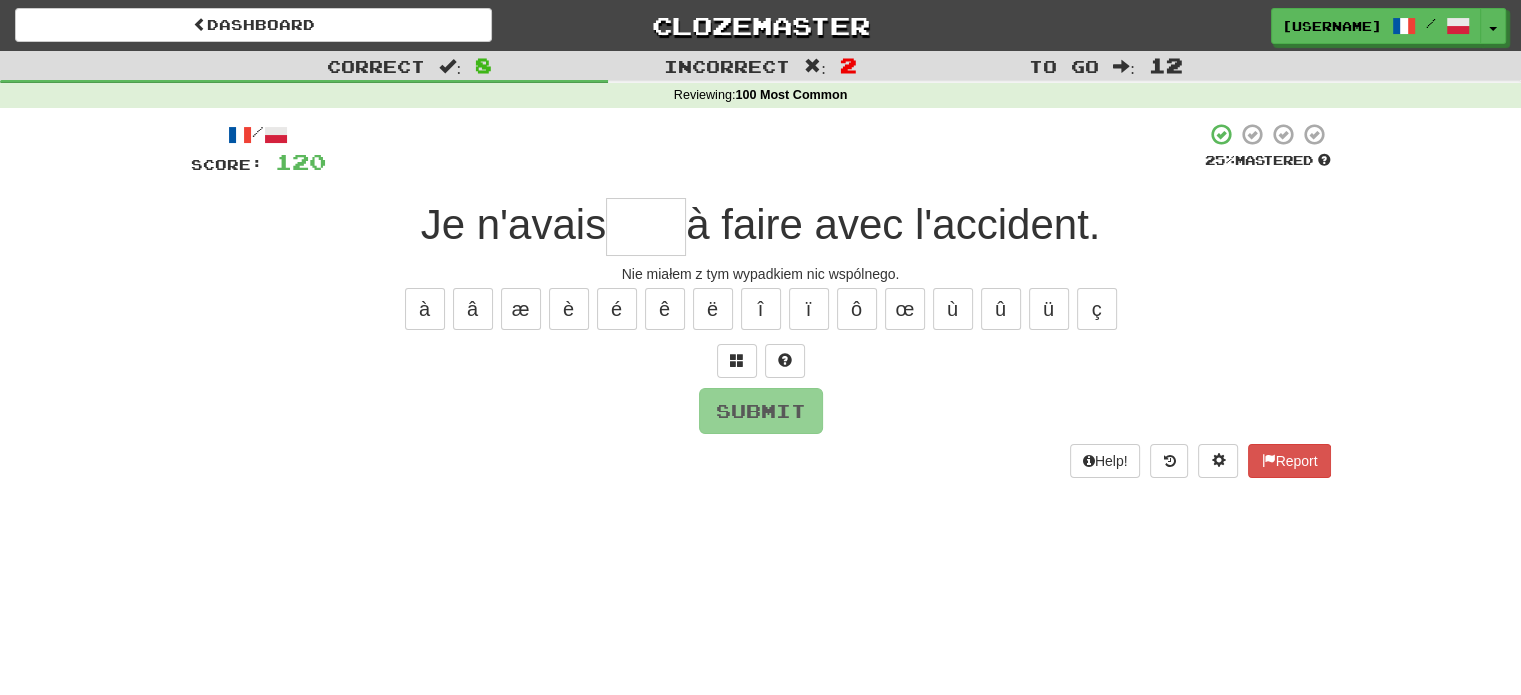type on "*" 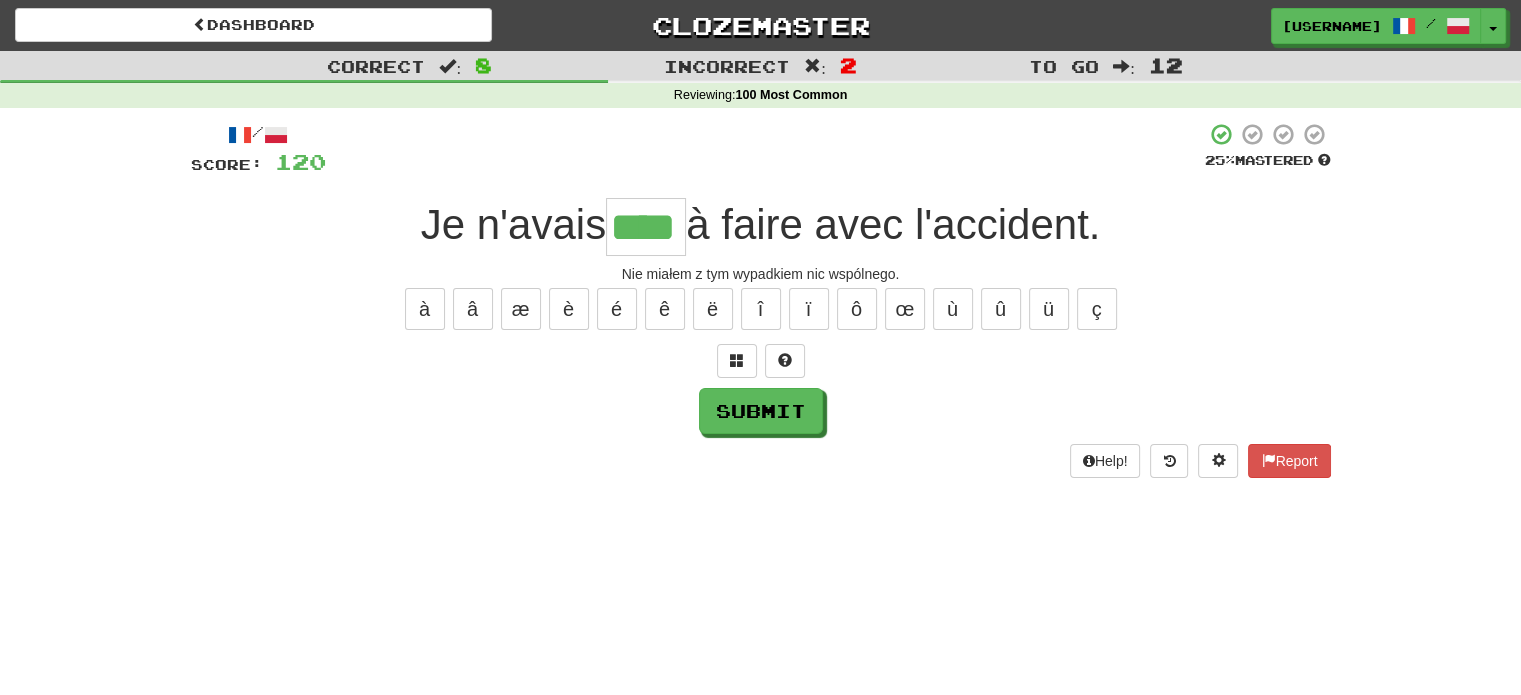 type on "****" 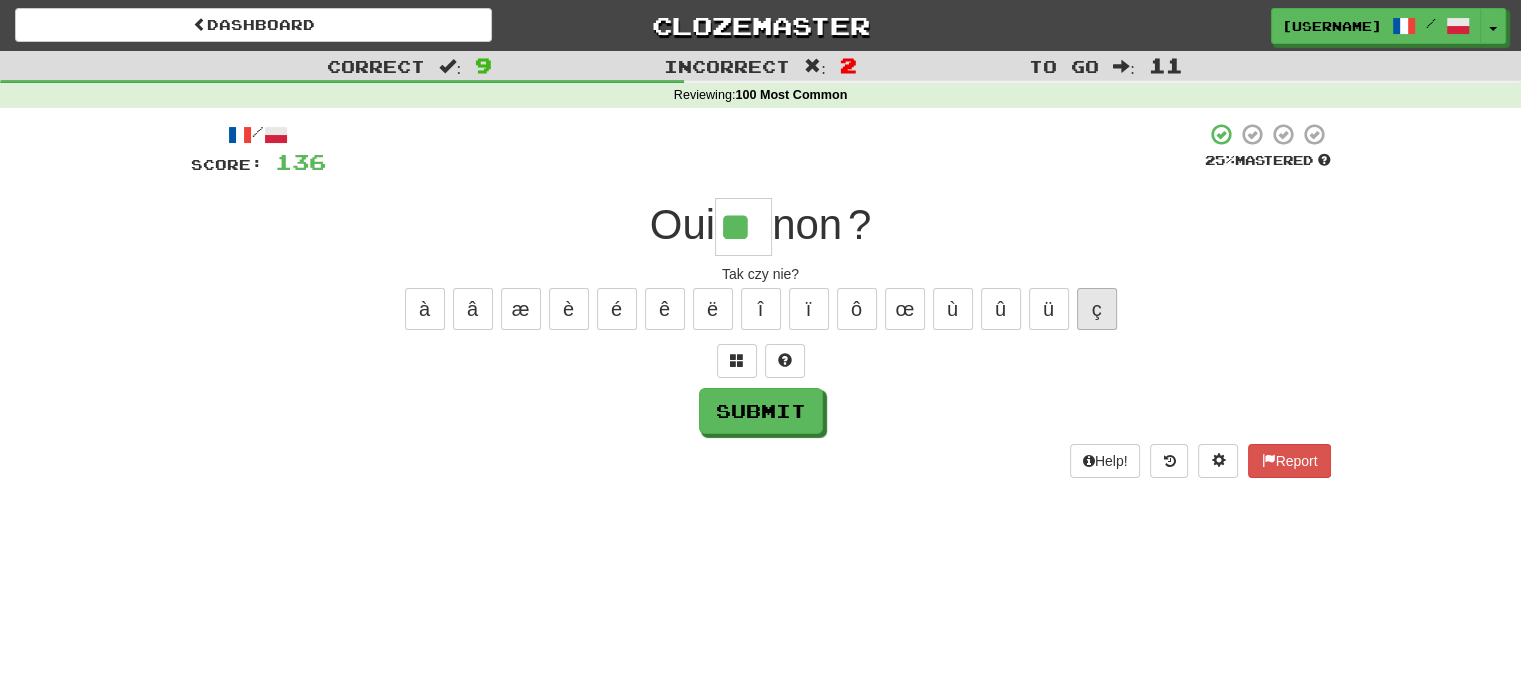 type on "**" 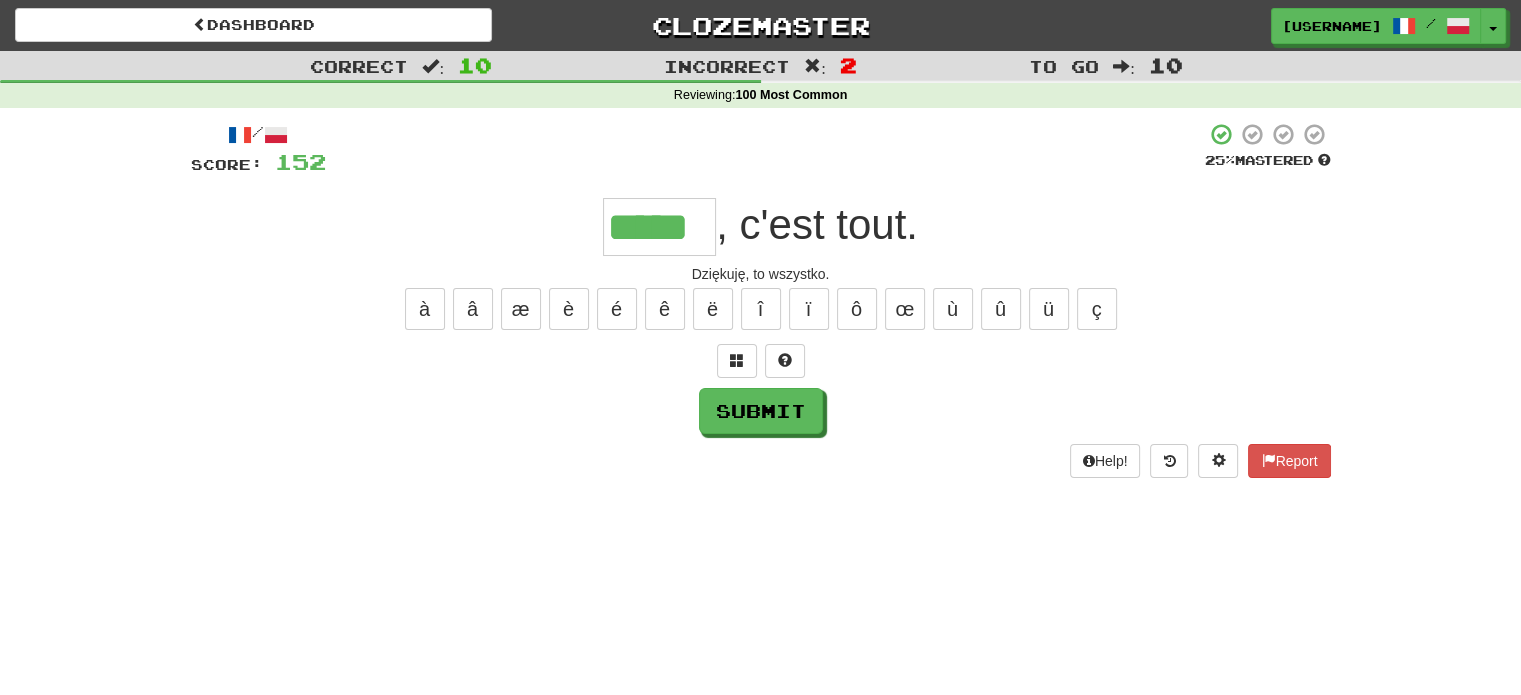 type on "*****" 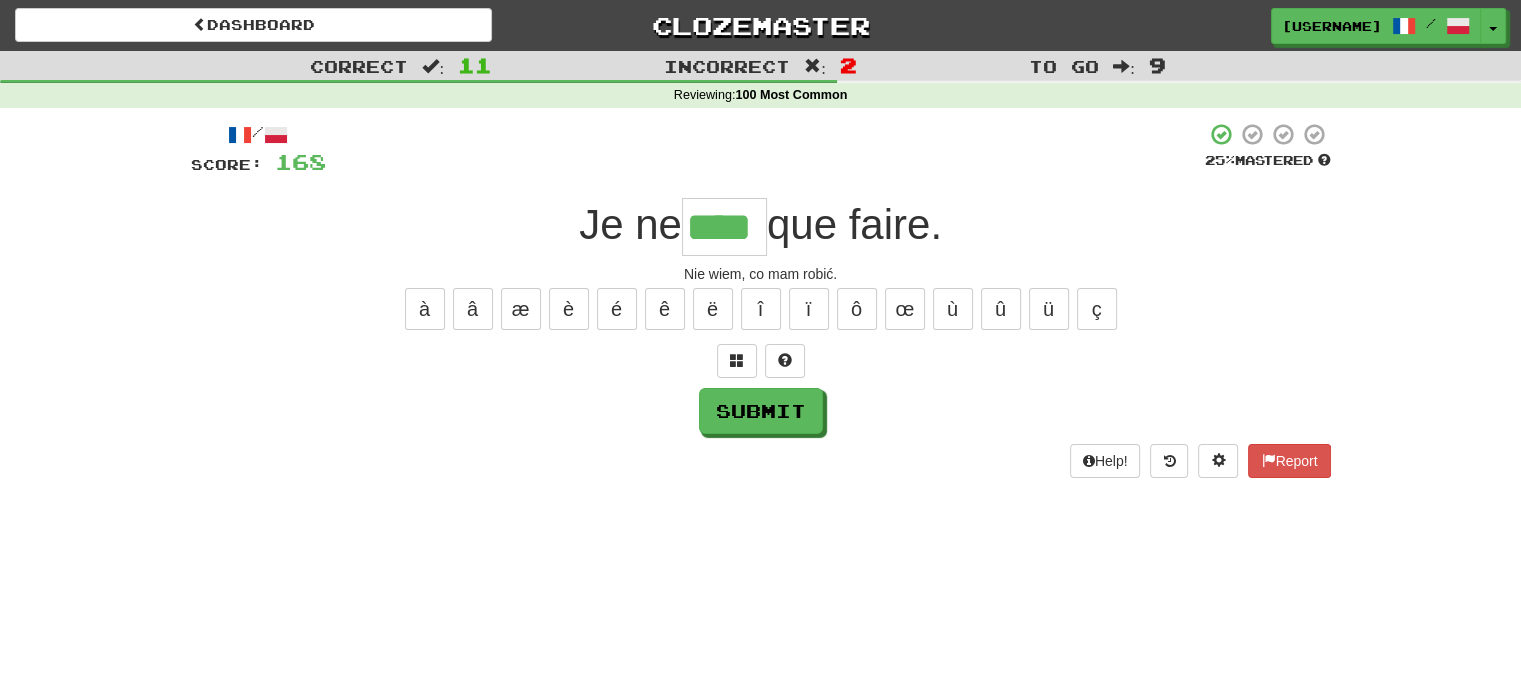 type on "****" 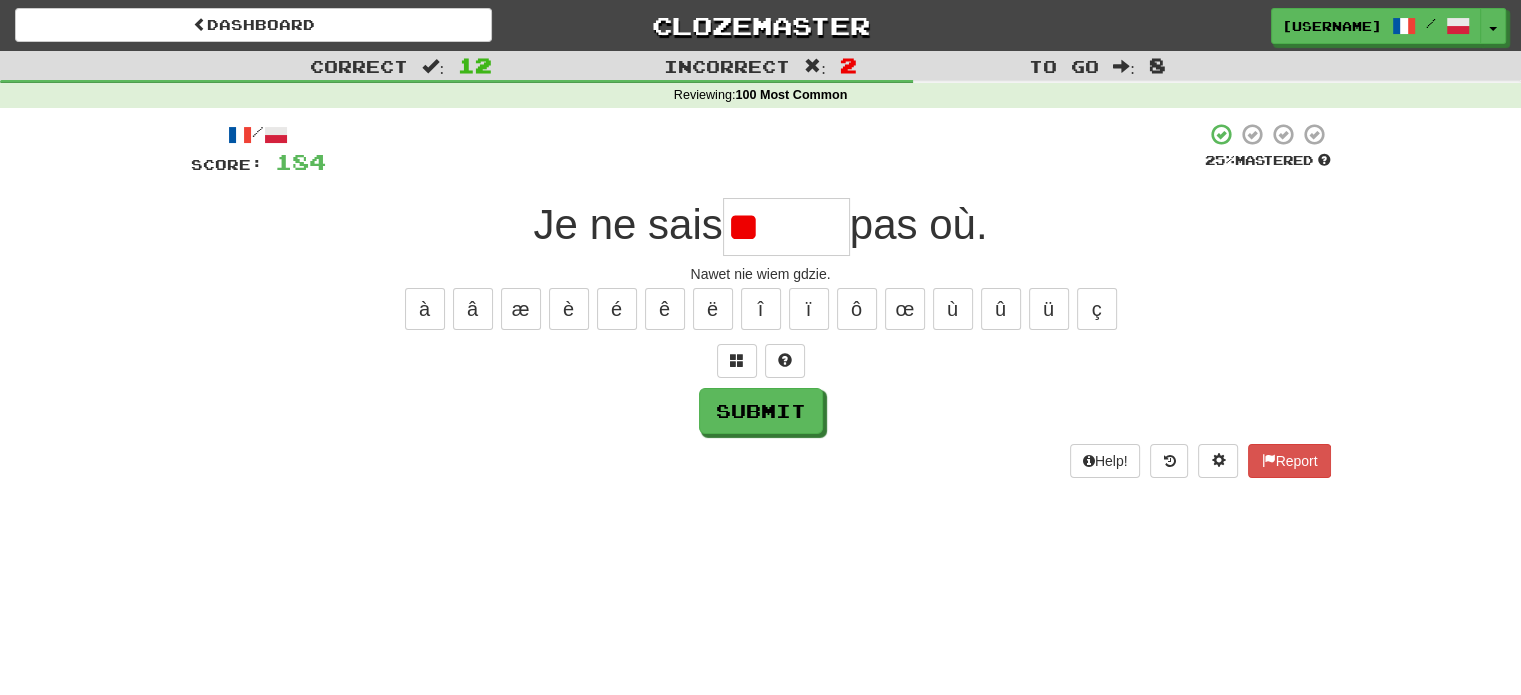 type on "*" 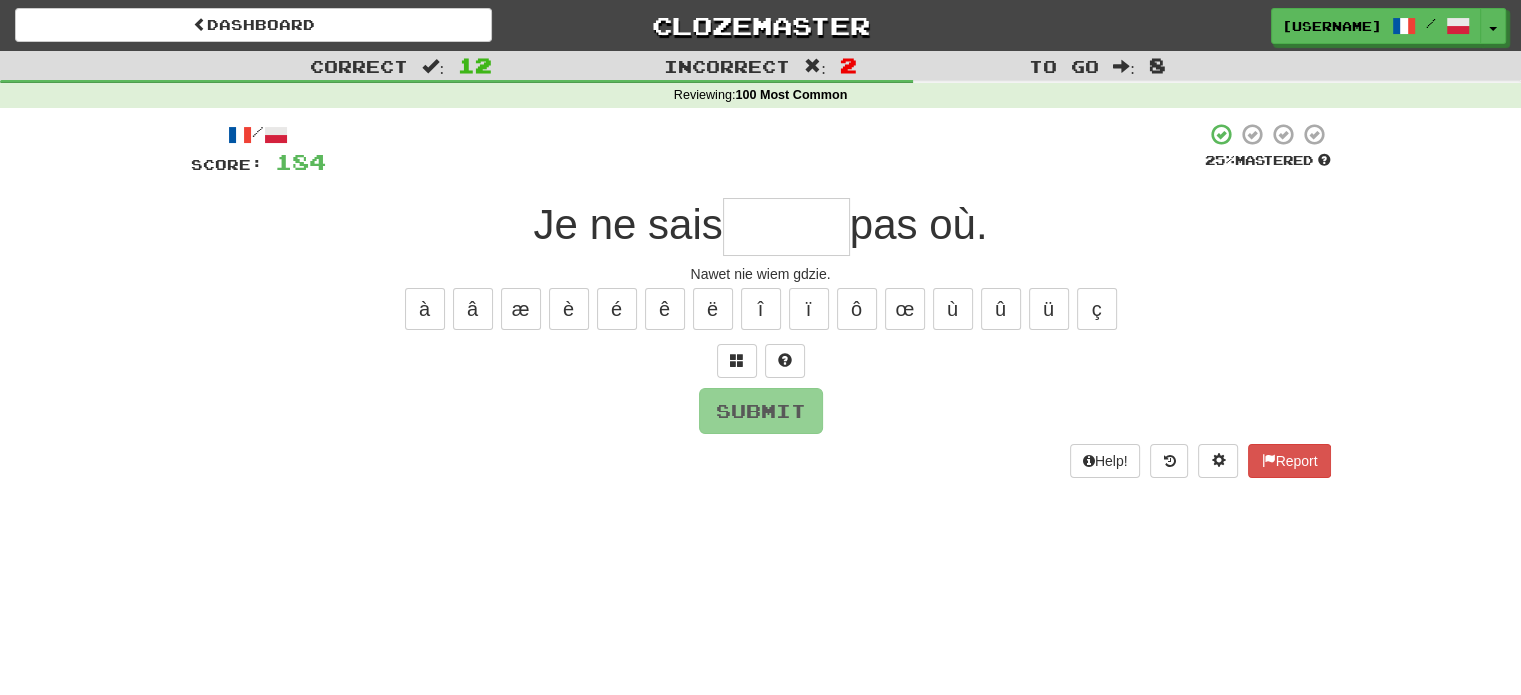 type on "*" 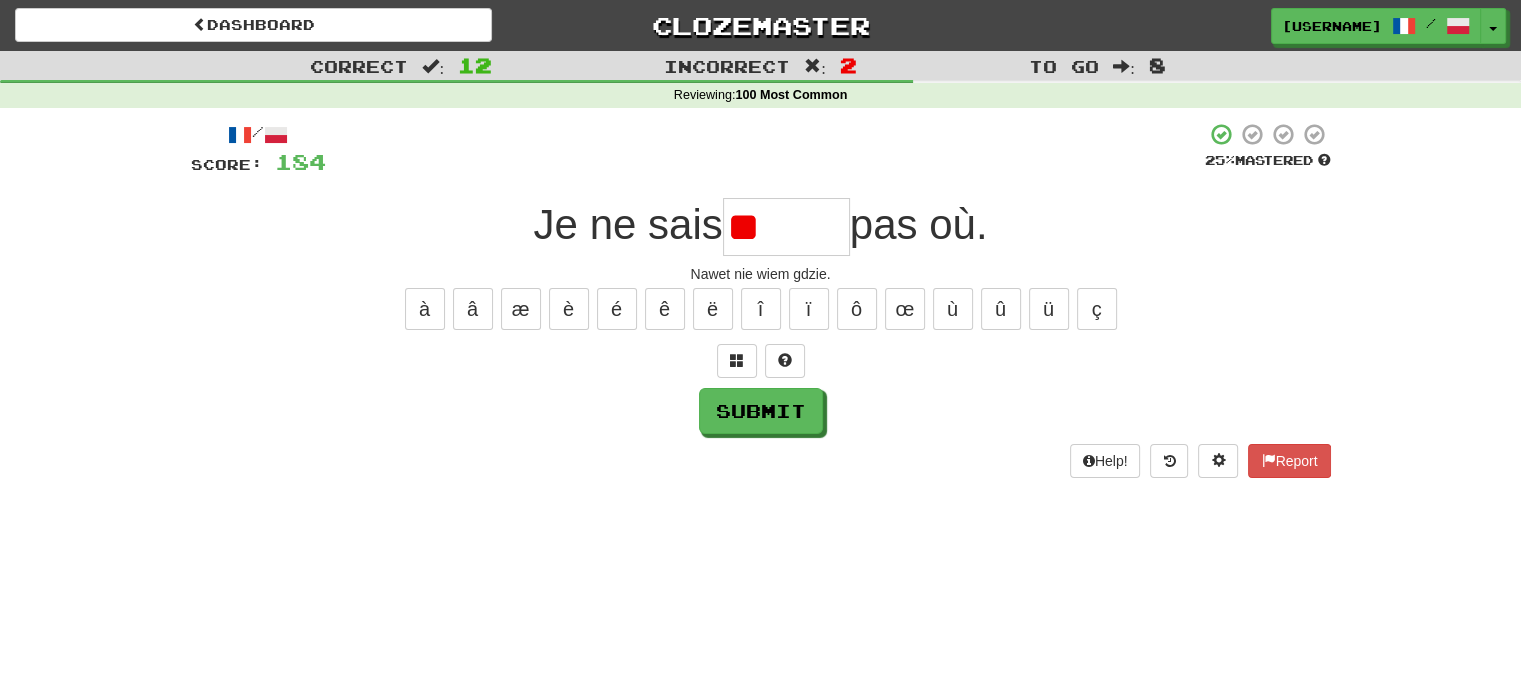 type on "*" 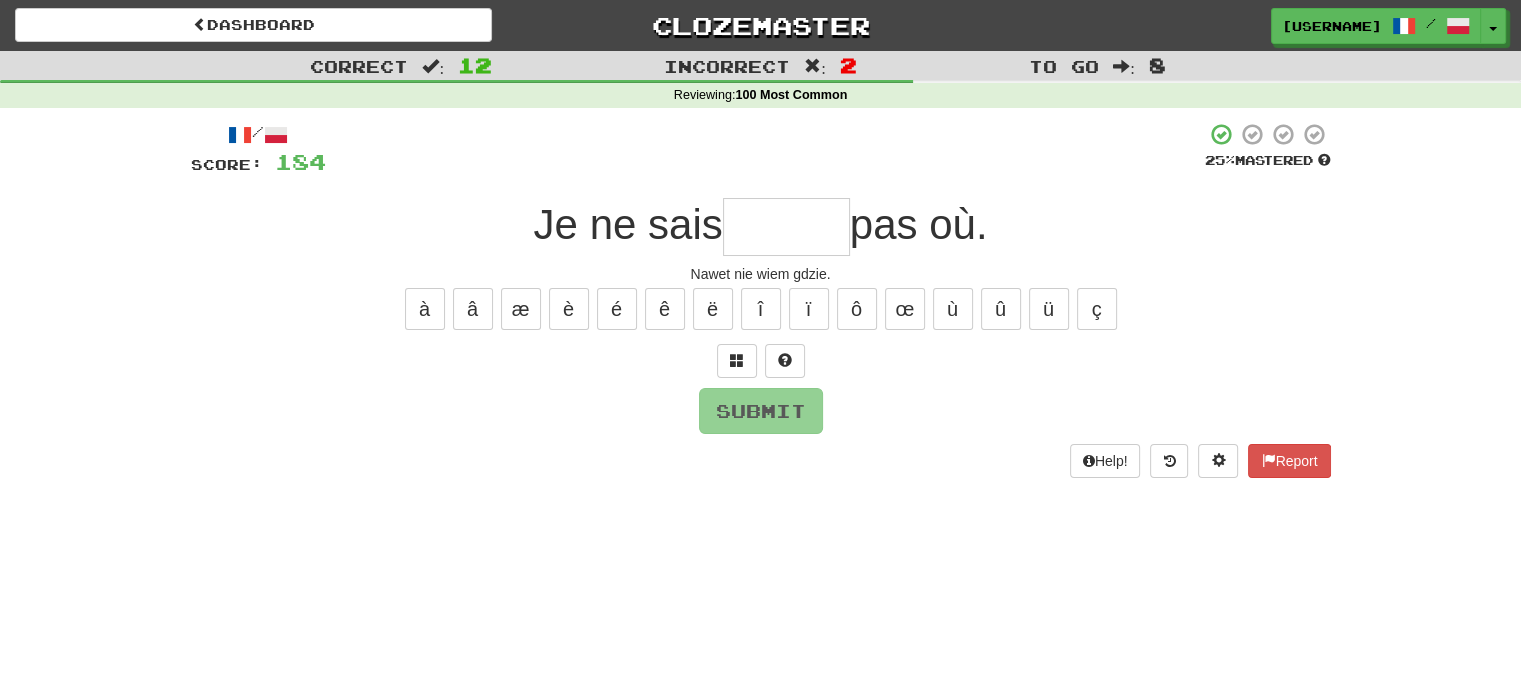 type on "*" 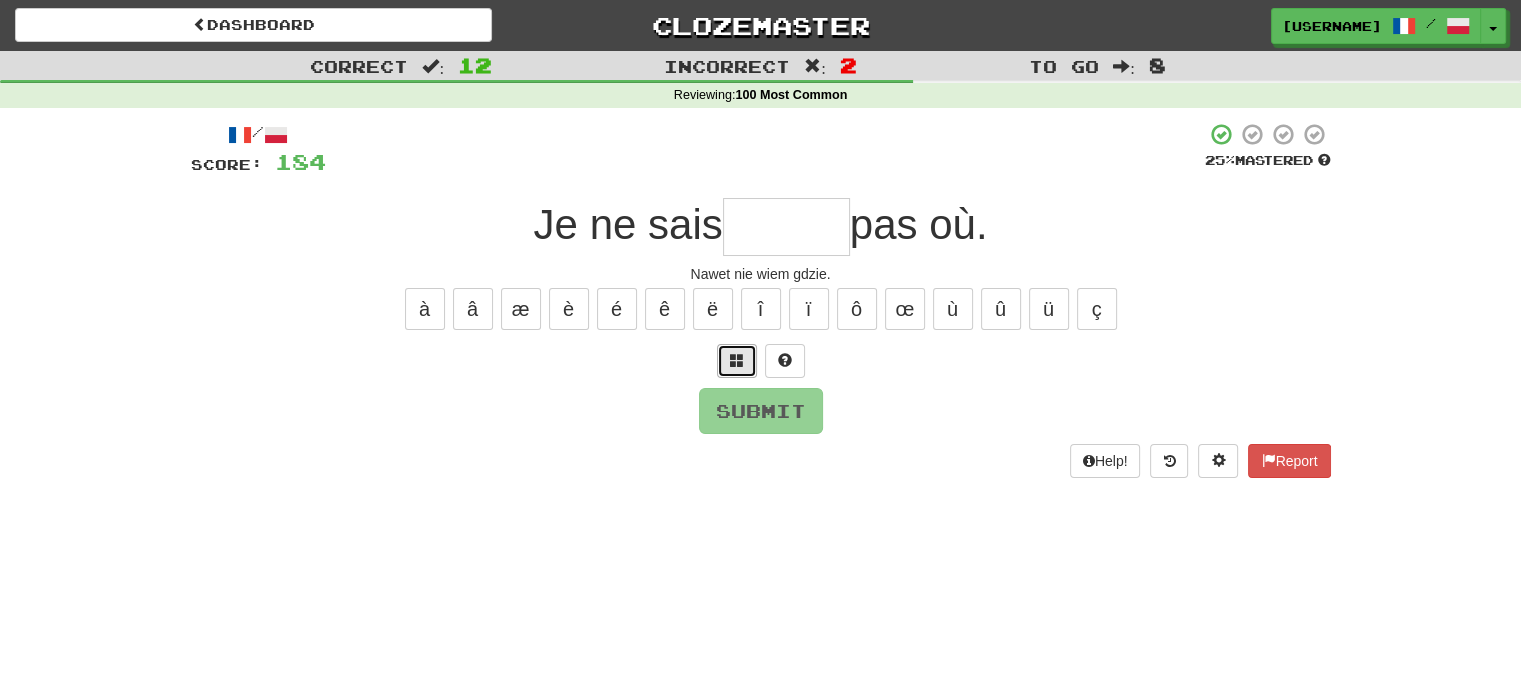 click at bounding box center [737, 360] 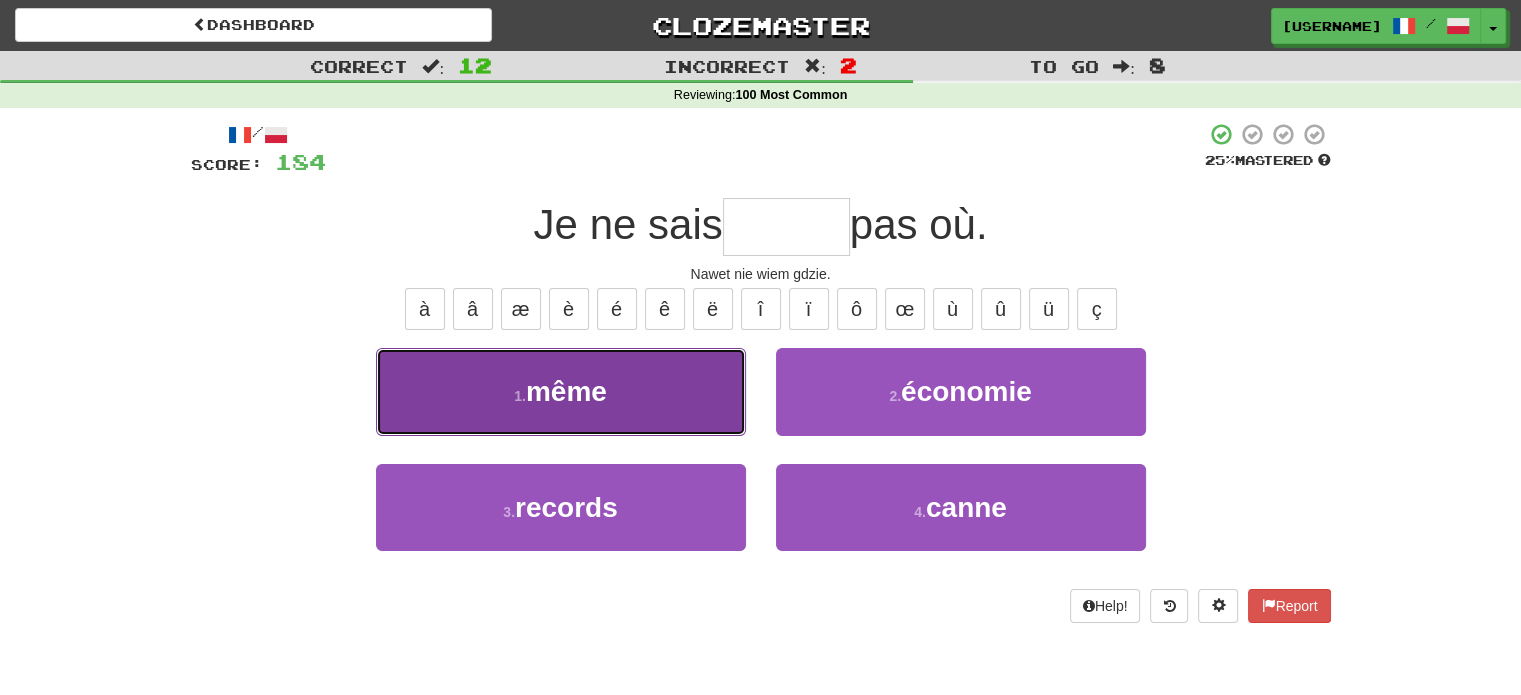 click on "1 .  même" at bounding box center (561, 391) 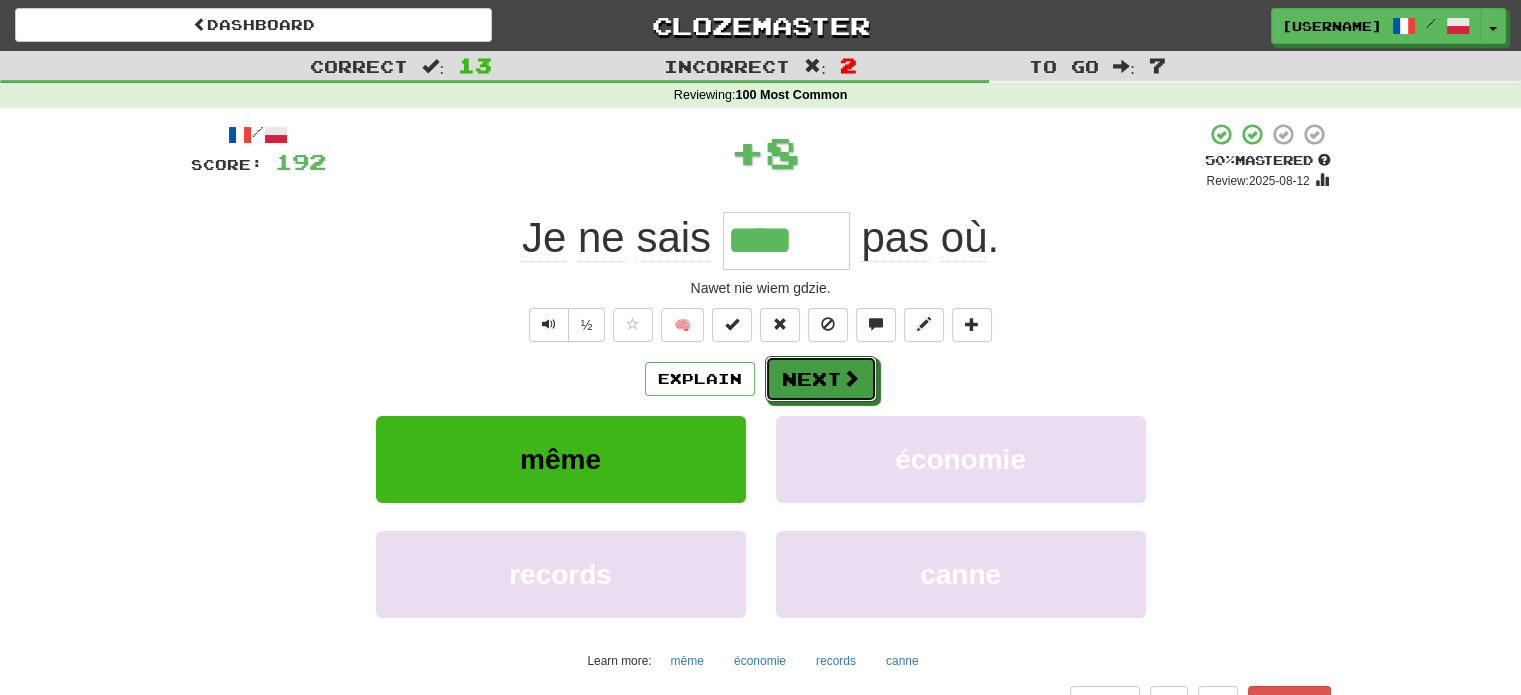 click on "Next" at bounding box center (821, 379) 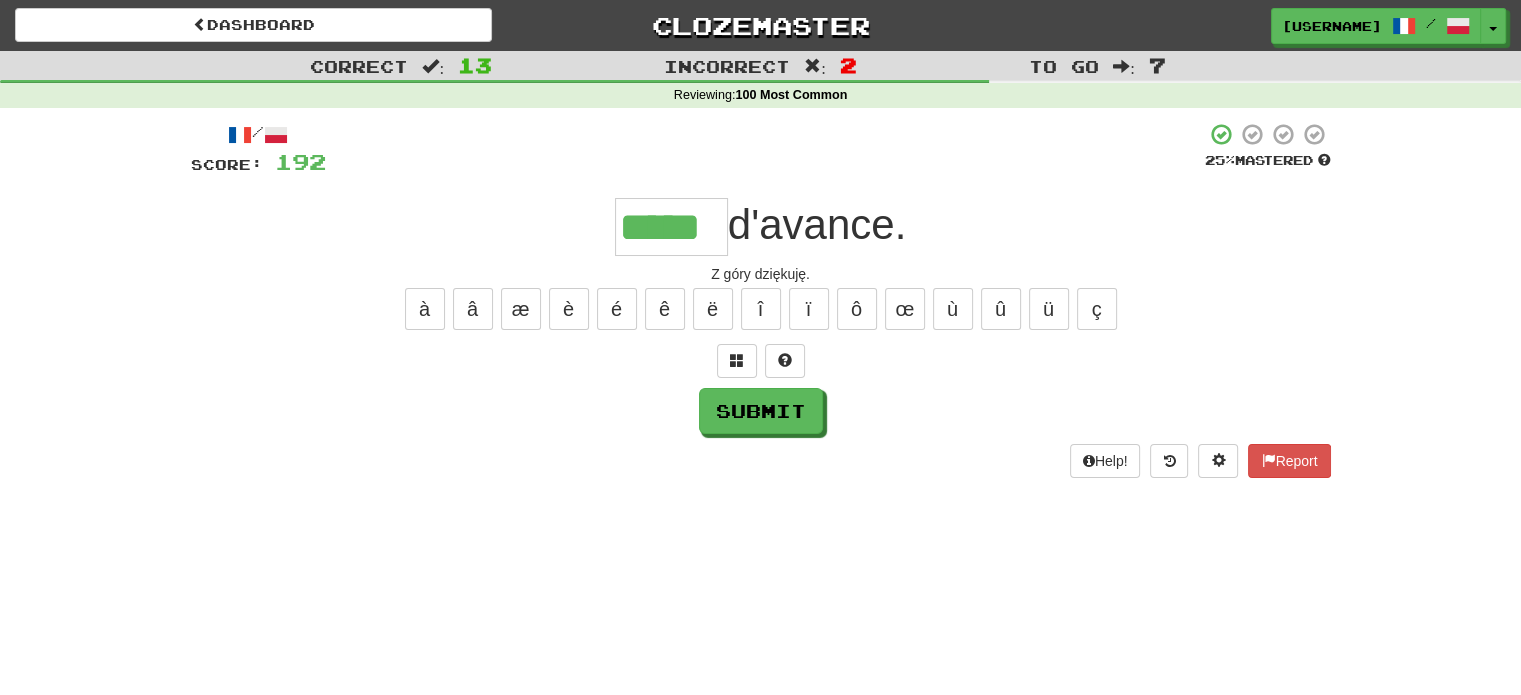 type on "*****" 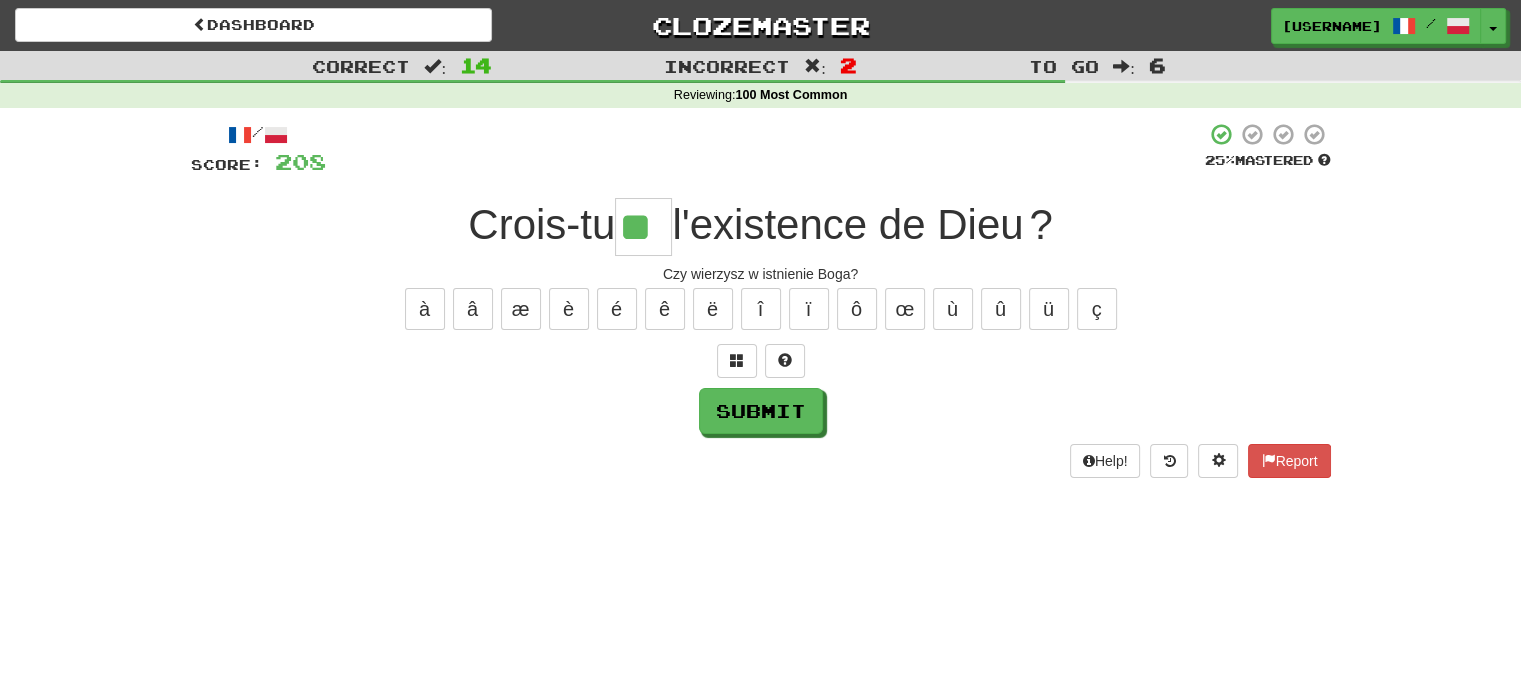 type on "**" 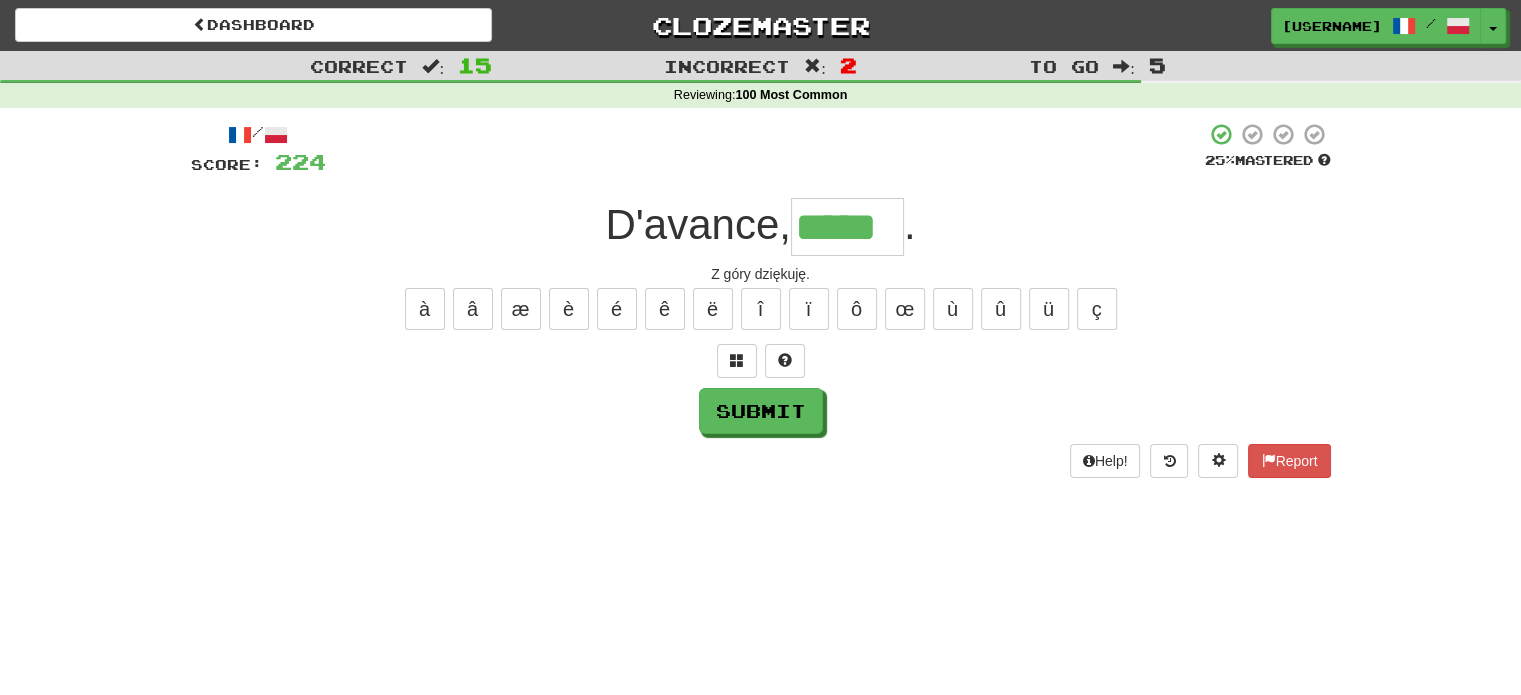 type on "*****" 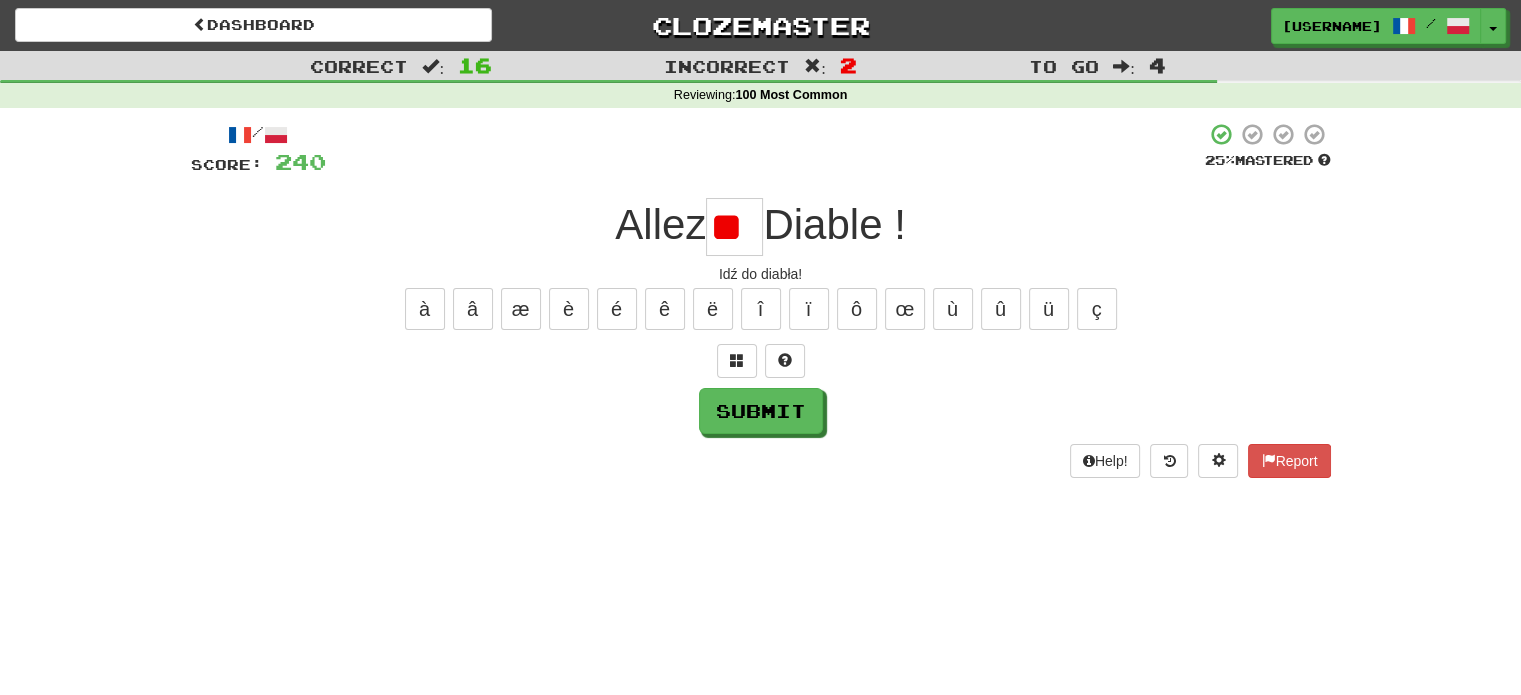 type on "*" 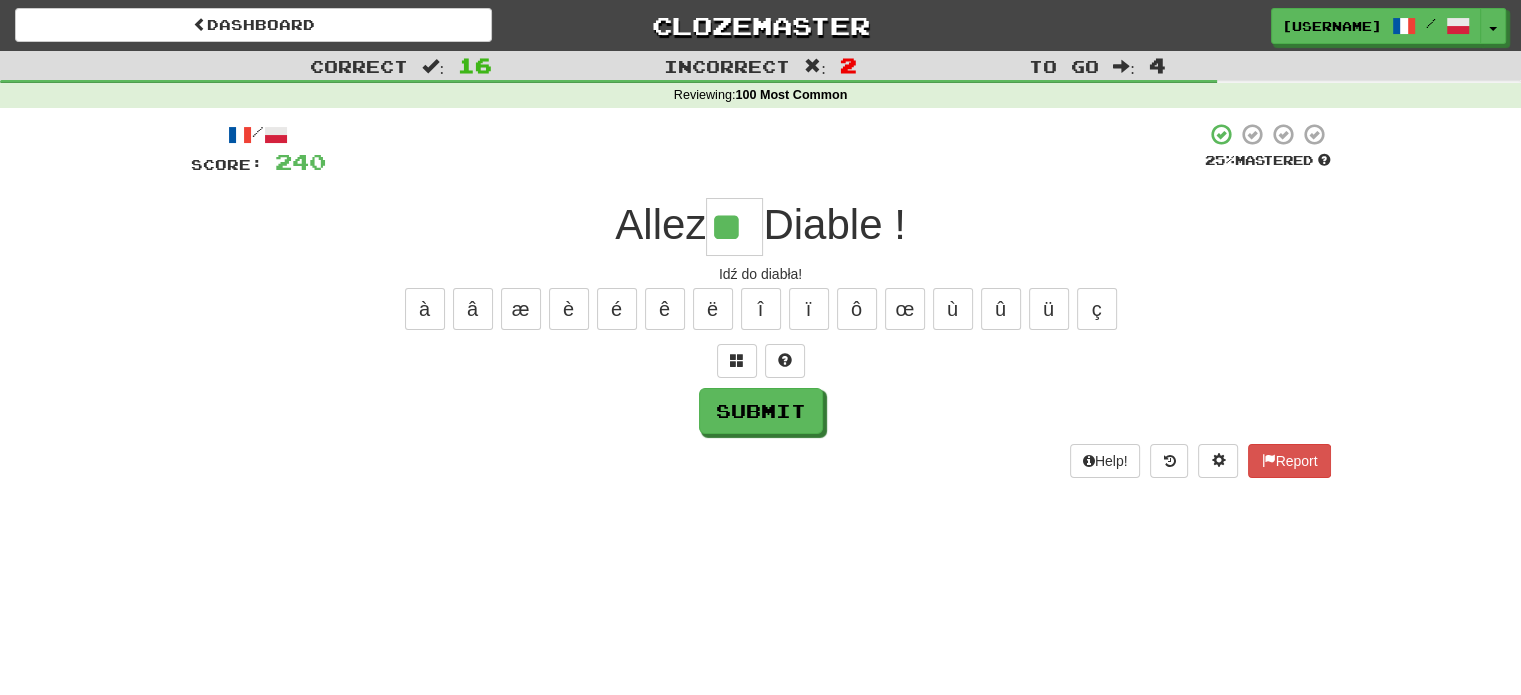 type on "**" 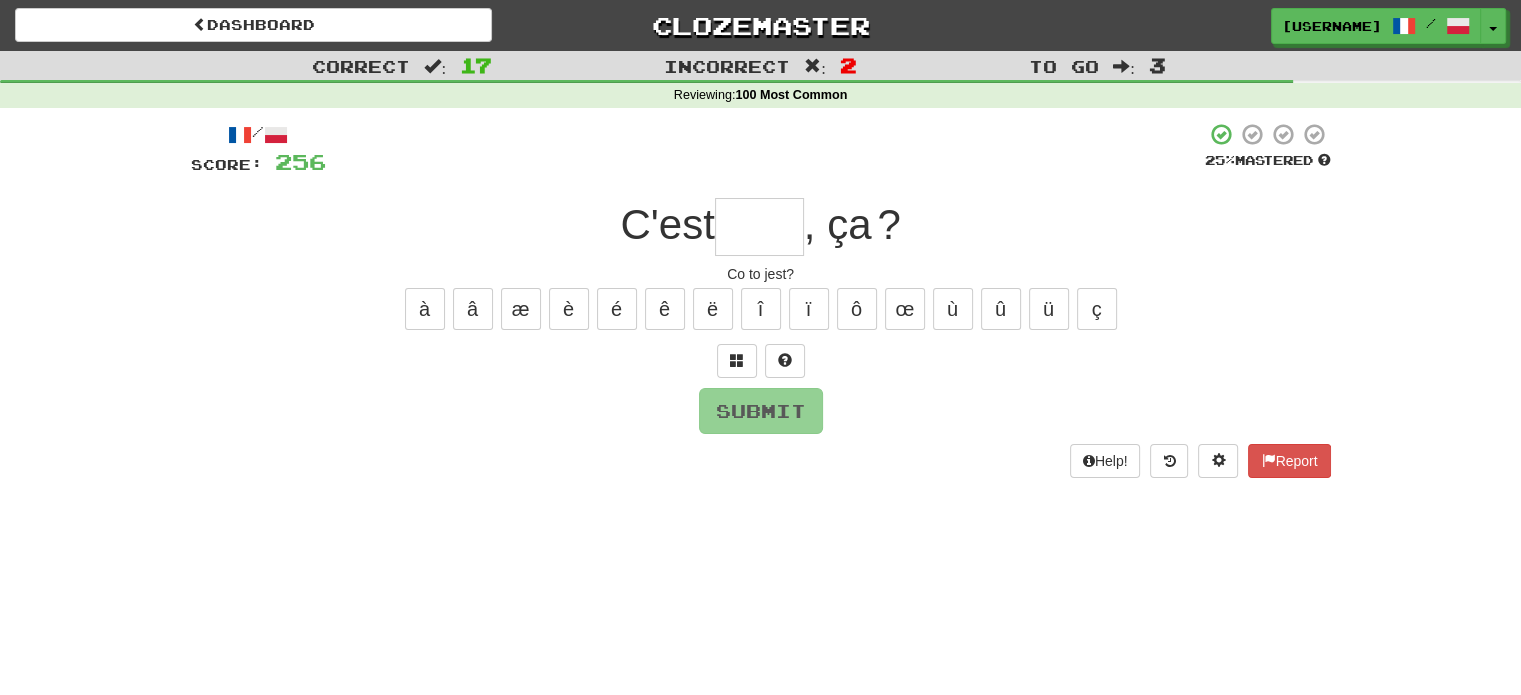 type on "*" 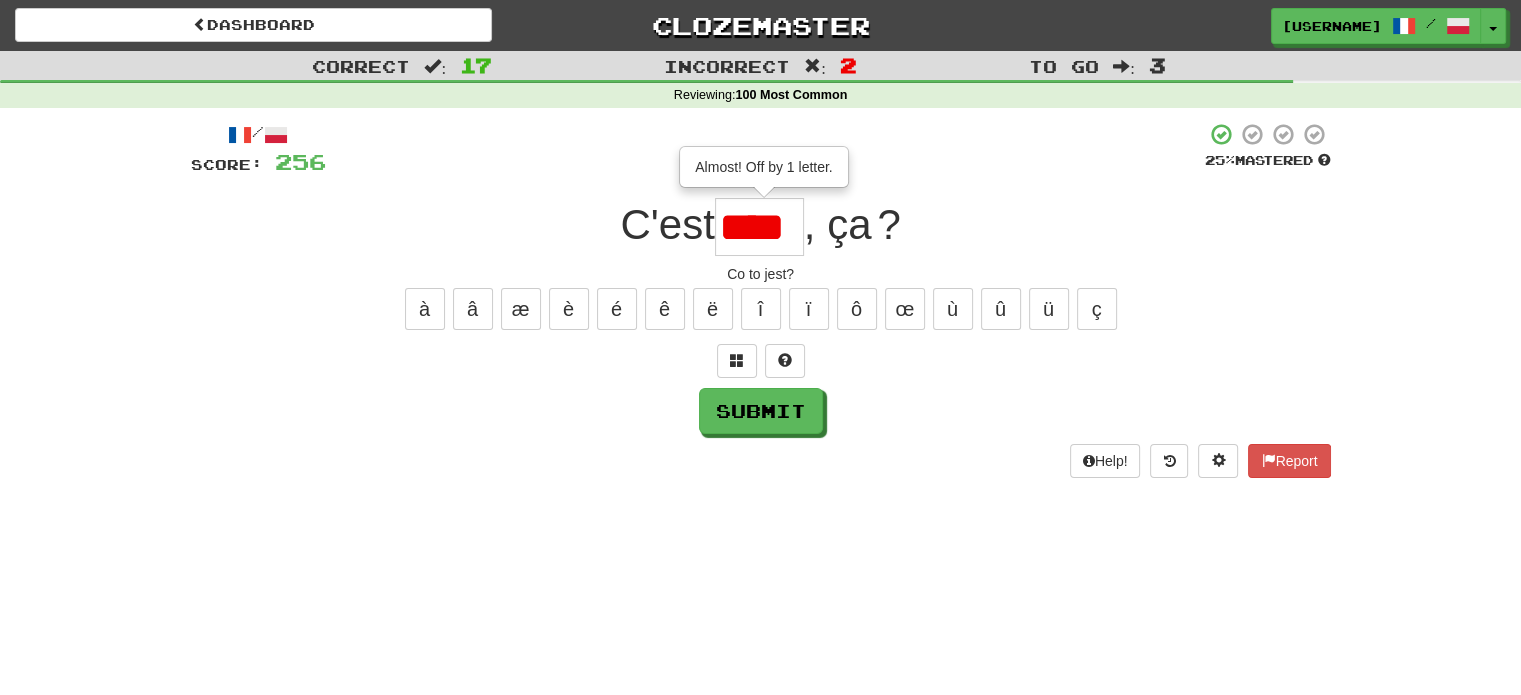 scroll, scrollTop: 0, scrollLeft: 0, axis: both 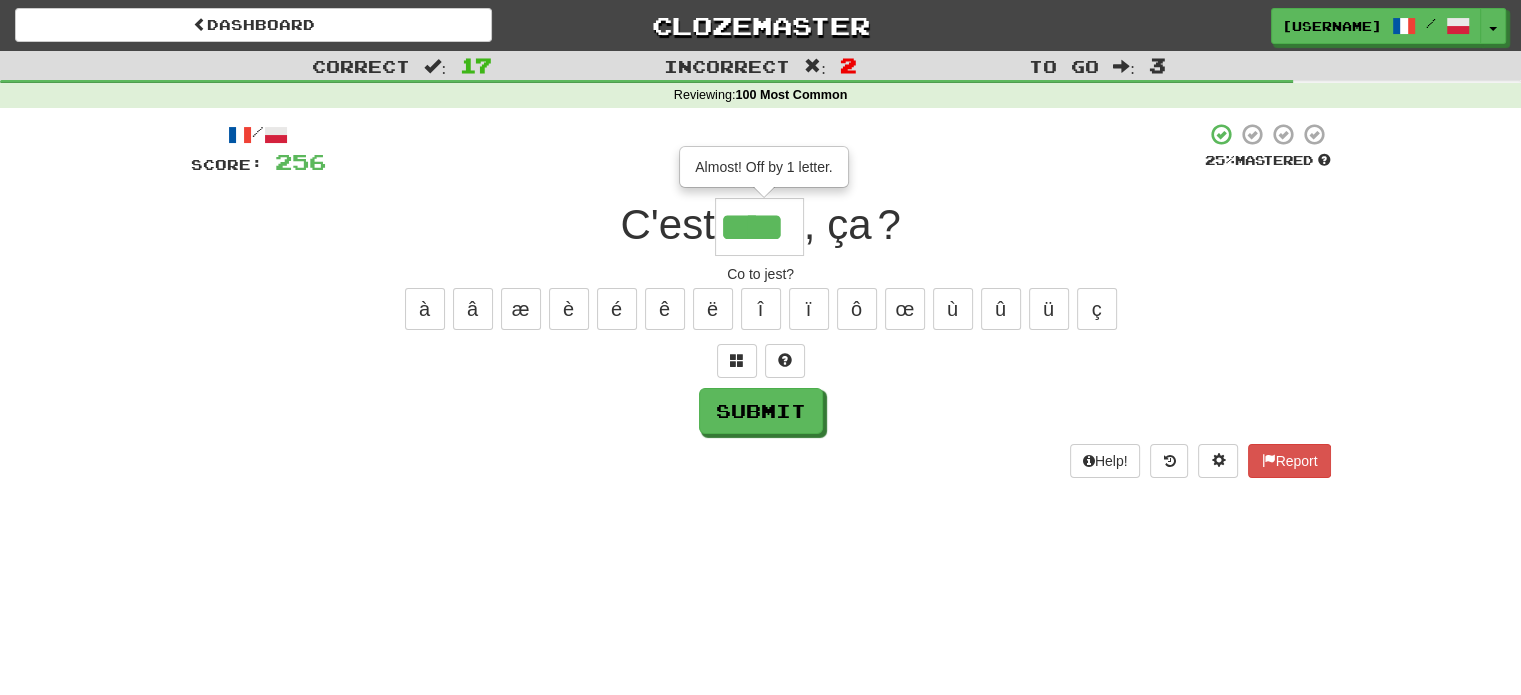 type on "****" 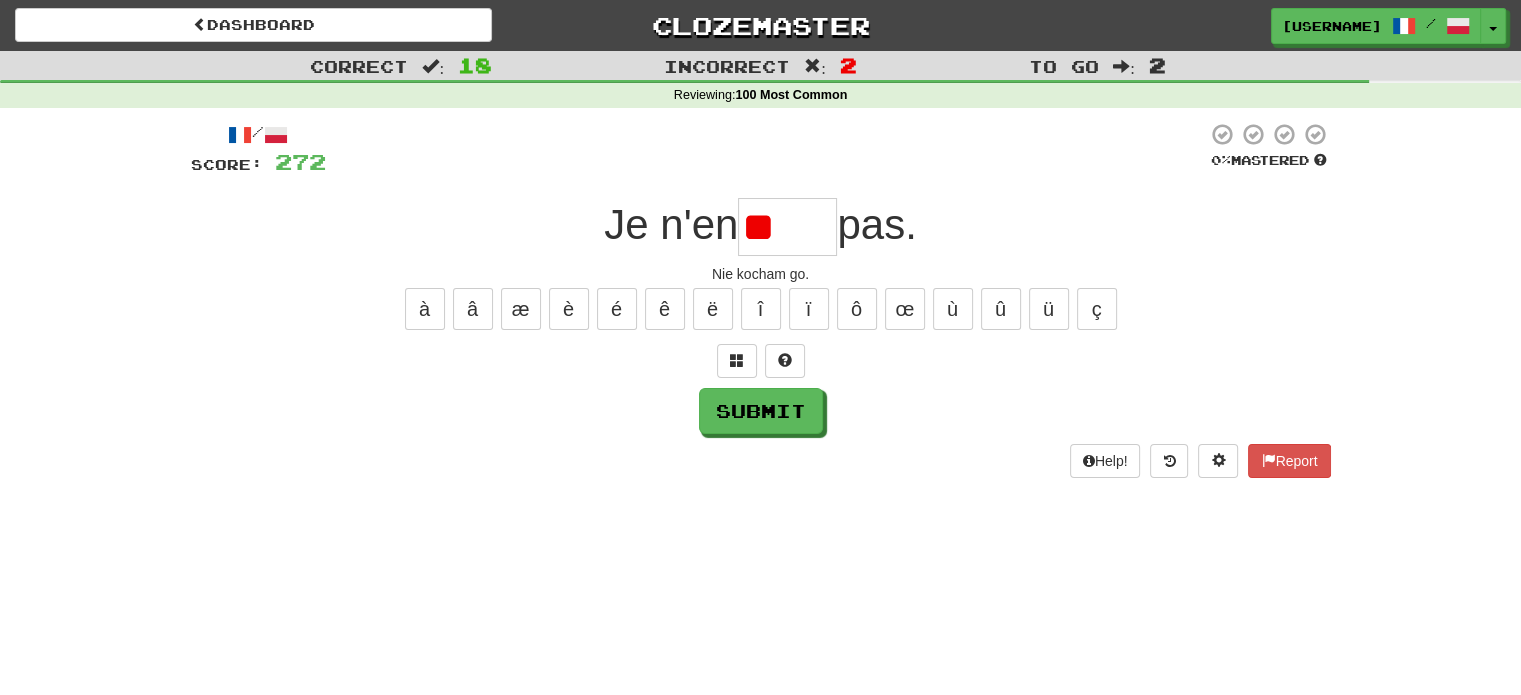 type on "*" 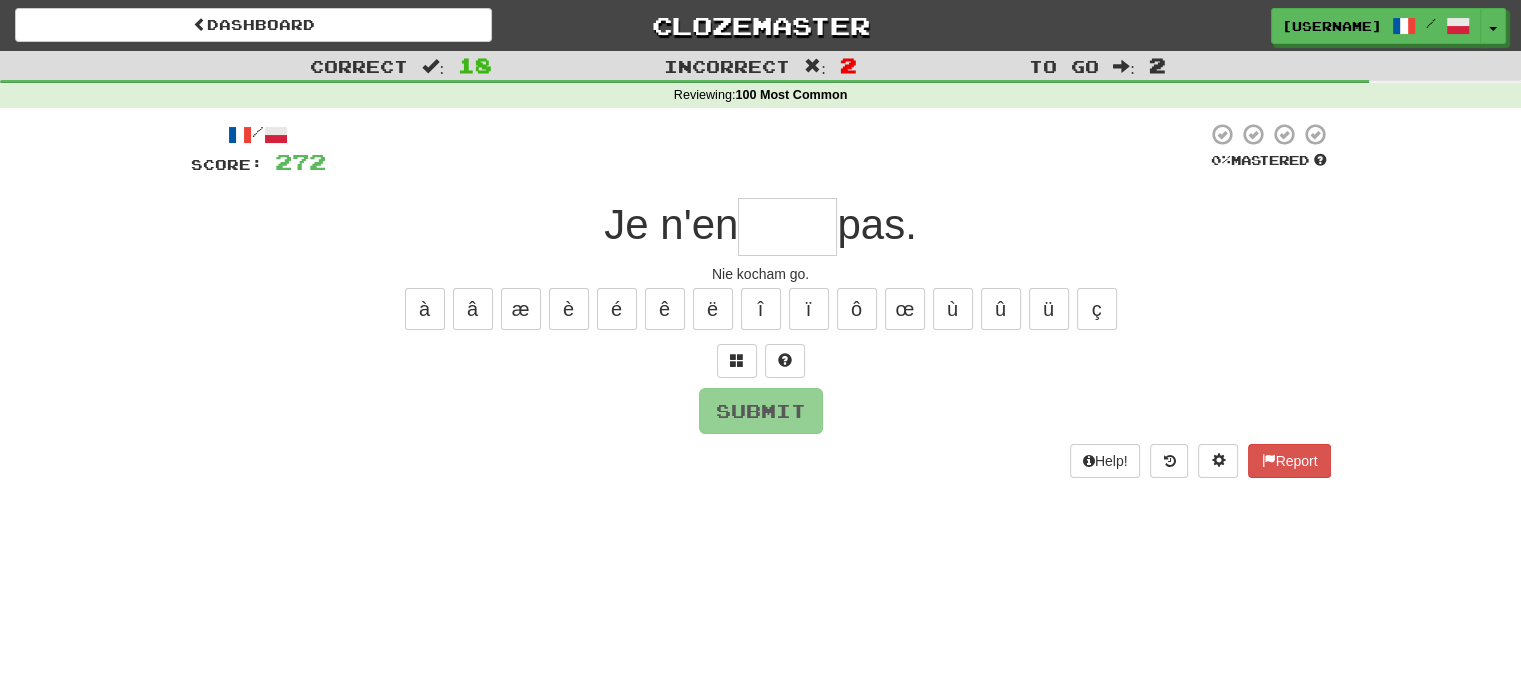 type on "*" 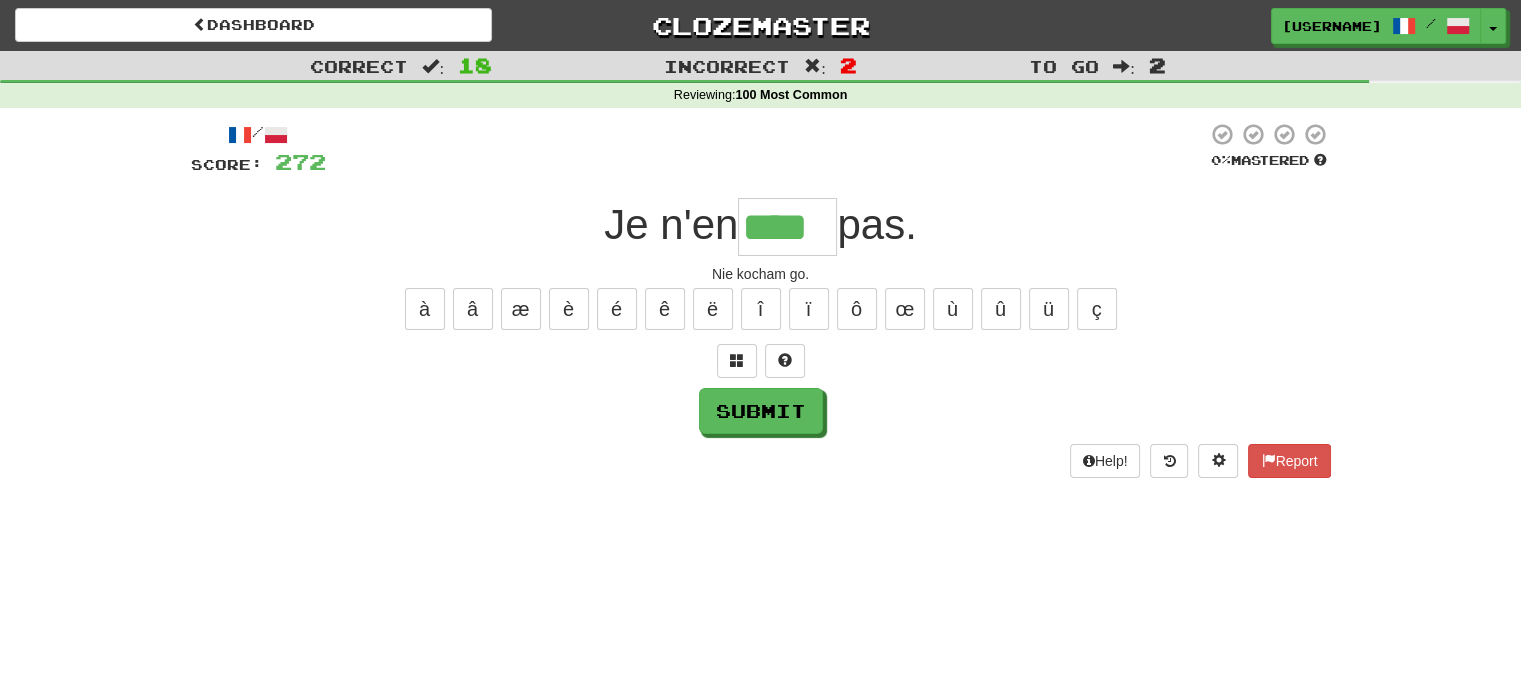 type on "****" 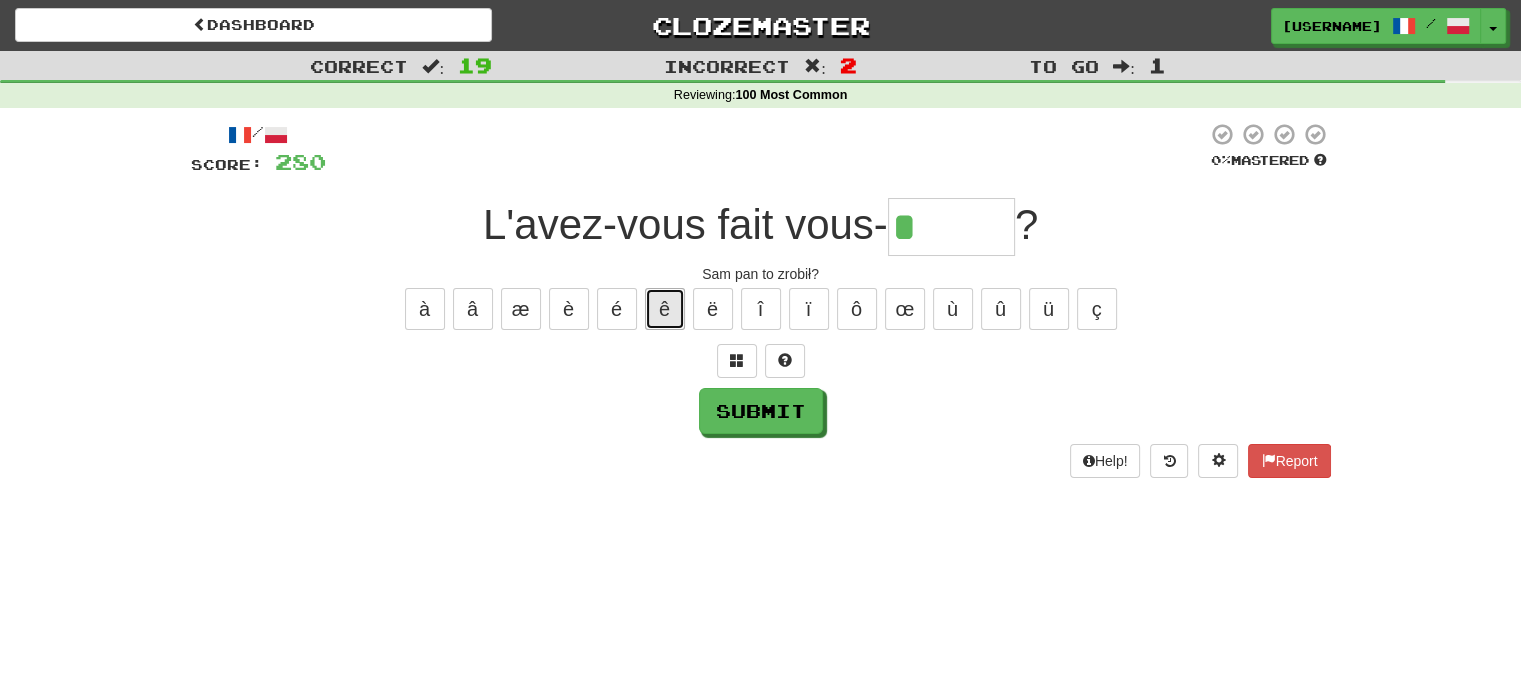 click on "ê" at bounding box center [665, 309] 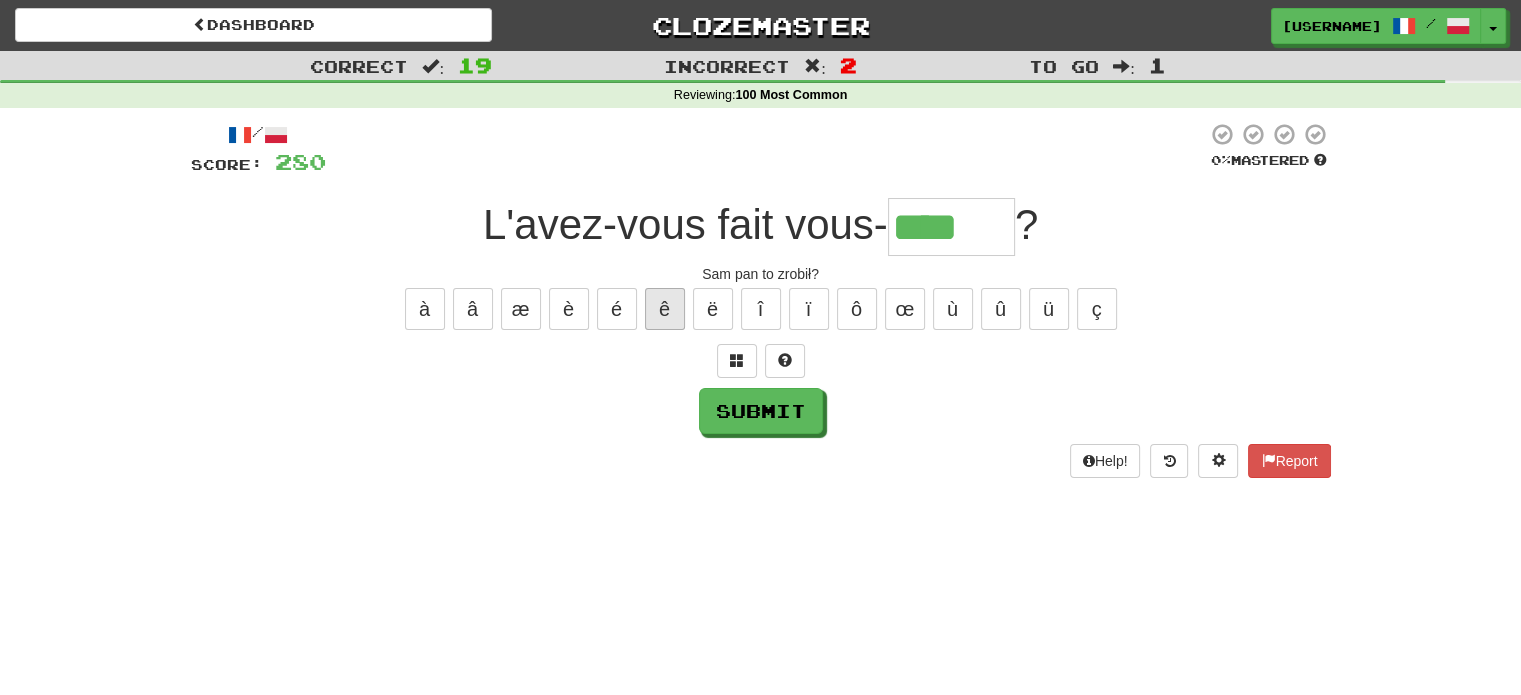 type on "****" 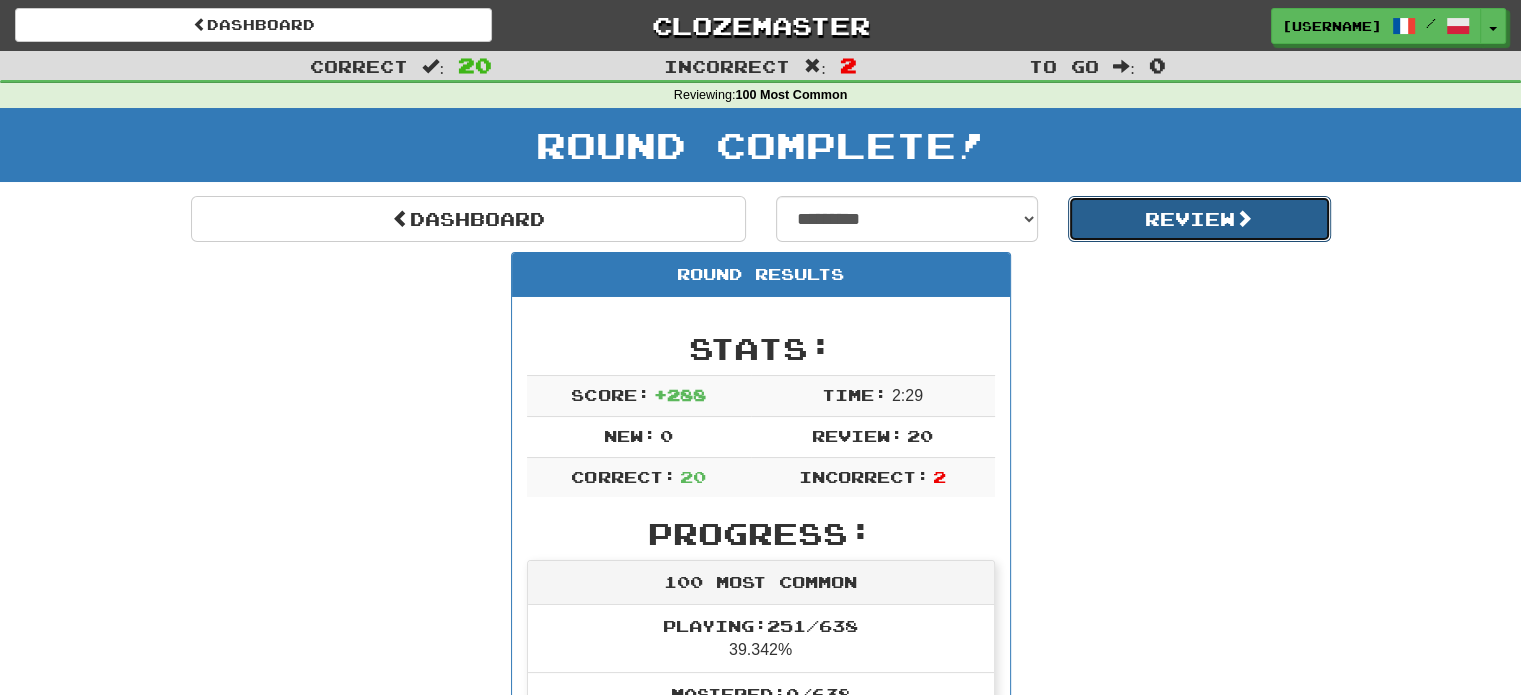 click on "Review" at bounding box center [1199, 219] 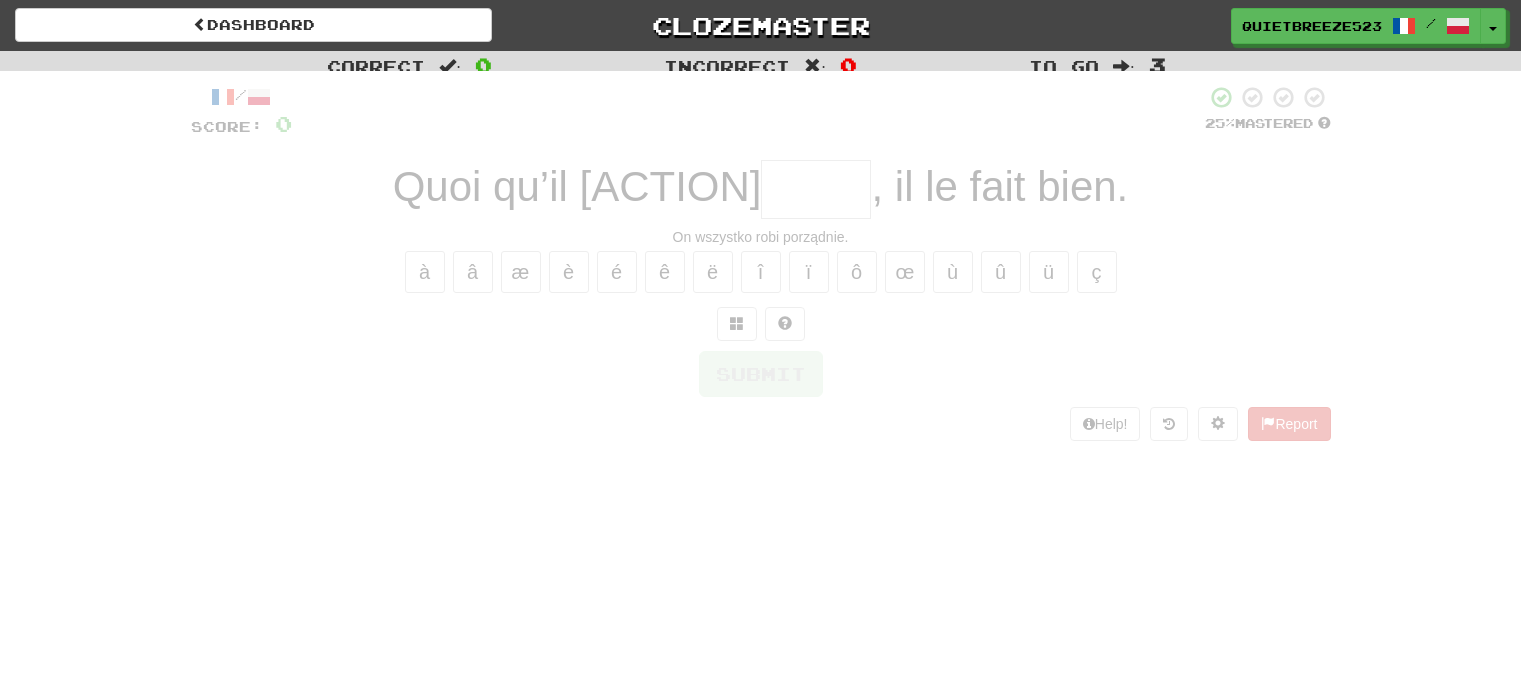 scroll, scrollTop: 0, scrollLeft: 0, axis: both 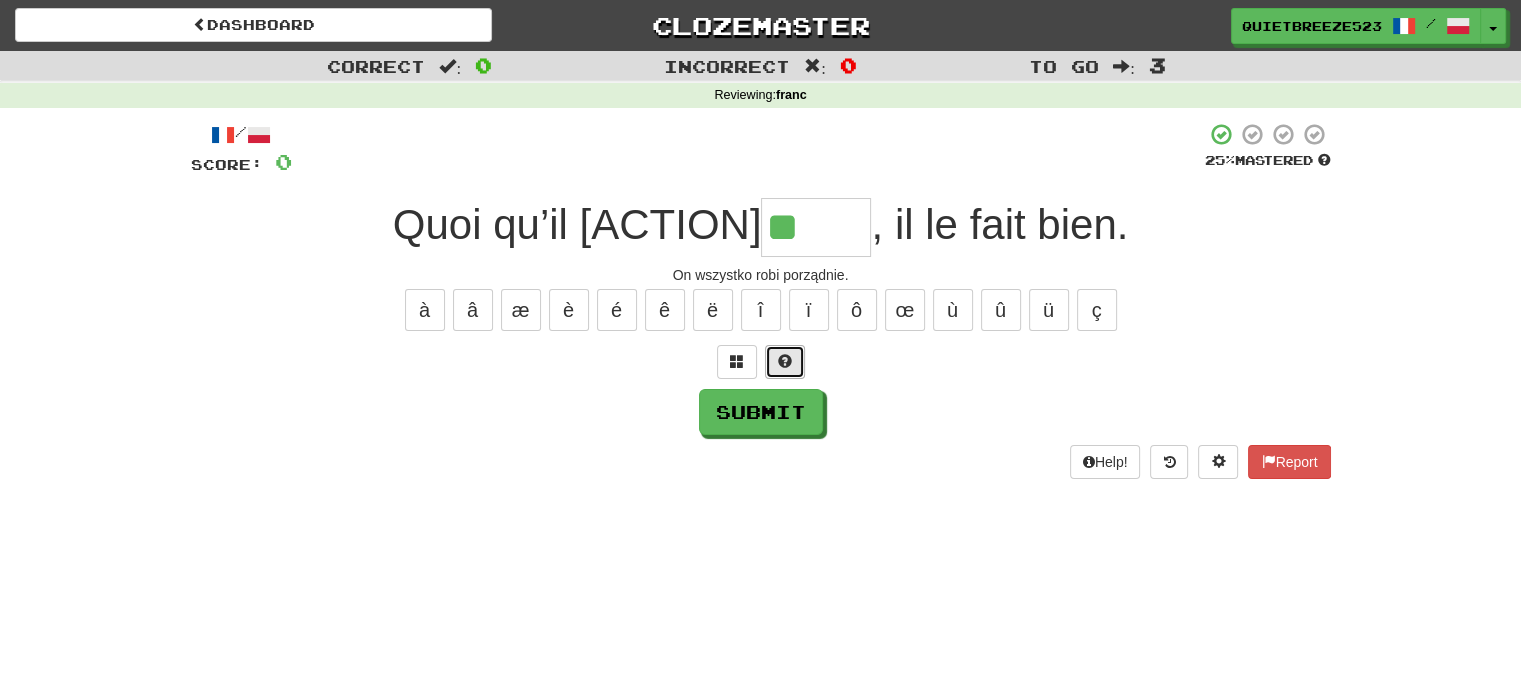 click at bounding box center (785, 361) 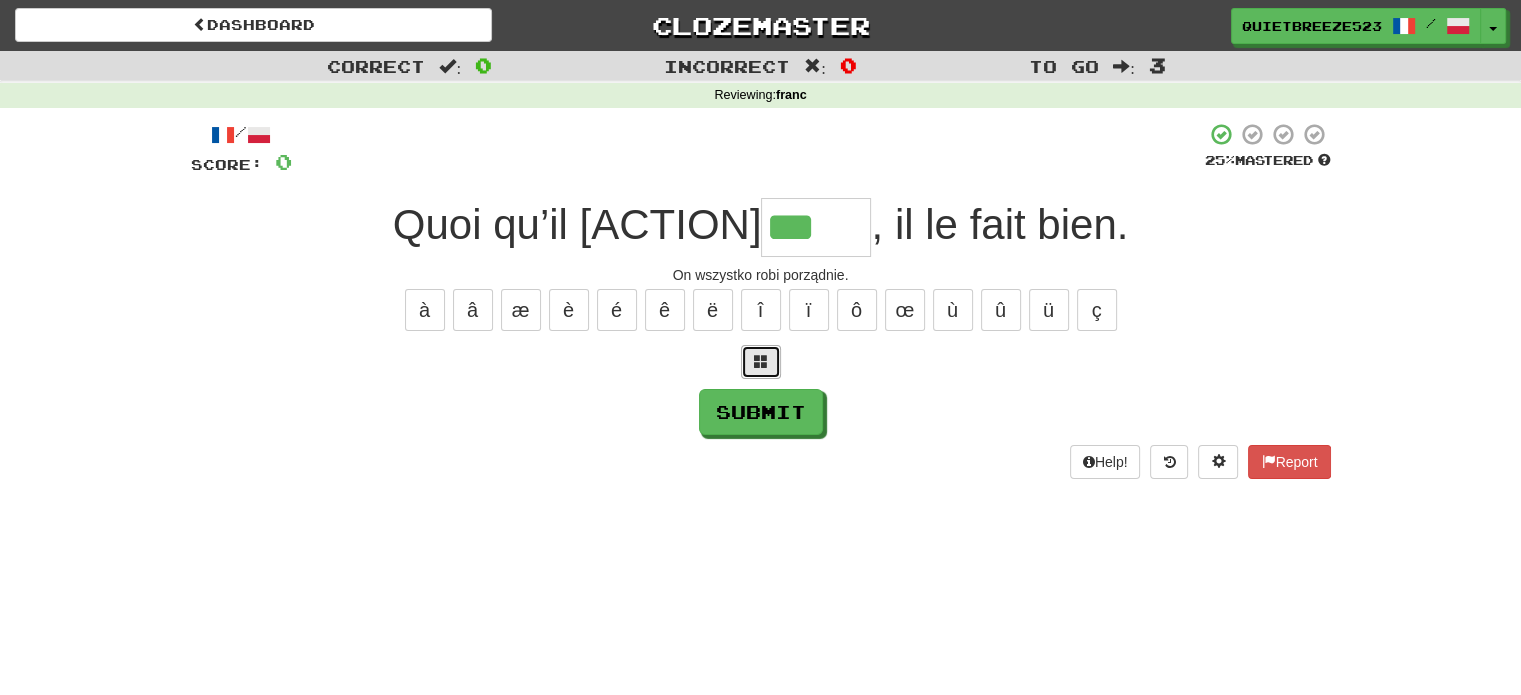 click at bounding box center (761, 362) 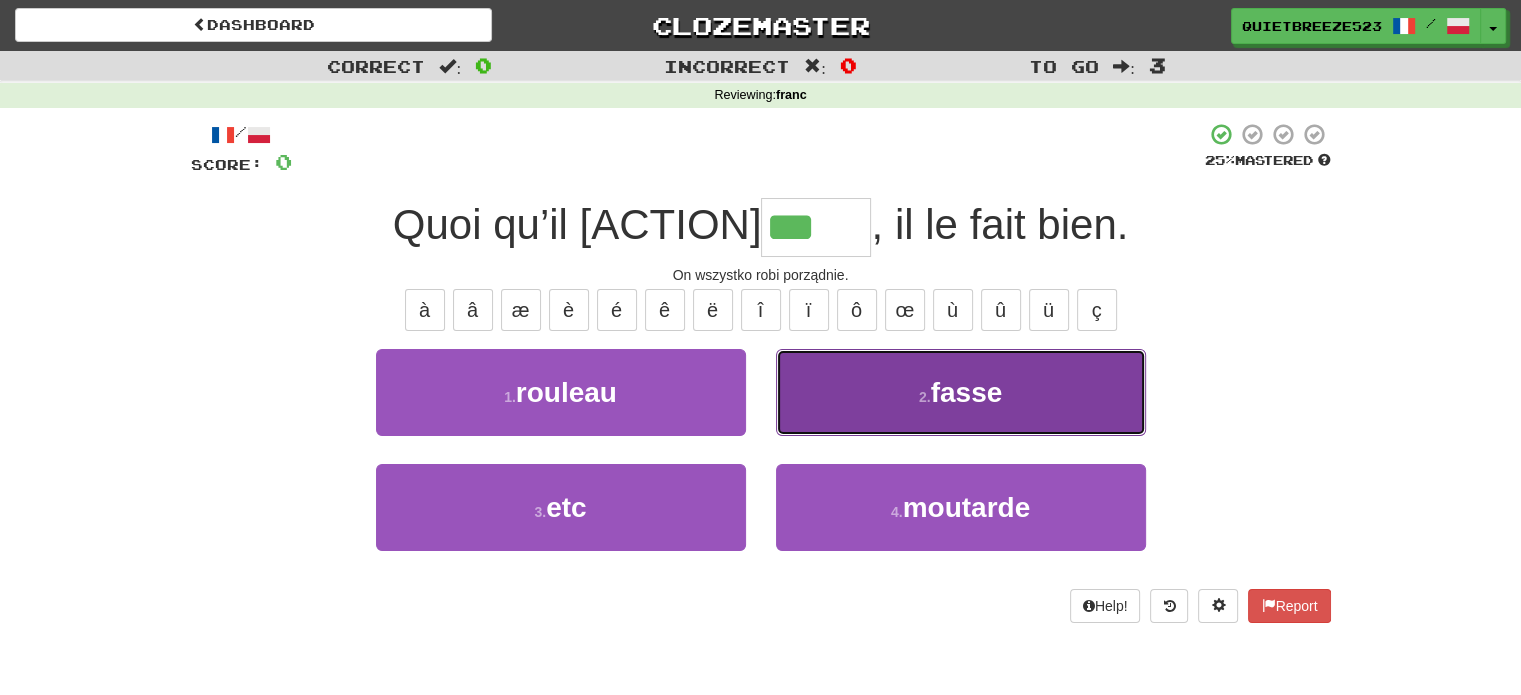click on "2 .  fasse" at bounding box center (961, 392) 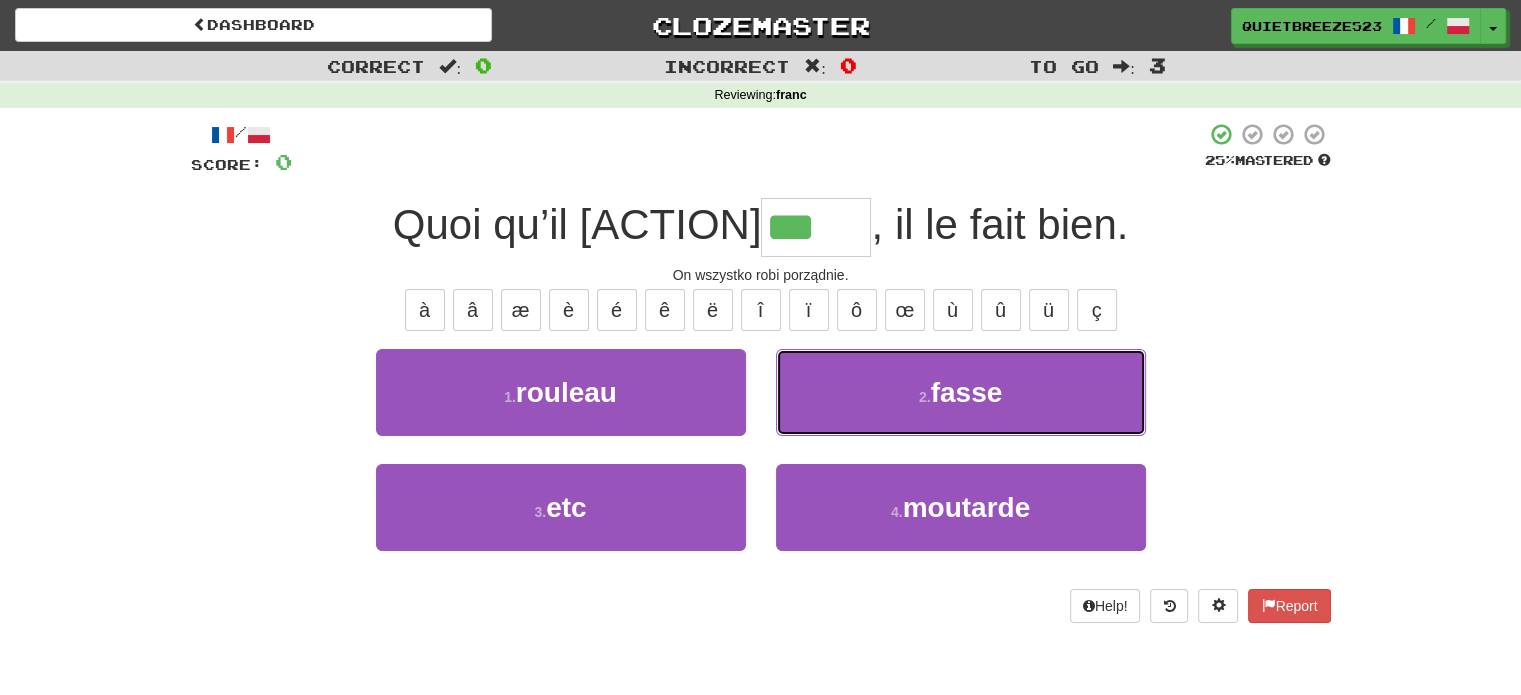 type on "*****" 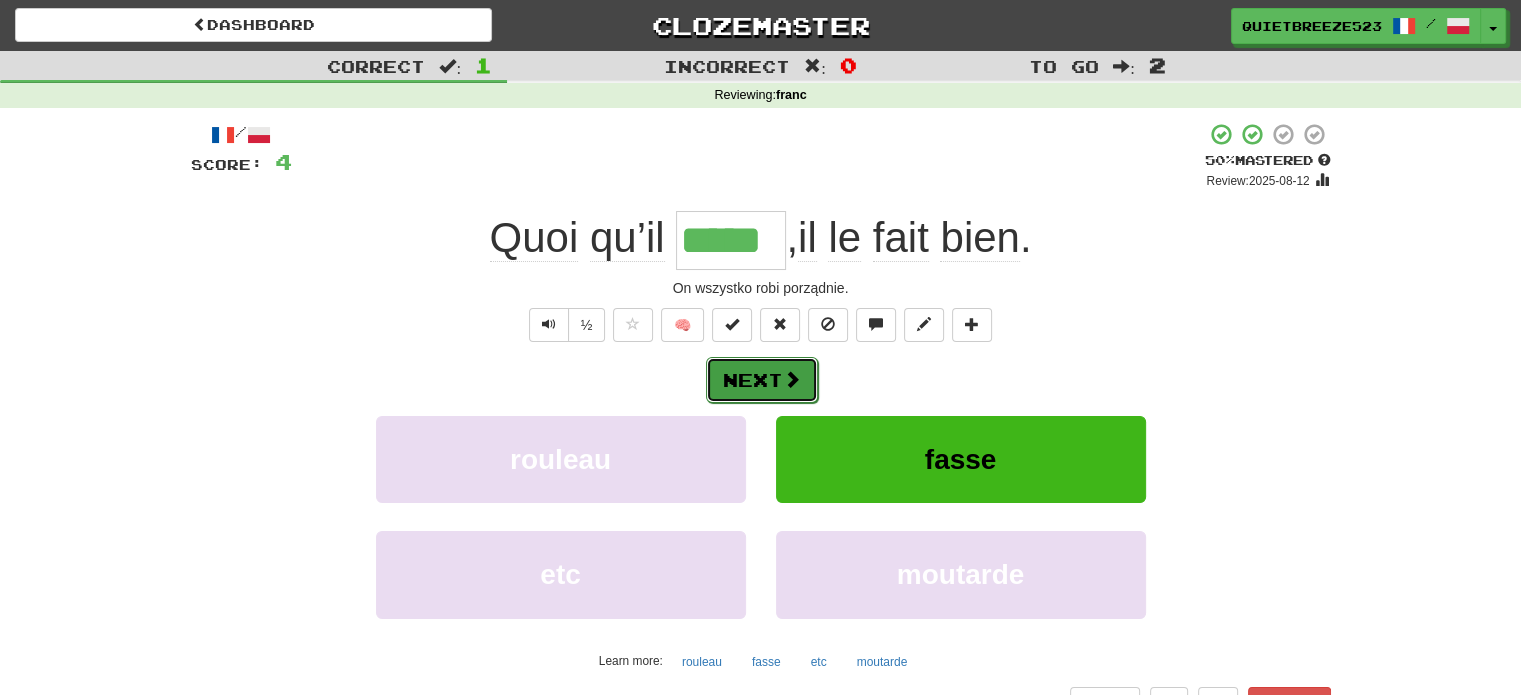 click at bounding box center [792, 379] 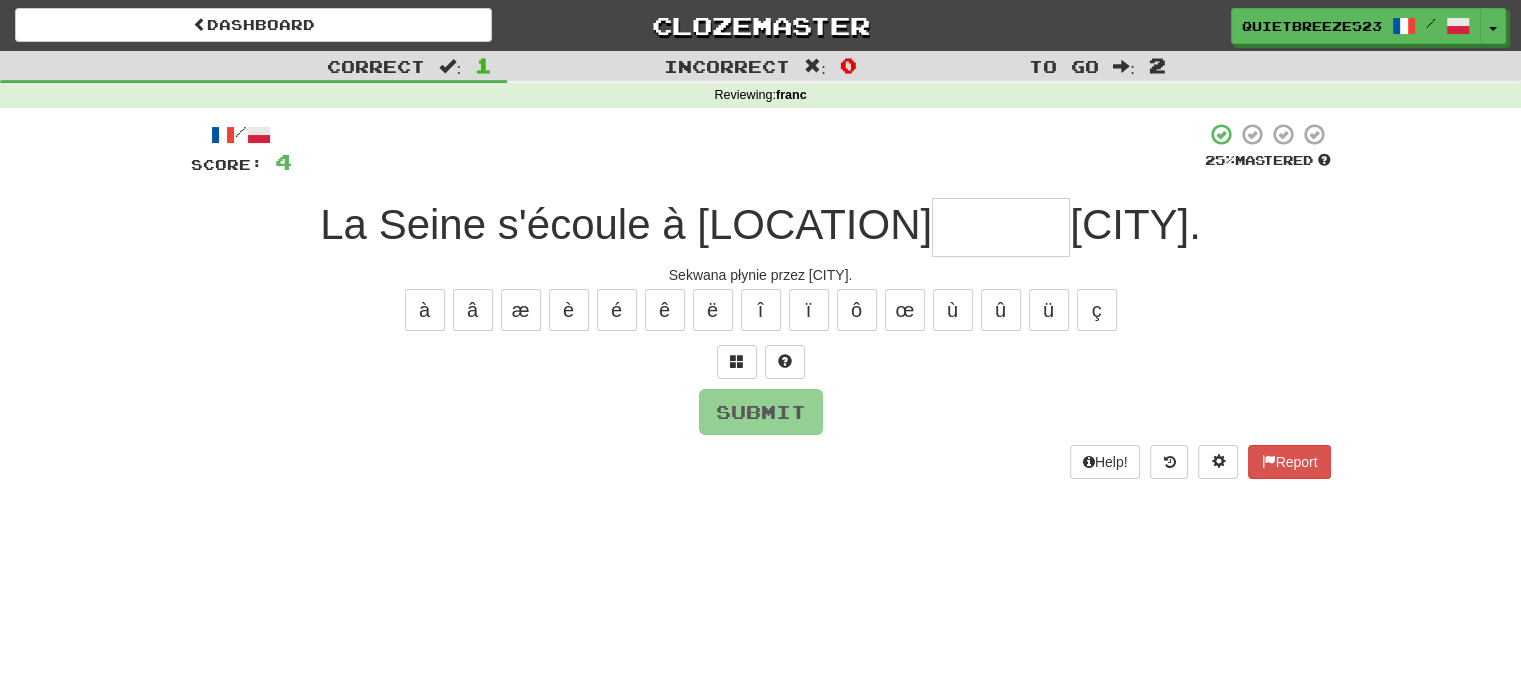 type on "*" 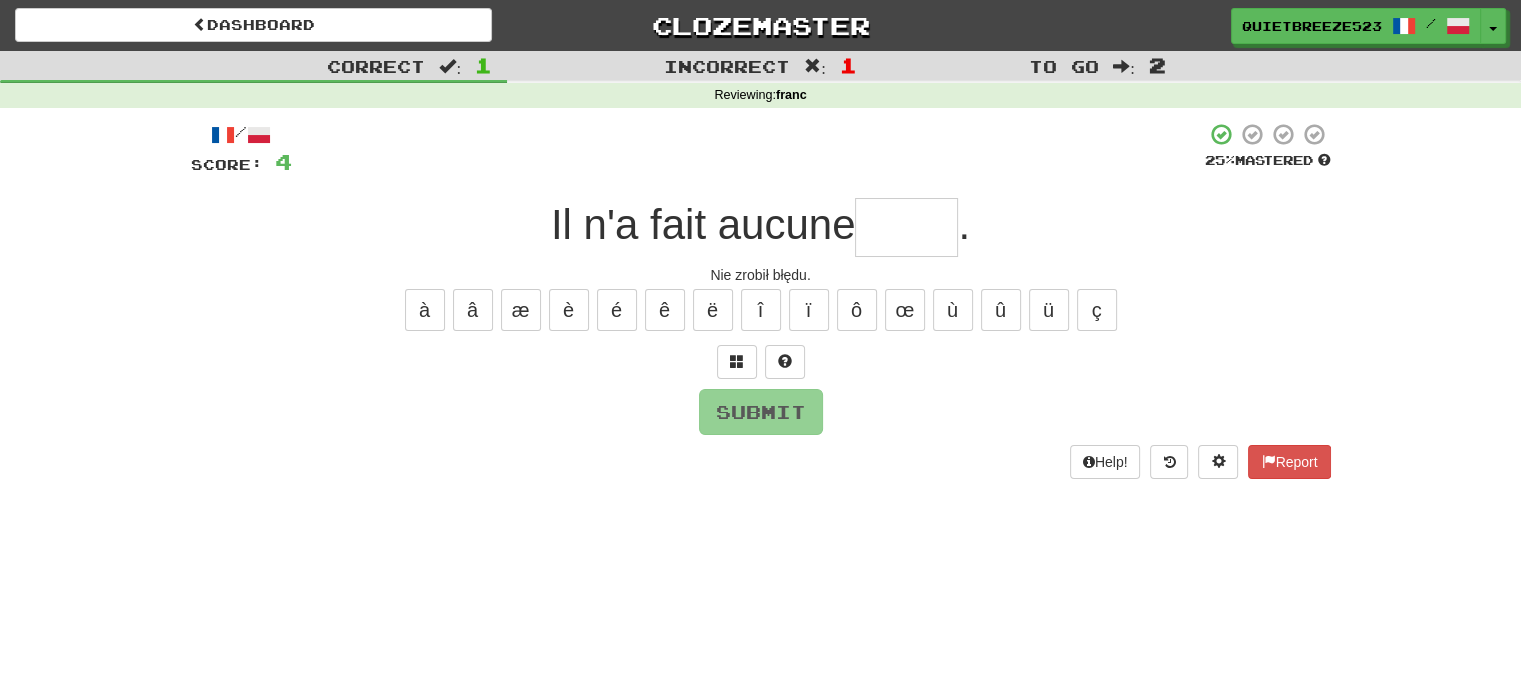 type on "*" 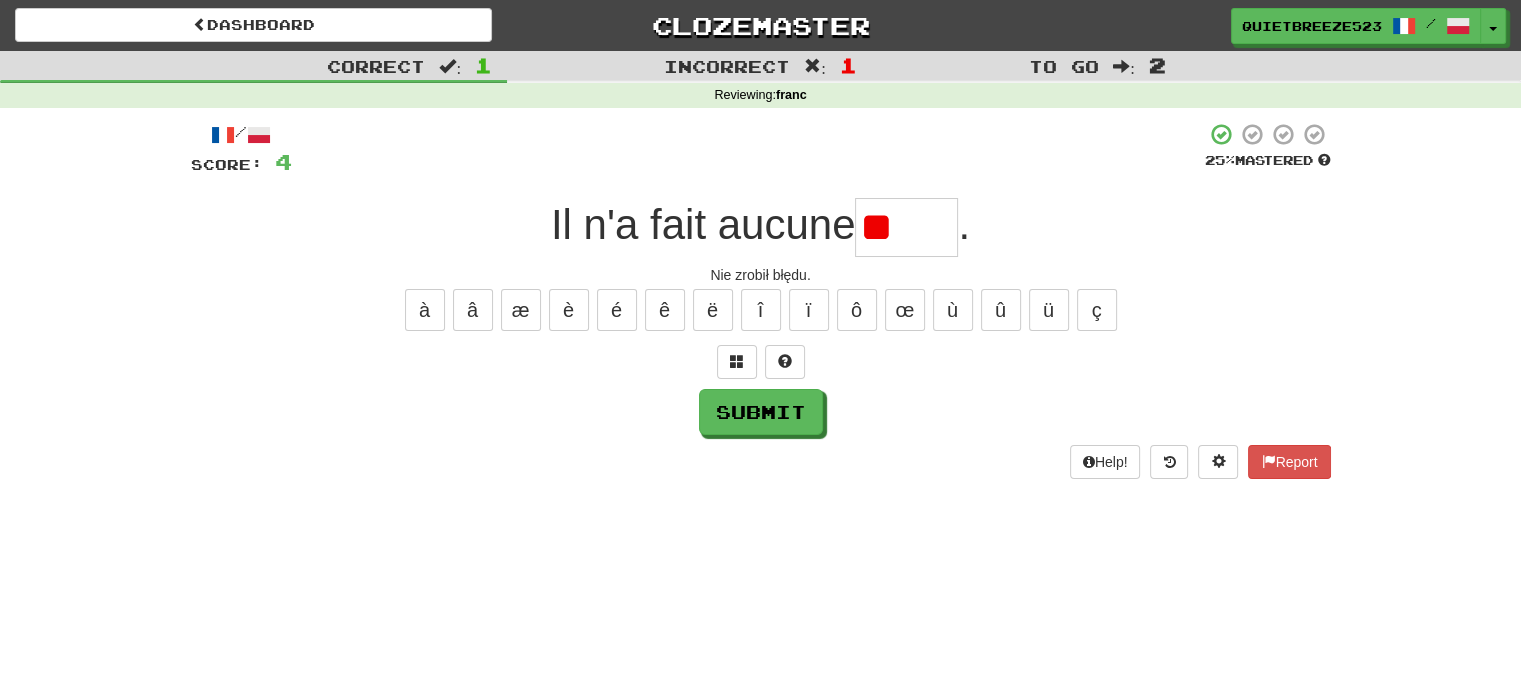 type on "*" 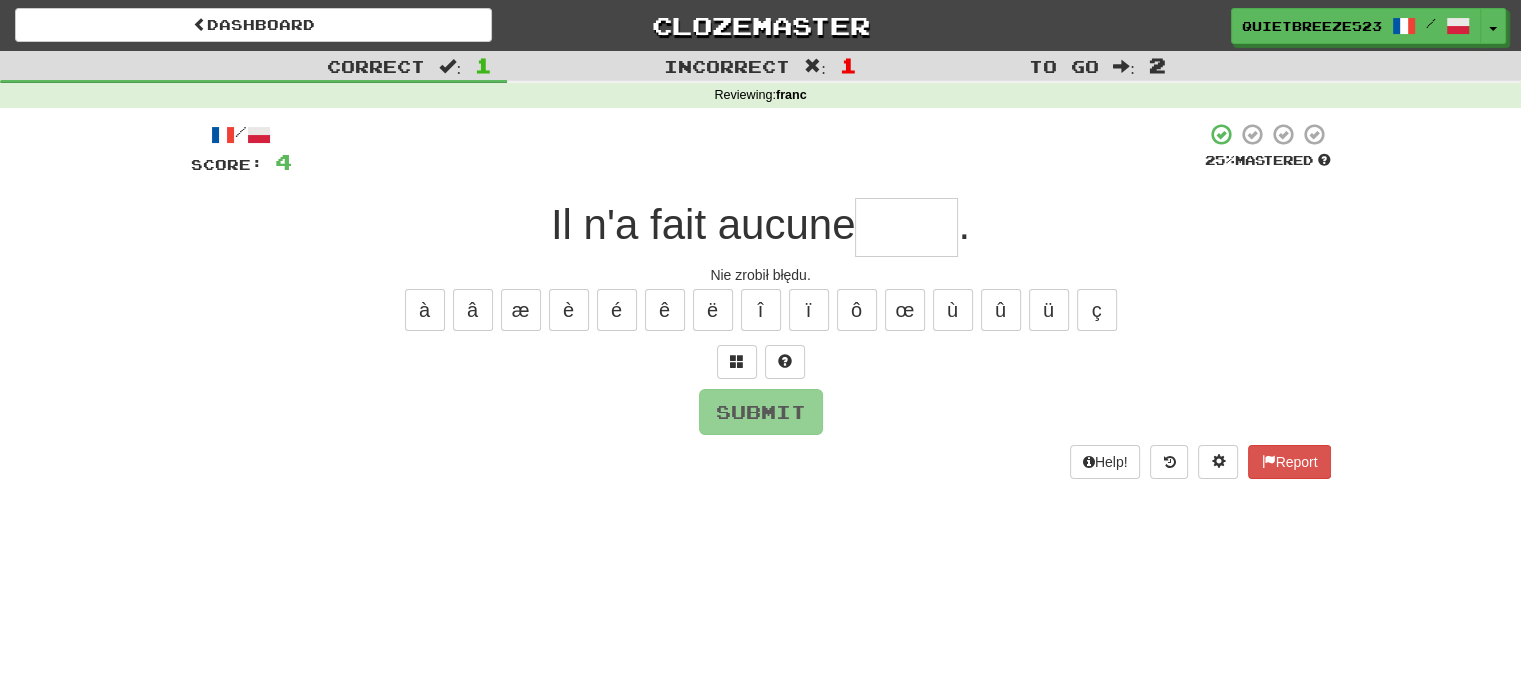 type on "*" 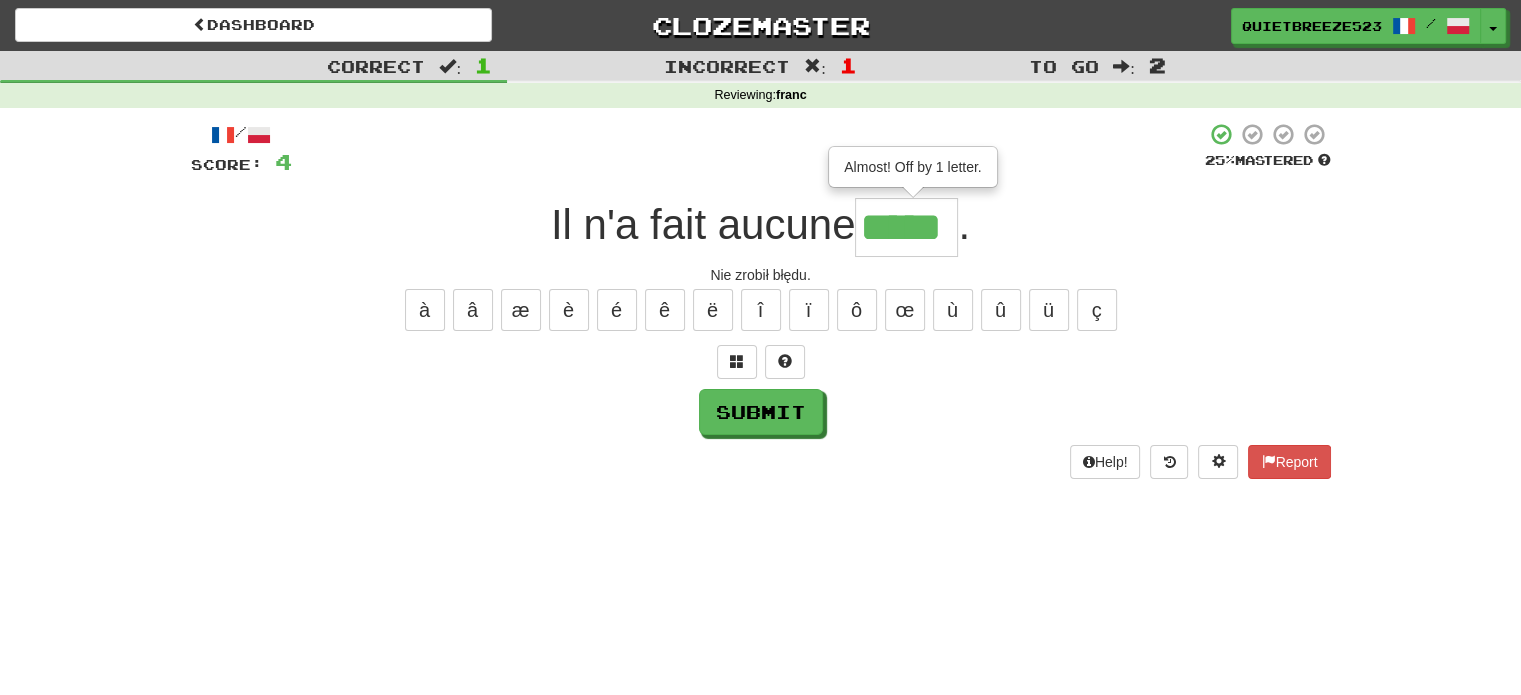 type on "*****" 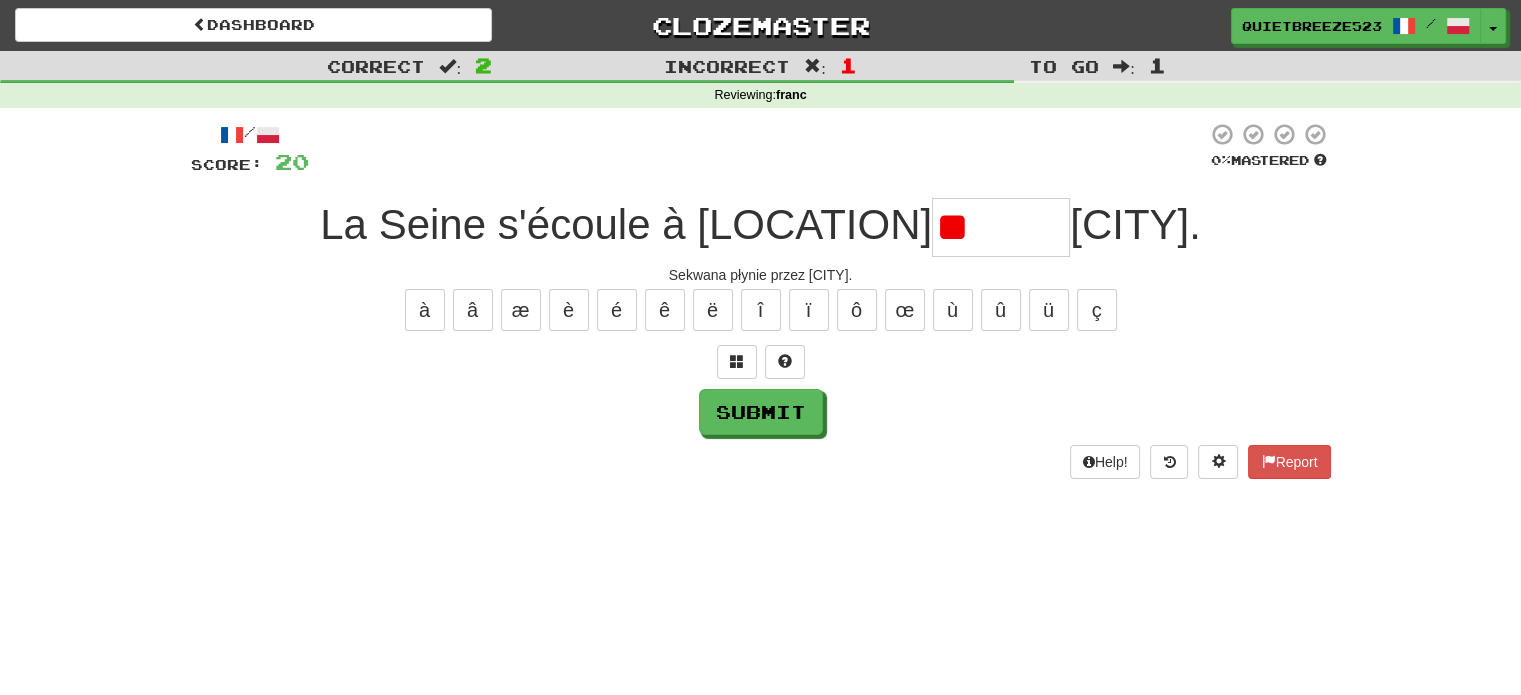 type on "*" 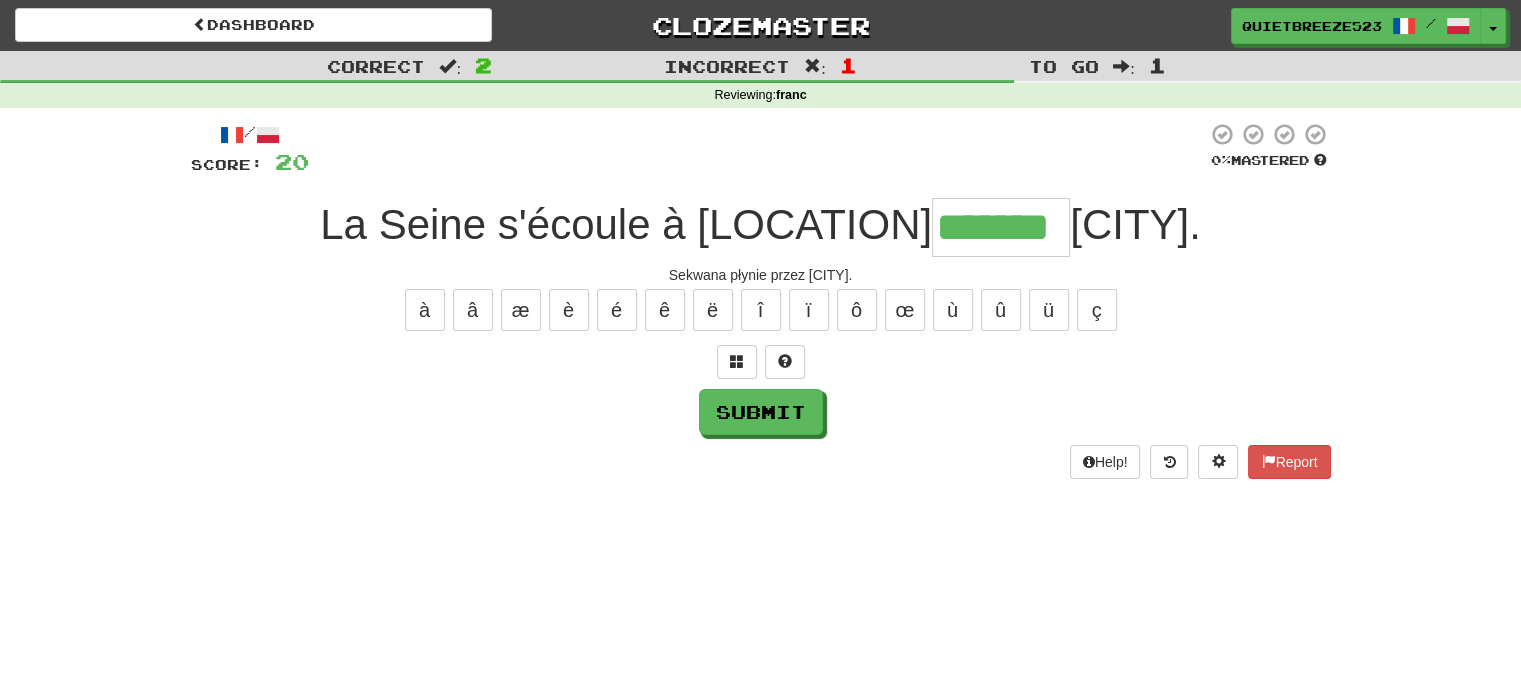 type on "*******" 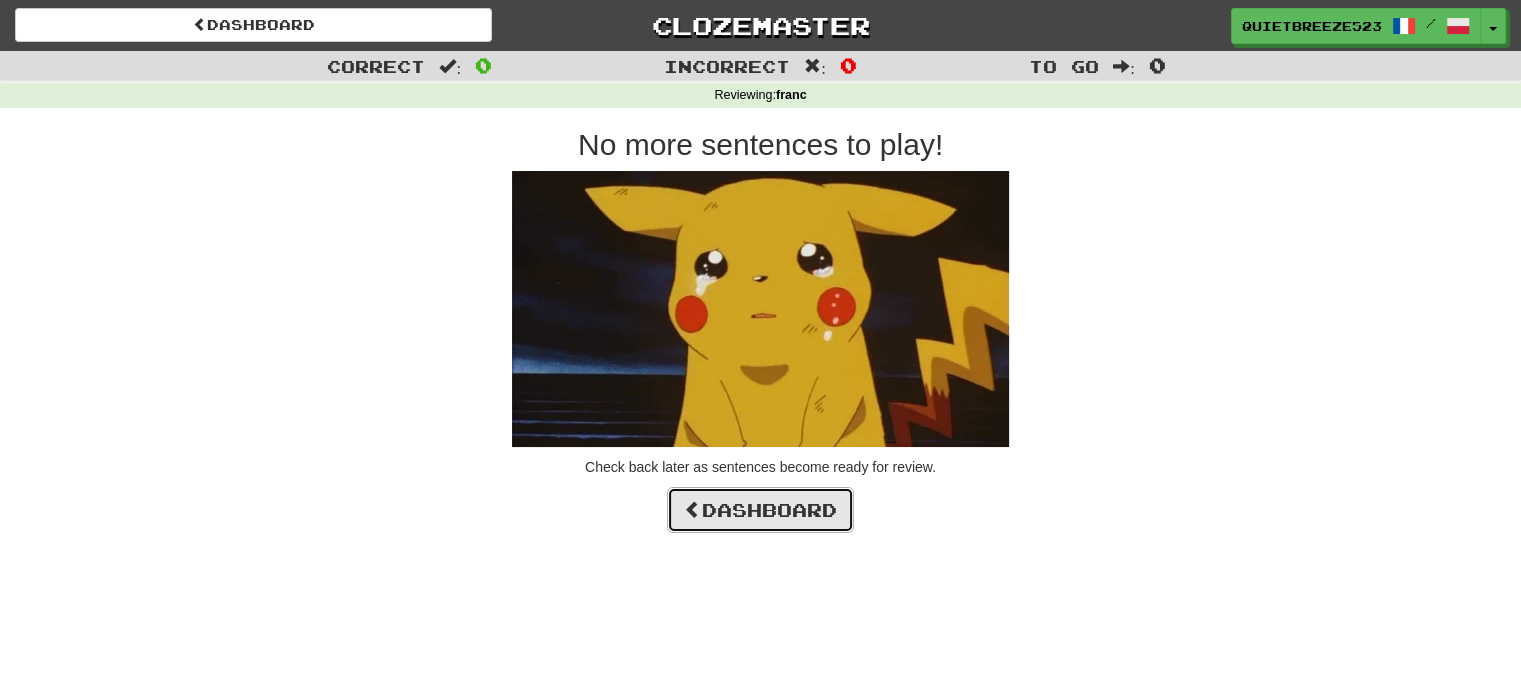 click on "Dashboard" at bounding box center [760, 510] 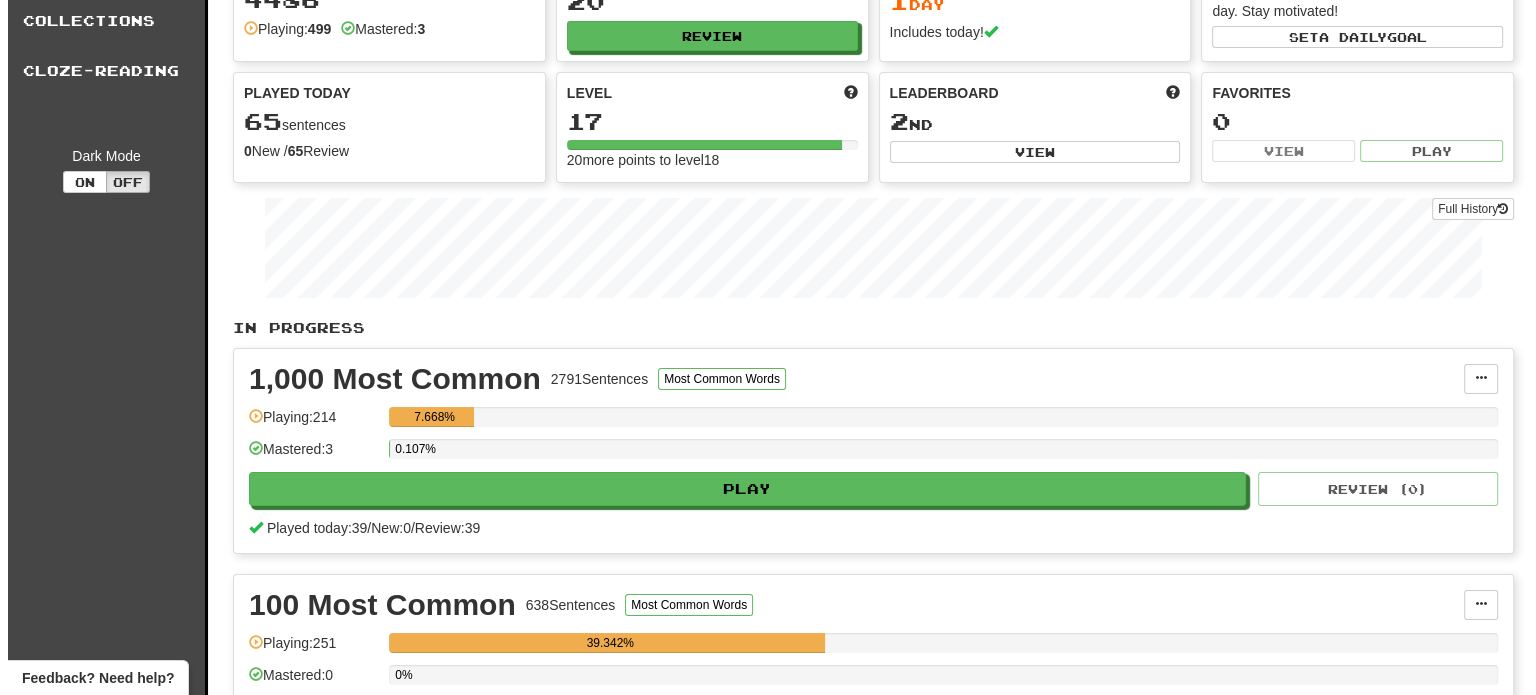 scroll, scrollTop: 0, scrollLeft: 0, axis: both 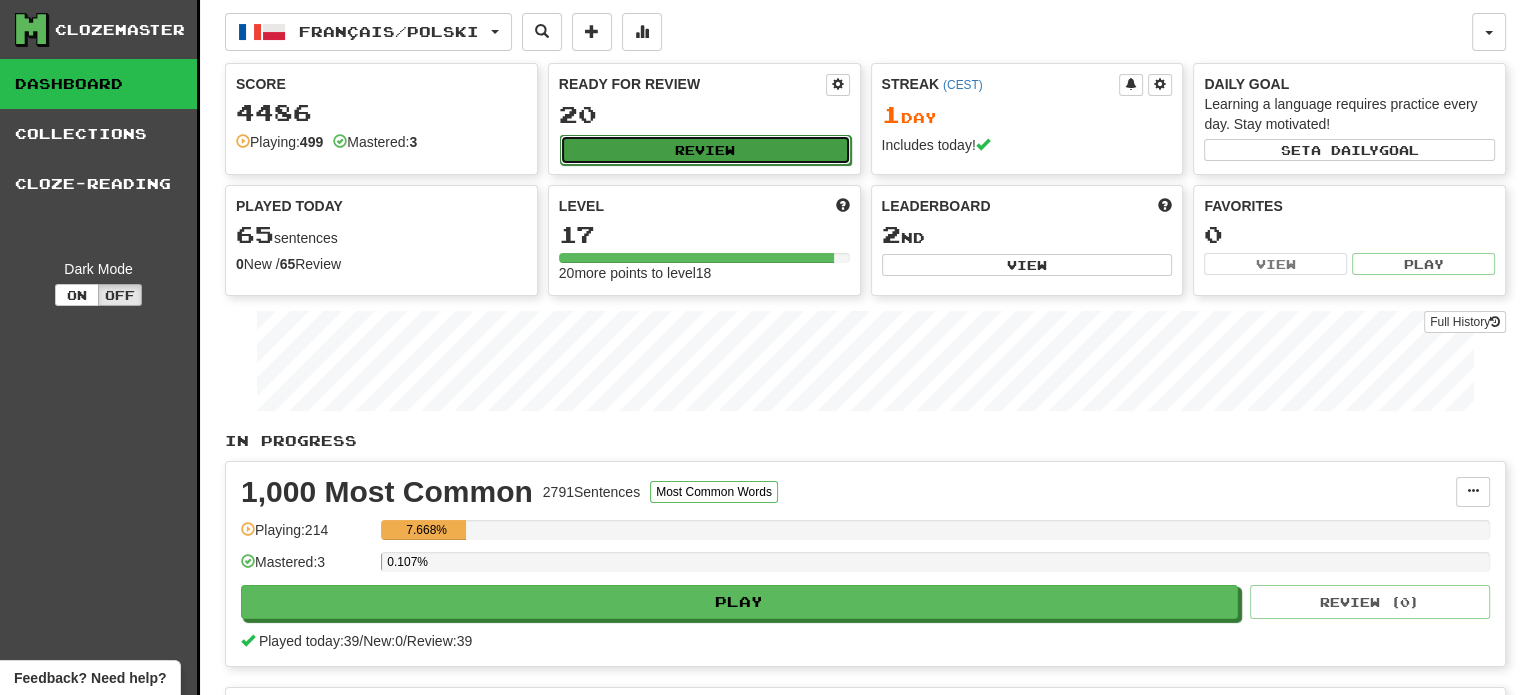 click on "Review" at bounding box center (705, 150) 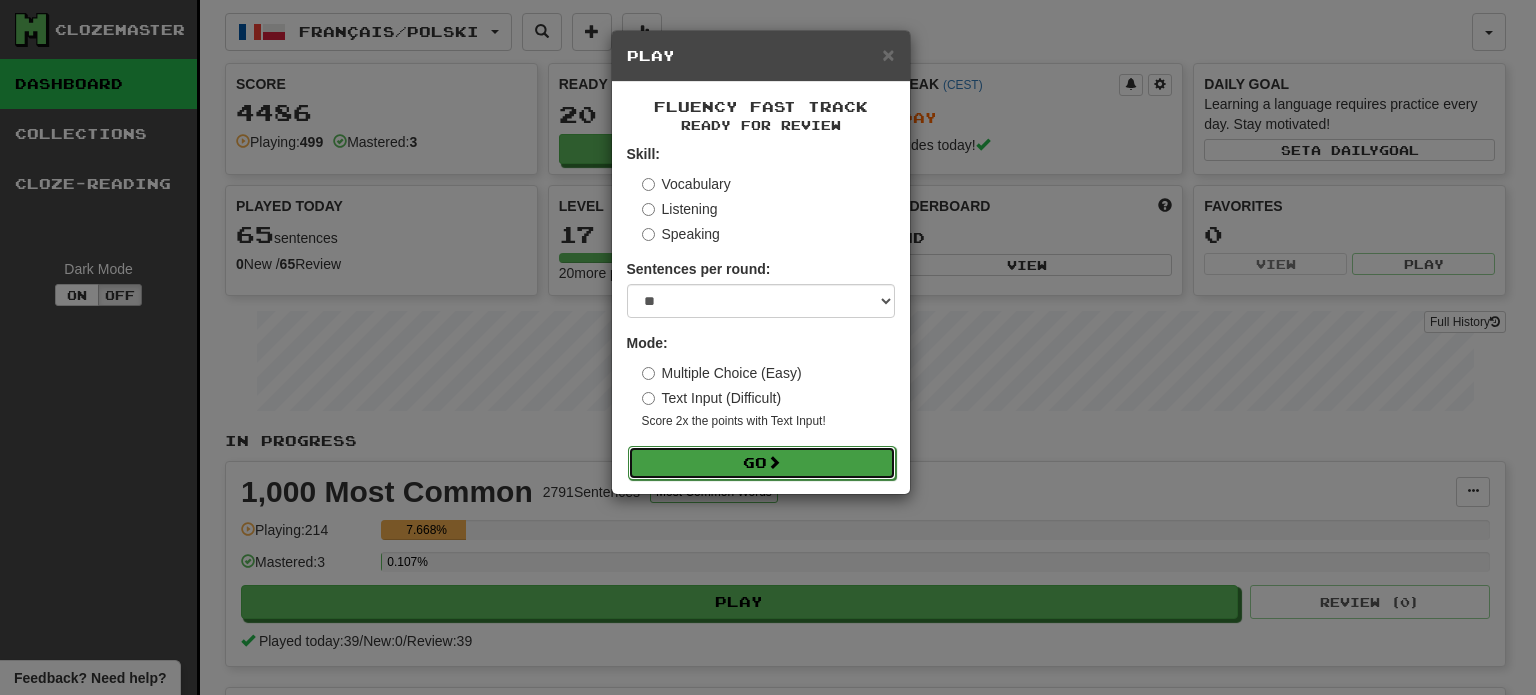 click on "Go" at bounding box center (762, 463) 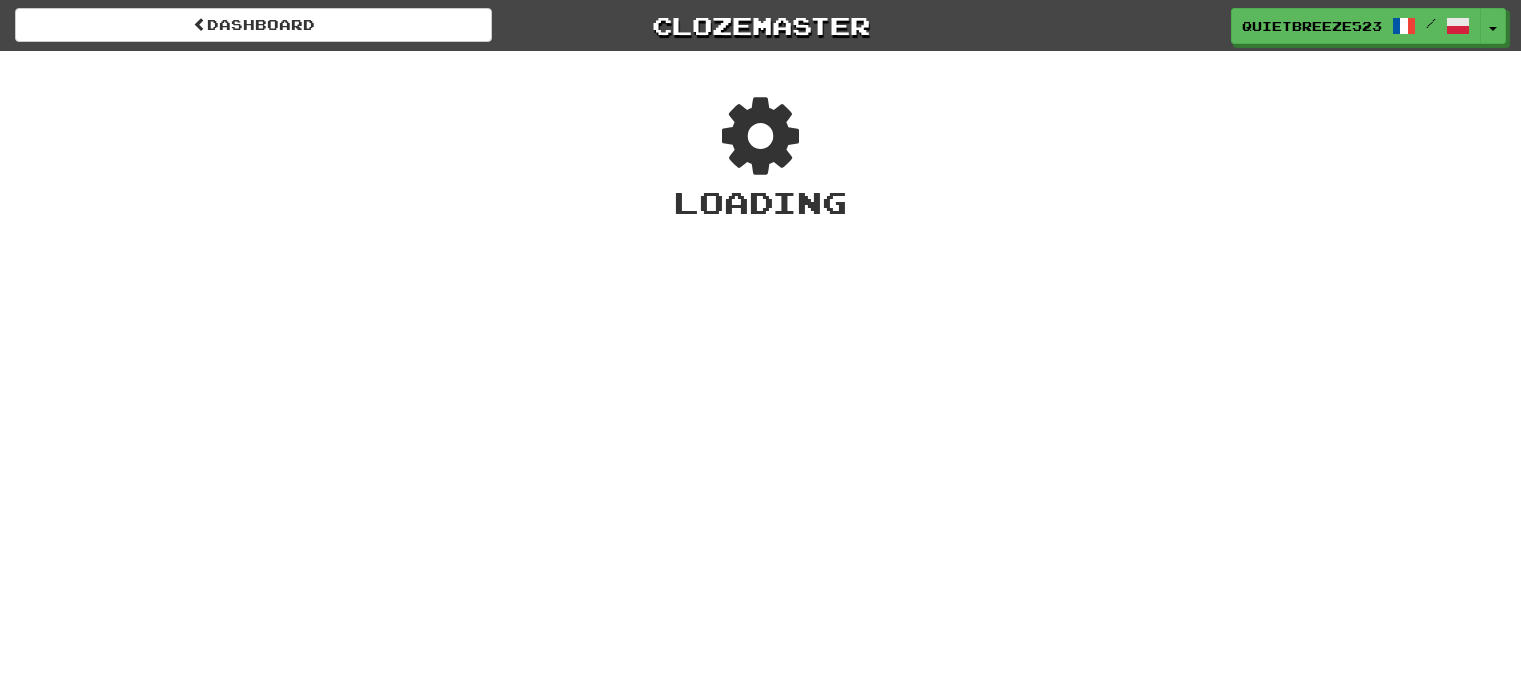scroll, scrollTop: 0, scrollLeft: 0, axis: both 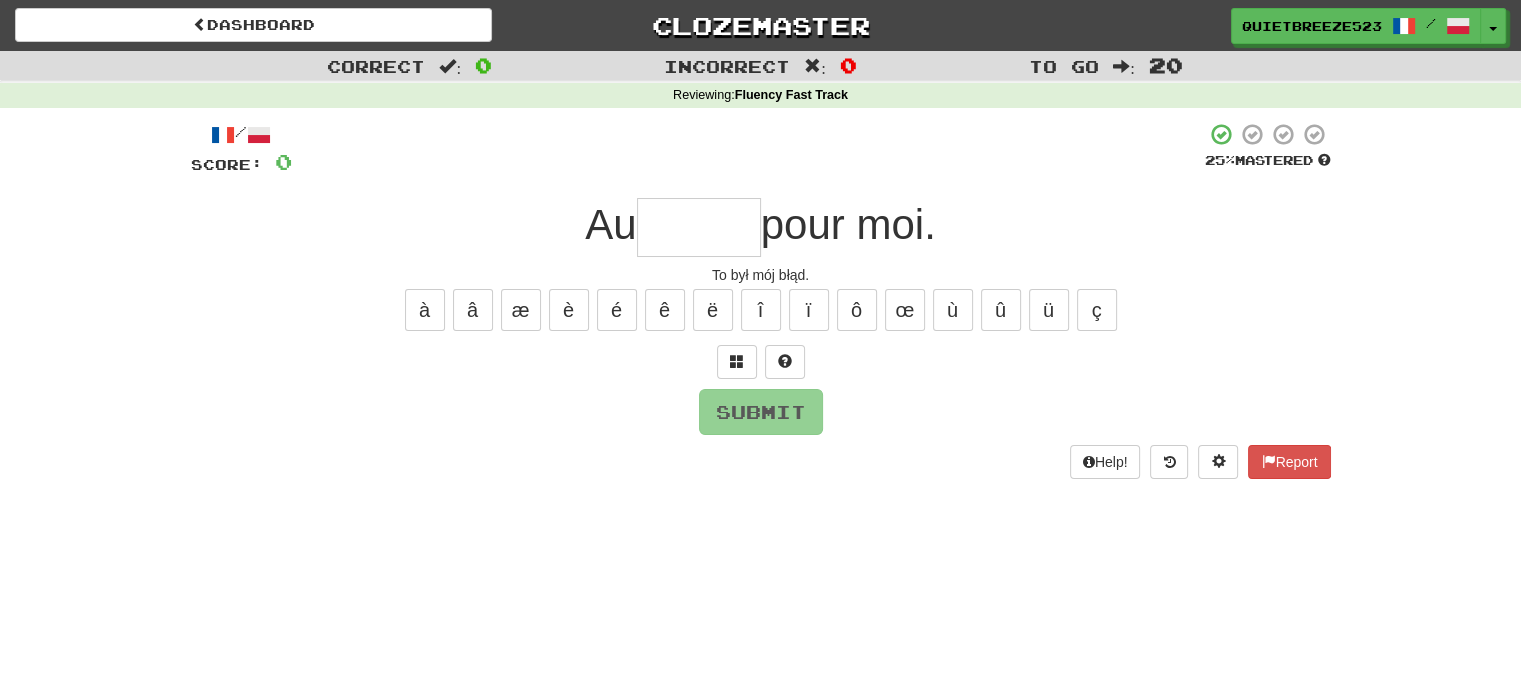 type on "*" 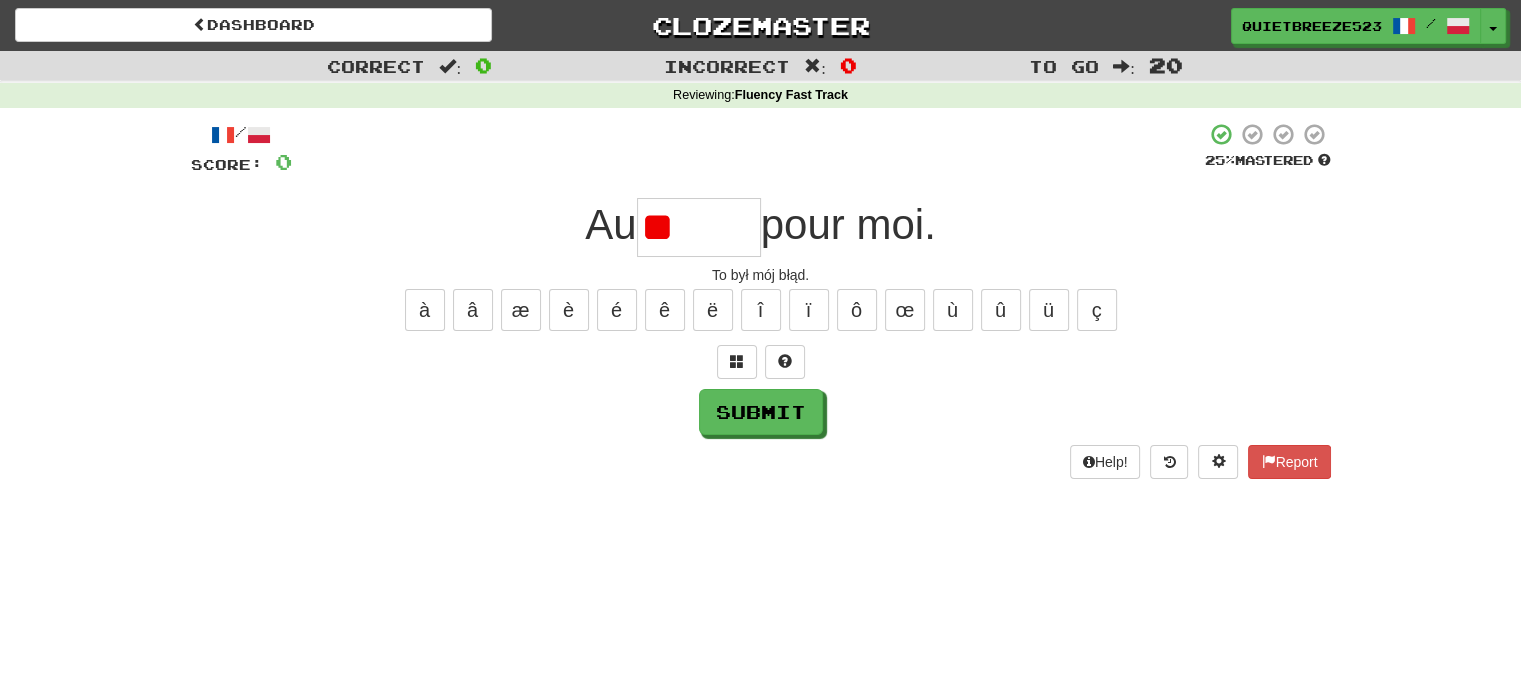 type on "*" 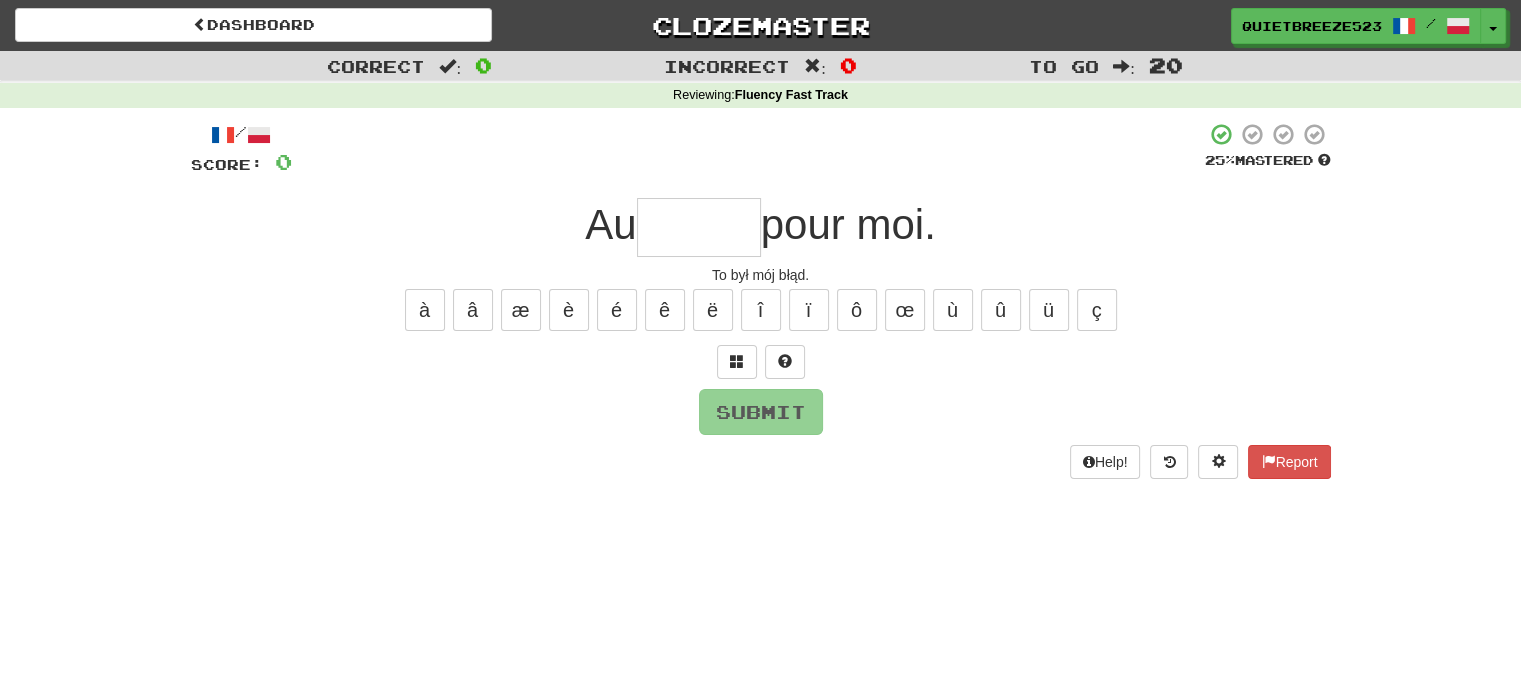 type on "*" 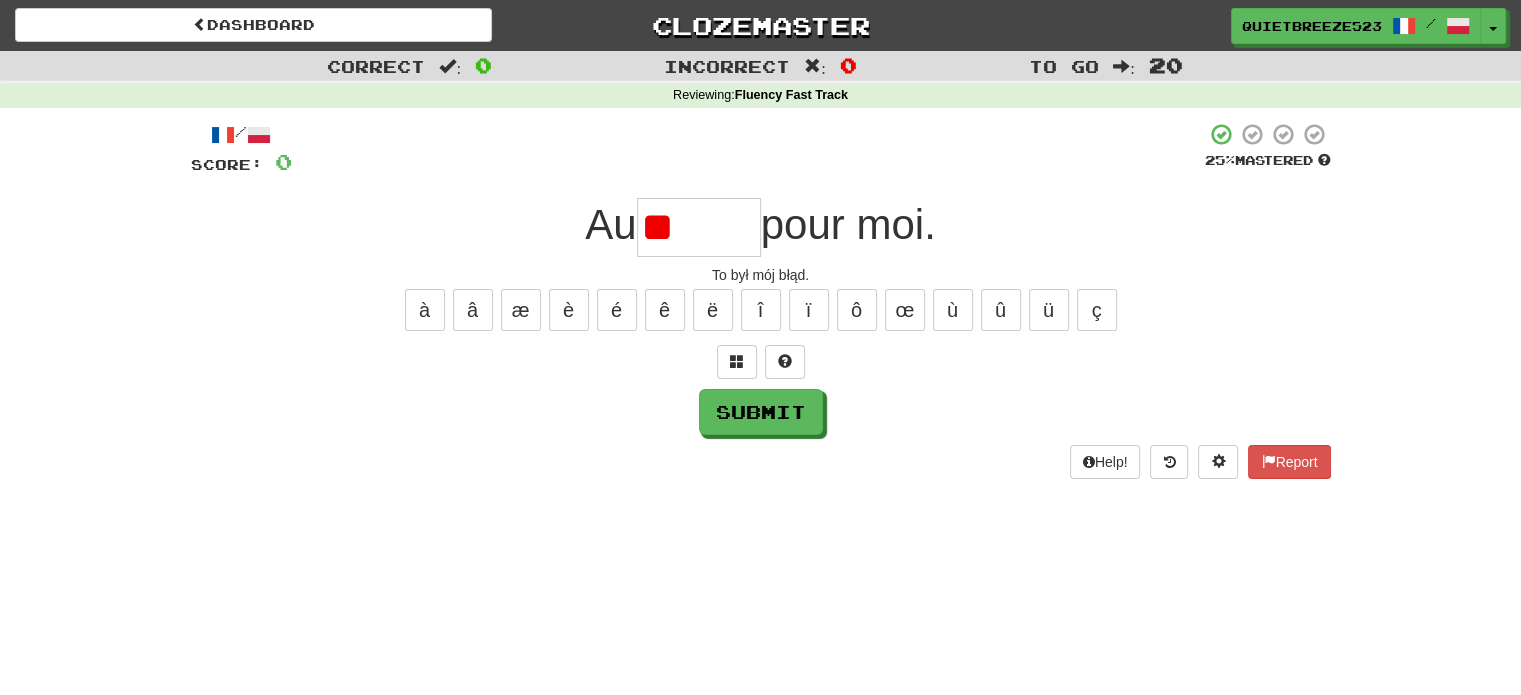 type on "*" 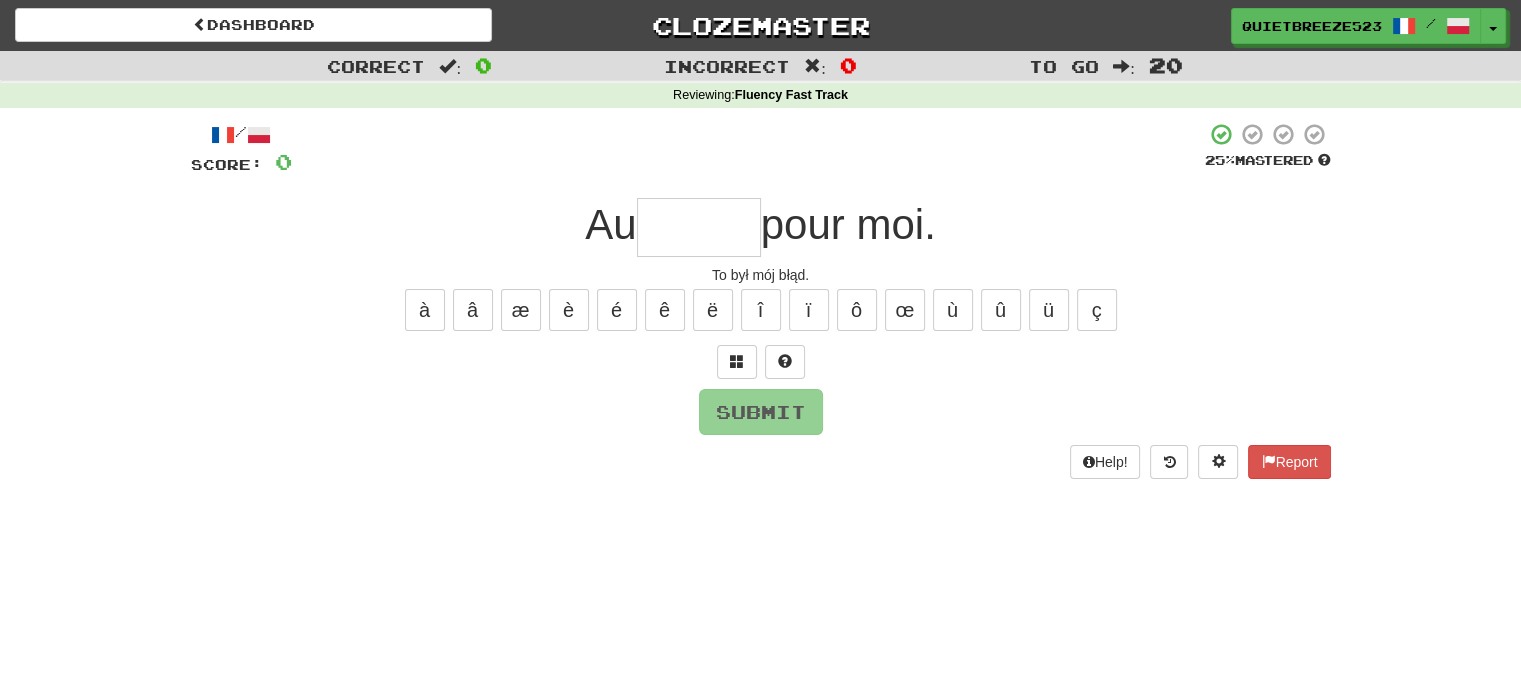 type on "*" 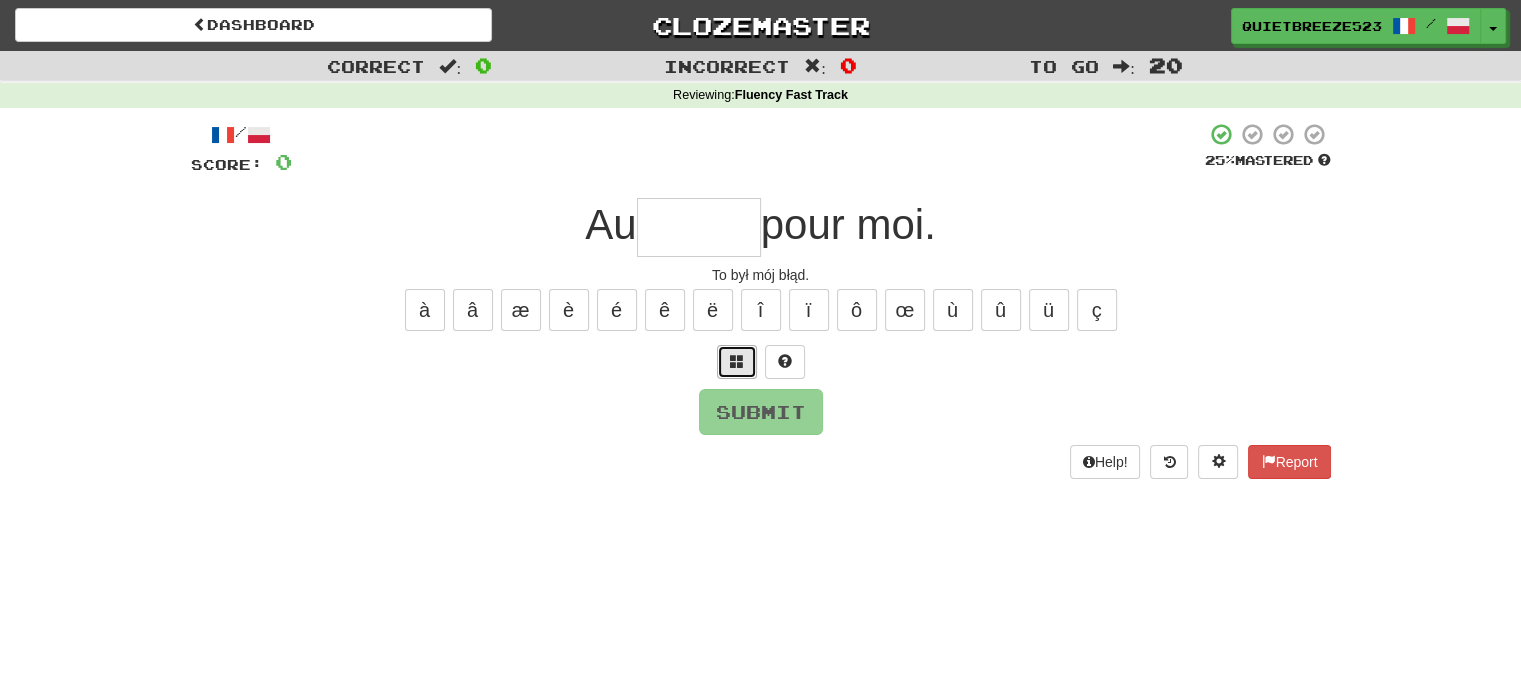 click at bounding box center [737, 361] 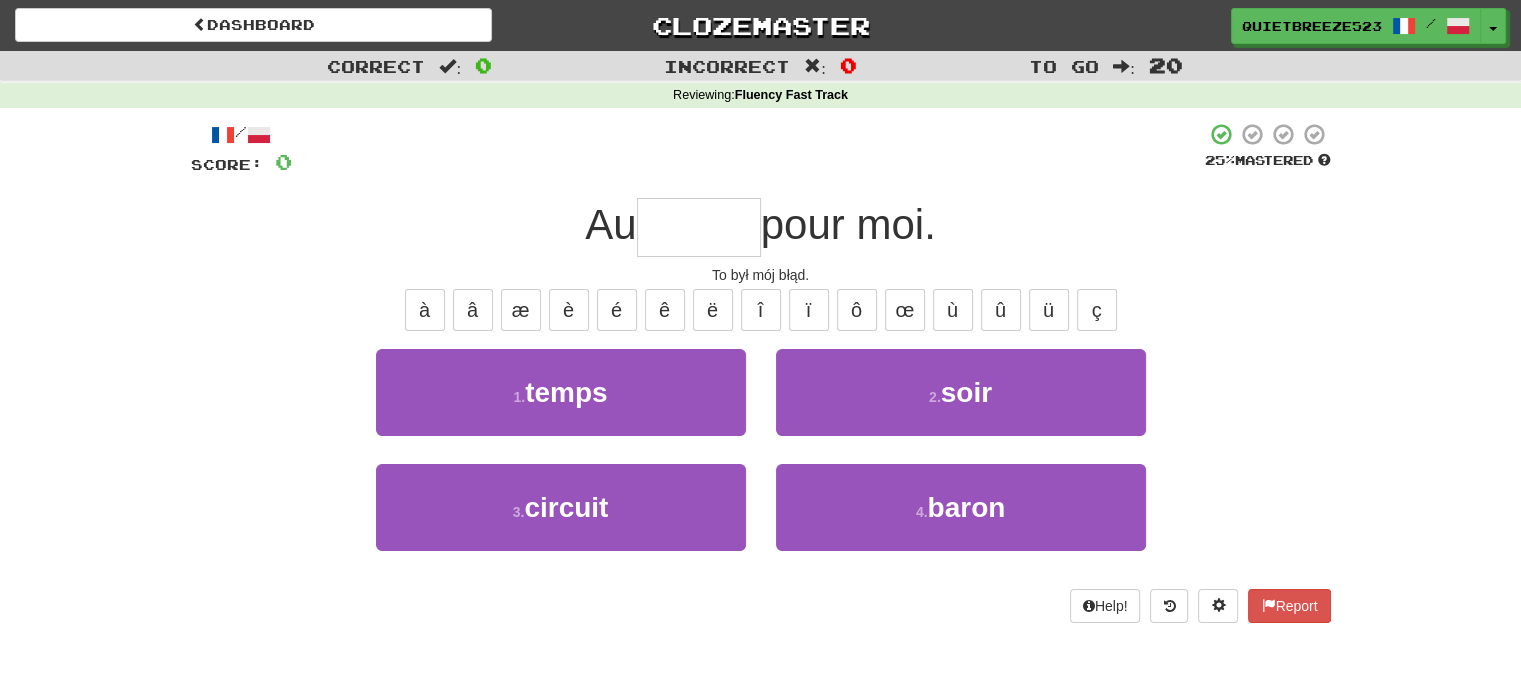 type on "*****" 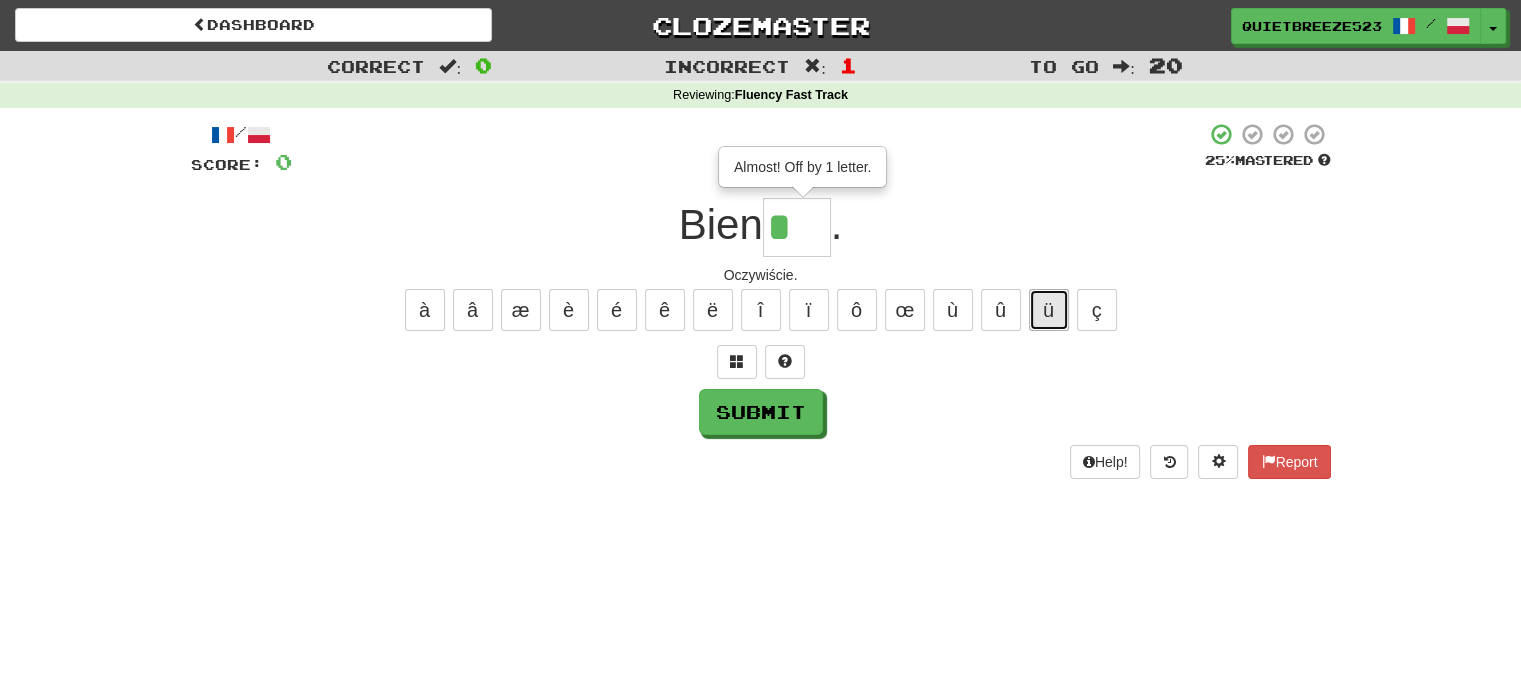 click on "ü" at bounding box center (1049, 310) 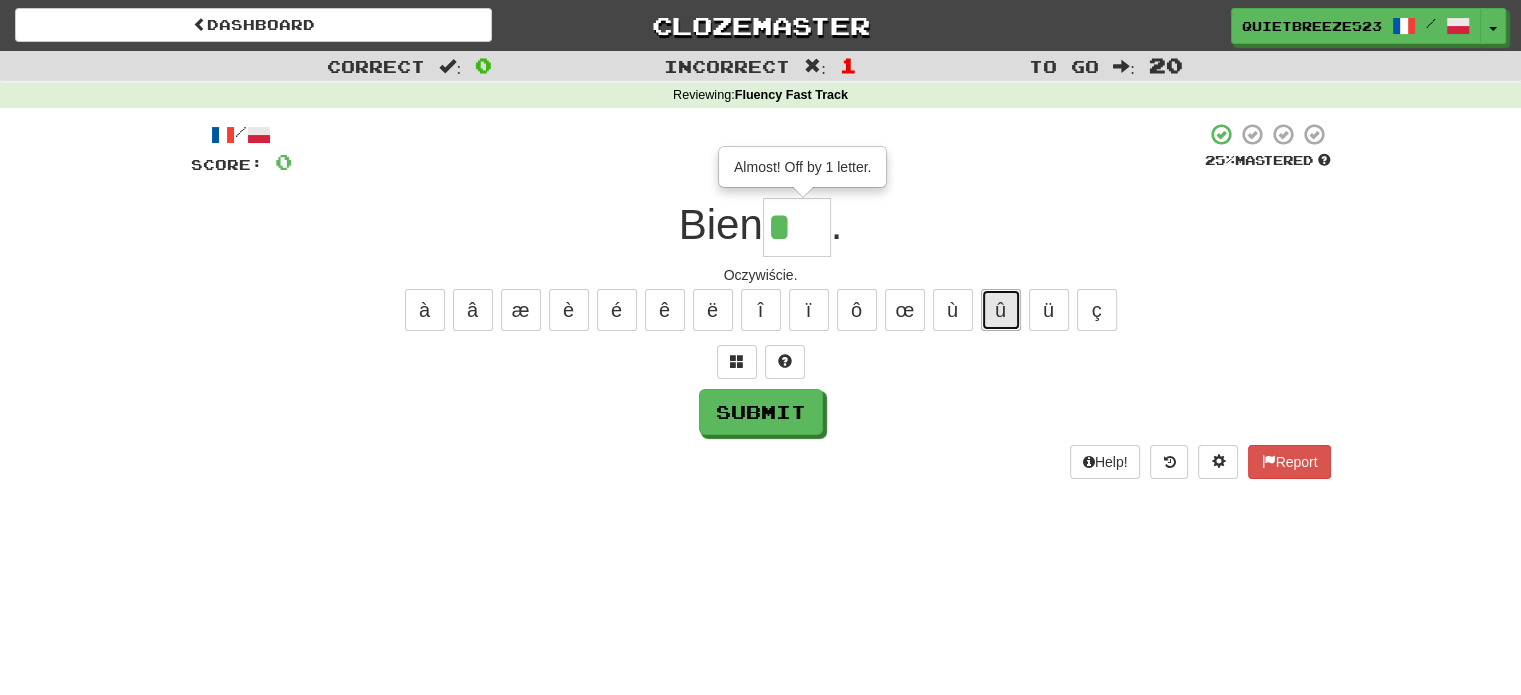 click on "û" at bounding box center [1001, 310] 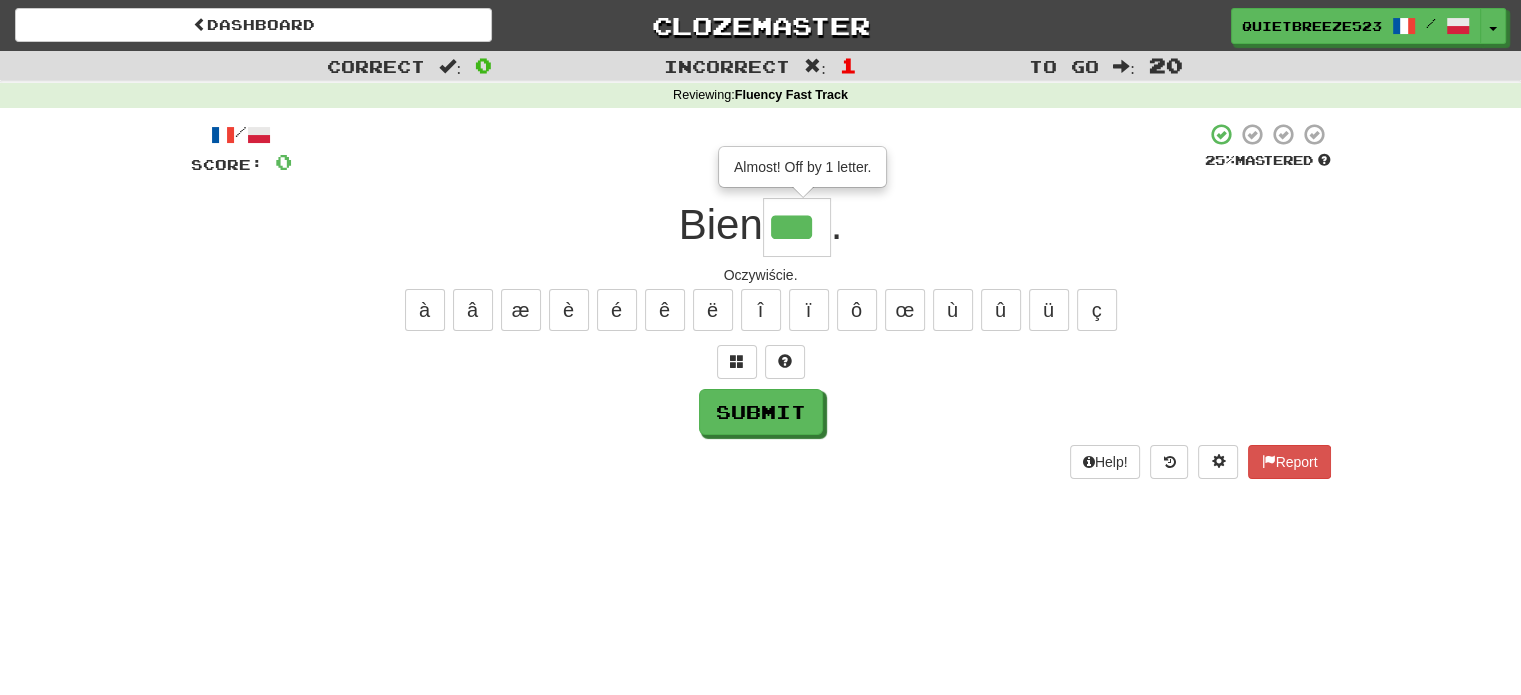 type on "***" 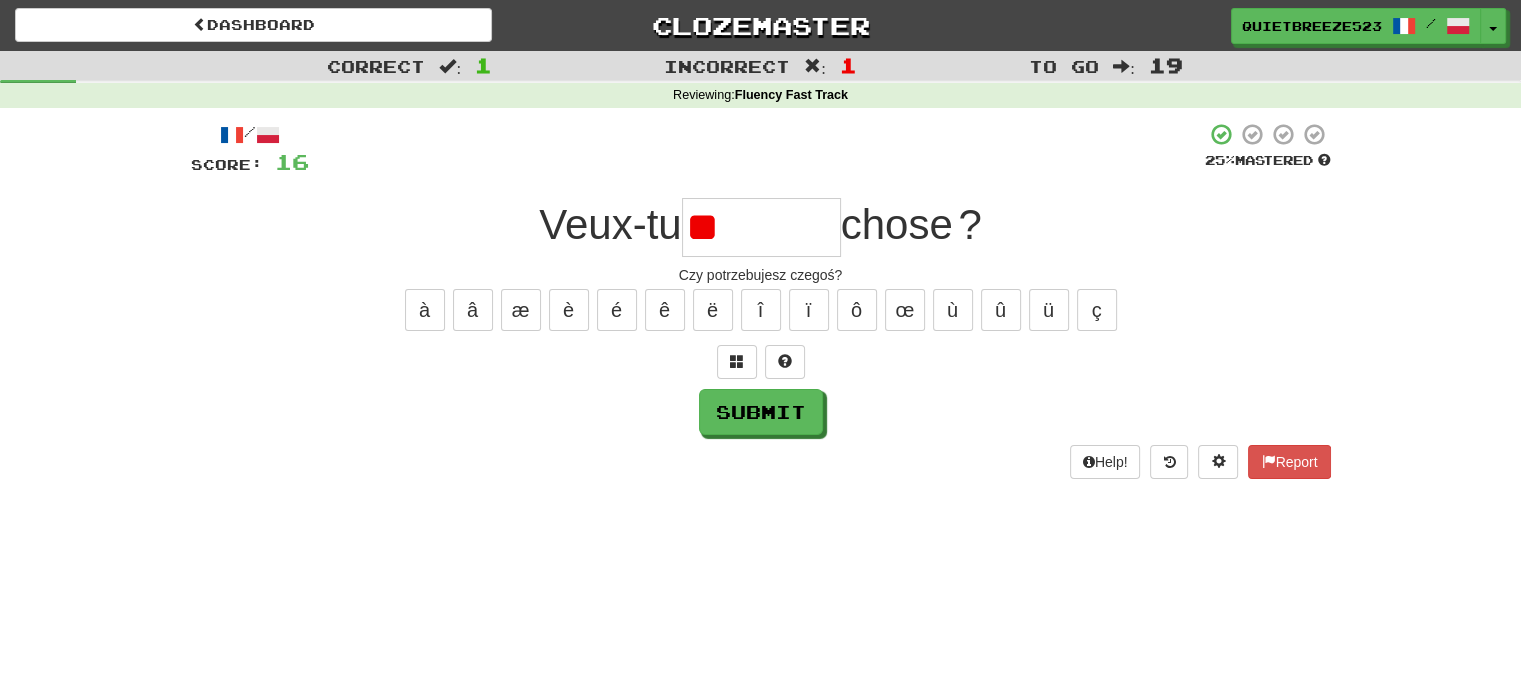 type on "*" 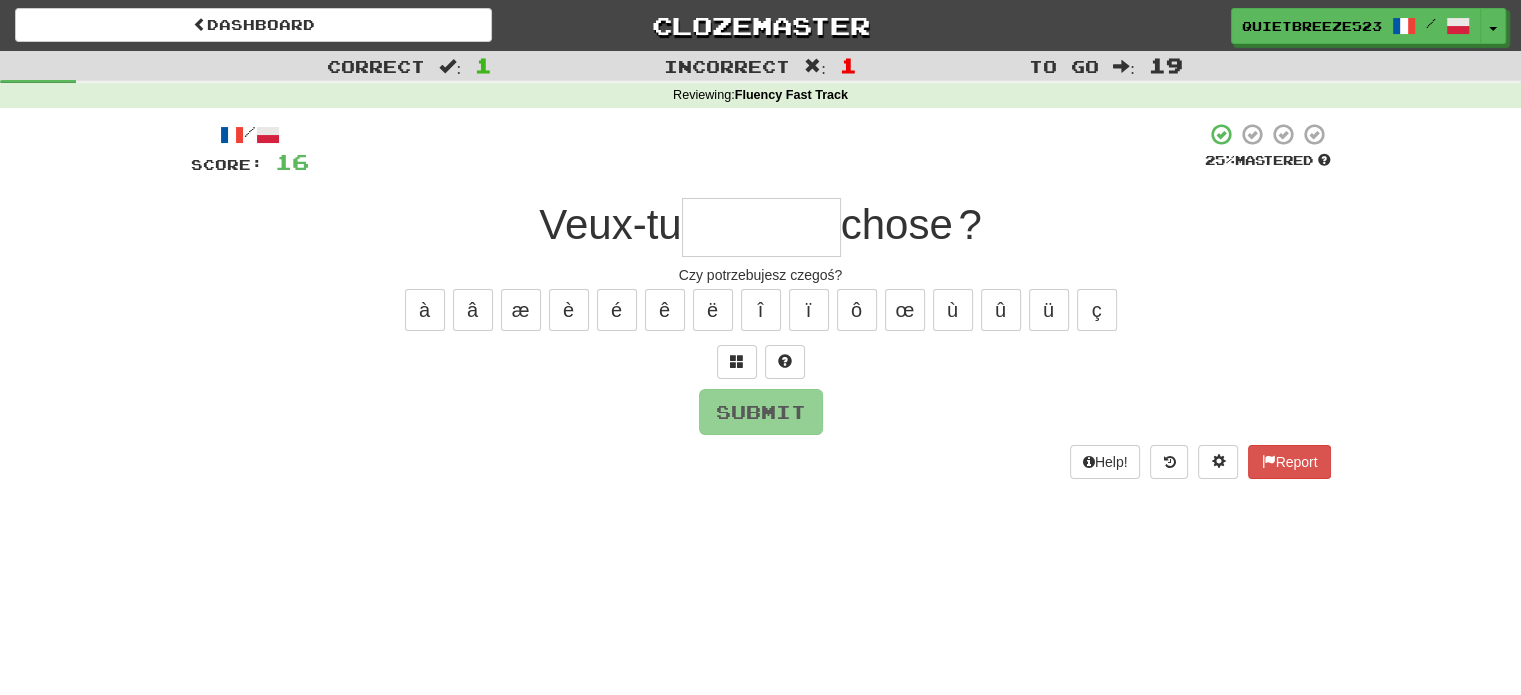 type on "*" 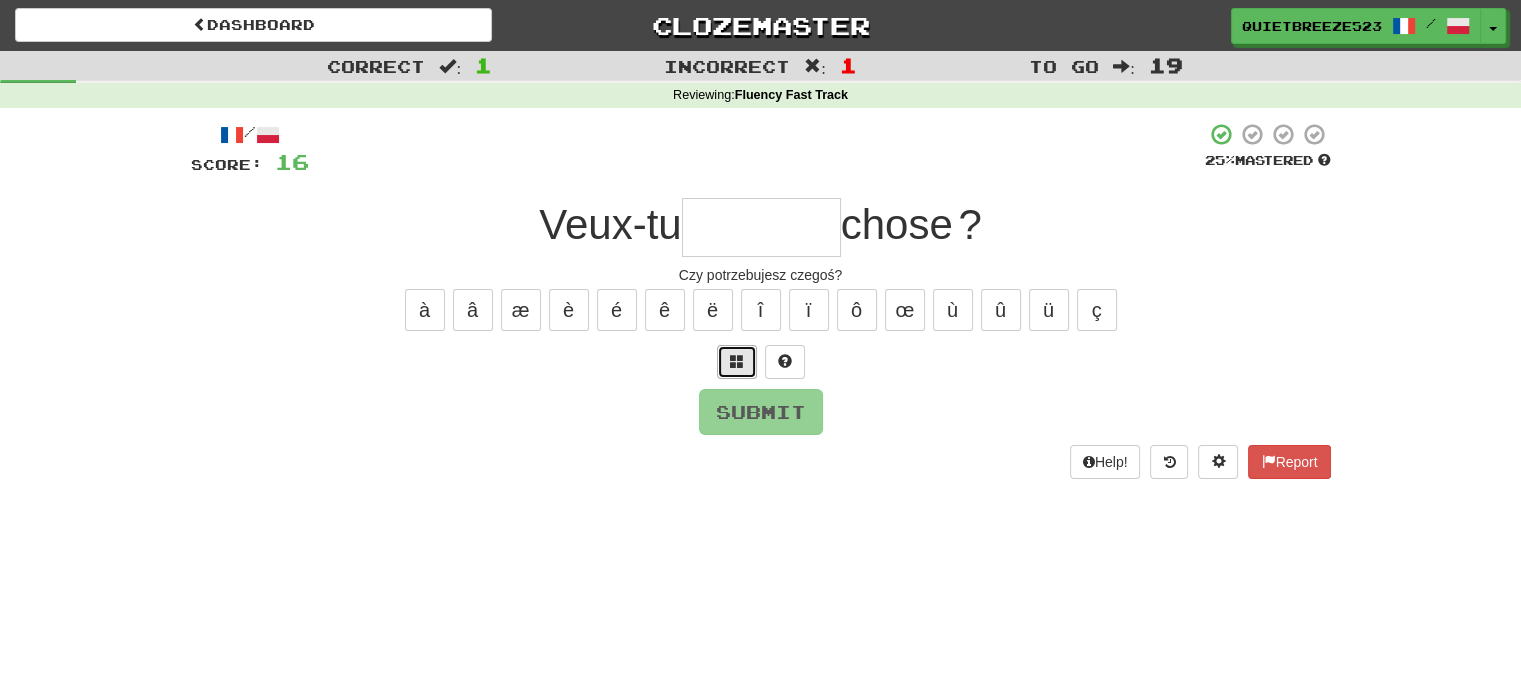click at bounding box center (737, 362) 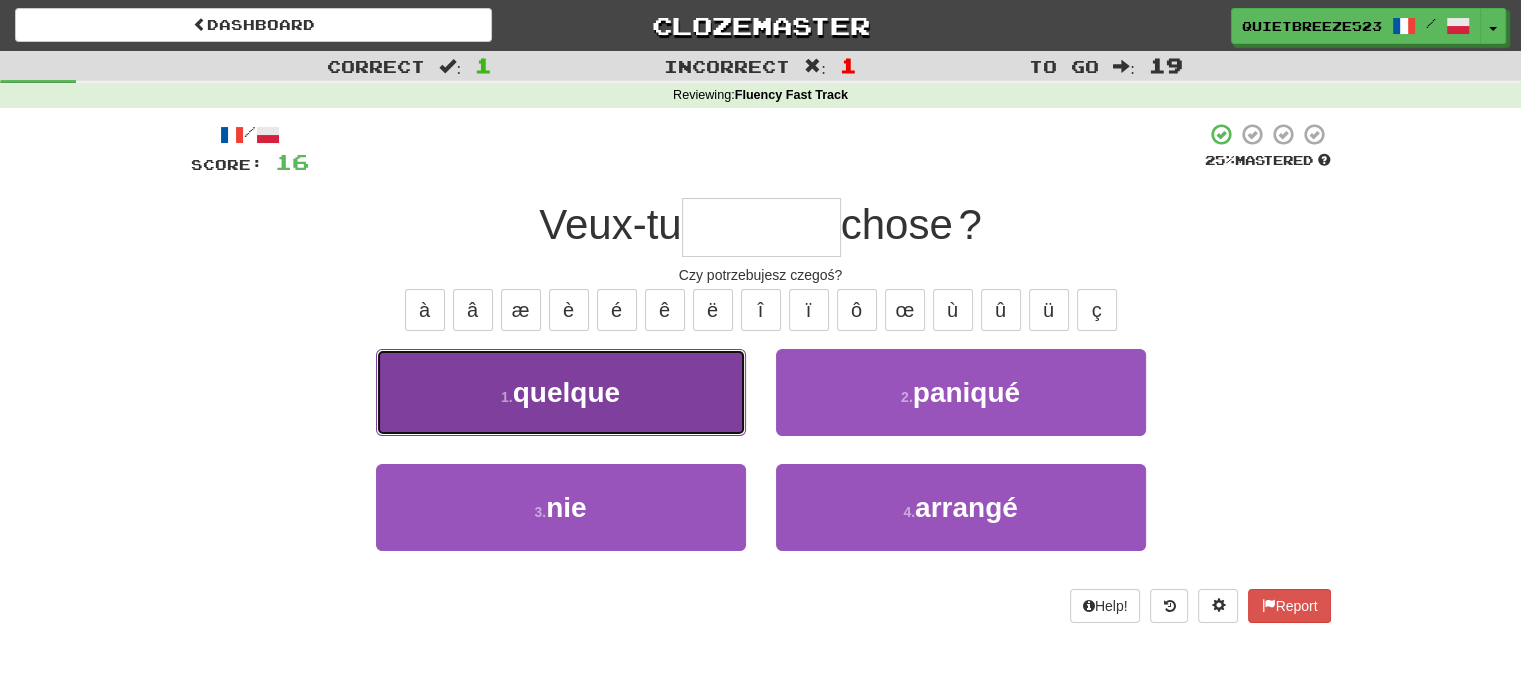 click on "1 .  quelque" at bounding box center (561, 392) 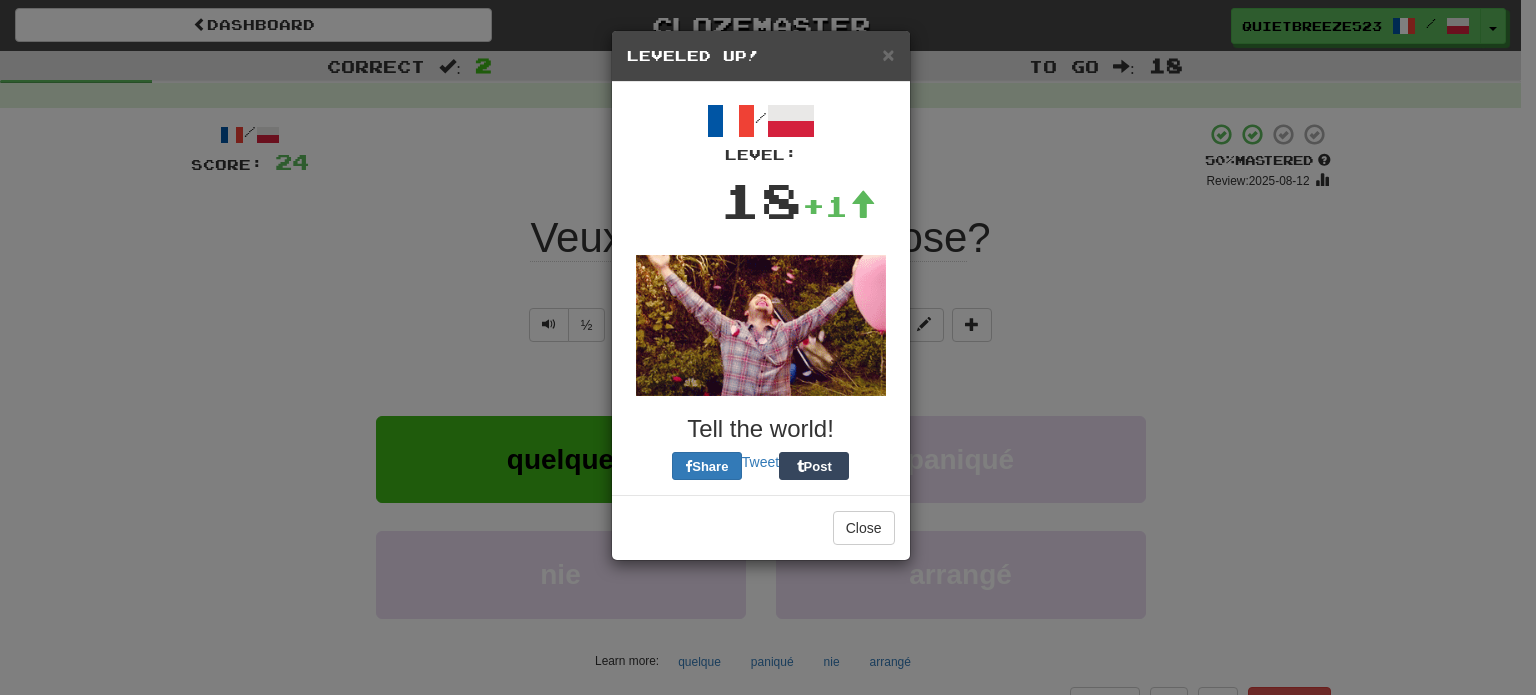 click on "× Leveled Up!  /  Level: 18 +1 Tell the world!  Share Tweet  Post Close" at bounding box center (768, 347) 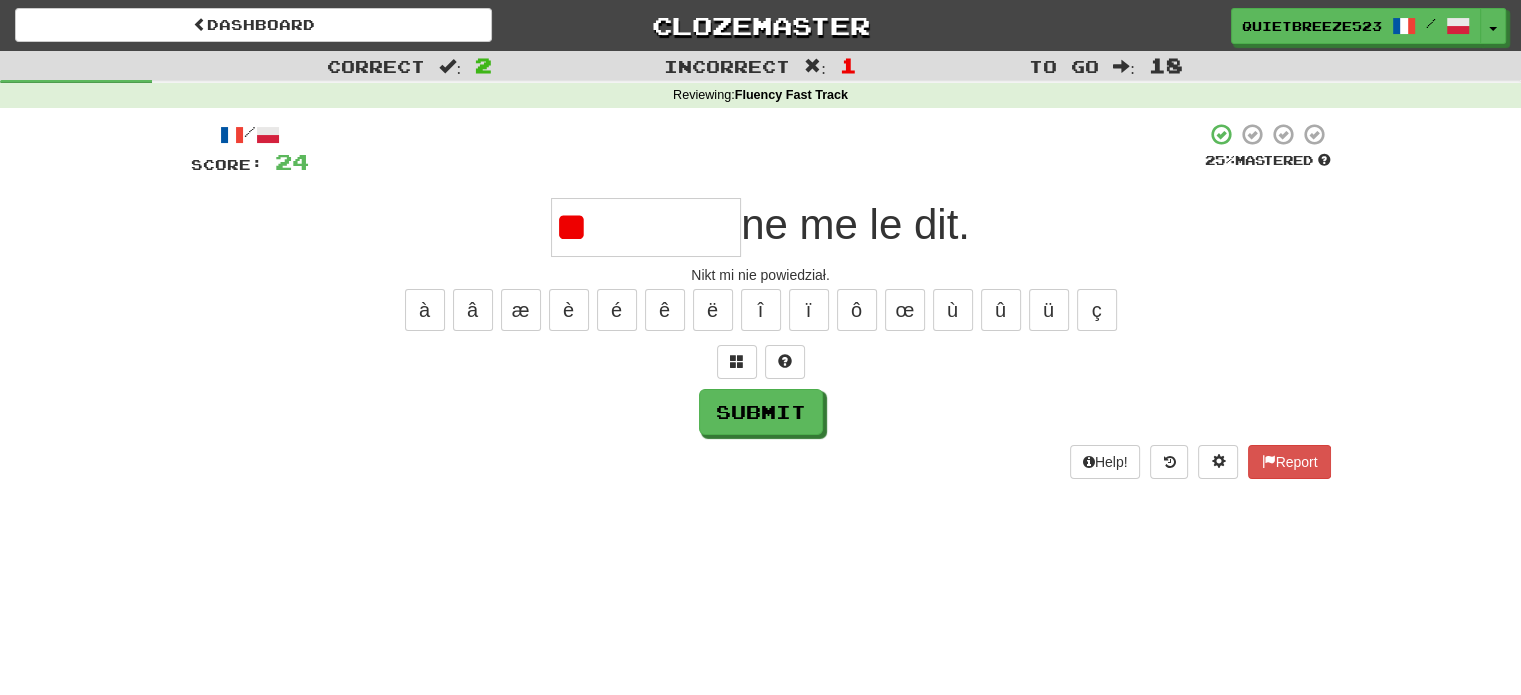 type on "*" 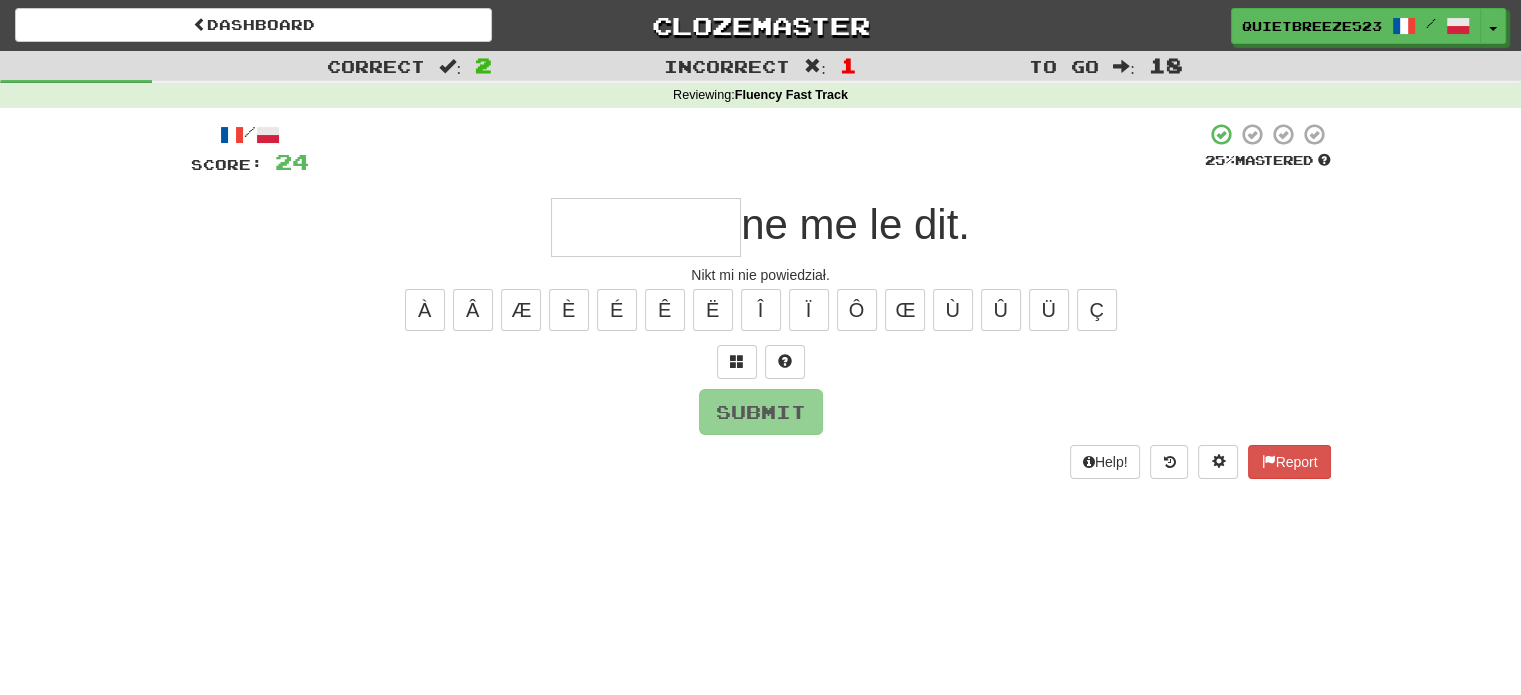 type on "*" 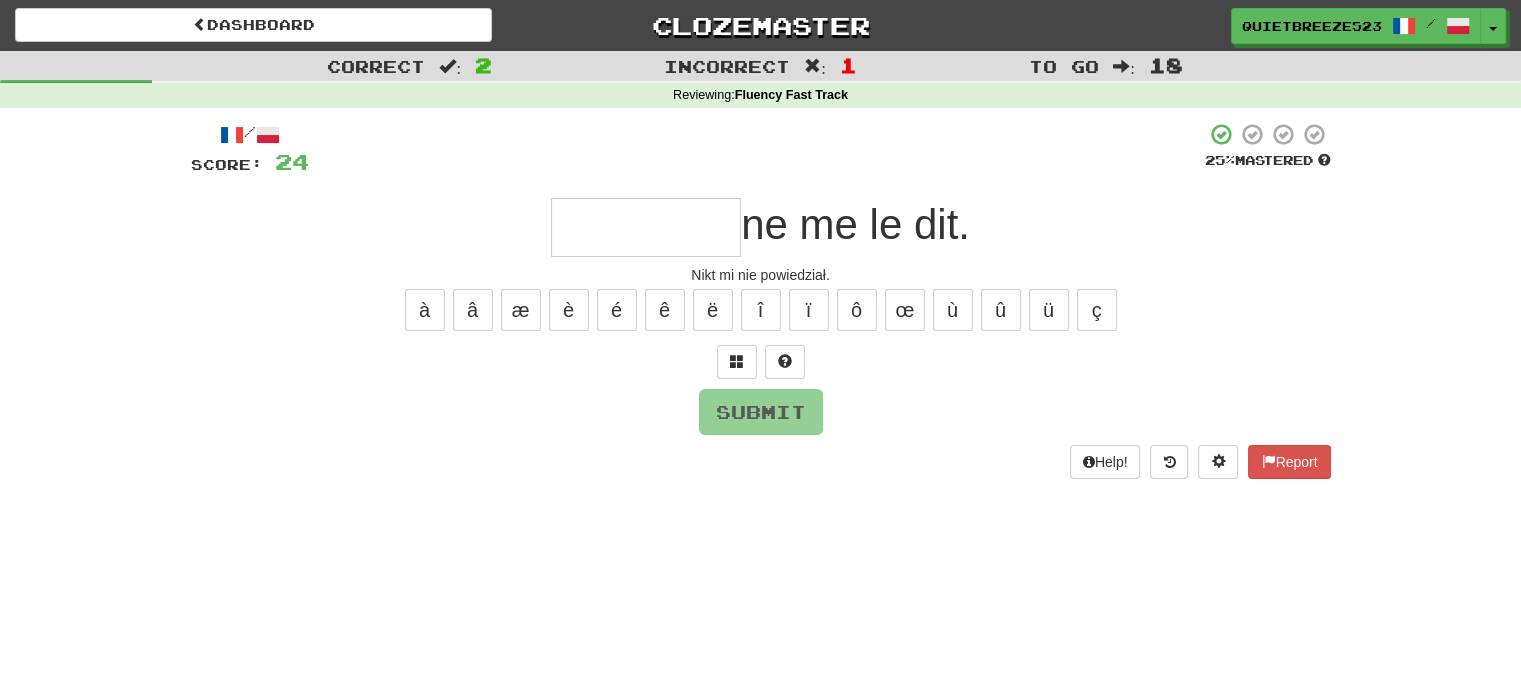 type on "*" 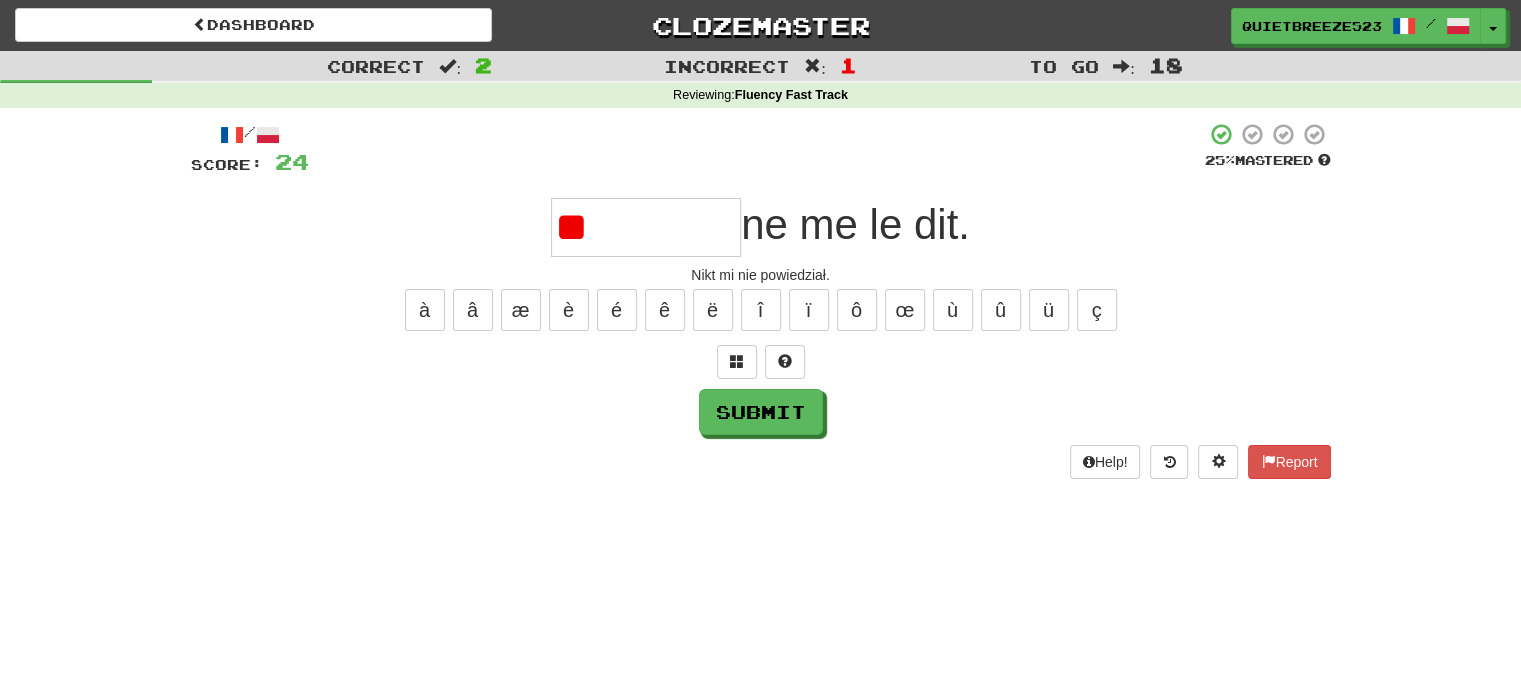 type on "*" 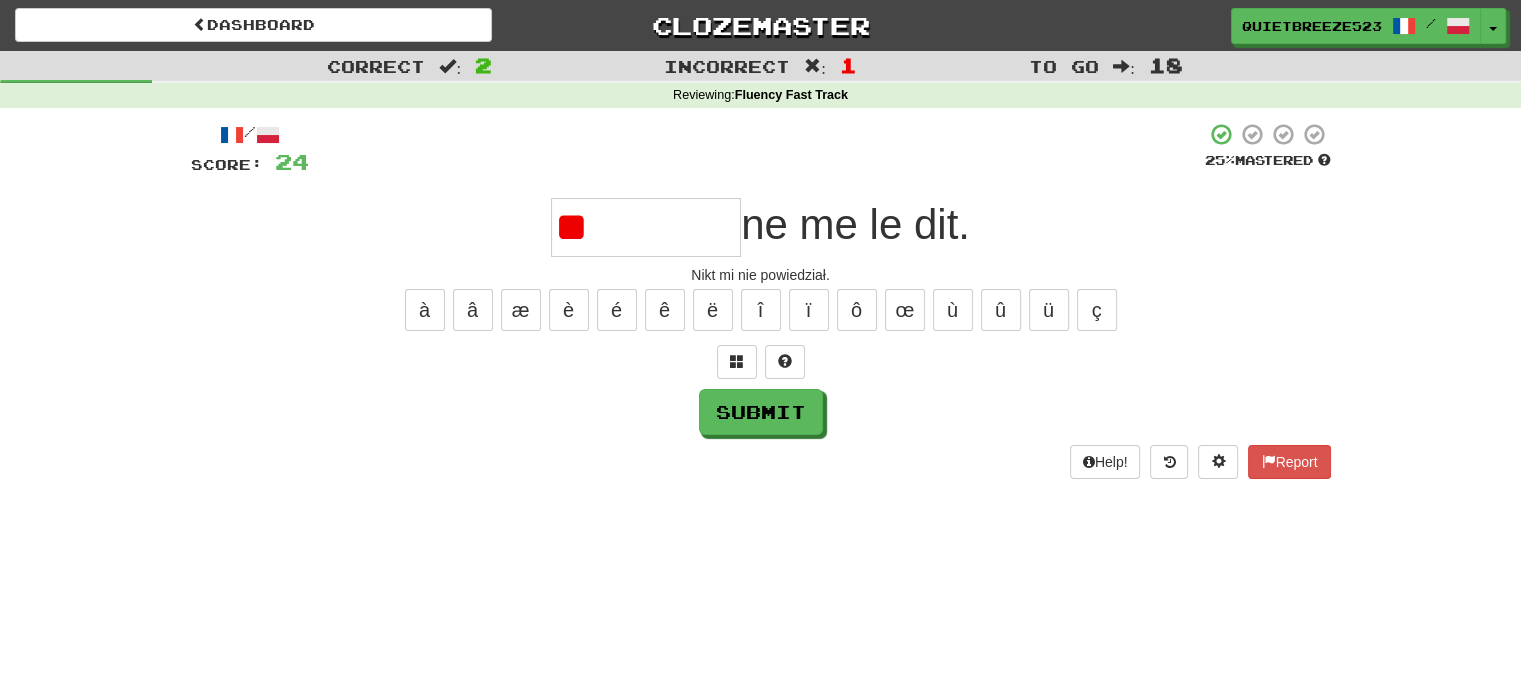 type on "*" 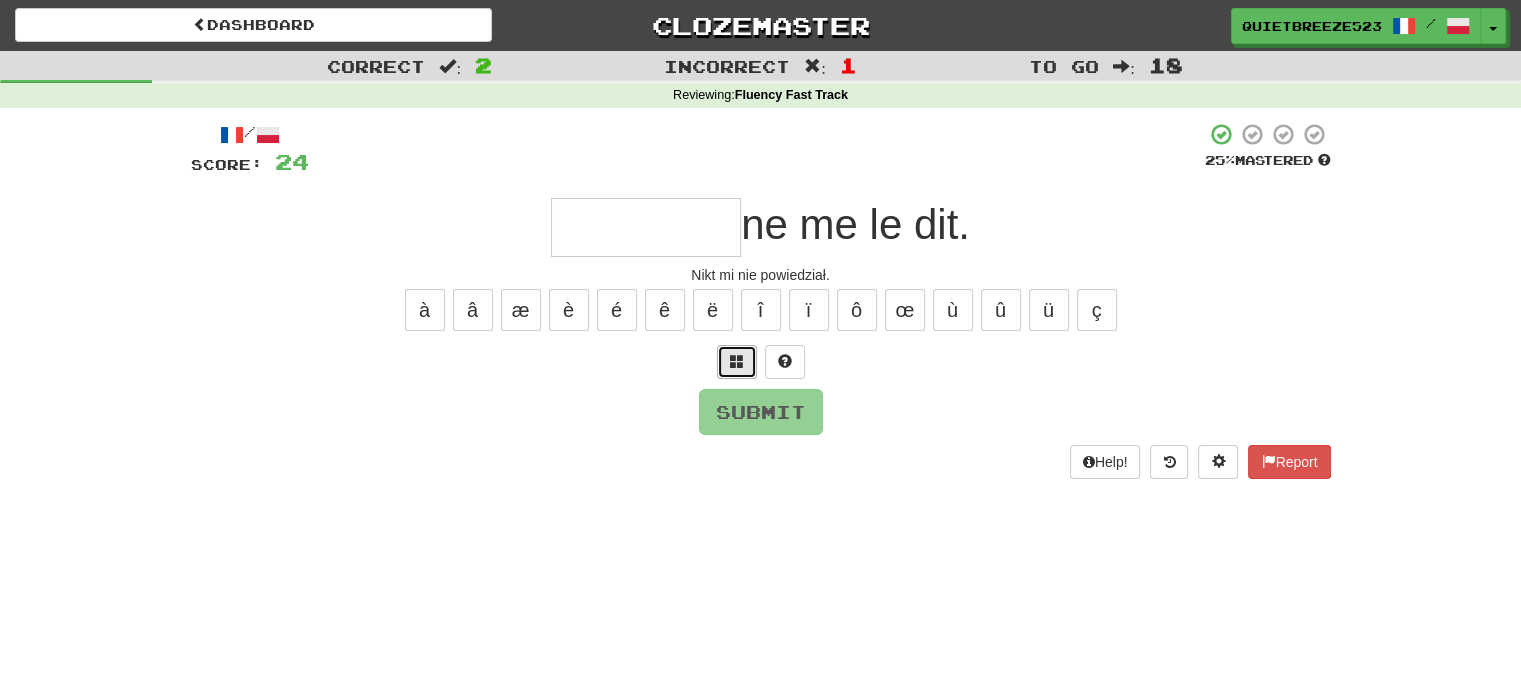 click at bounding box center [737, 362] 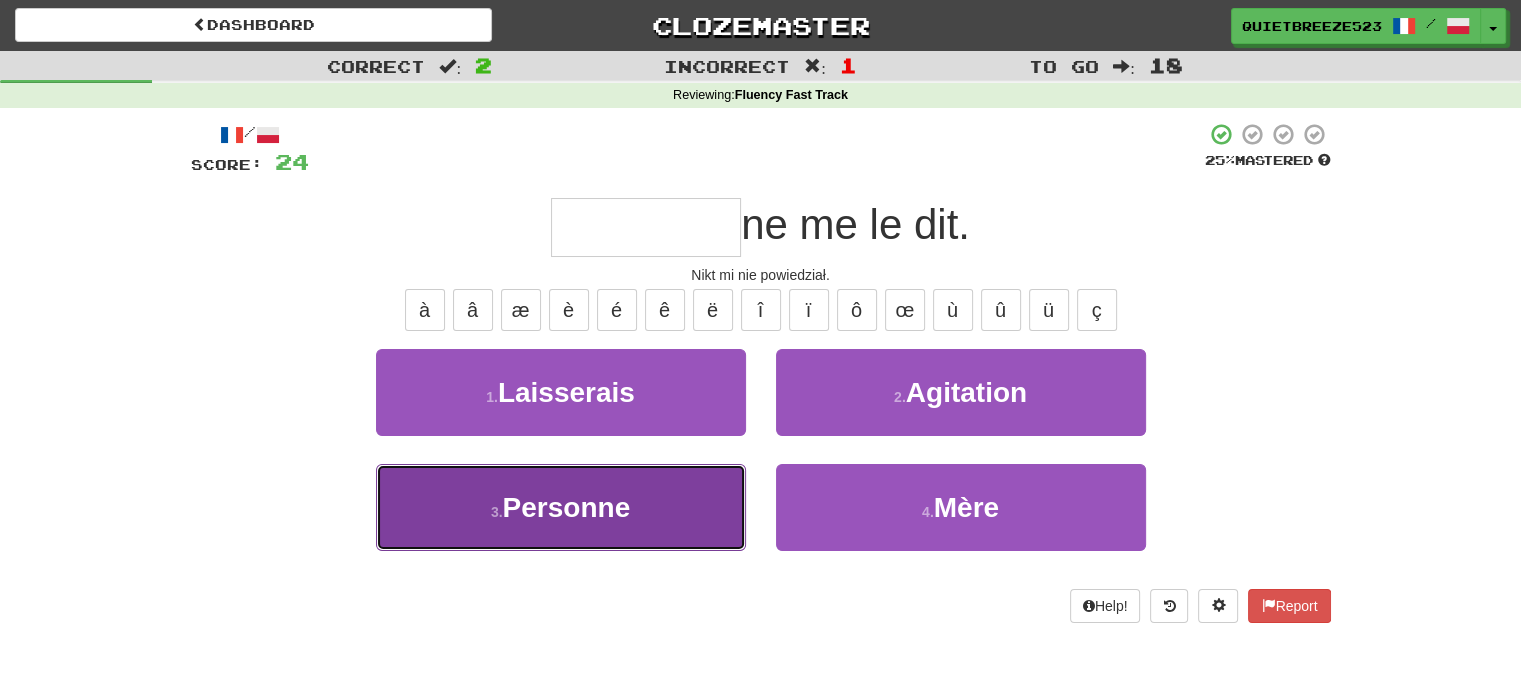 click on "3 .  Personne" at bounding box center (561, 507) 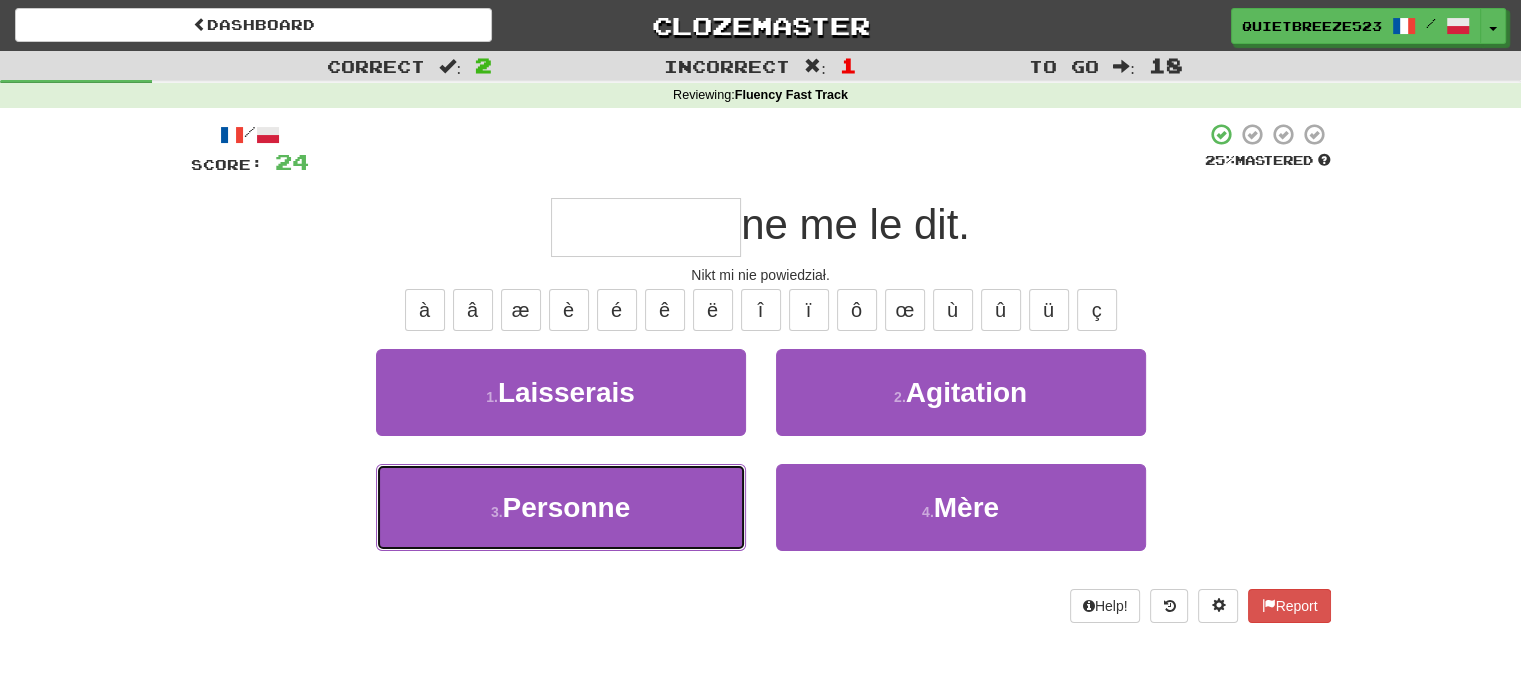 type on "********" 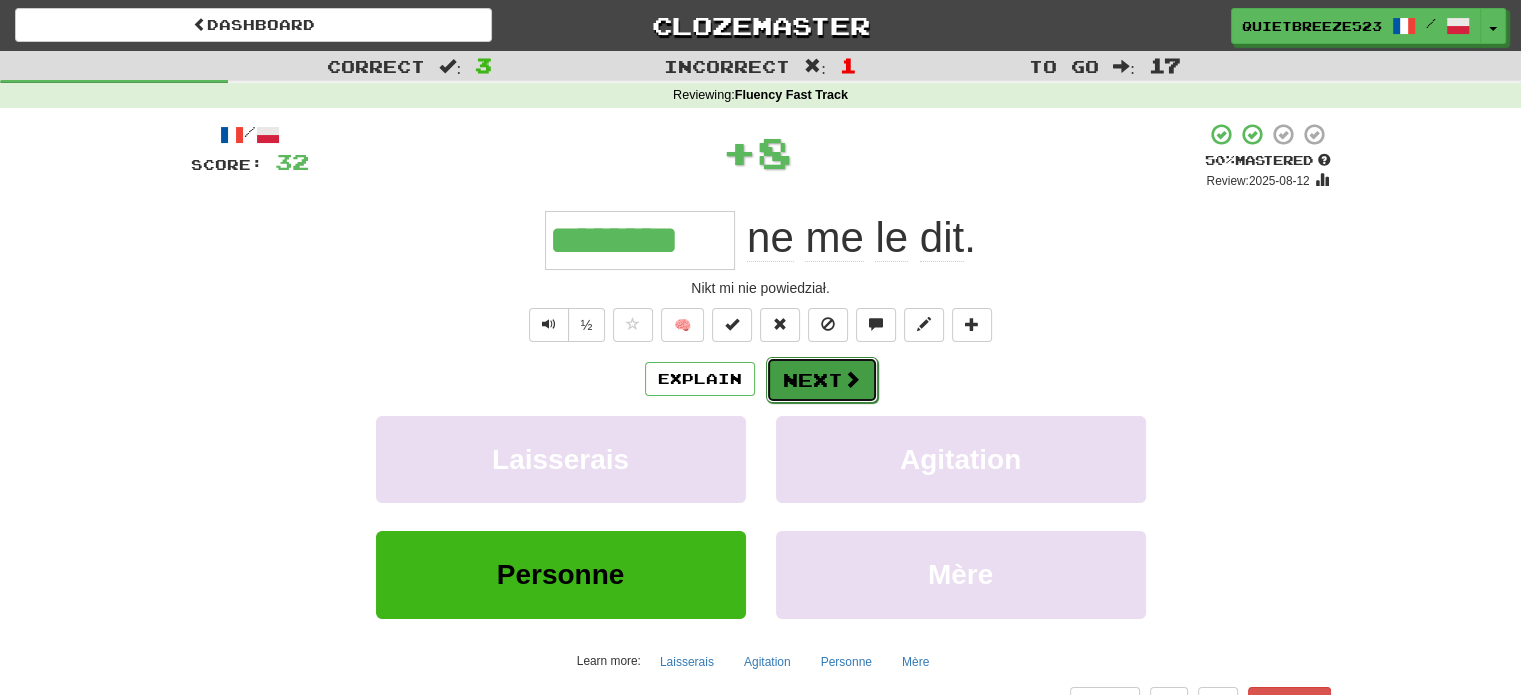click on "Next" at bounding box center [822, 380] 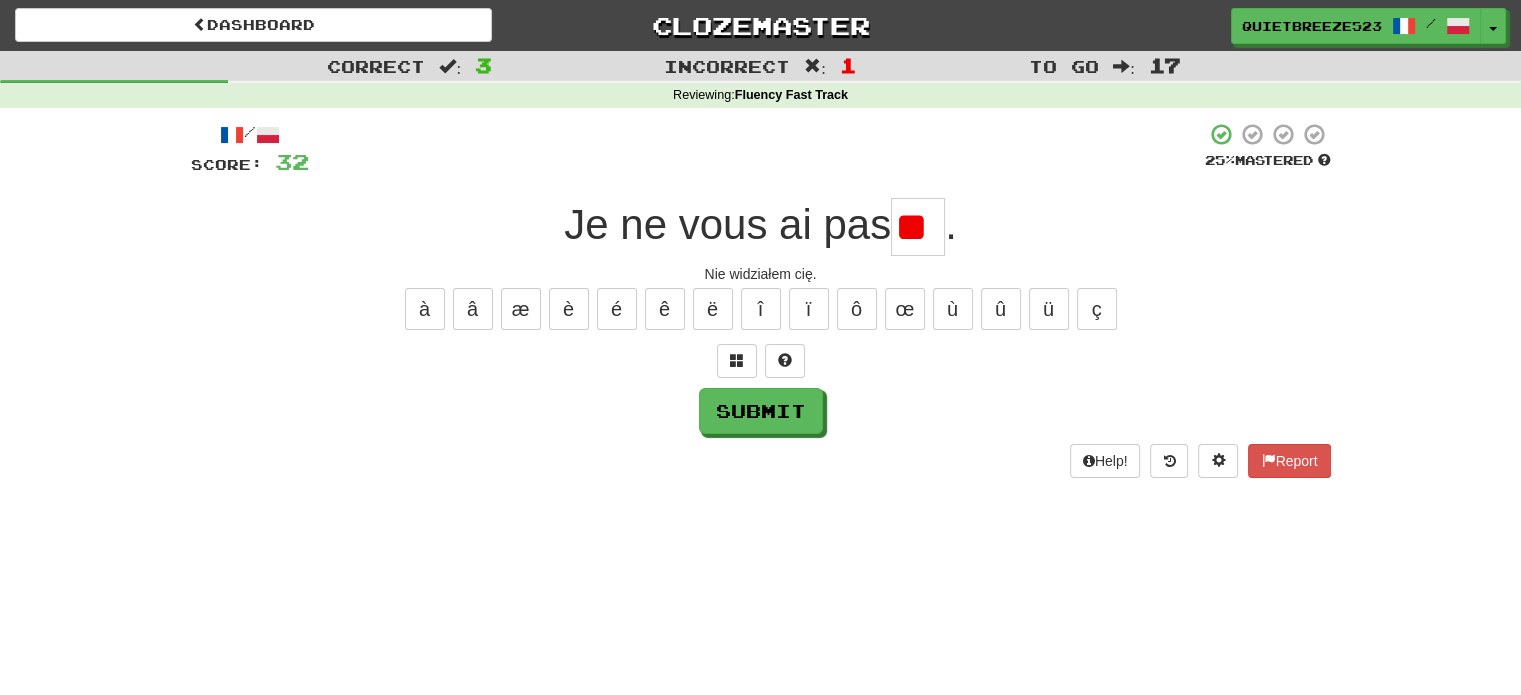 scroll, scrollTop: 0, scrollLeft: 0, axis: both 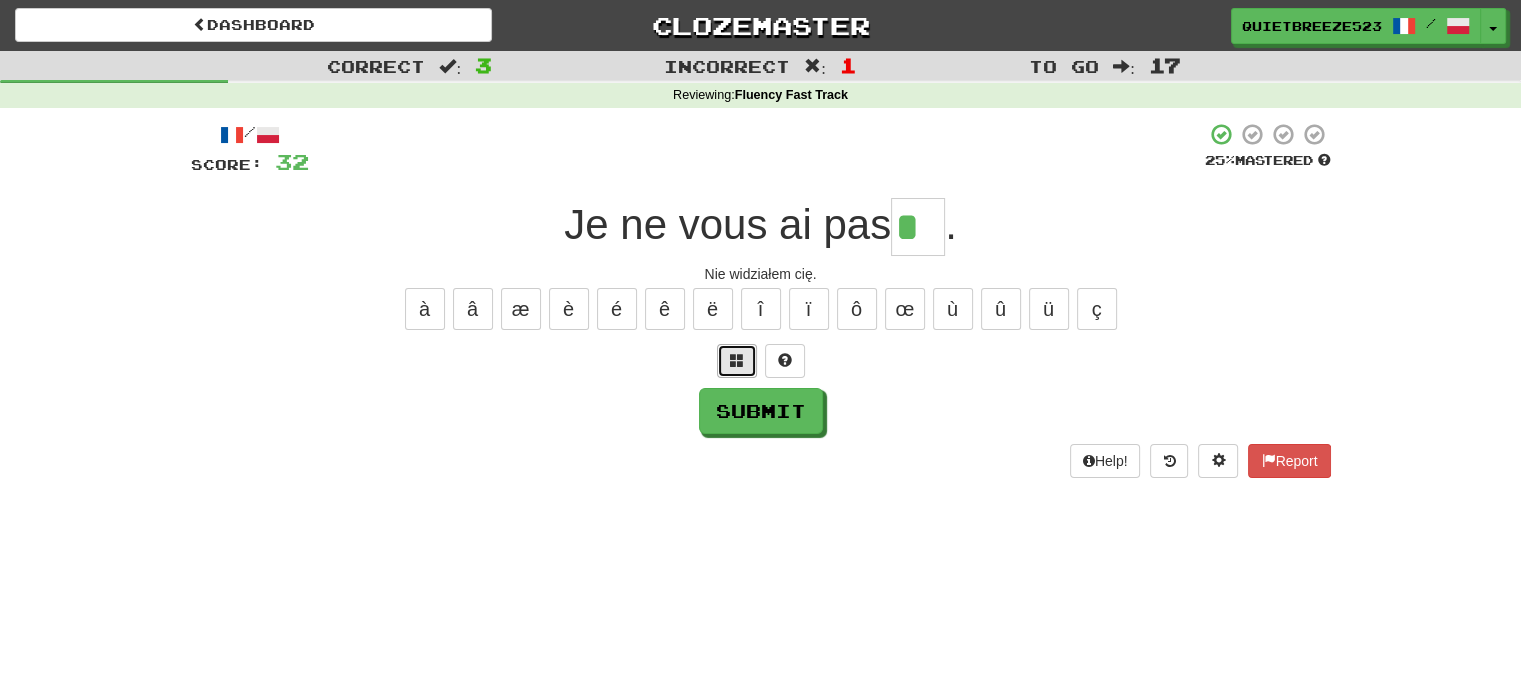 click at bounding box center (737, 360) 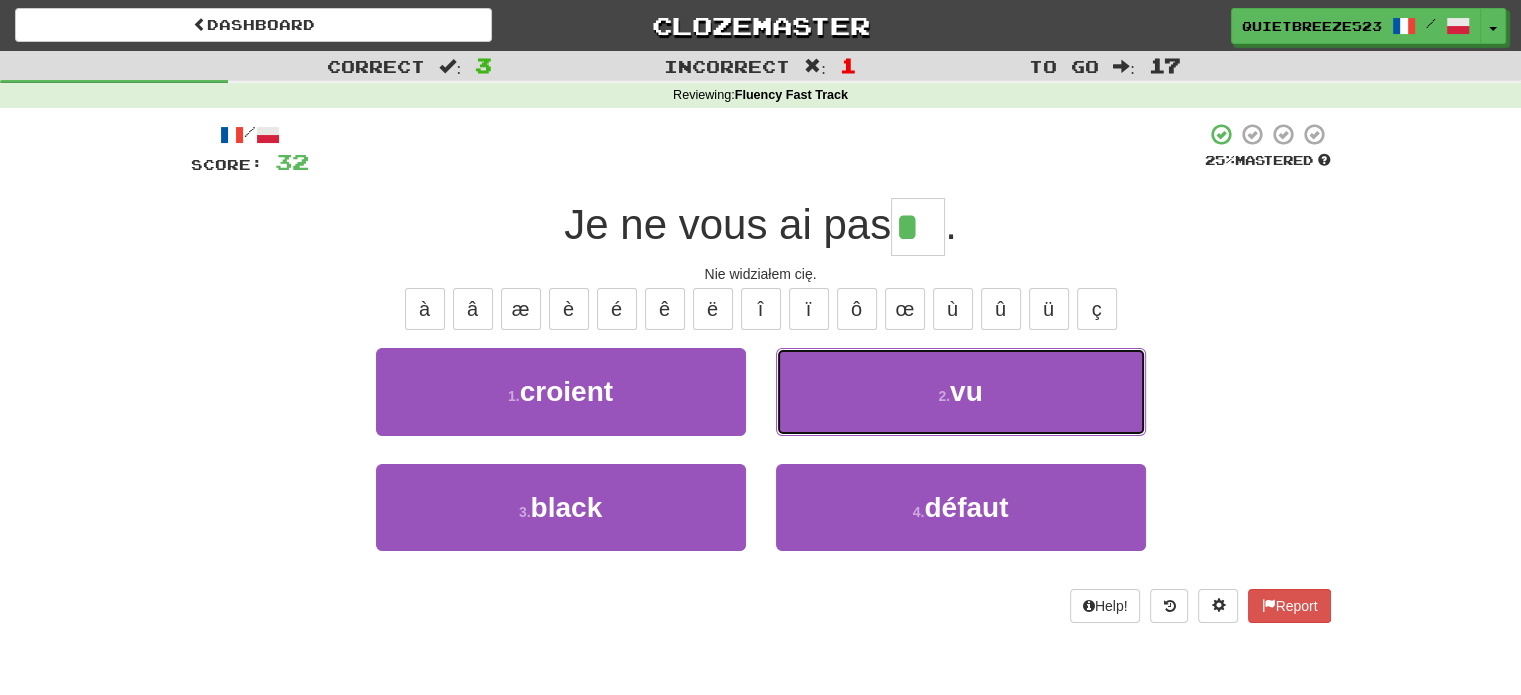 click on "2 .  vu" at bounding box center [961, 391] 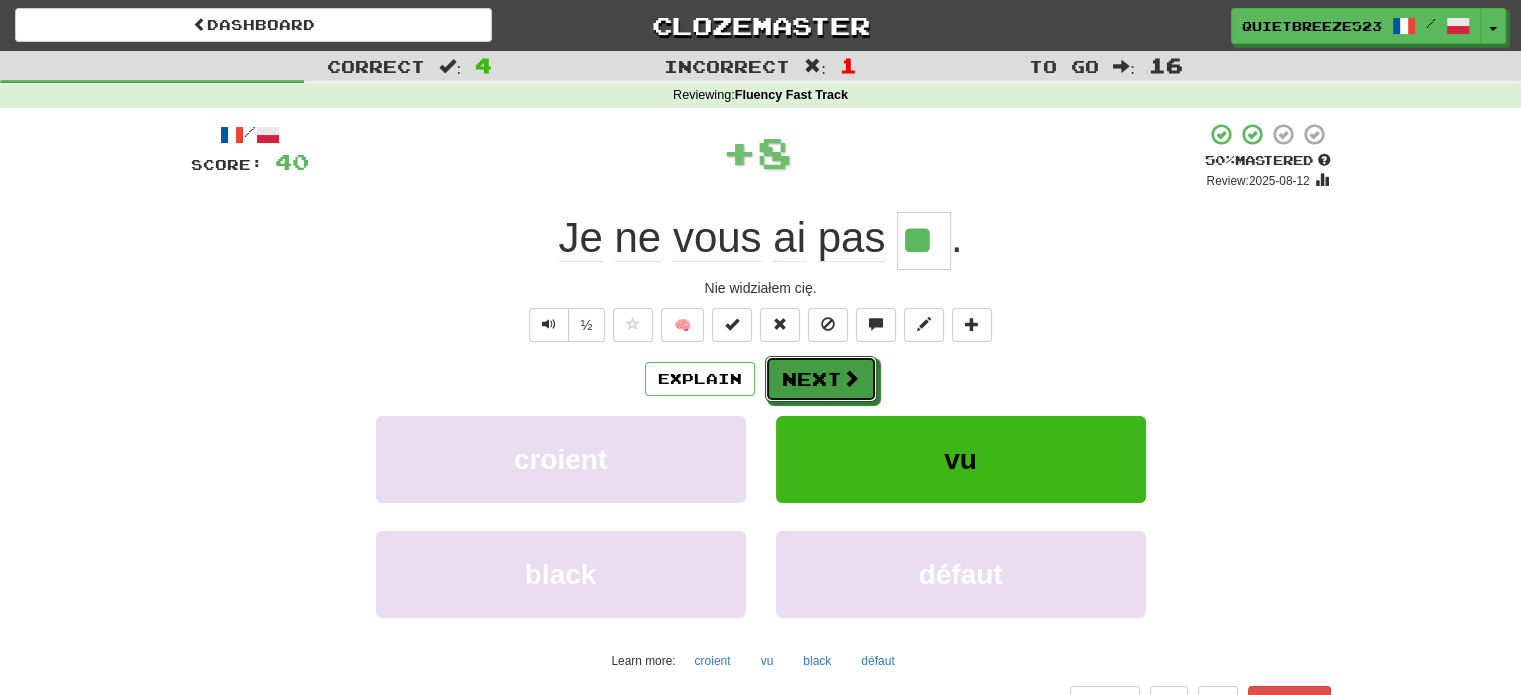 click on "Next" at bounding box center (821, 379) 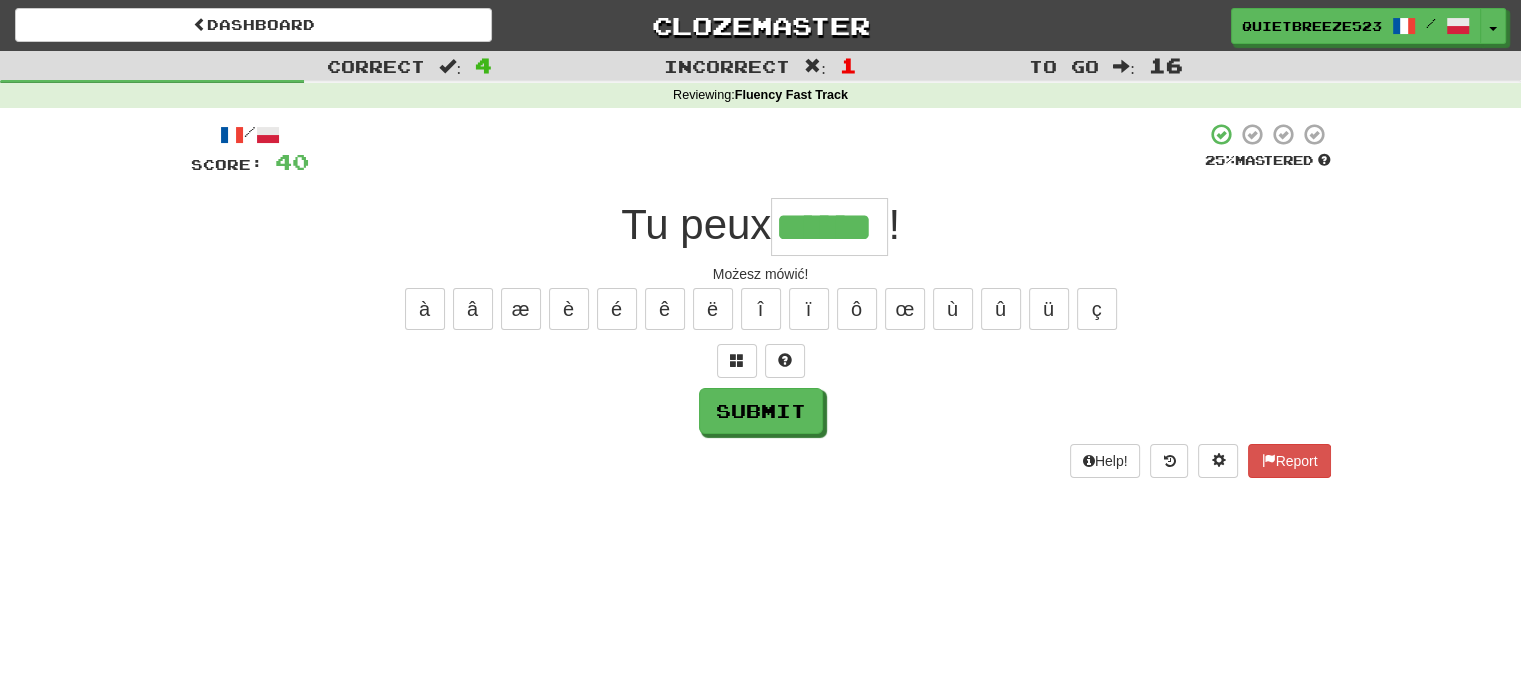 type on "******" 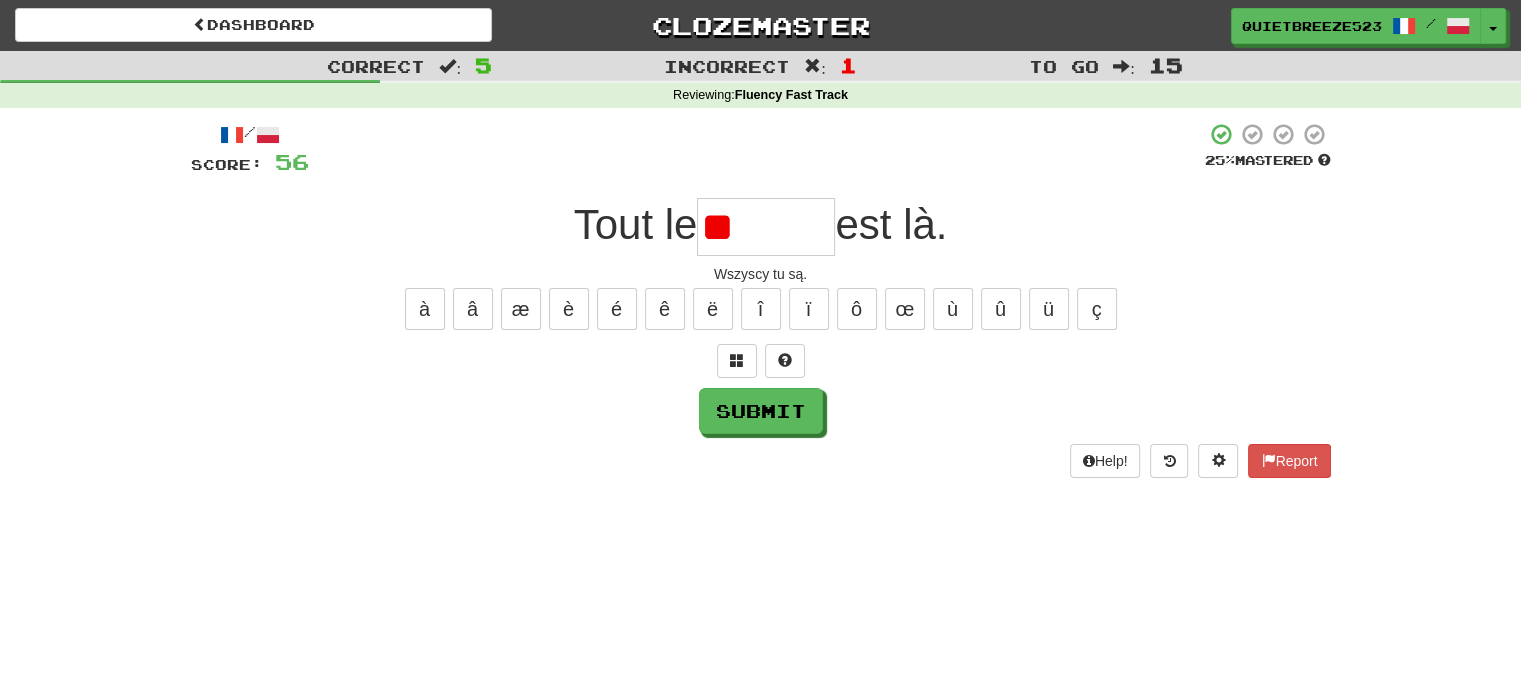 type on "*" 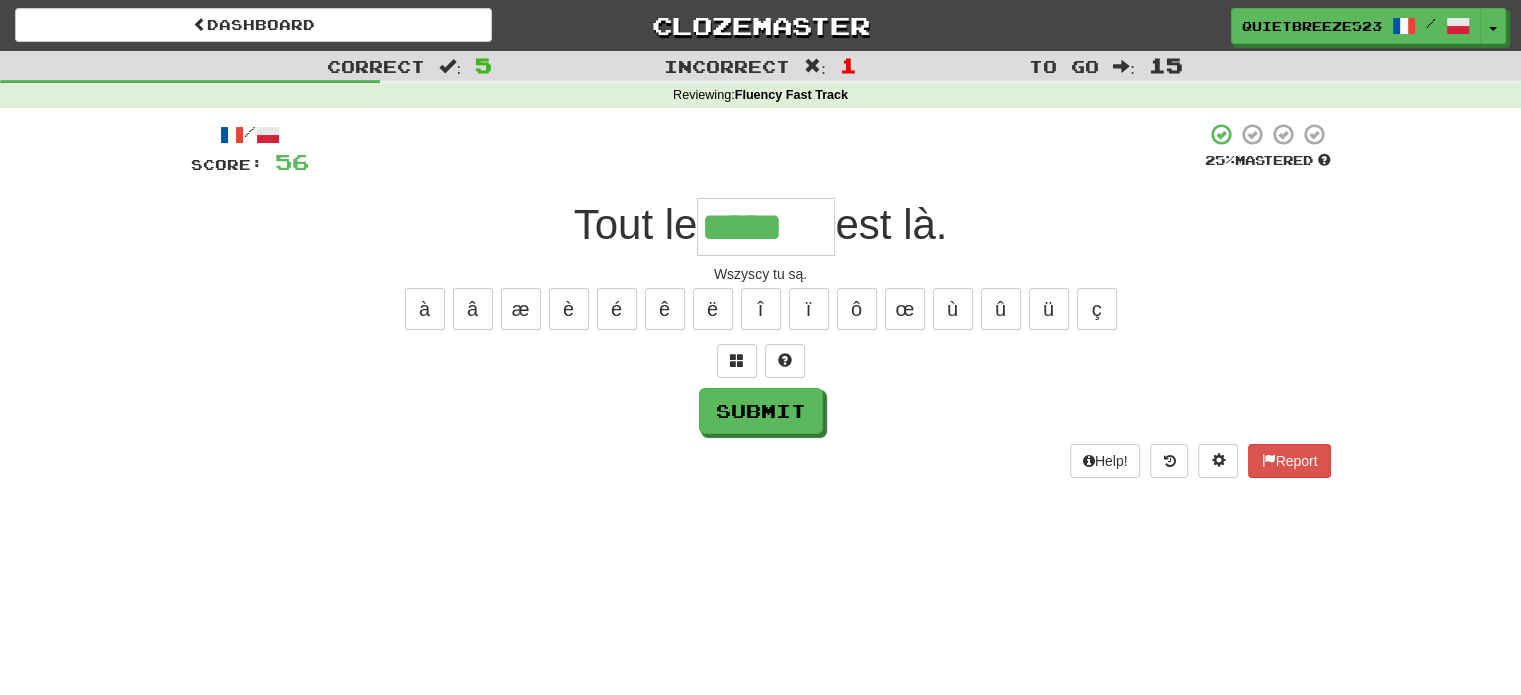 type on "*****" 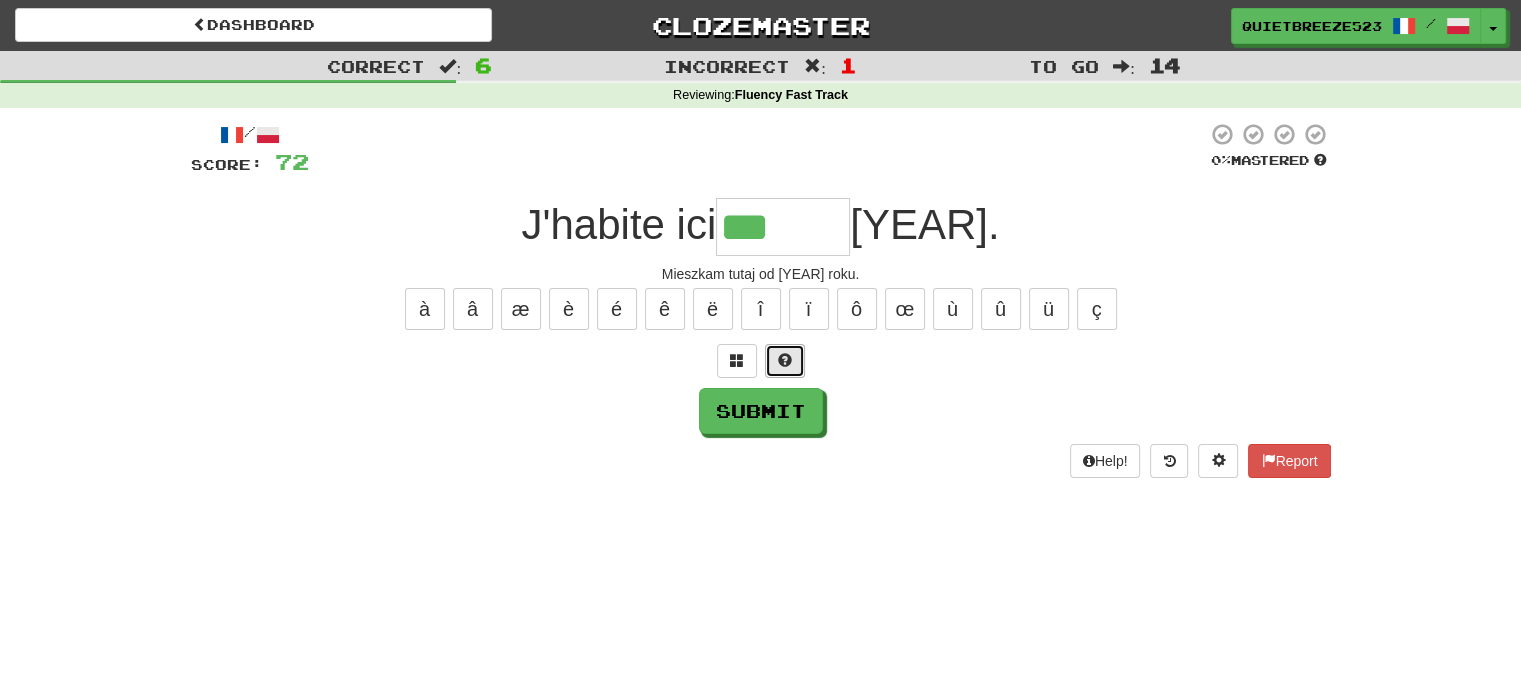 click at bounding box center [785, 361] 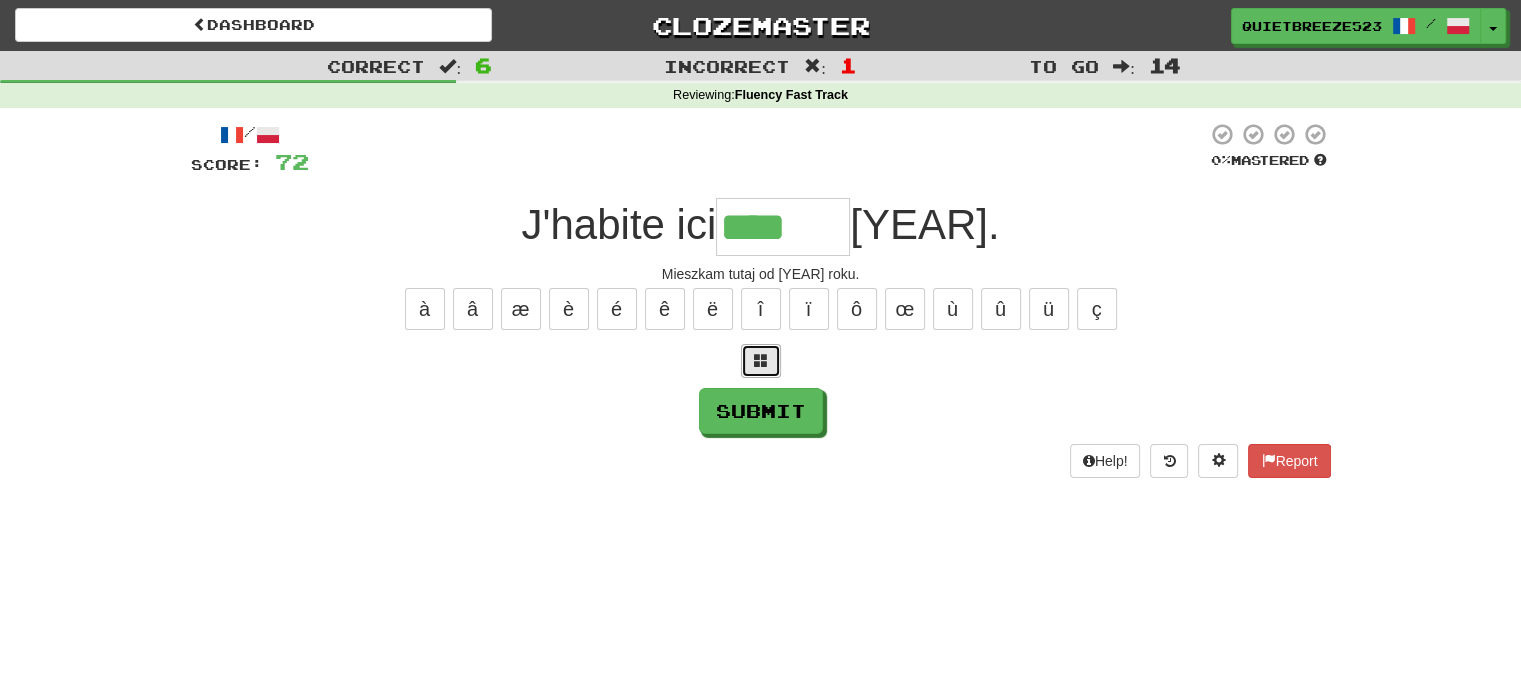 click at bounding box center (761, 361) 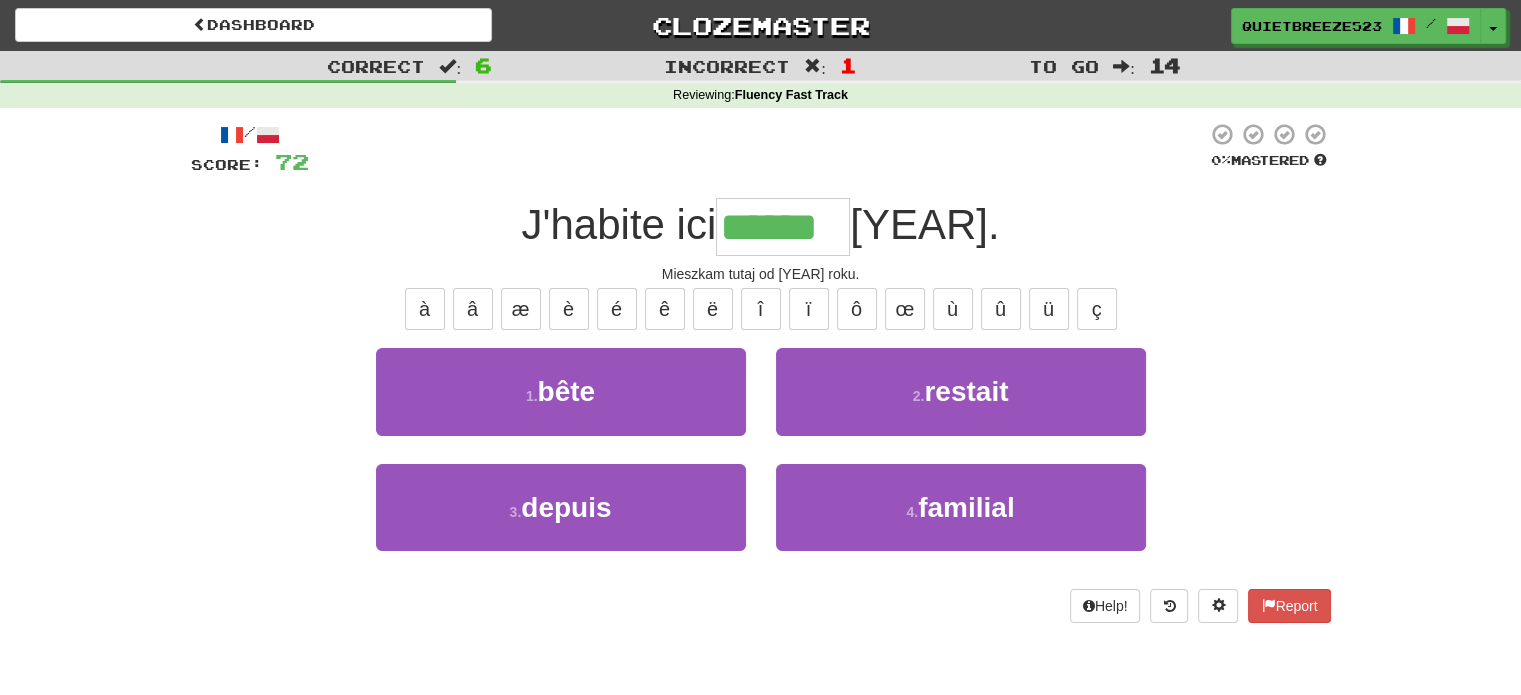 type on "******" 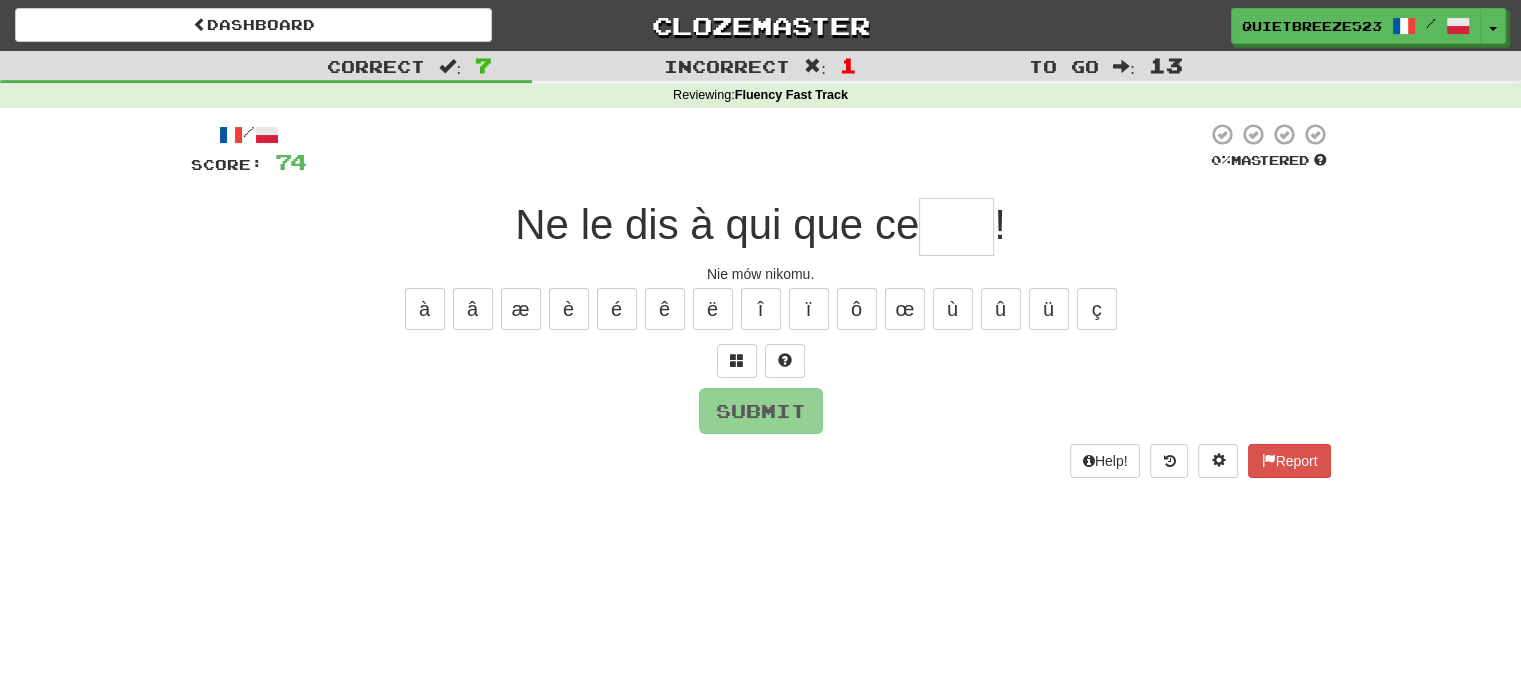 type on "*" 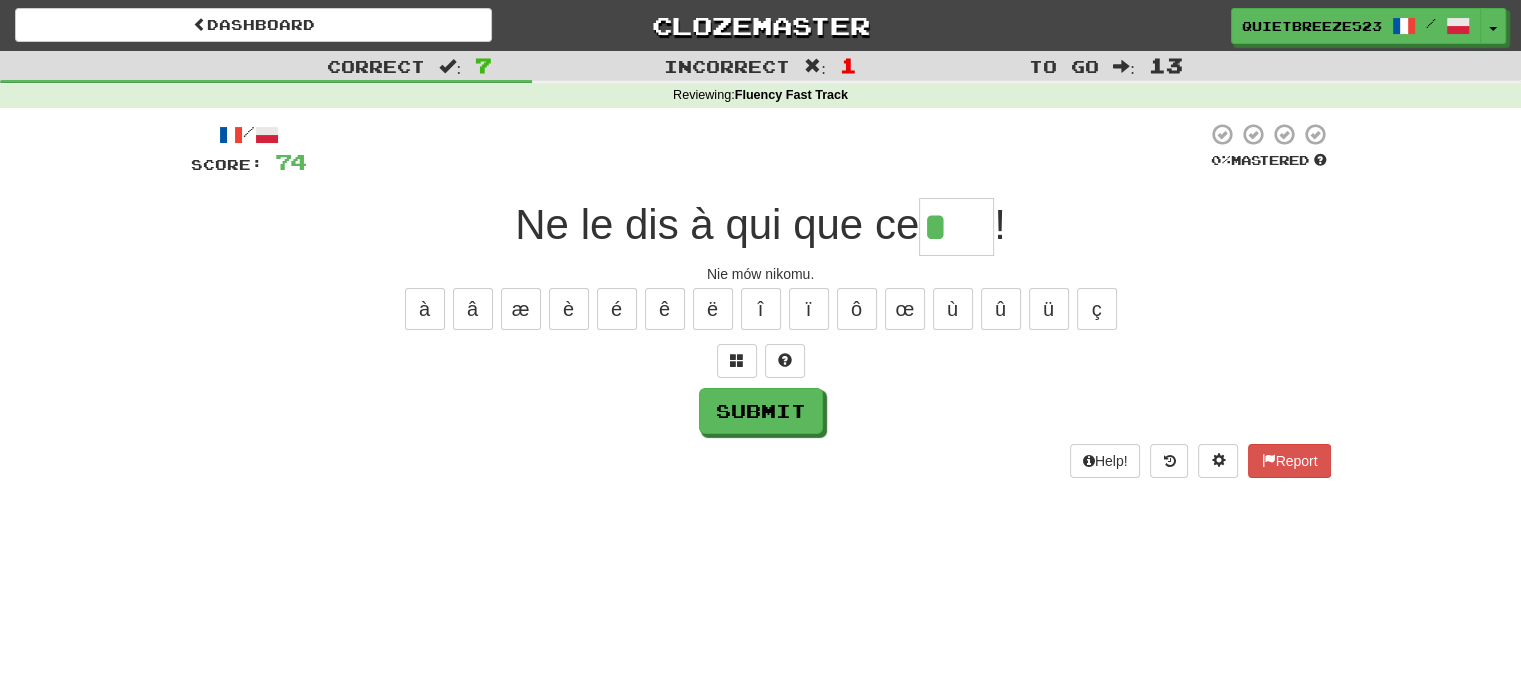 type on "****" 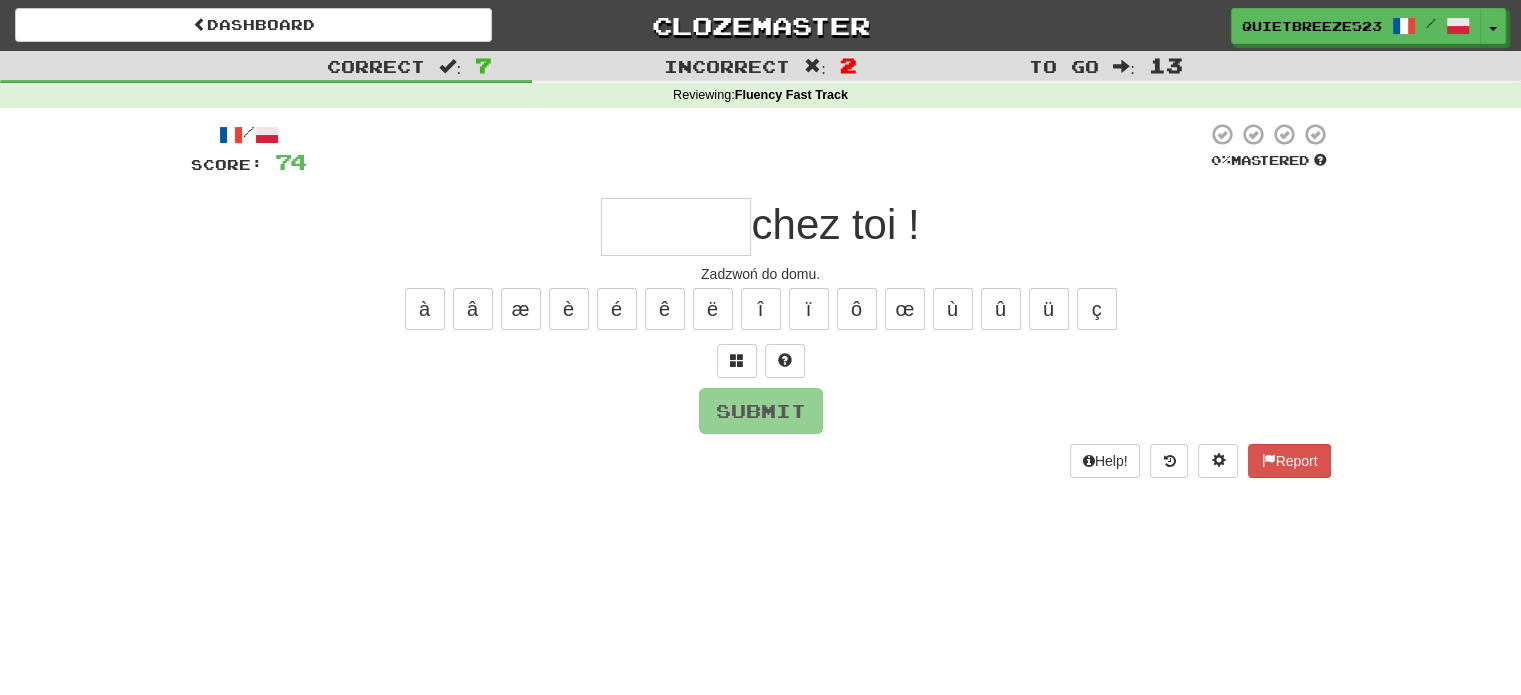 type on "*" 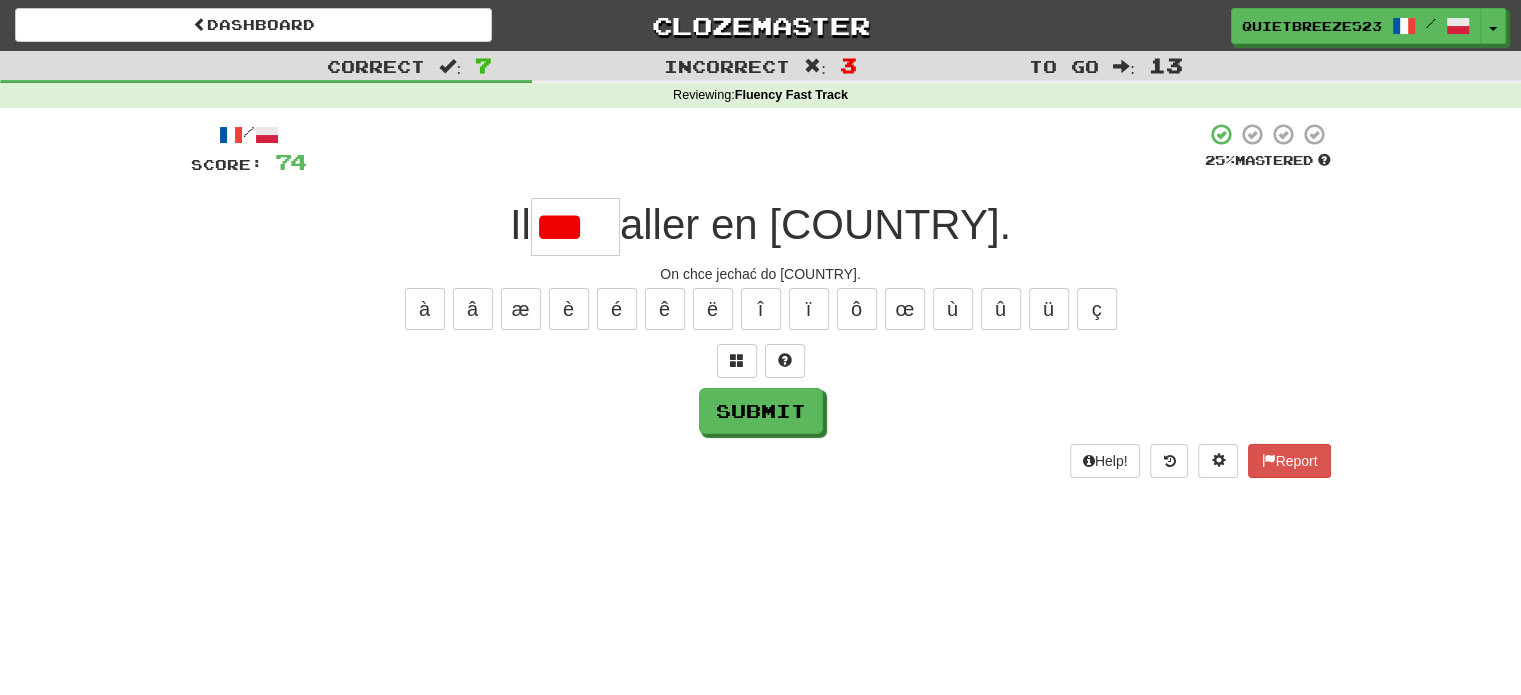 scroll, scrollTop: 0, scrollLeft: 0, axis: both 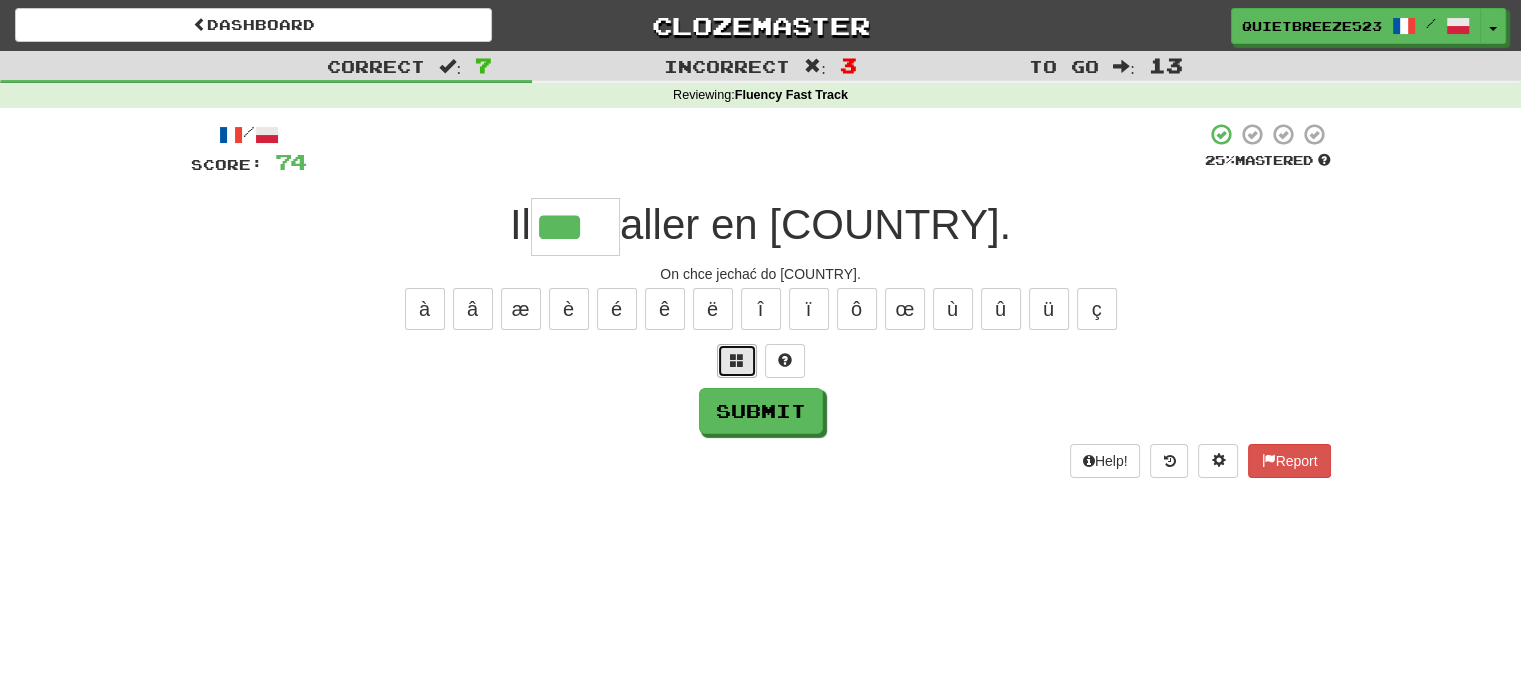 click at bounding box center [737, 361] 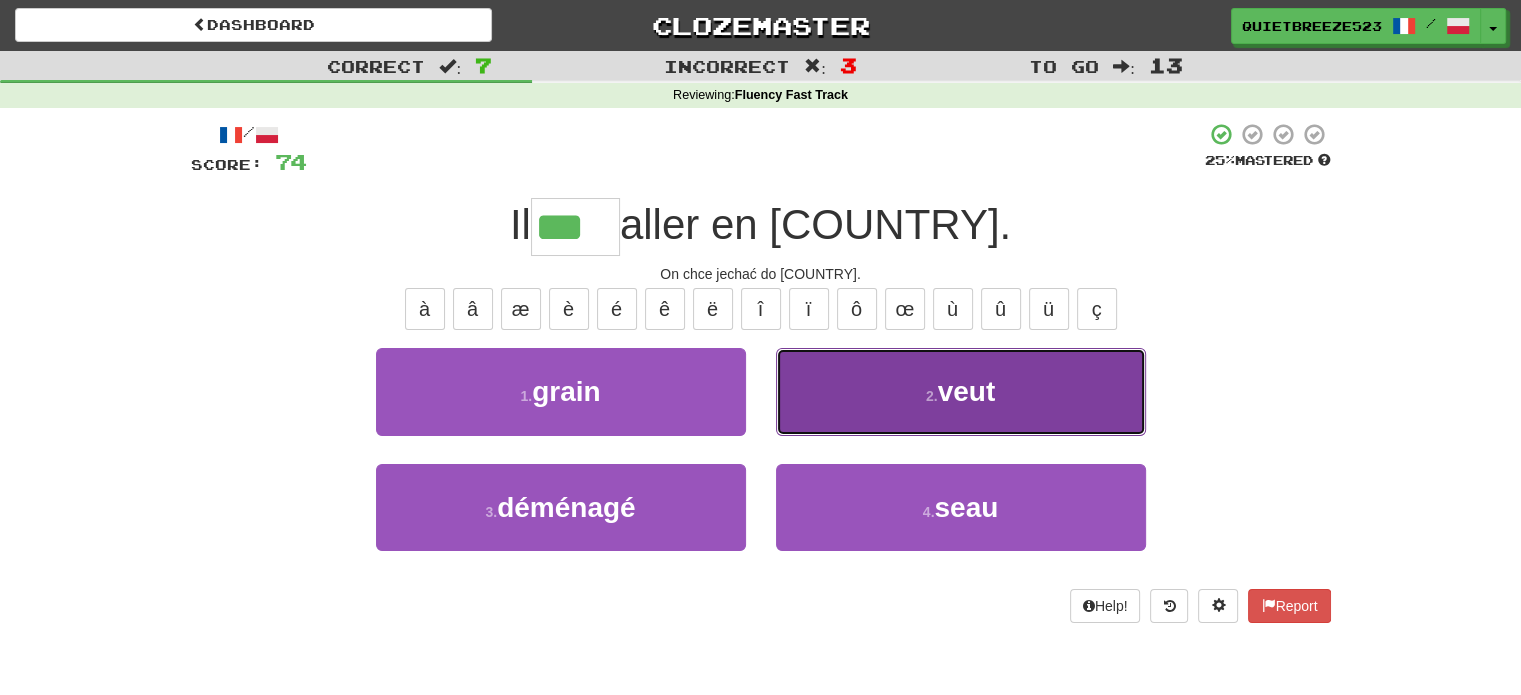 click on "2 .  veut" at bounding box center [961, 391] 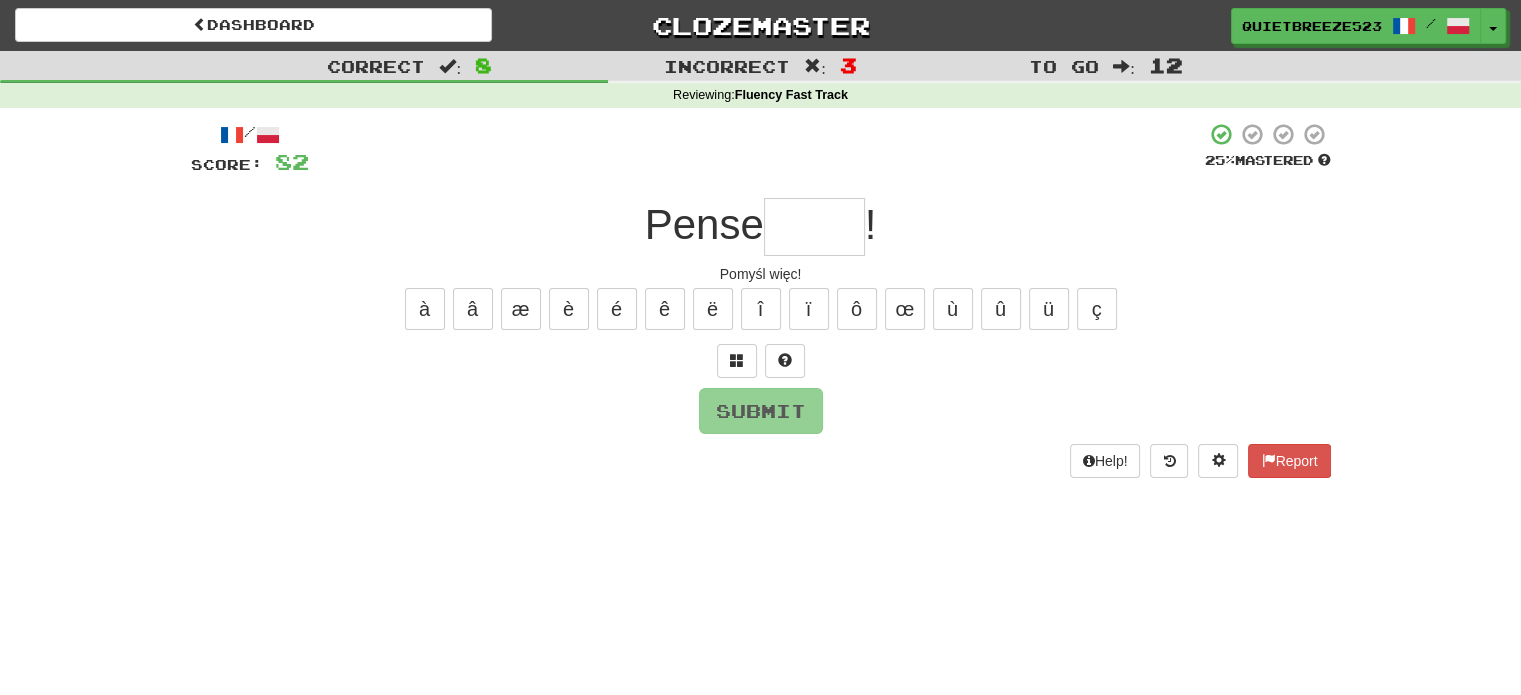 type on "*" 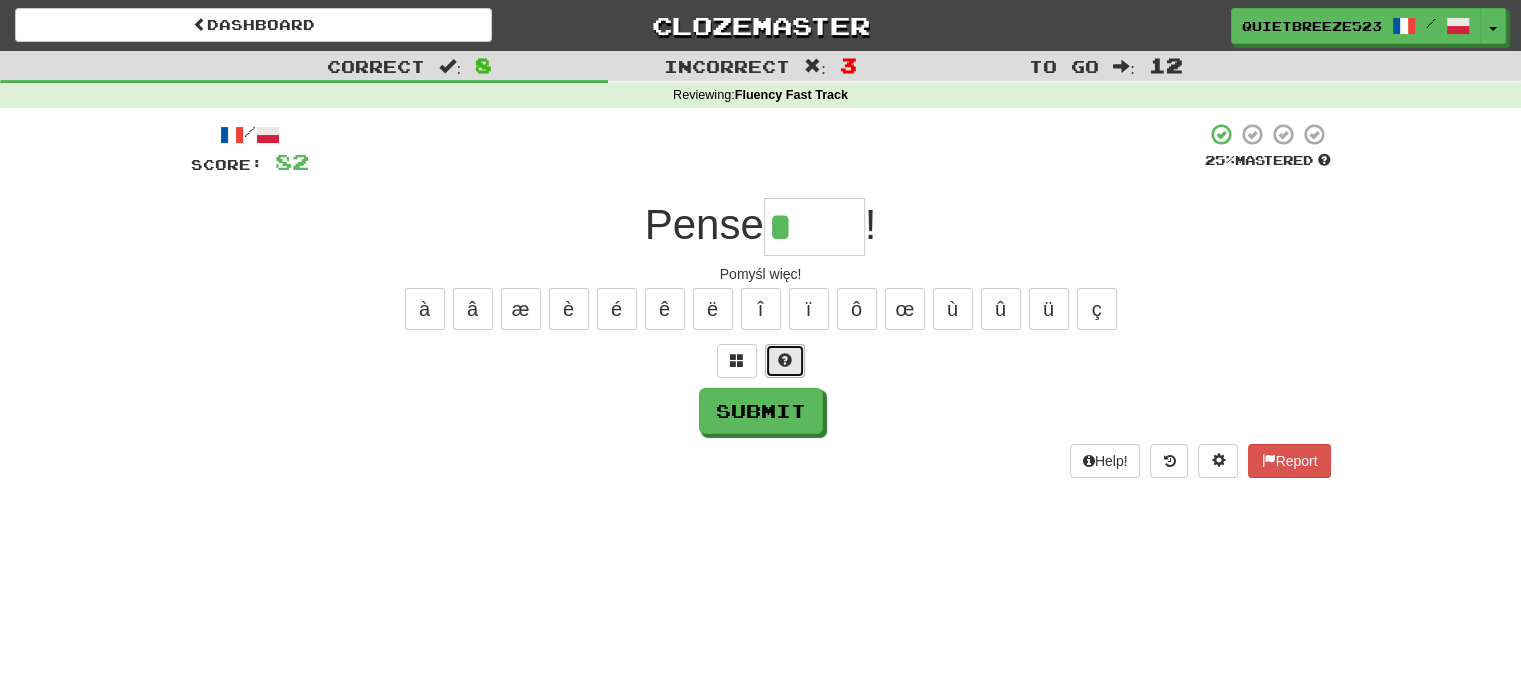 click at bounding box center (785, 361) 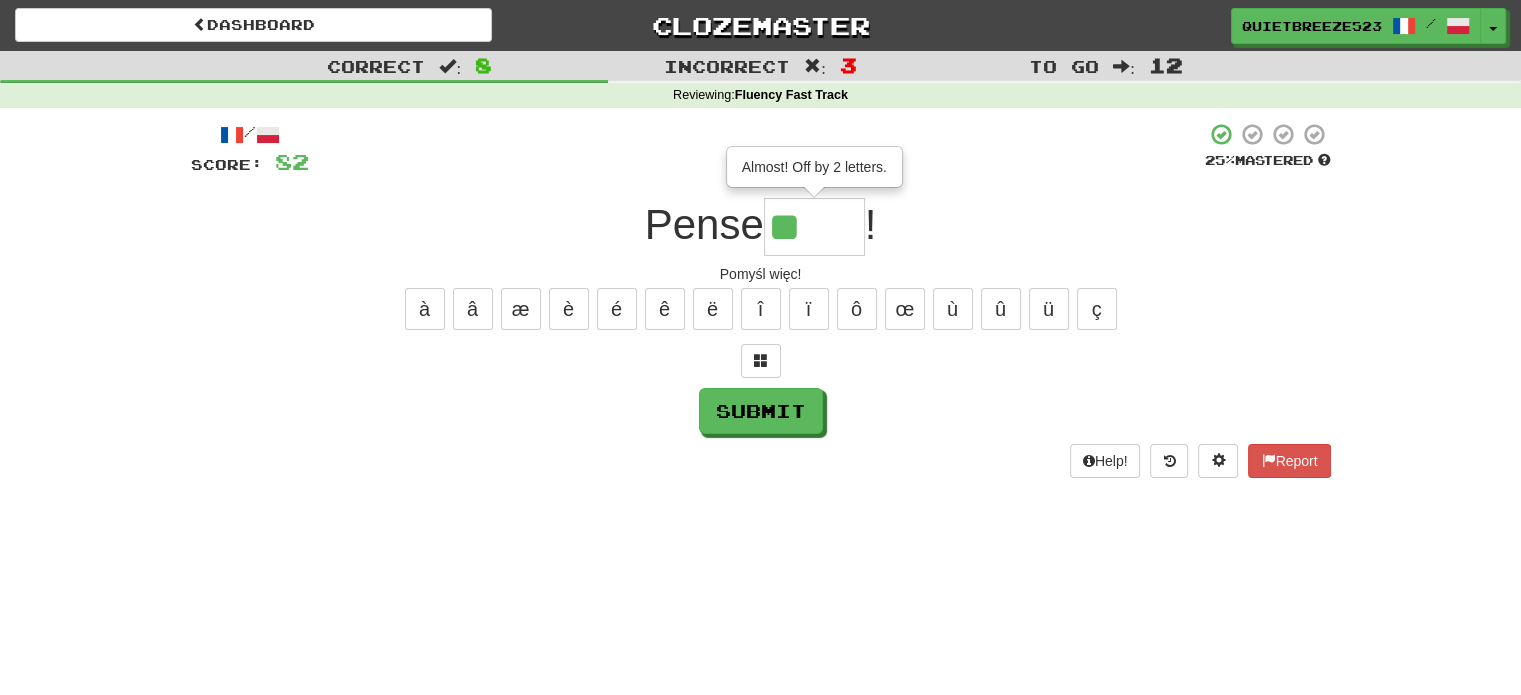 type on "****" 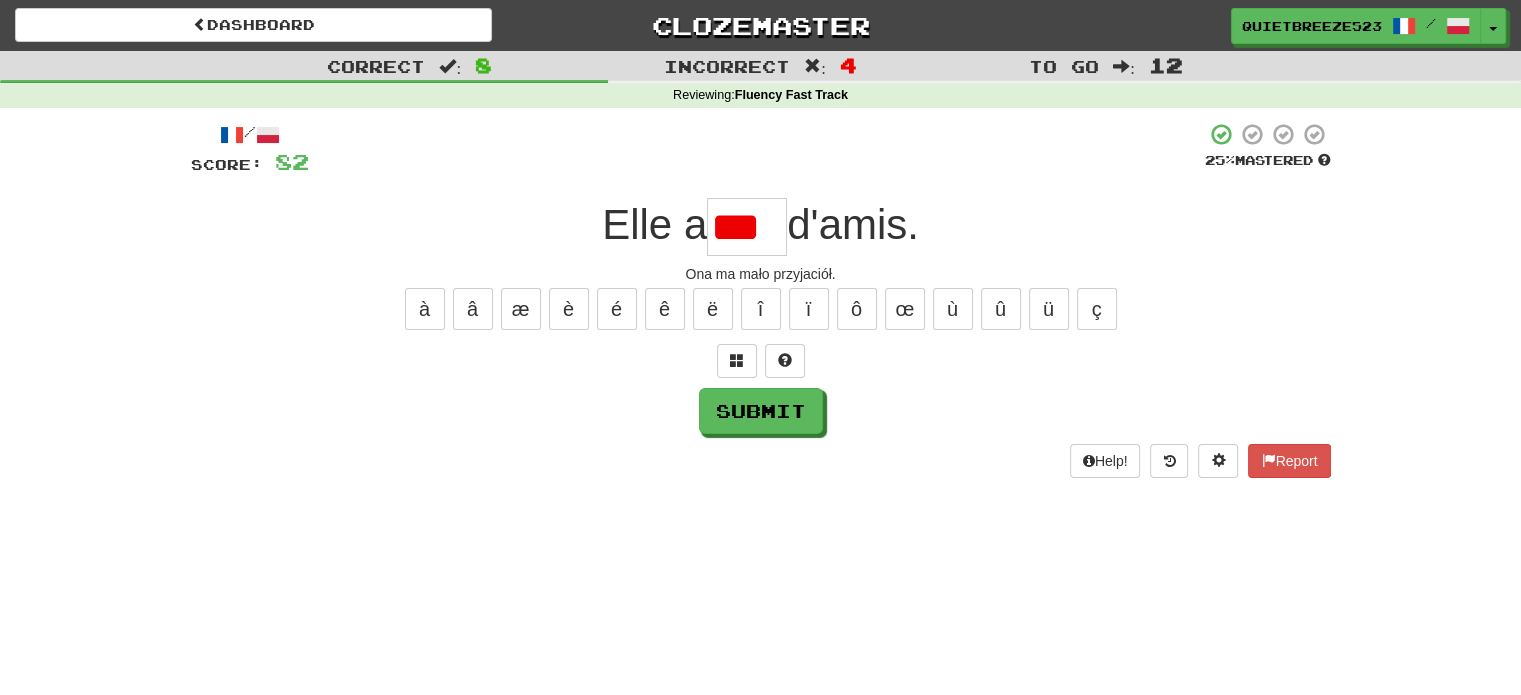 scroll, scrollTop: 0, scrollLeft: 0, axis: both 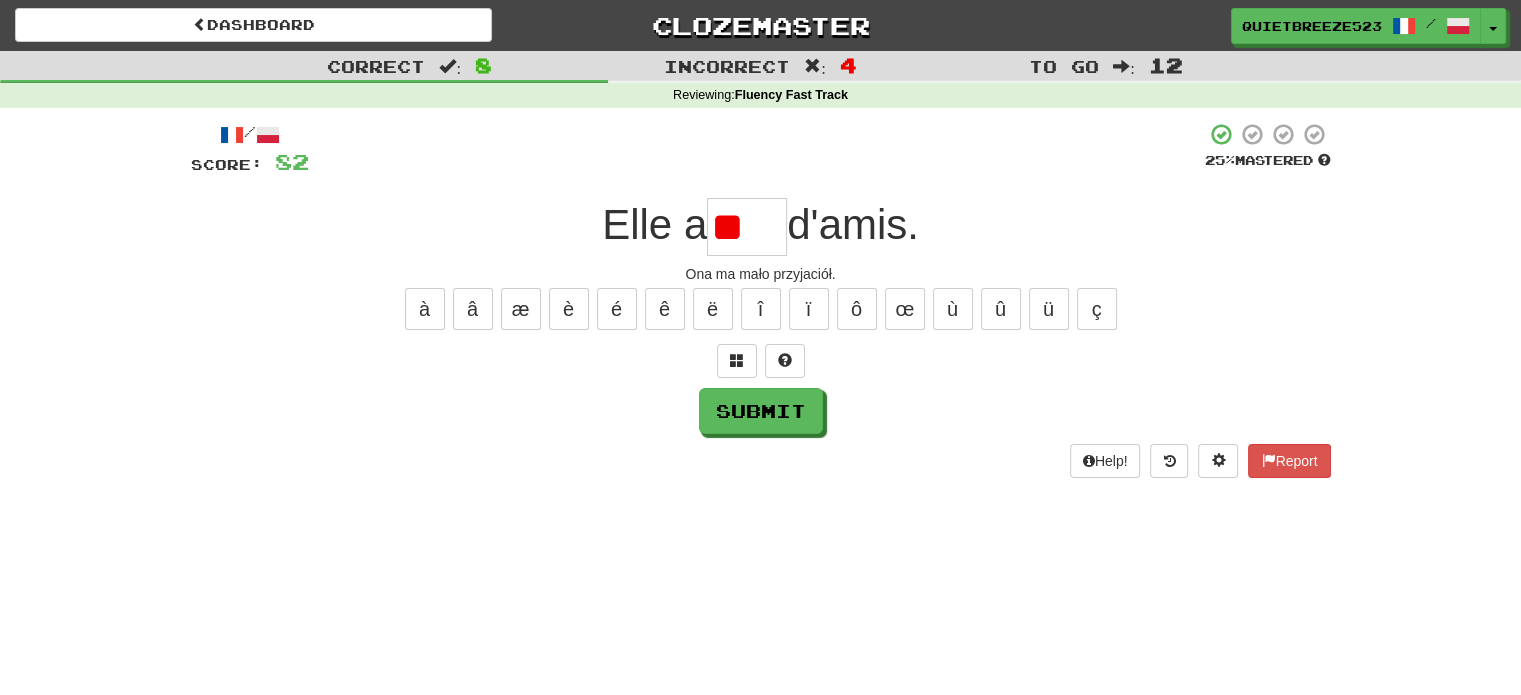type on "*" 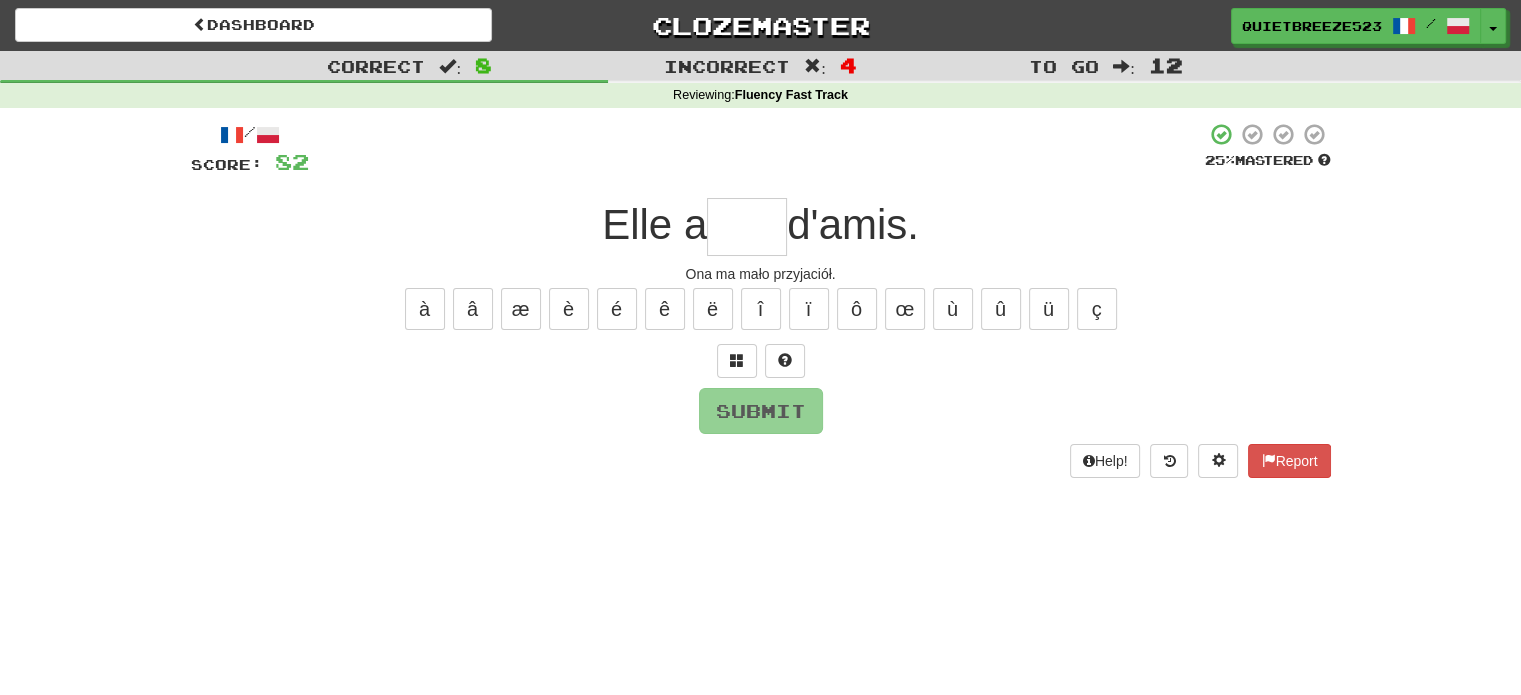 type on "*" 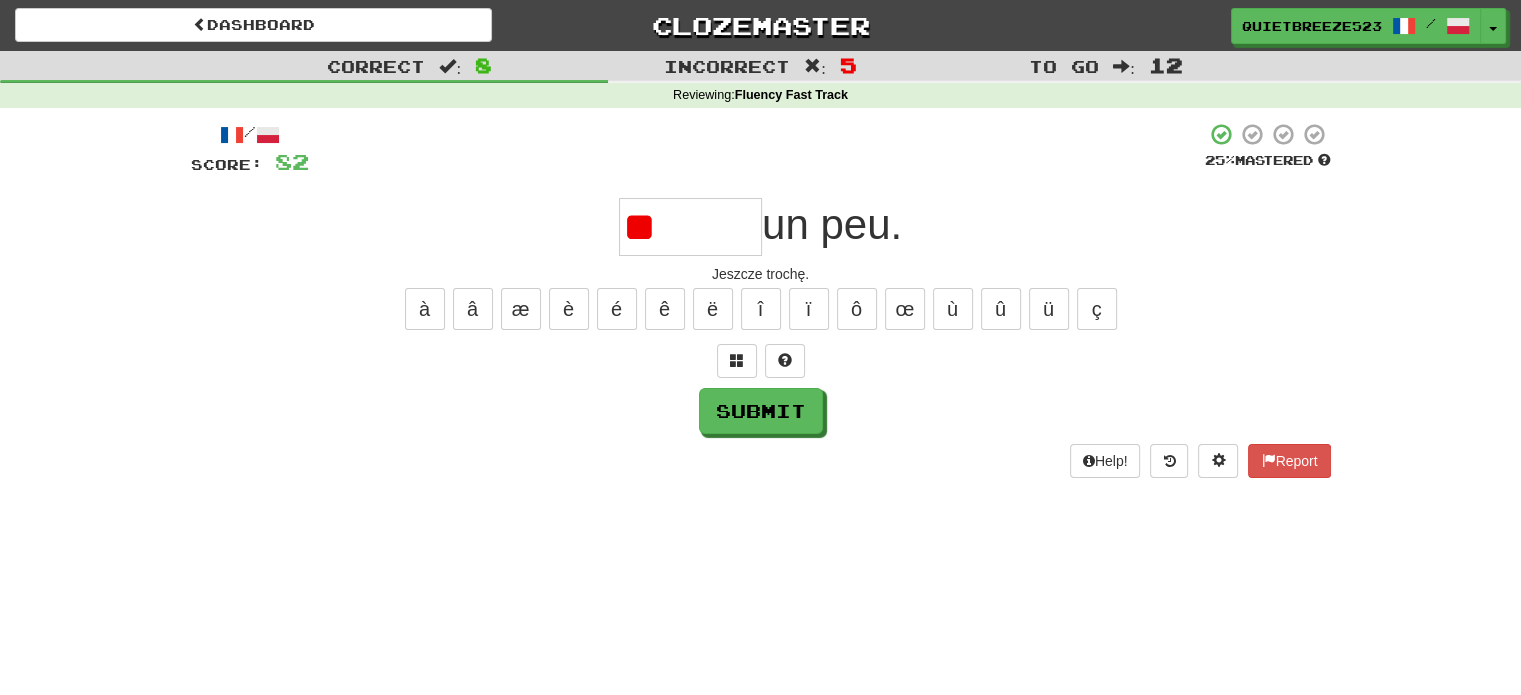 type on "*" 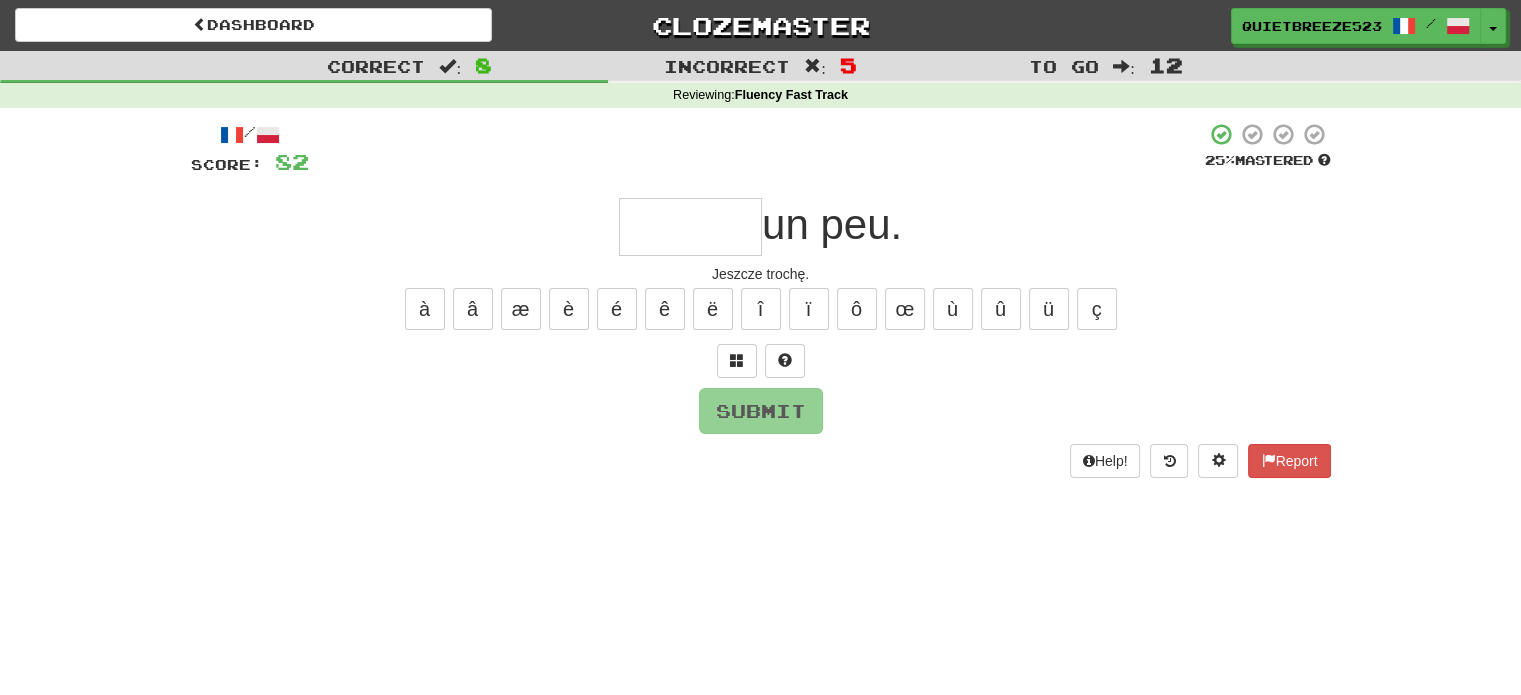 type on "******" 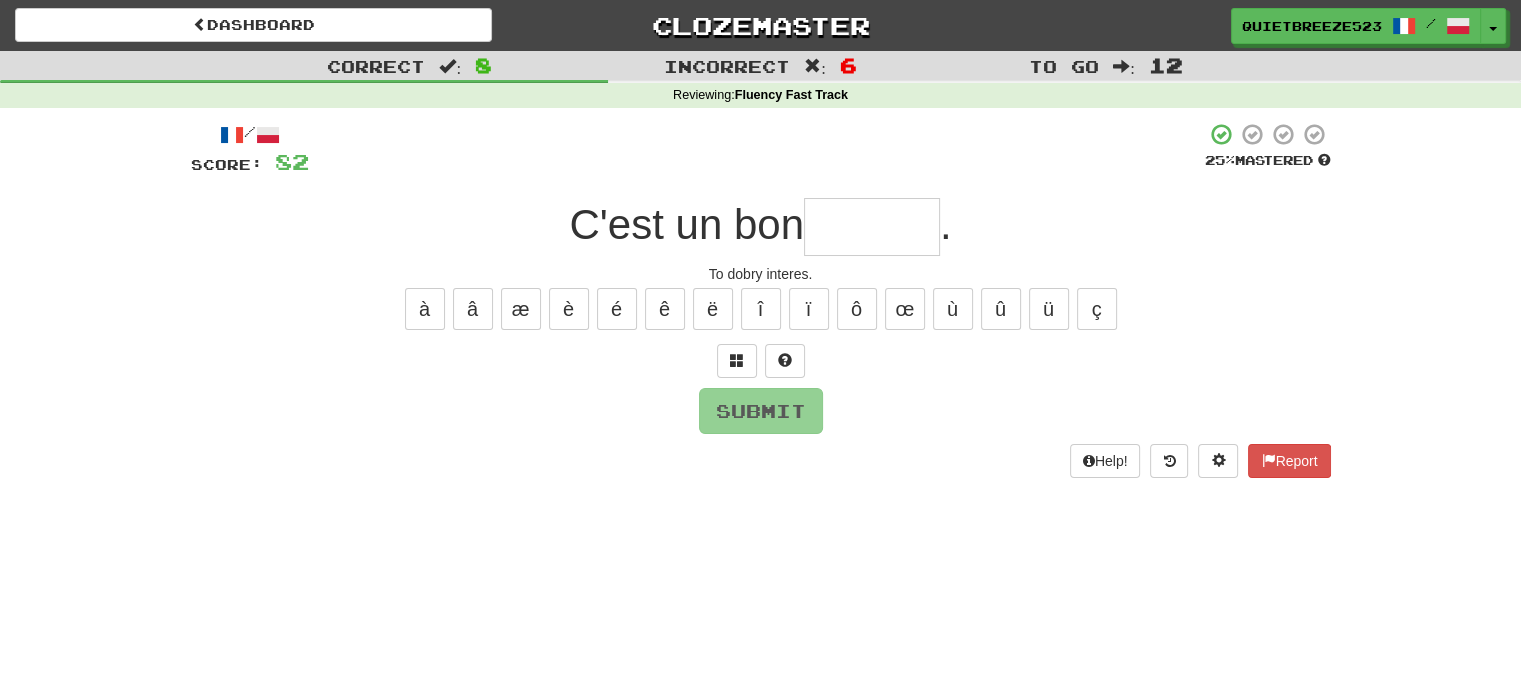 type on "*" 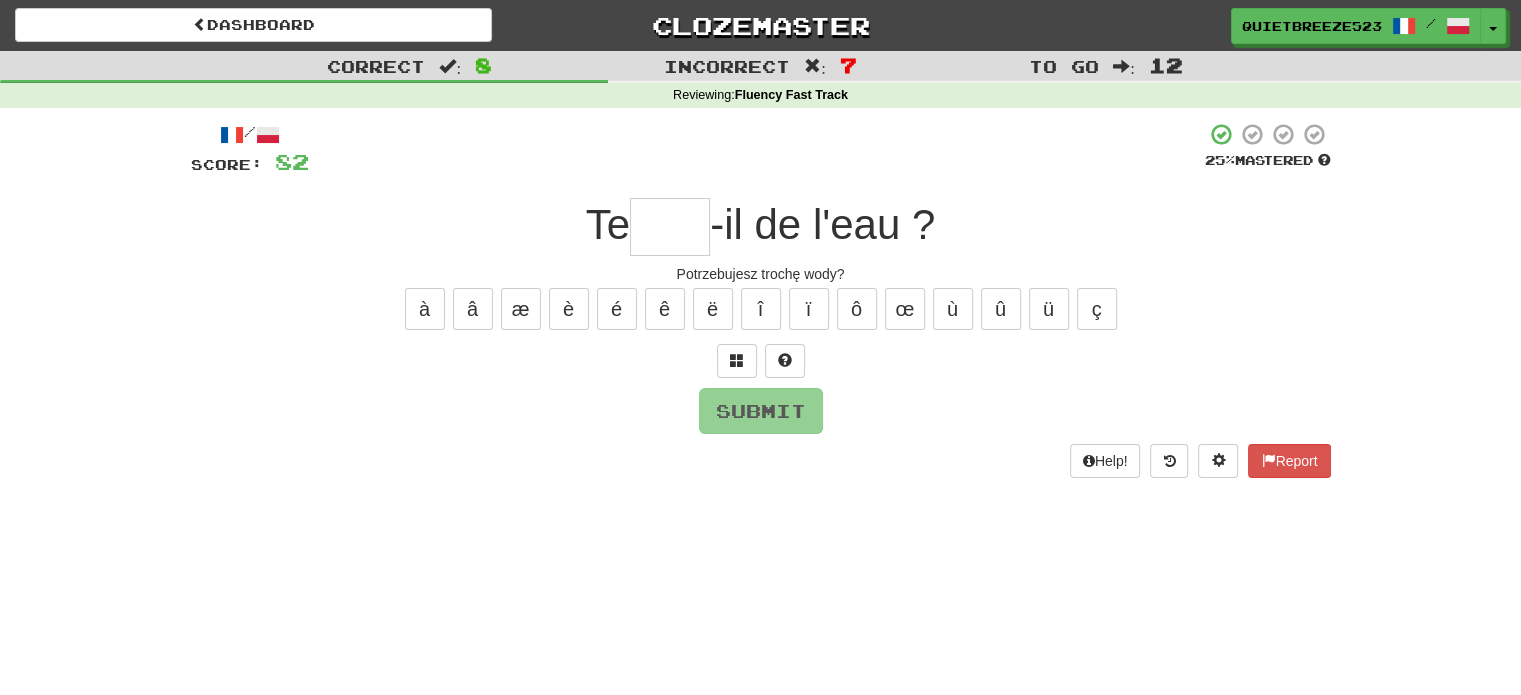 type on "*" 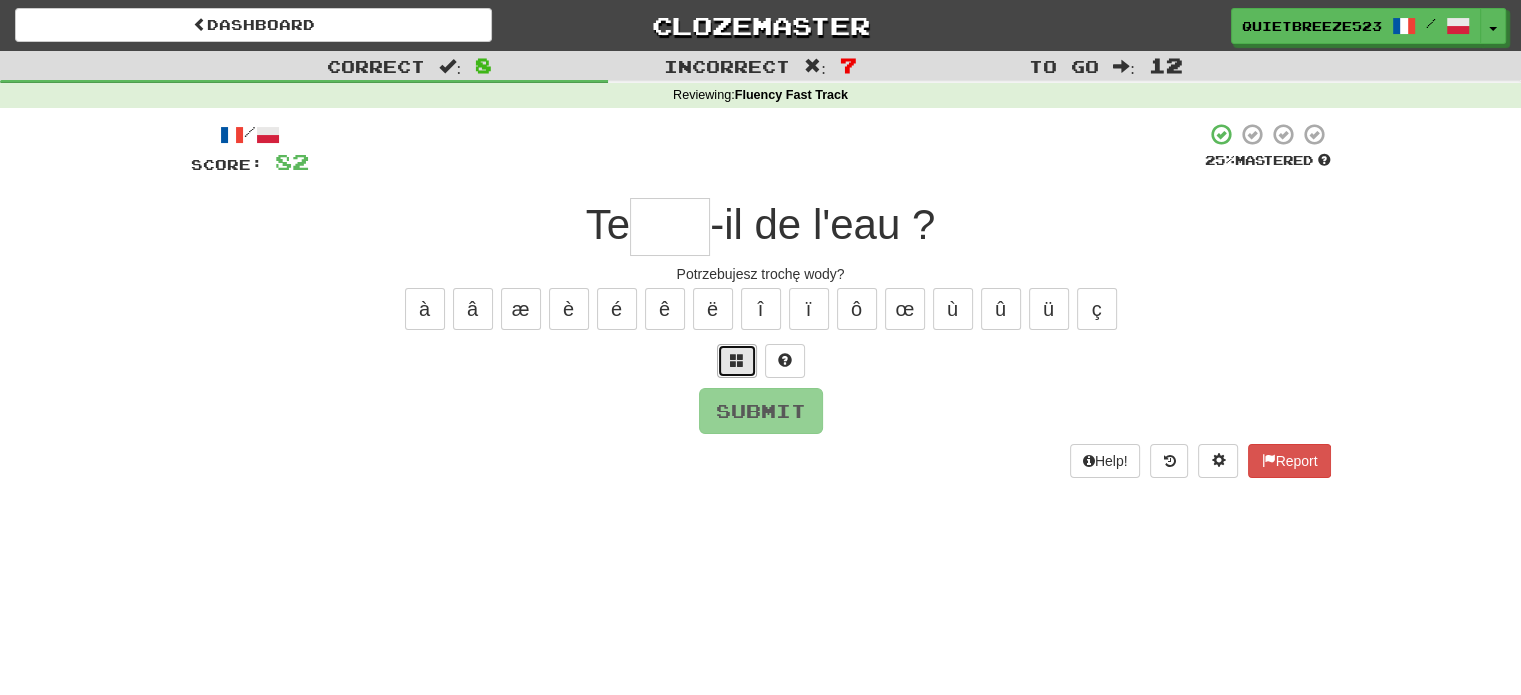 click at bounding box center [737, 360] 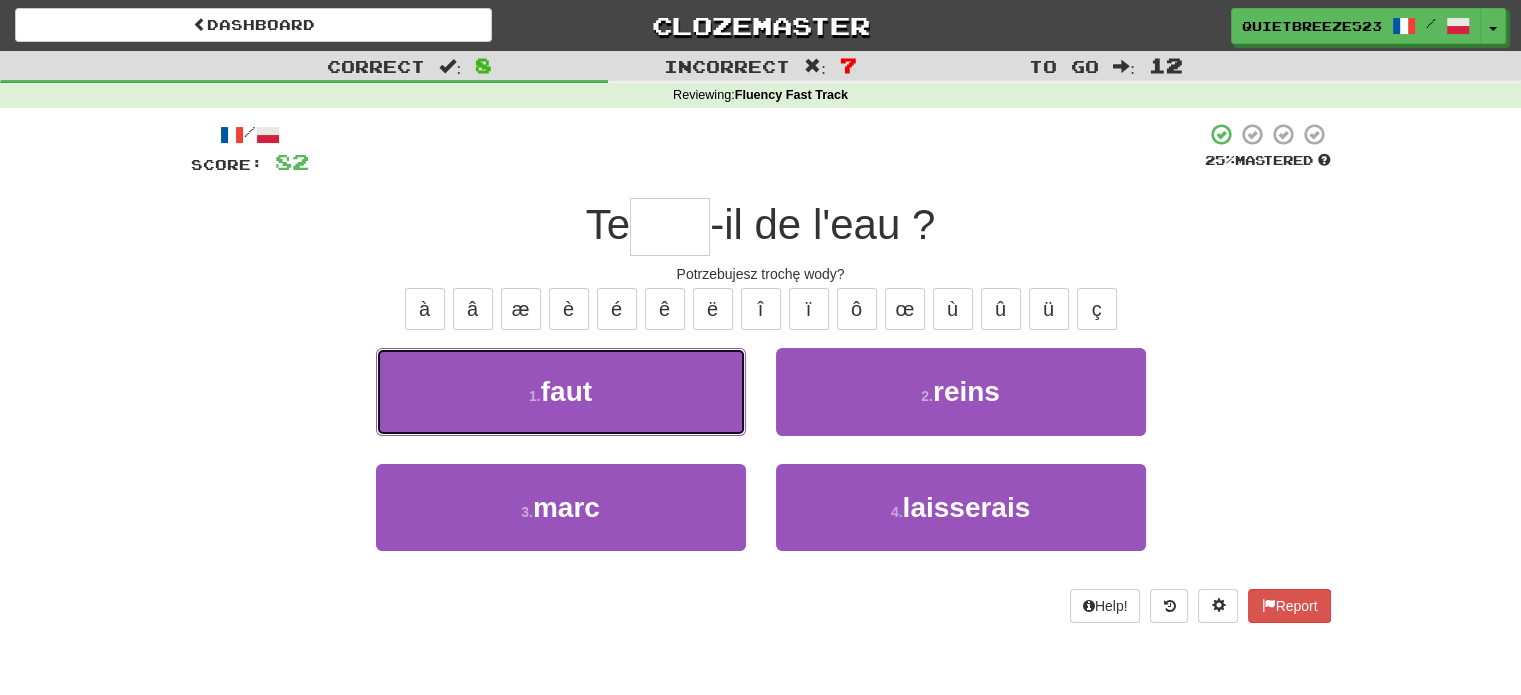 click on "1 .  faut" at bounding box center (561, 391) 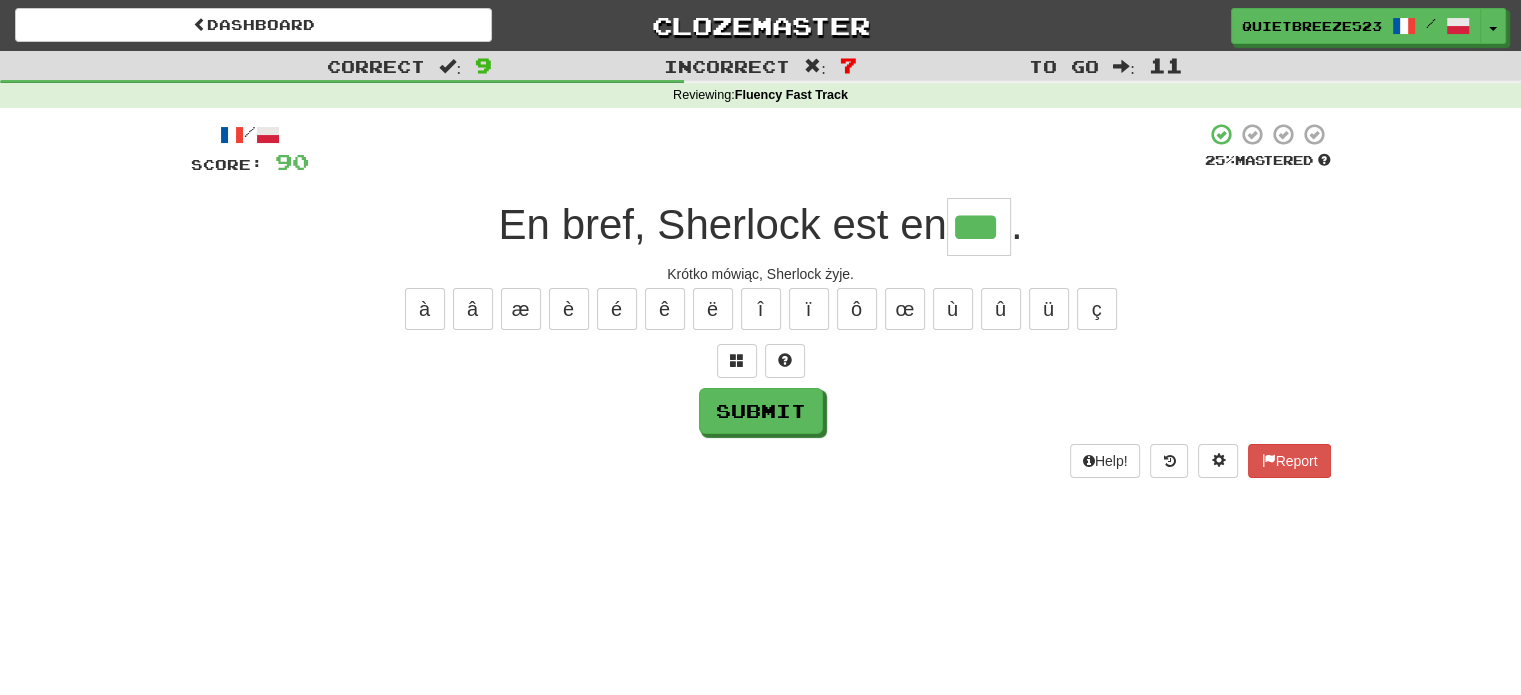type on "***" 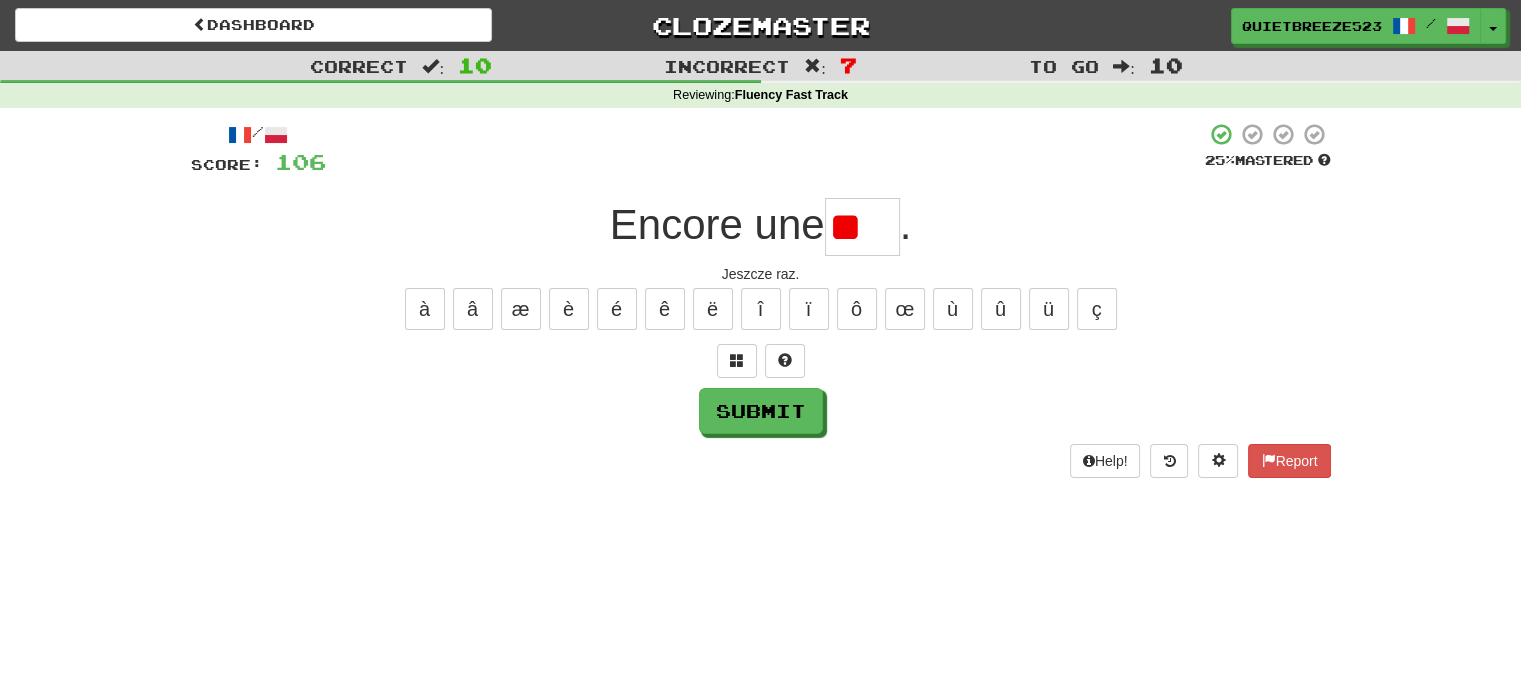 type on "*" 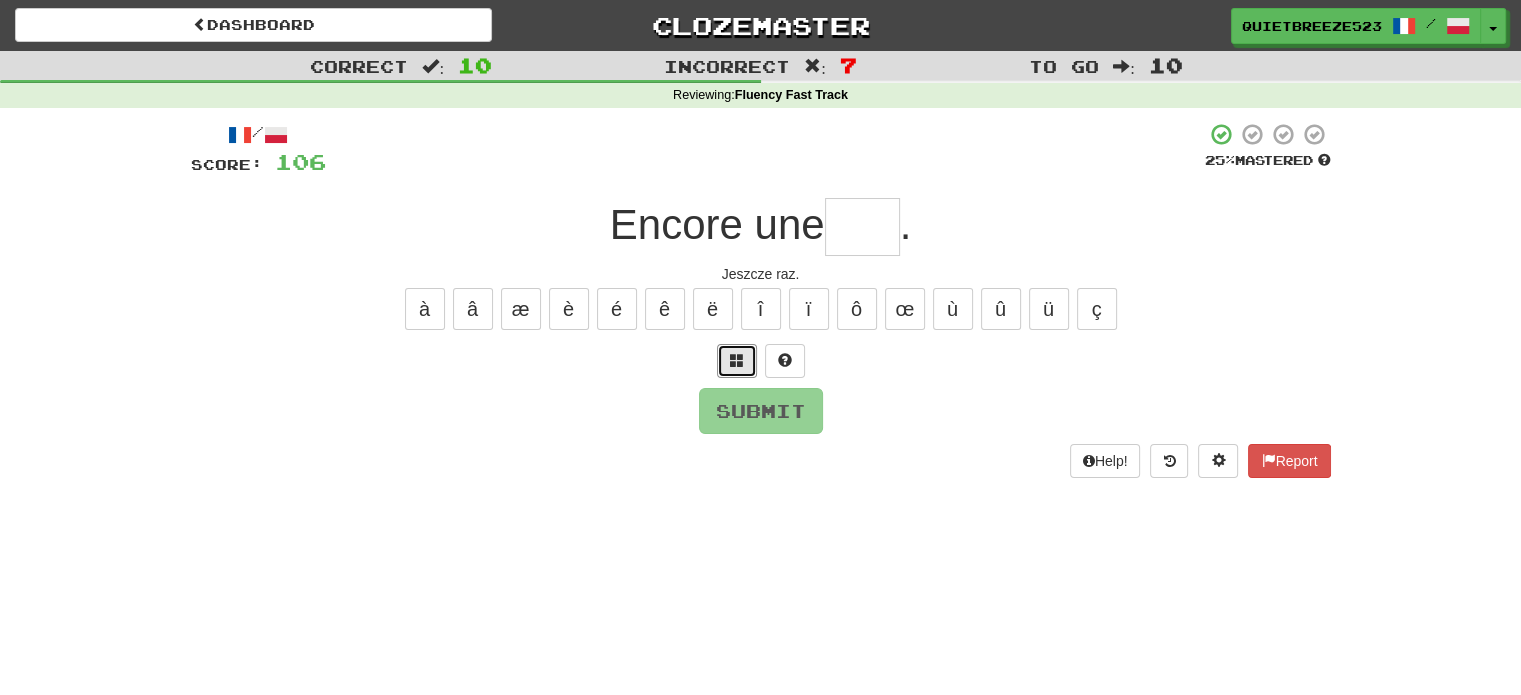 click at bounding box center [737, 360] 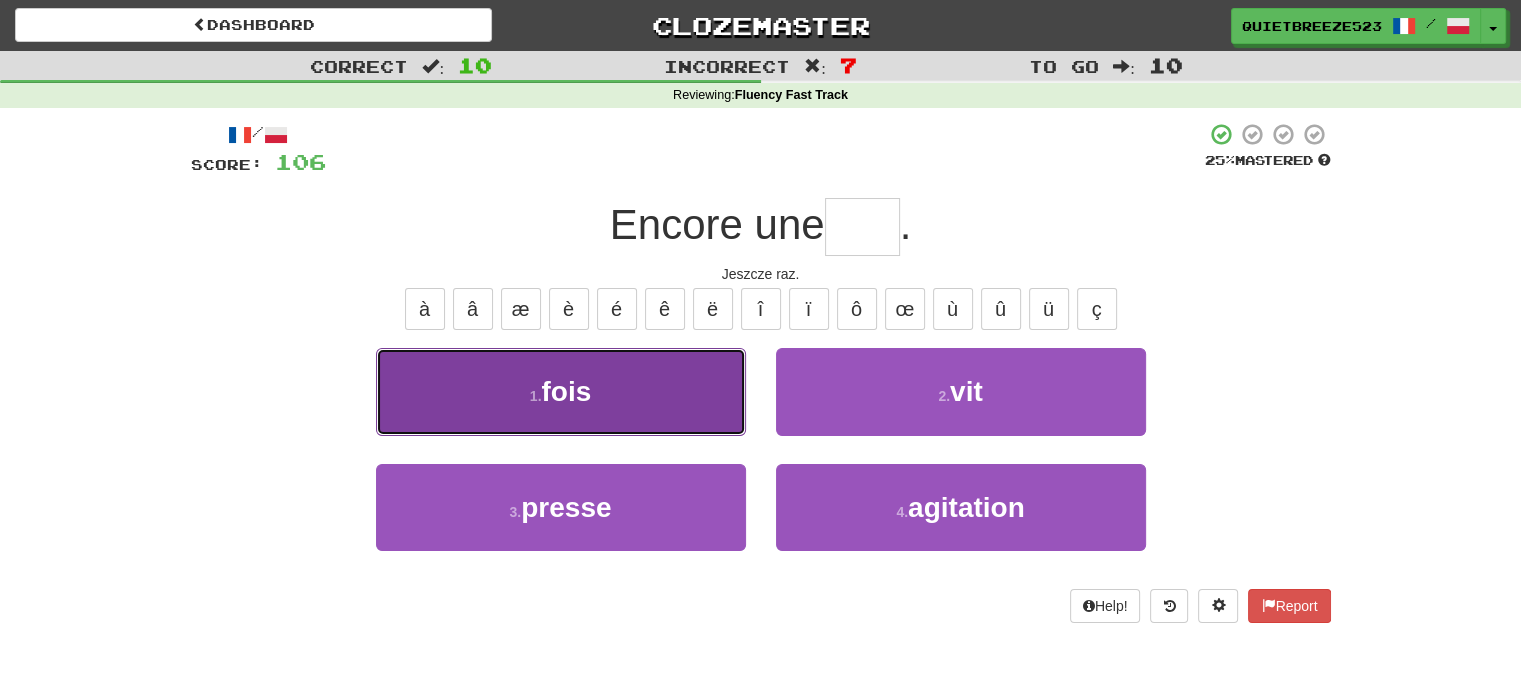 click on "1 .  fois" at bounding box center [561, 391] 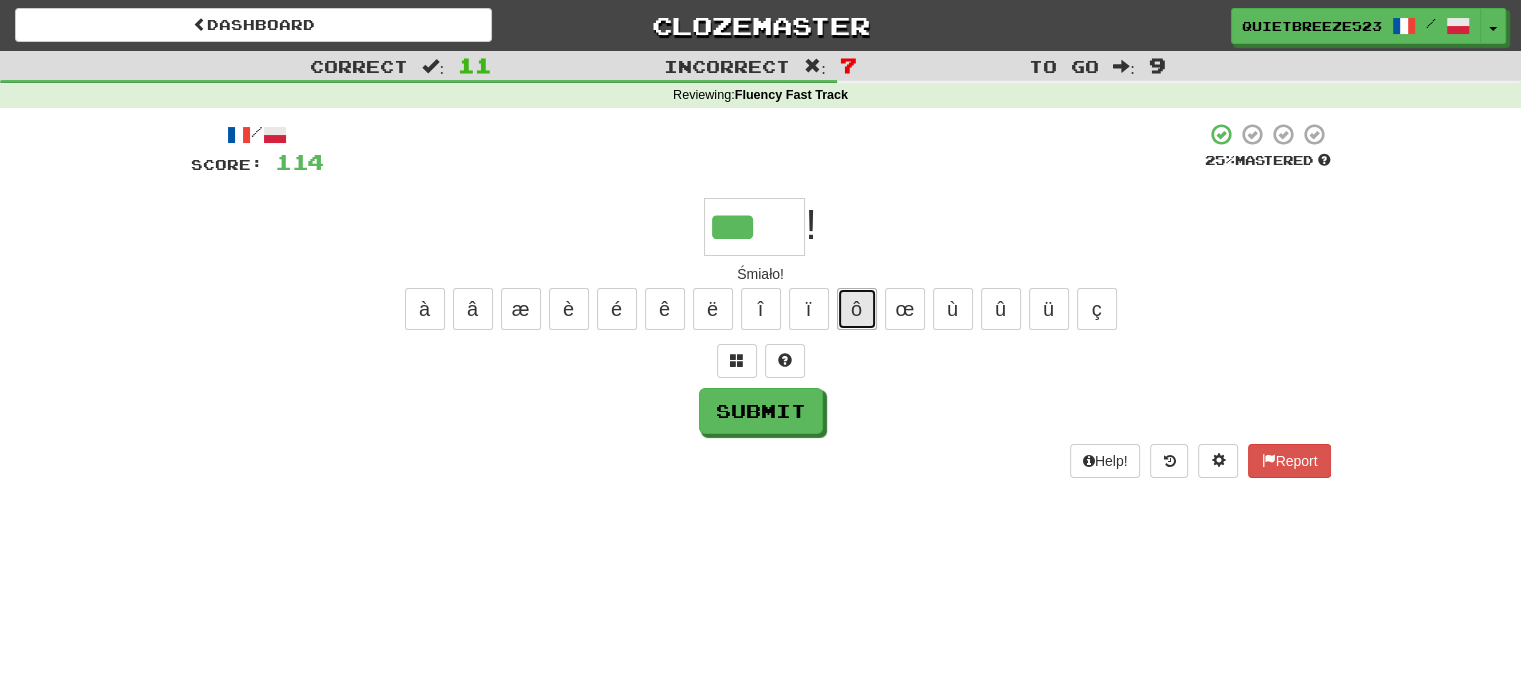 click on "ô" at bounding box center (857, 309) 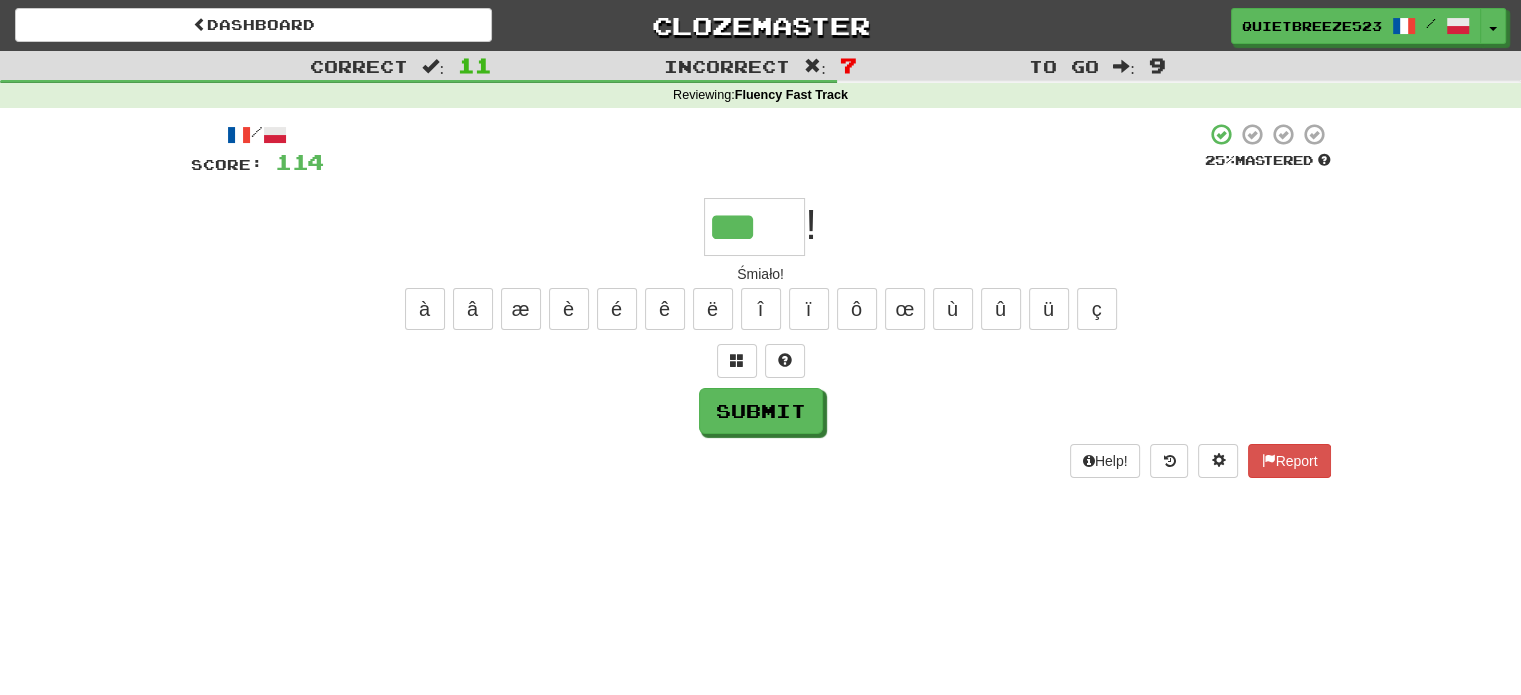 click at bounding box center (761, 361) 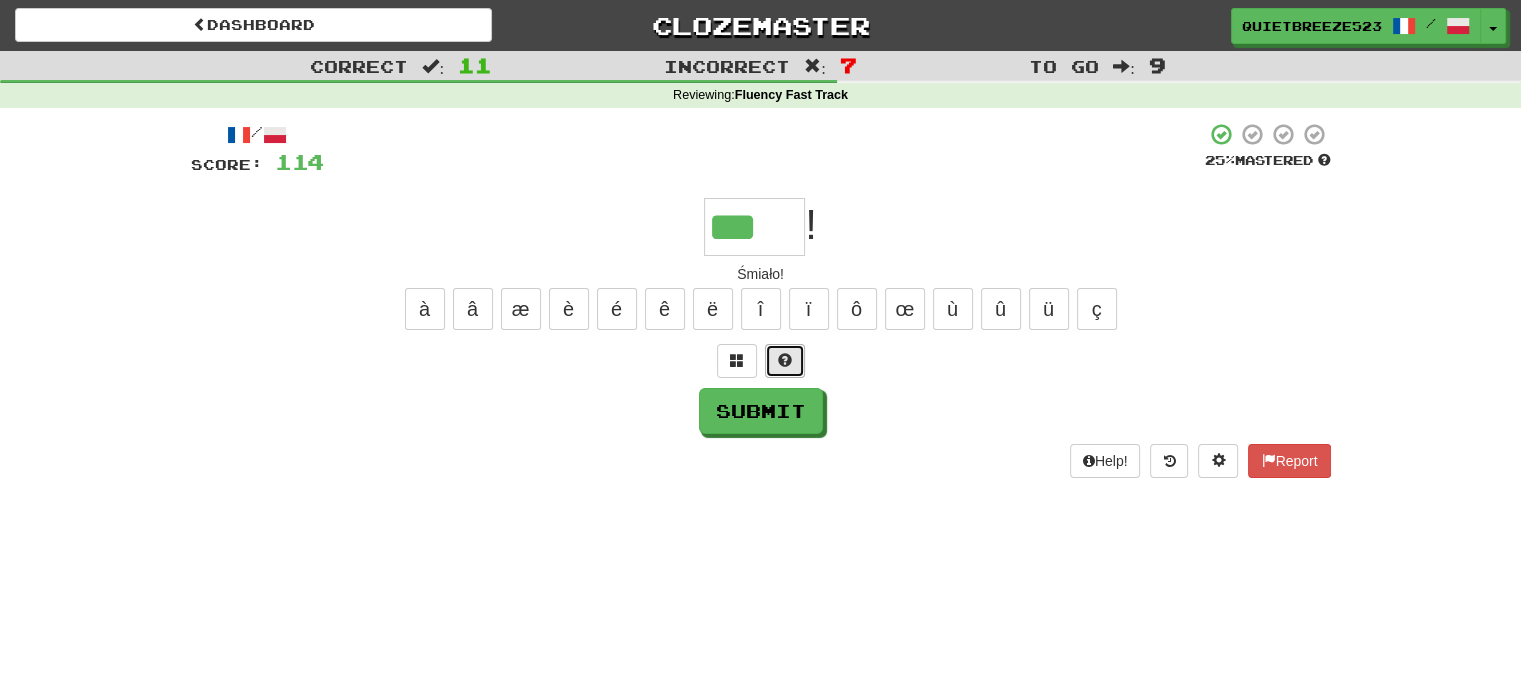 click at bounding box center [785, 361] 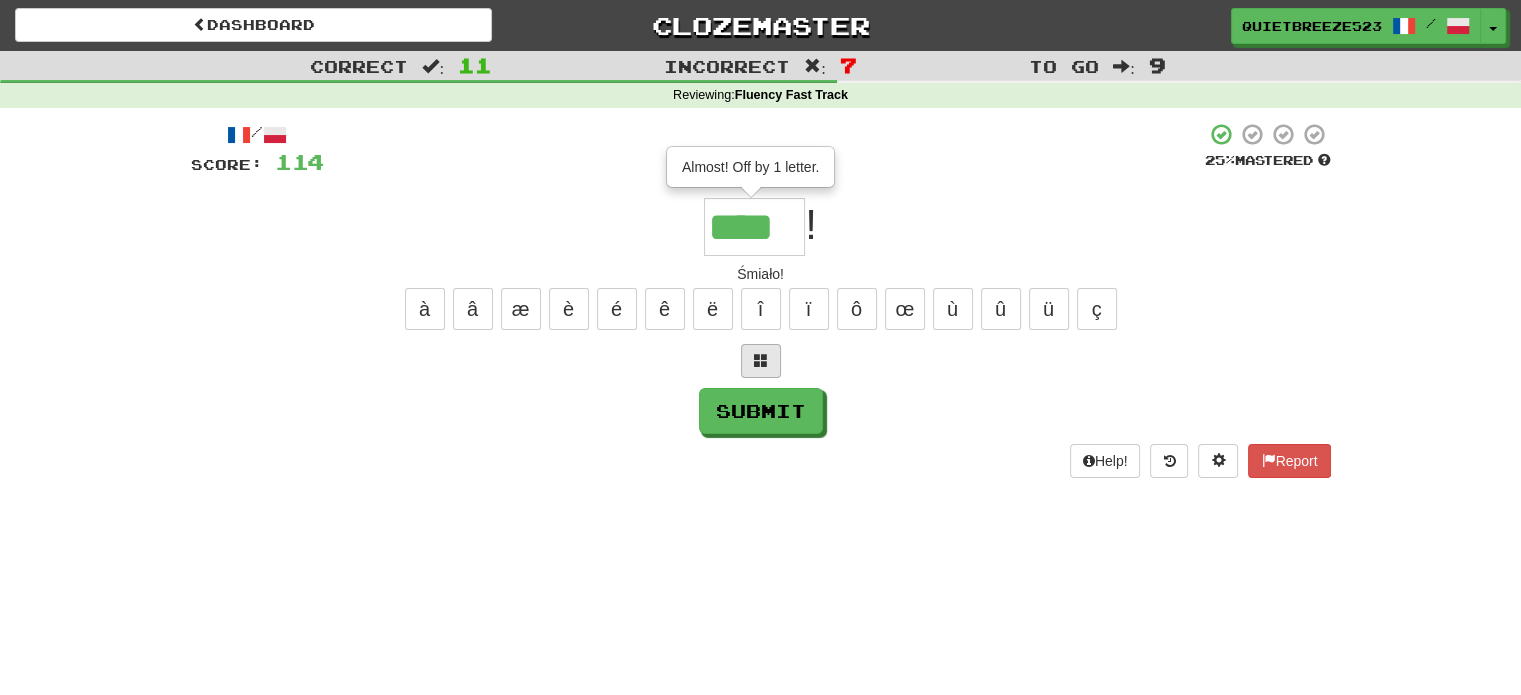 type on "*****" 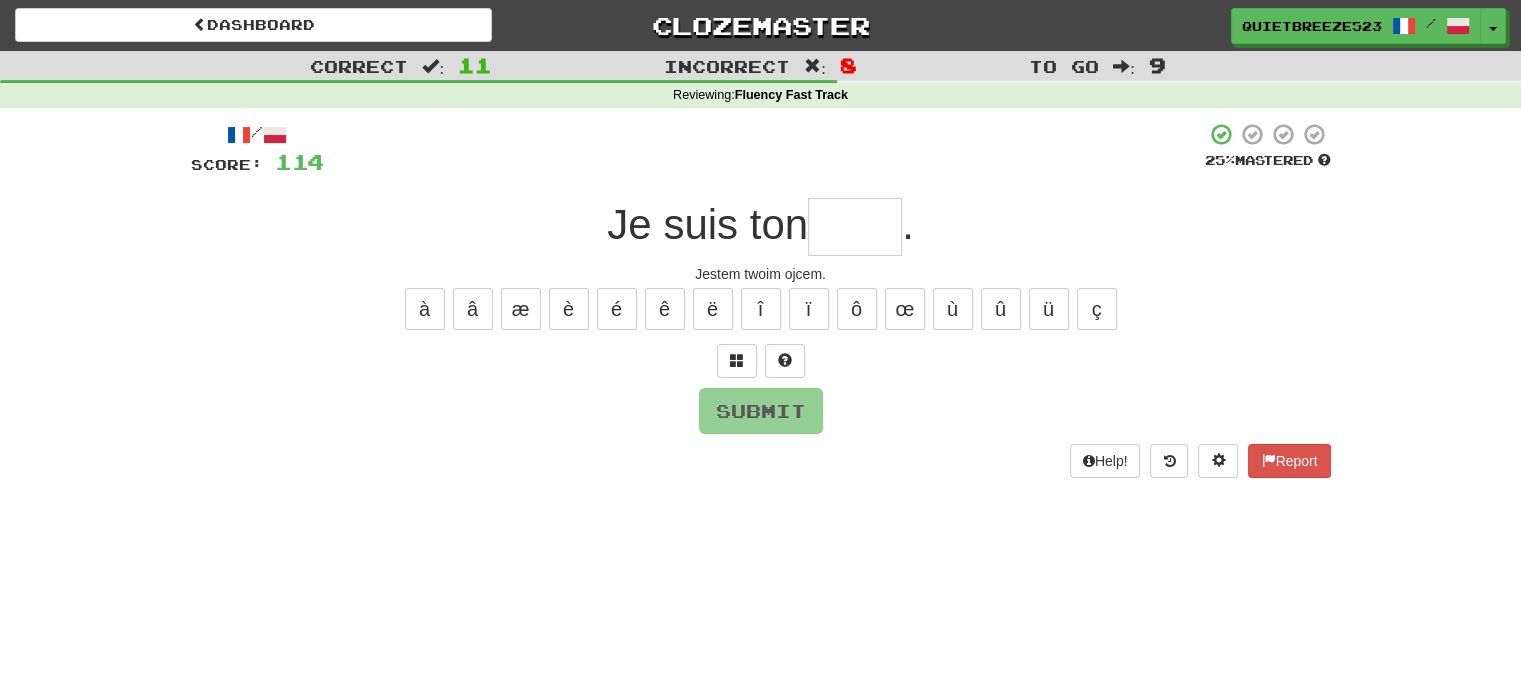 type on "*" 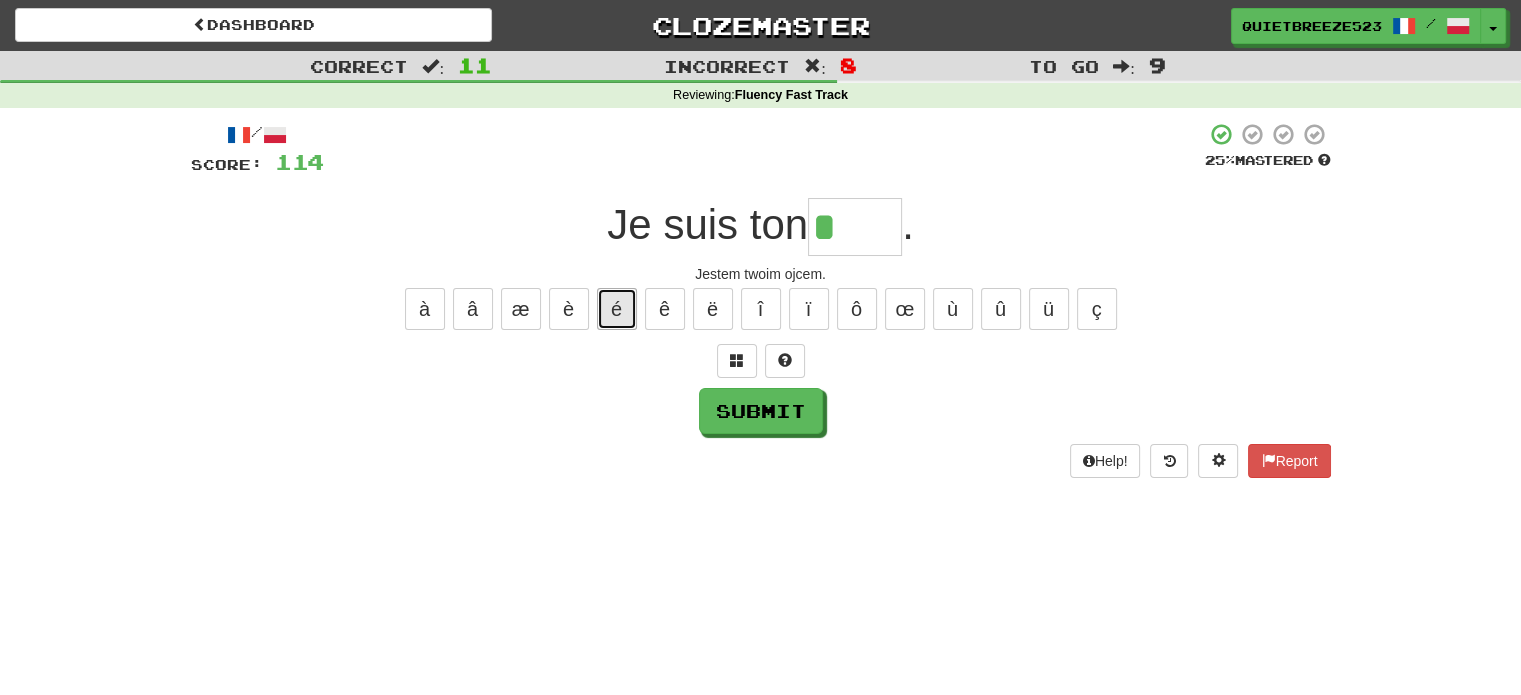 click on "é" at bounding box center (617, 309) 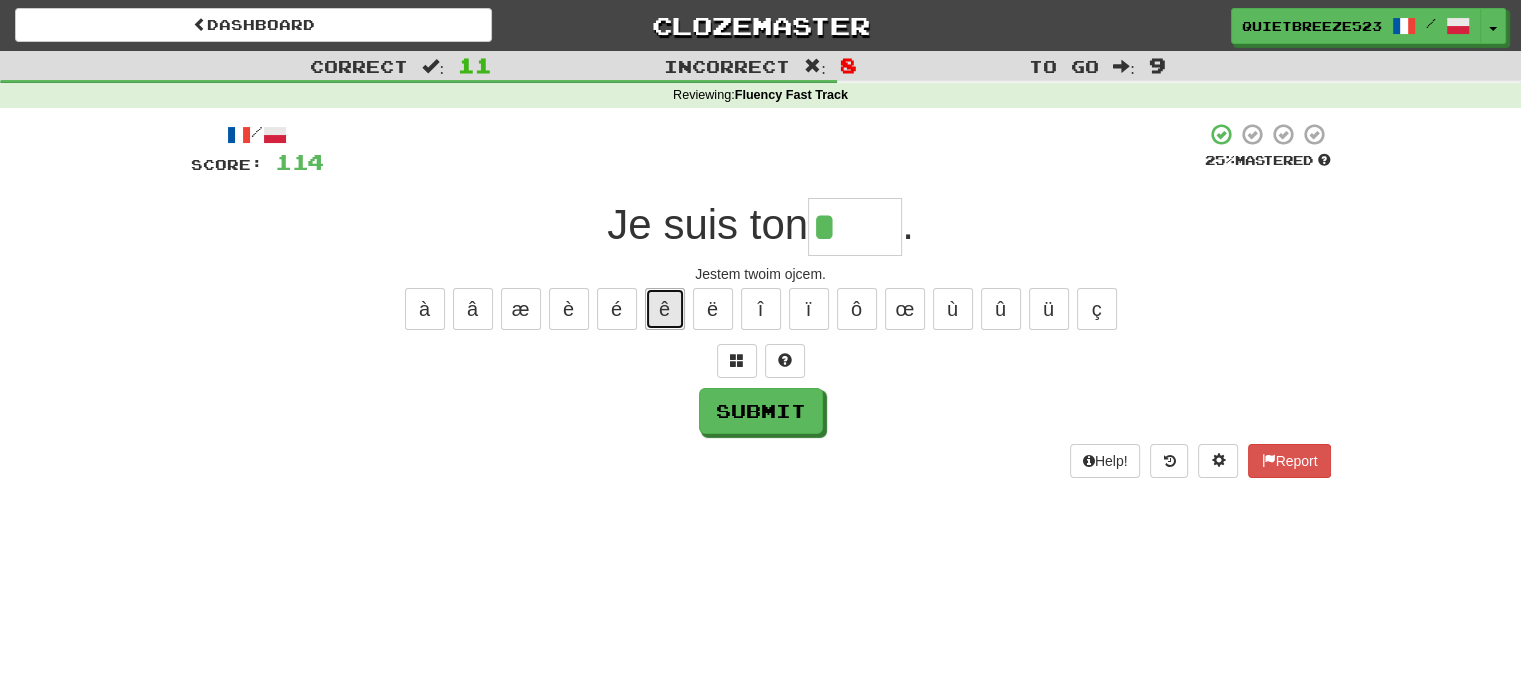 click on "ê" at bounding box center [665, 309] 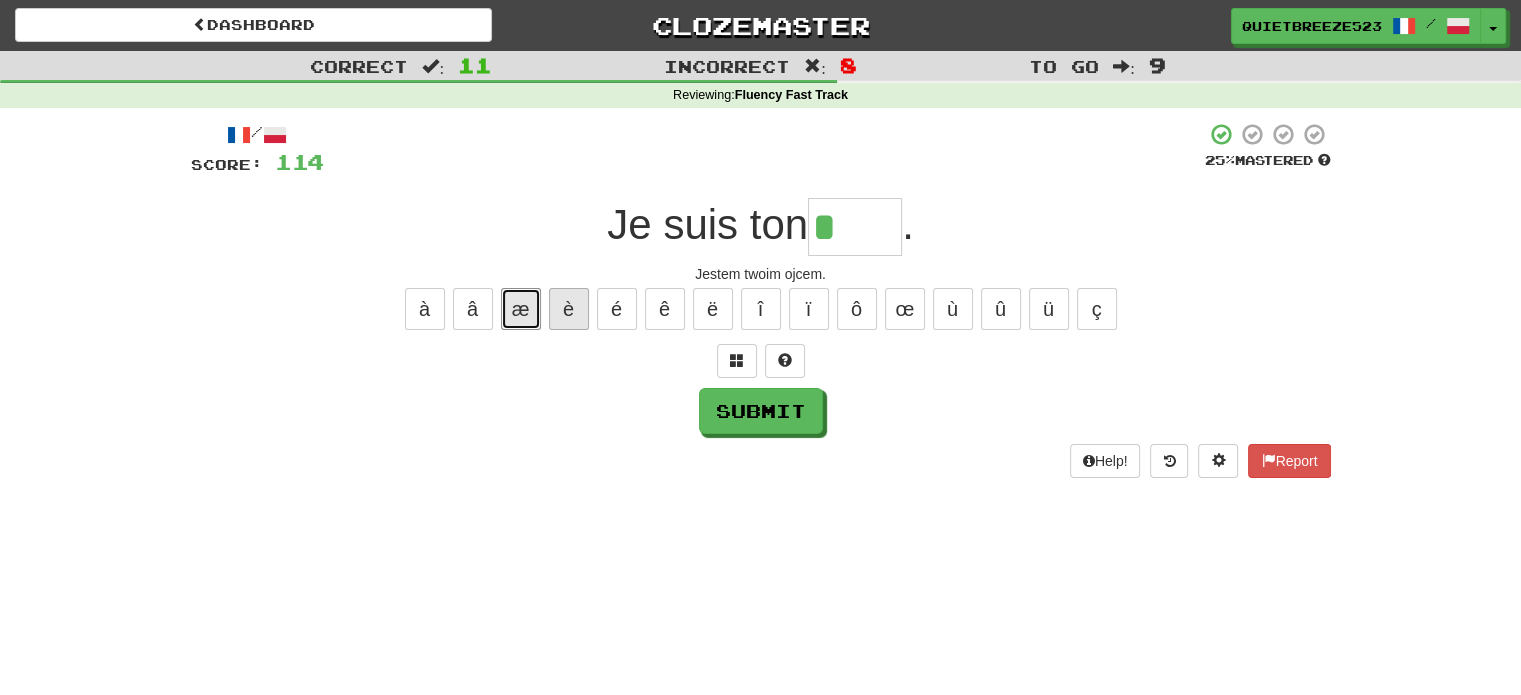 drag, startPoint x: 539, startPoint y: 294, endPoint x: 578, endPoint y: 300, distance: 39.45884 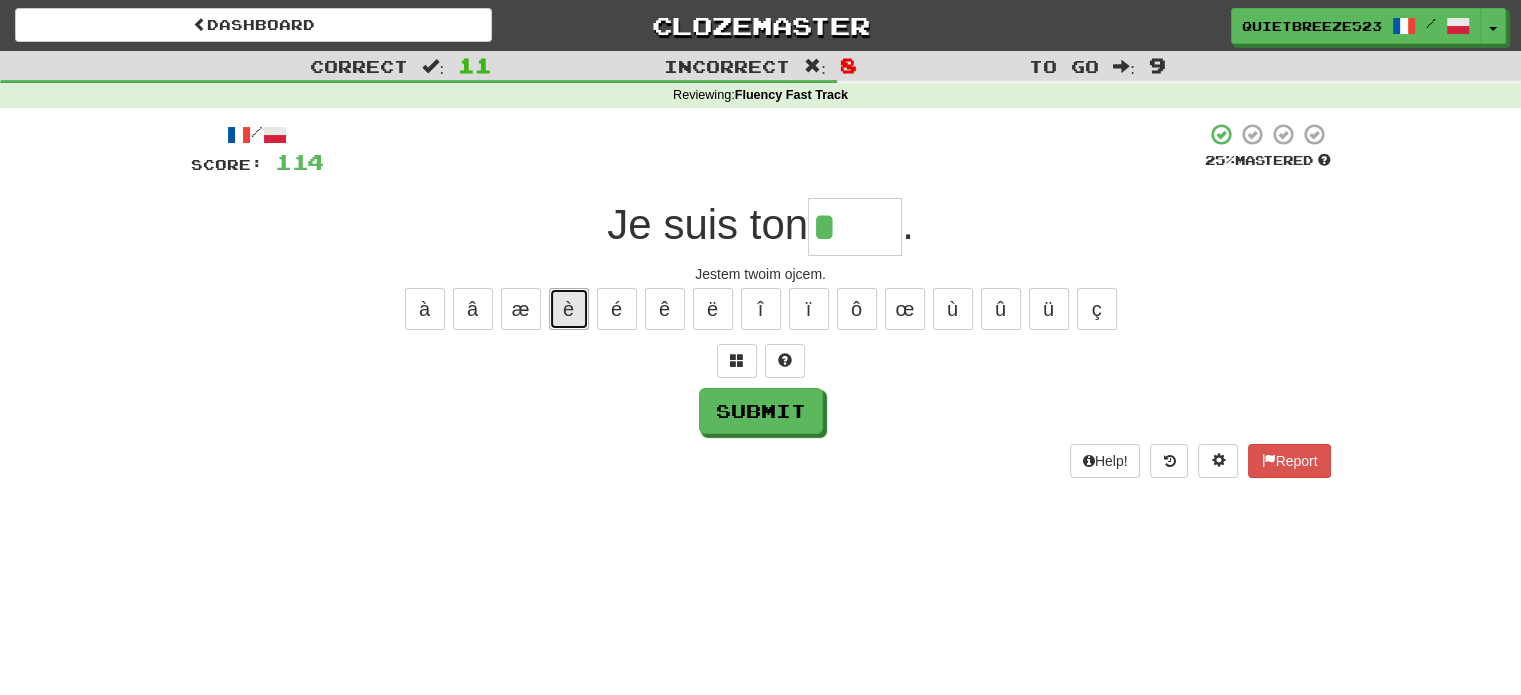 click on "è" at bounding box center (569, 309) 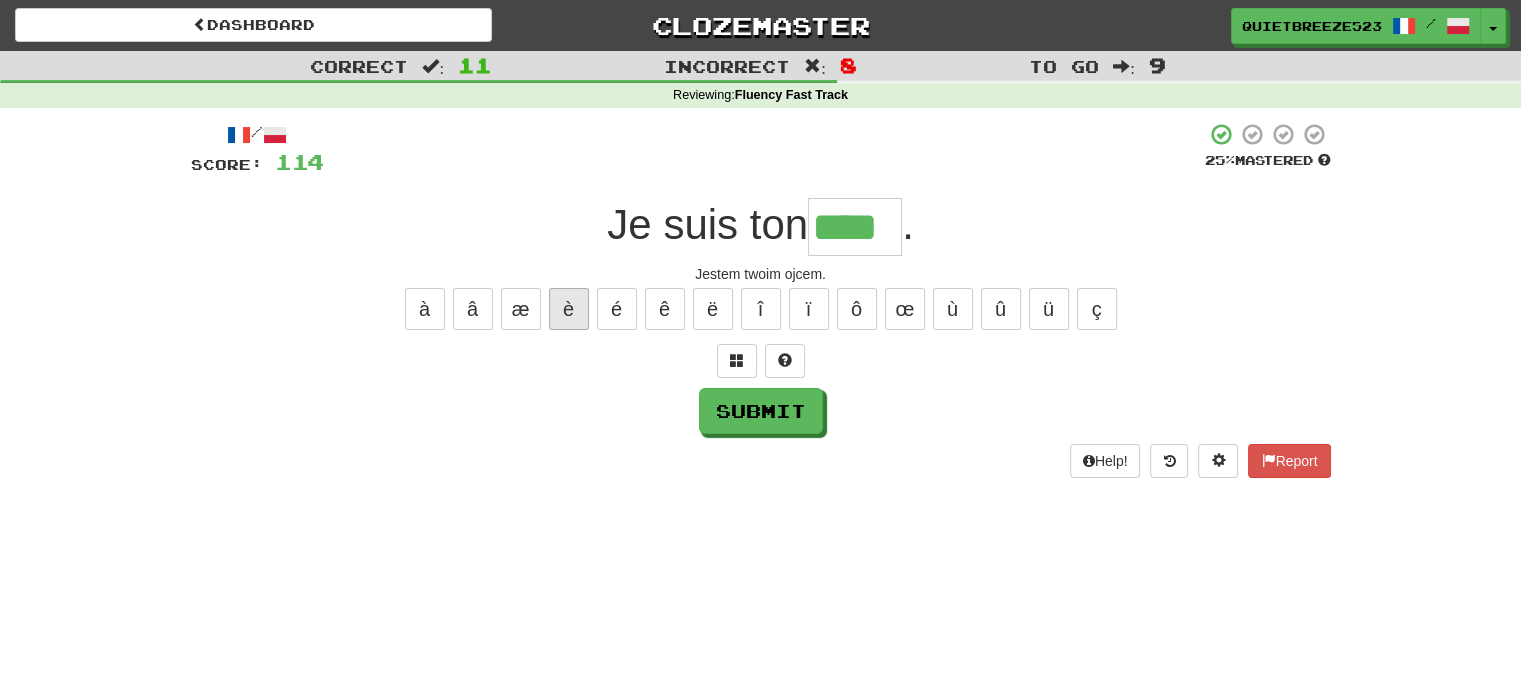 type on "****" 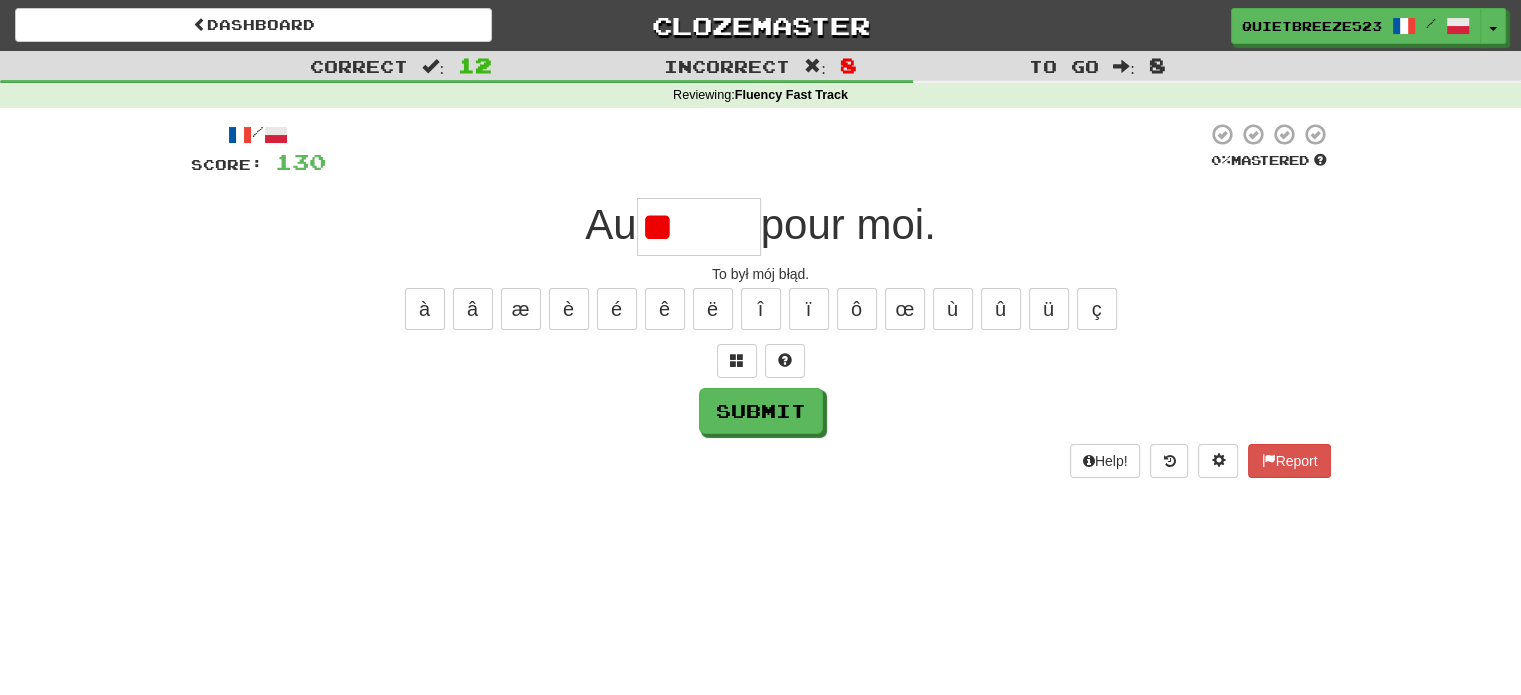 type on "*" 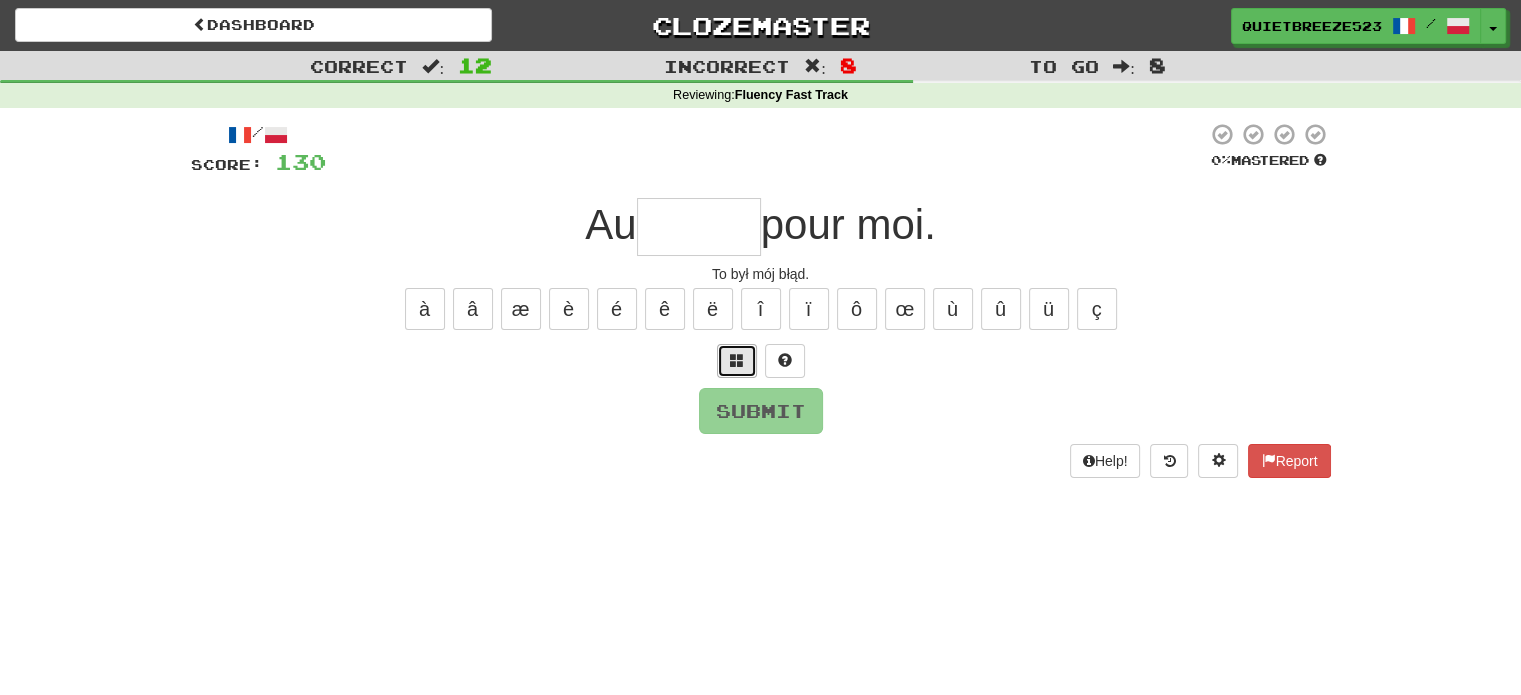 click at bounding box center [737, 361] 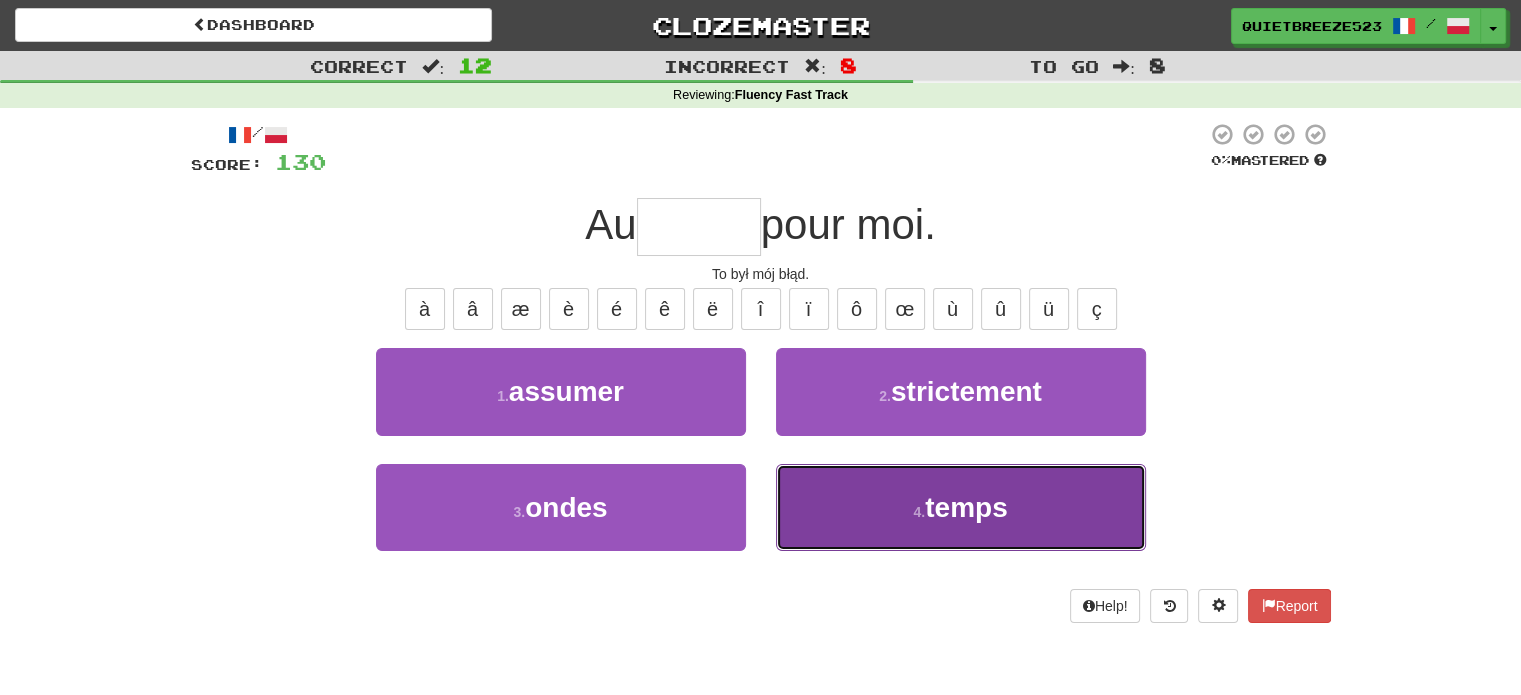 click on "4 .  temps" at bounding box center (961, 507) 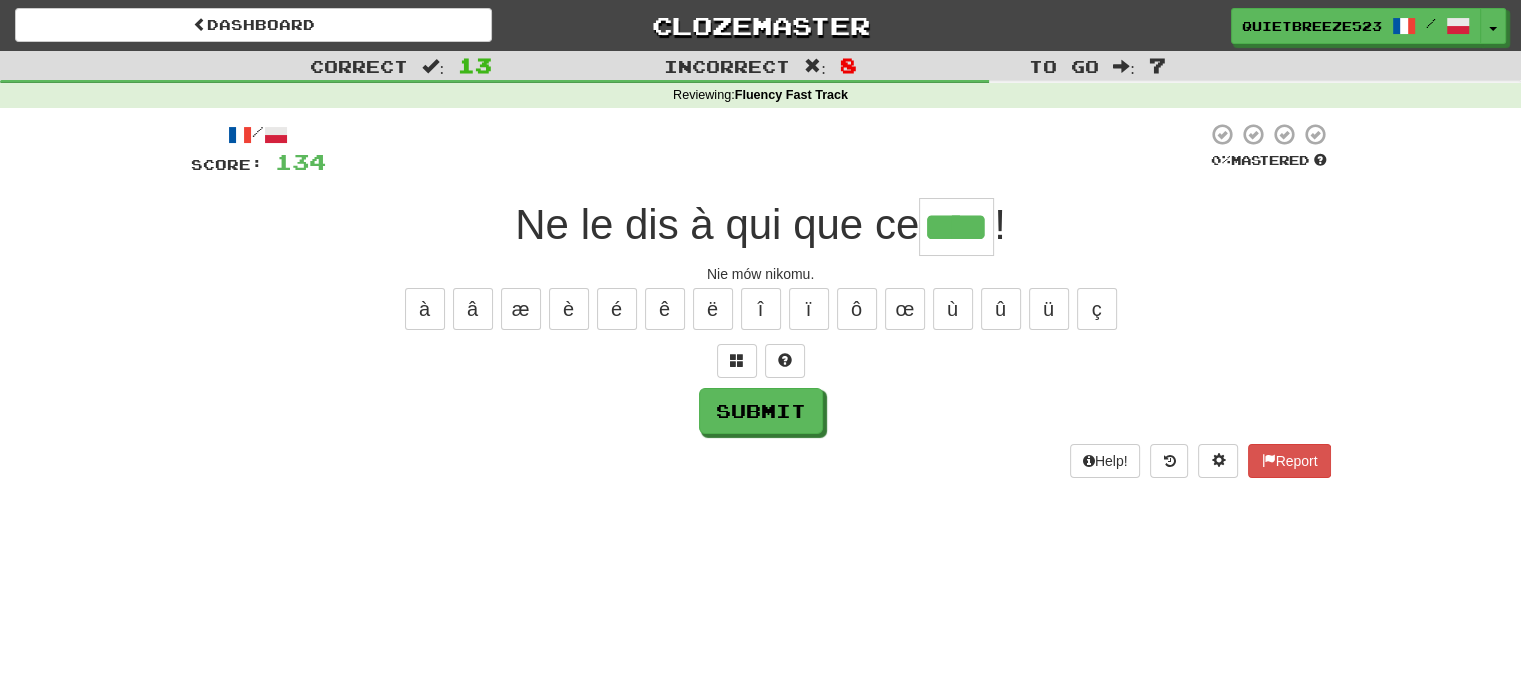 type on "****" 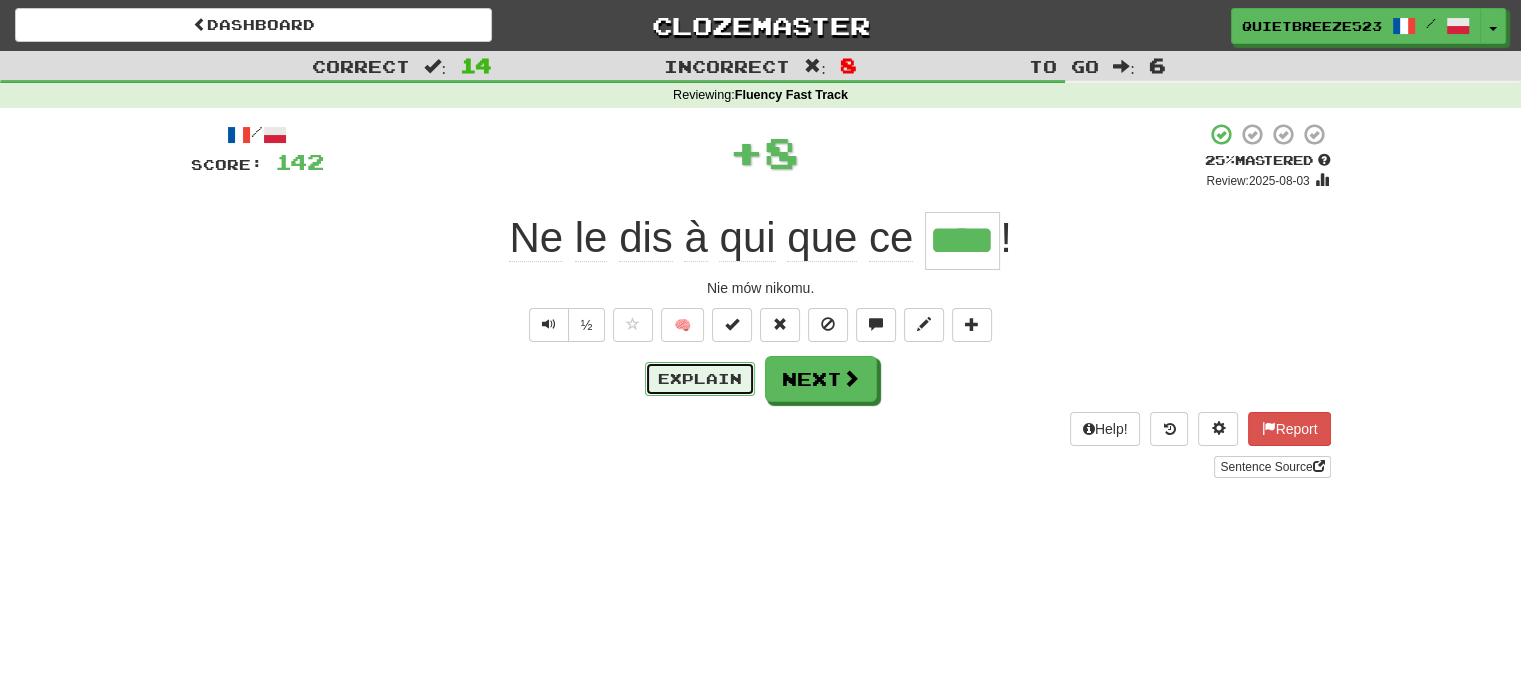 click on "Explain" at bounding box center [700, 379] 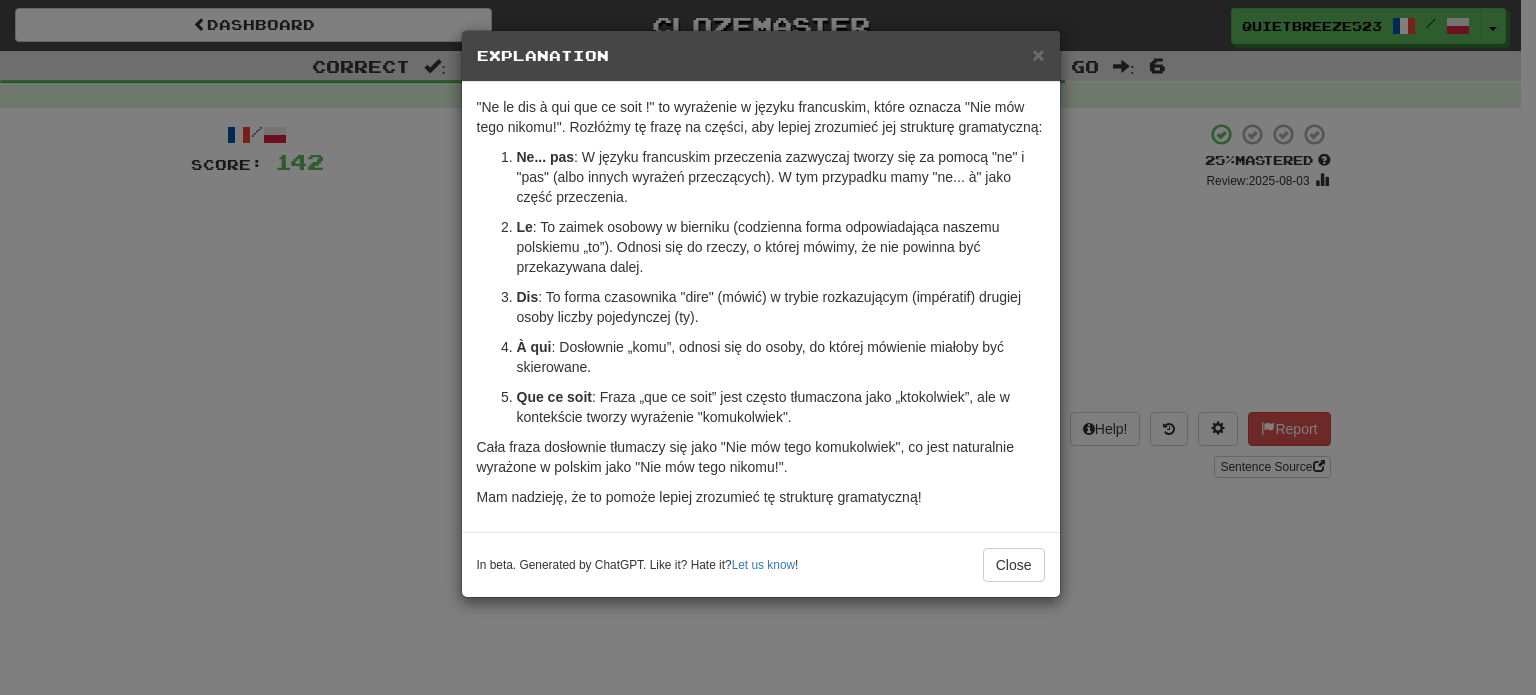 click on "× Explanation "Ne le dis à qui que ce soit !" to wyrażenie w języku francuskim, które oznacza "Nie mów tego nikomu!". Rozłóżmy tę frazę na części, aby lepiej zrozumieć jej strukturę gramatyczną:
Ne... pas : W języku francuskim przeczenia zazwyczaj tworzy się za pomocą "ne" i "pas" (albo innych wyrażeń przeczących). W tym przypadku mamy "ne... à" jako część przeczenia.
Le : To zaimek osobowy w bierniku (codzienna forma odpowiadająca naszemu polskiemu „to”). Odnosi się do rzeczy, o której mówimy, że nie powinna być przekazywana dalej.
Dis : To forma czasownika "dire" (mówić) w trybie rozkazującym (impératif) drugiej osoby liczby pojedynczej (ty).
À qui : Dosłownie „komu”, odnosi się do osoby, do której mówienie miałoby być skierowane.
Que ce soit : Fraza „que ce soit” jest często tłumaczona jako „ktokolwiek”, ale w kontekście tworzy wyrażenie "komukolwiek".
In beta. Generated by ChatGPT. Like it? Hate it?  !" at bounding box center (768, 347) 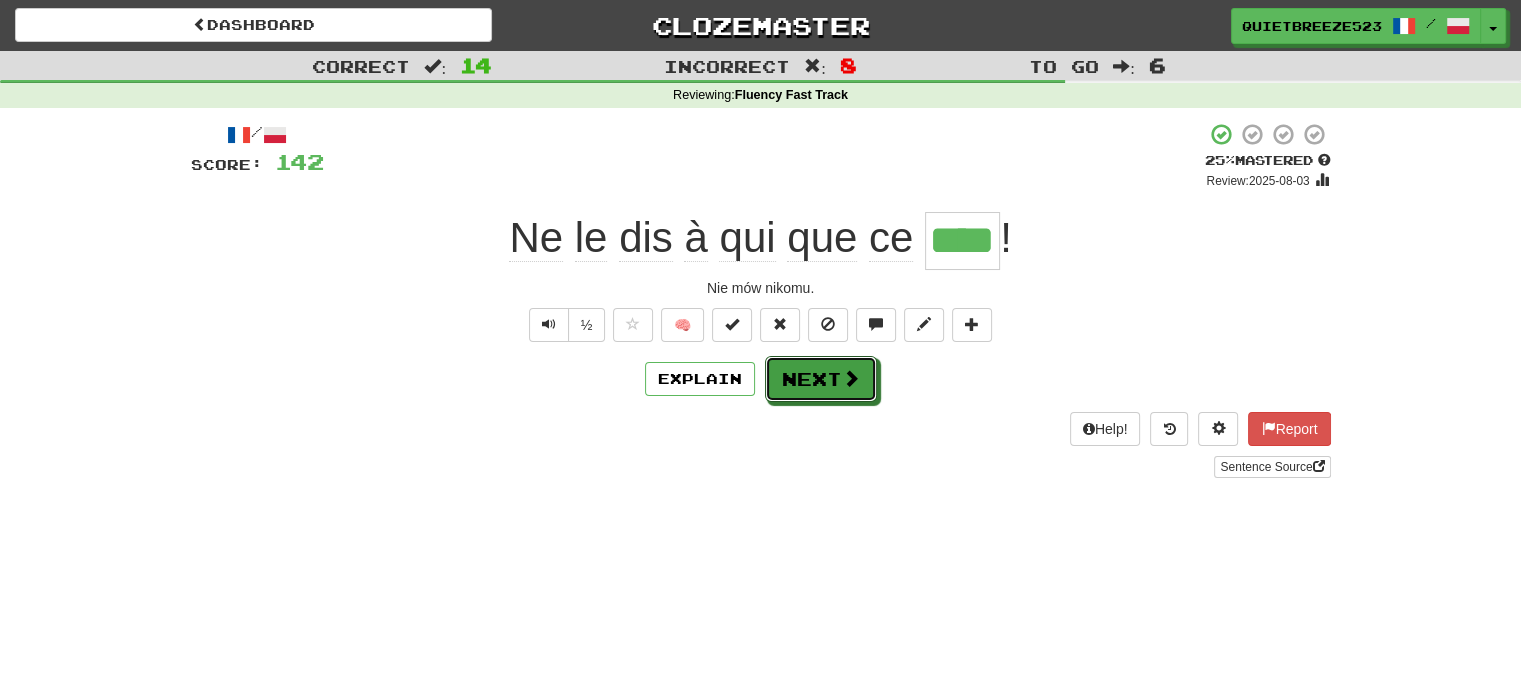 click on "Next" at bounding box center (821, 379) 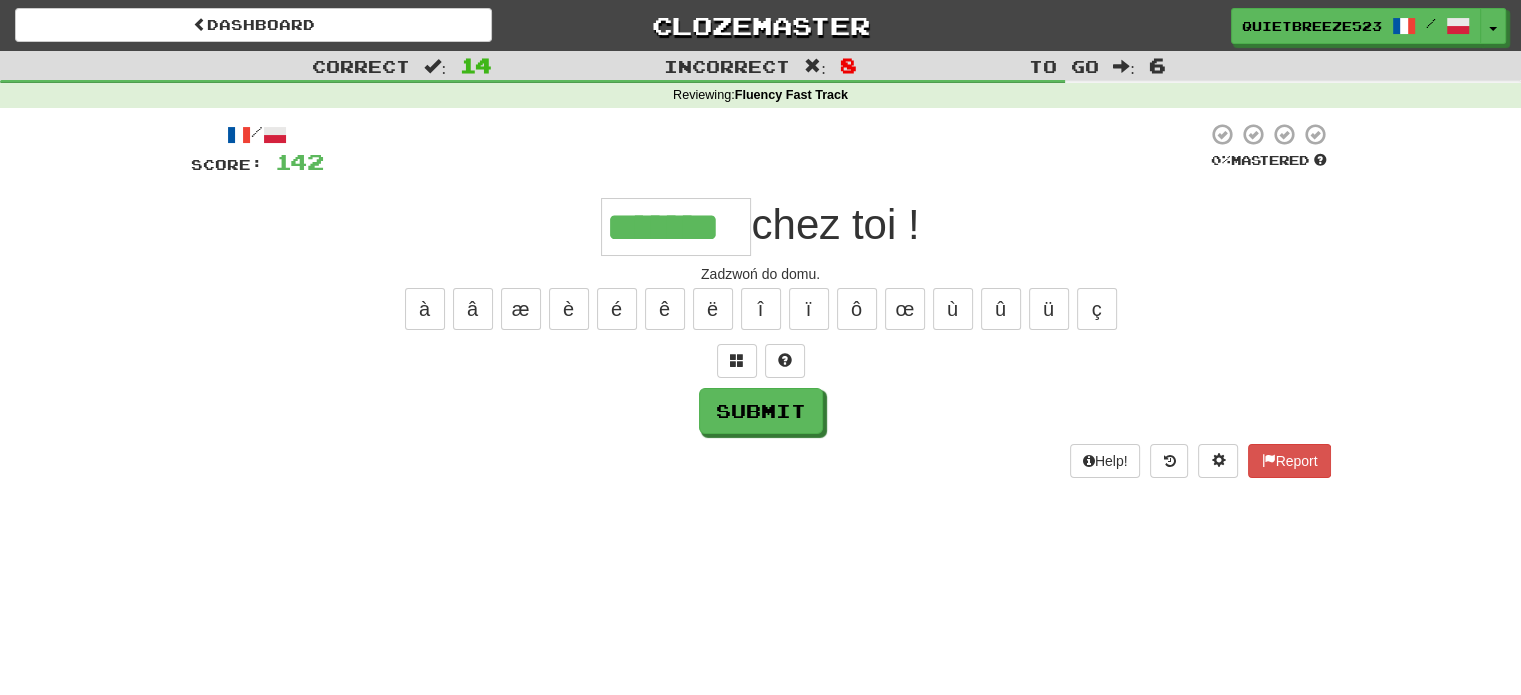 scroll, scrollTop: 0, scrollLeft: 0, axis: both 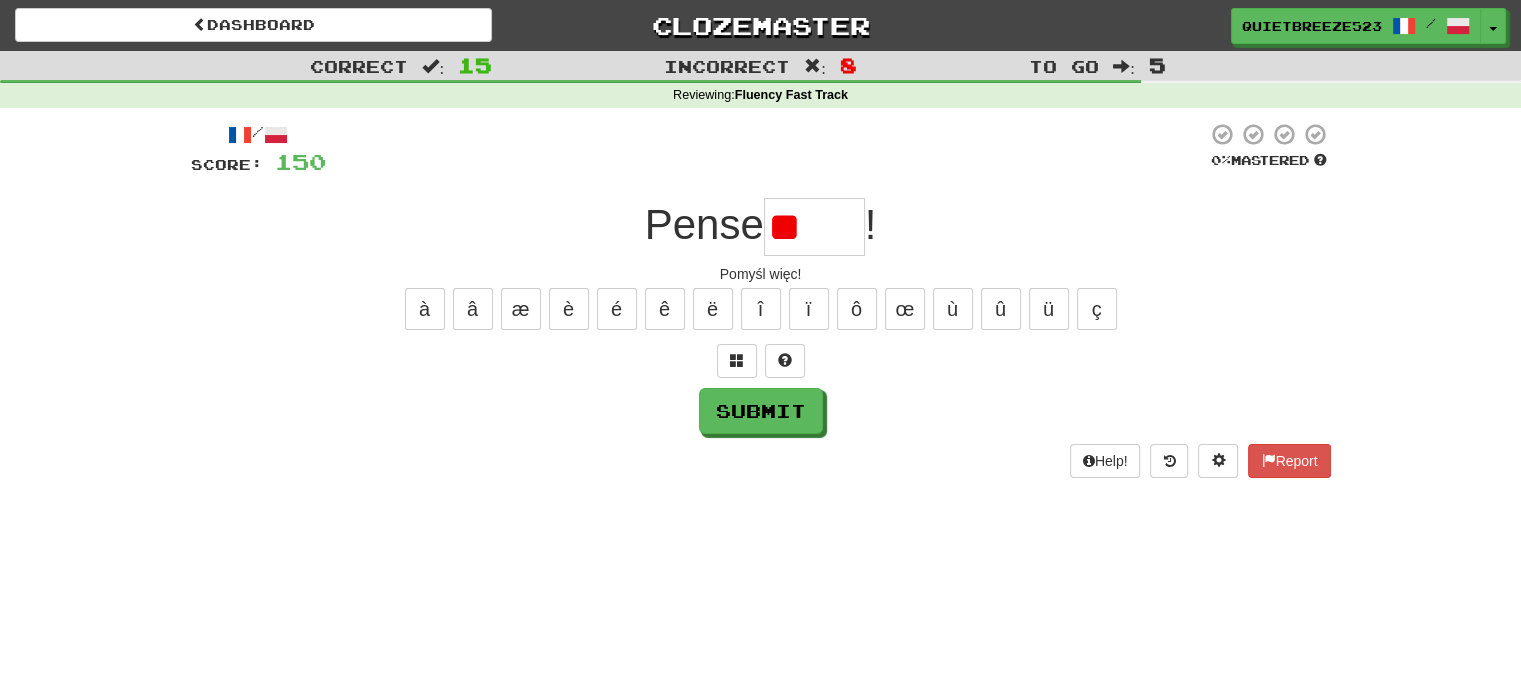 type on "*" 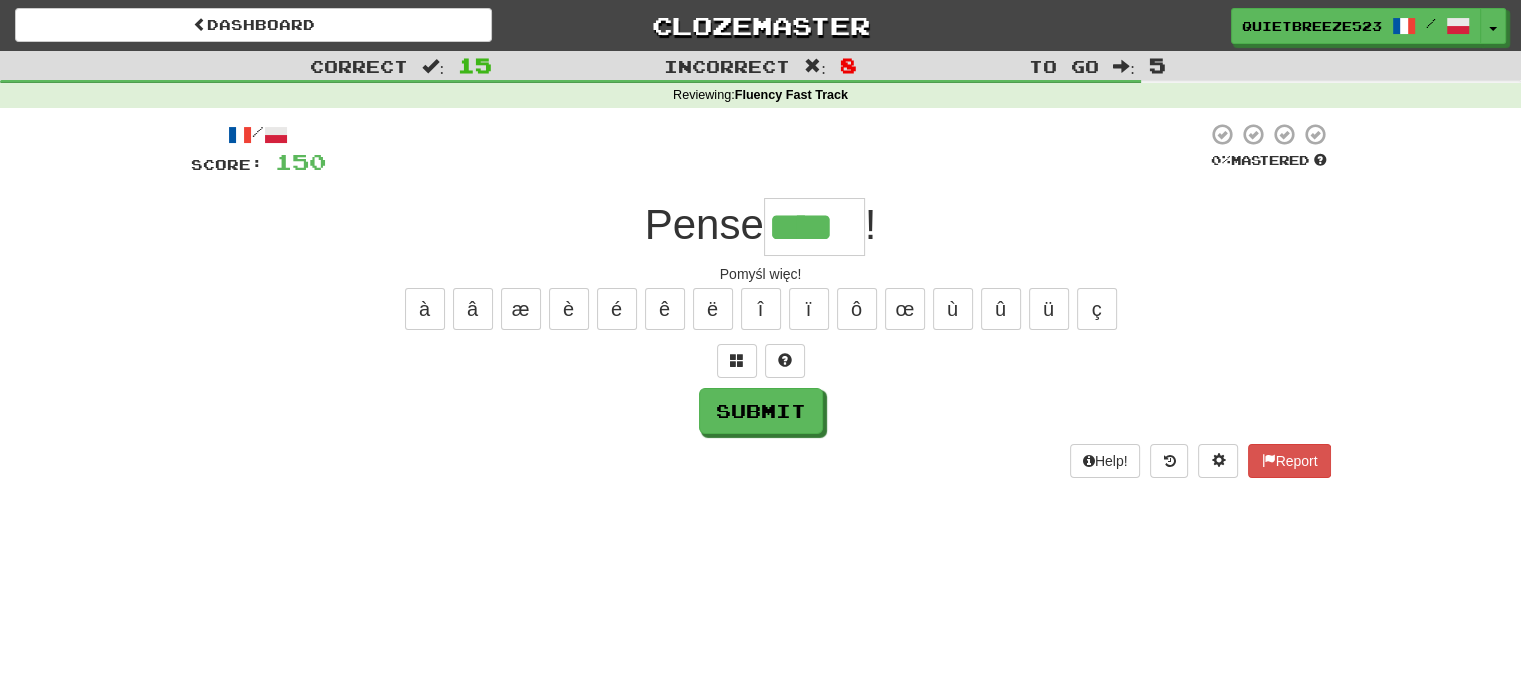 type on "****" 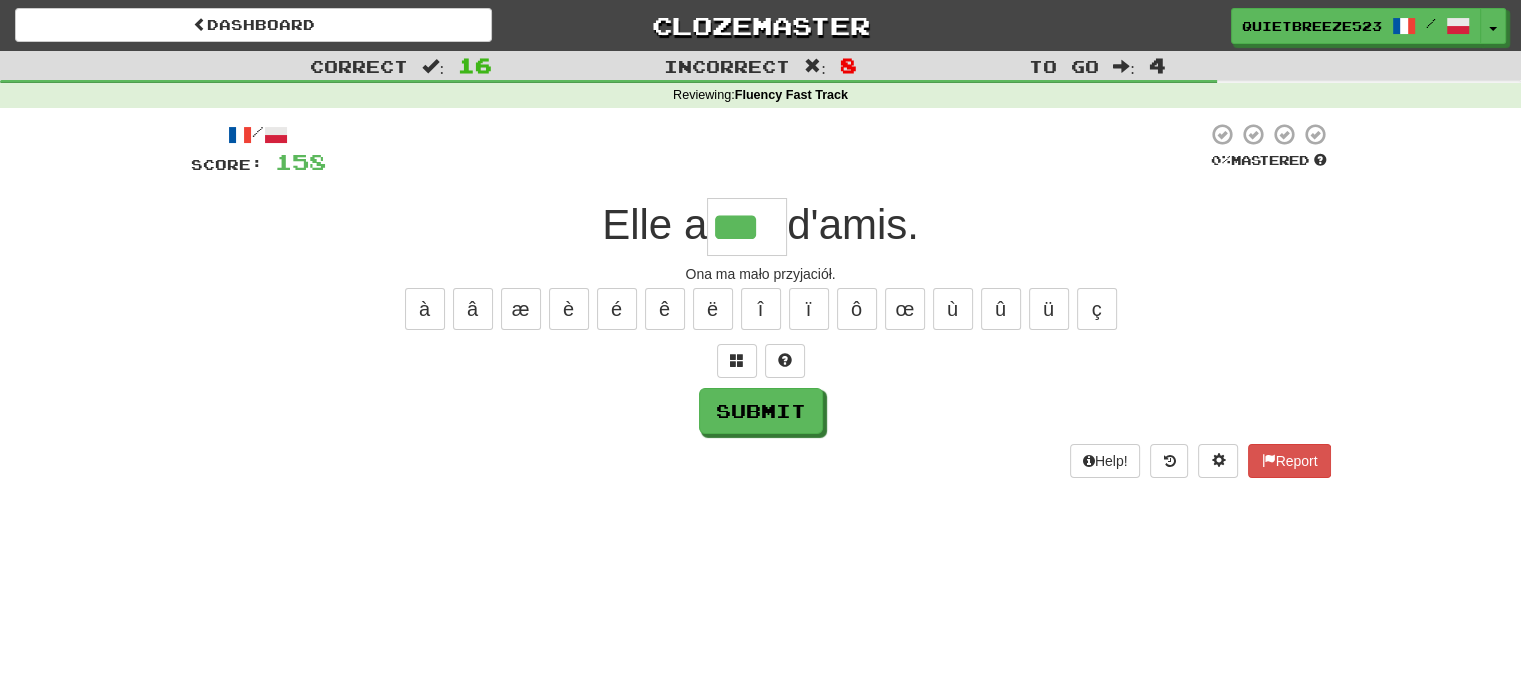 type on "***" 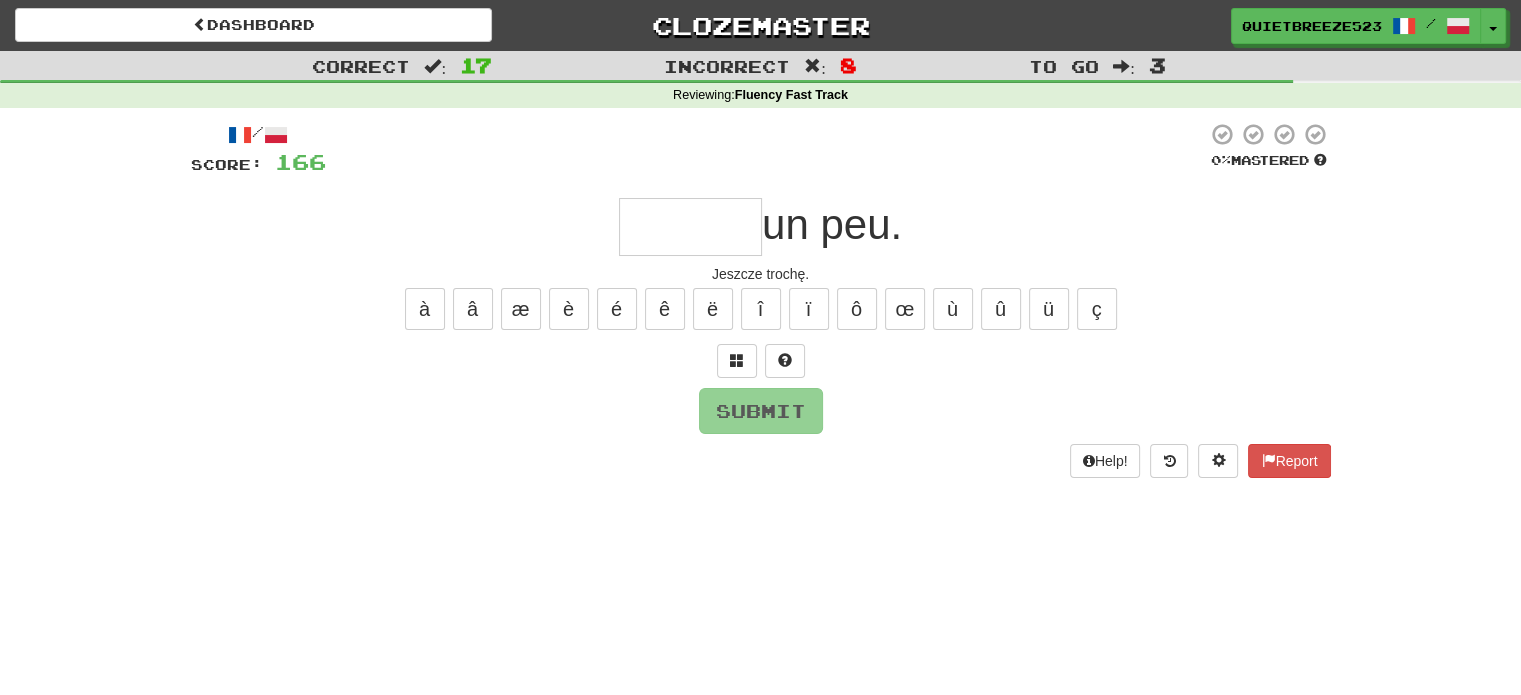 type on "*" 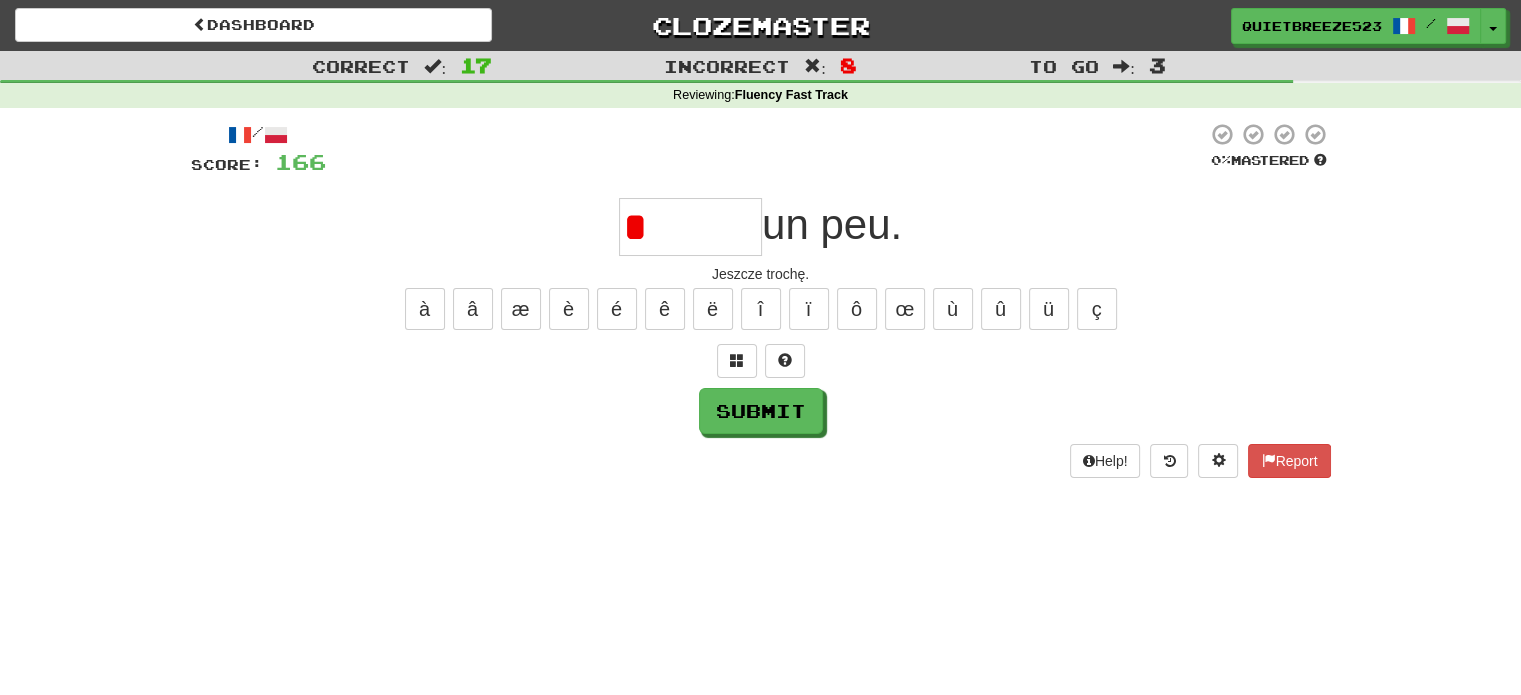 type on "******" 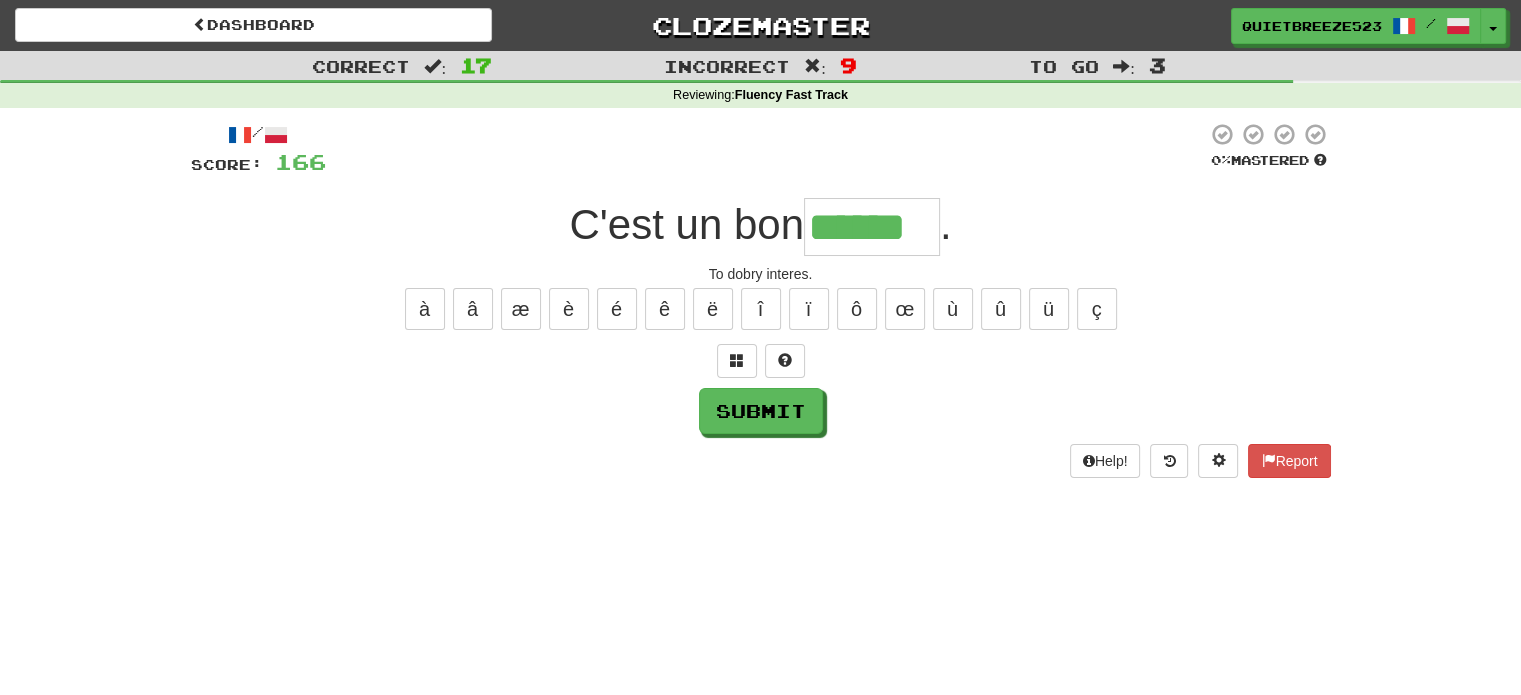 type on "******" 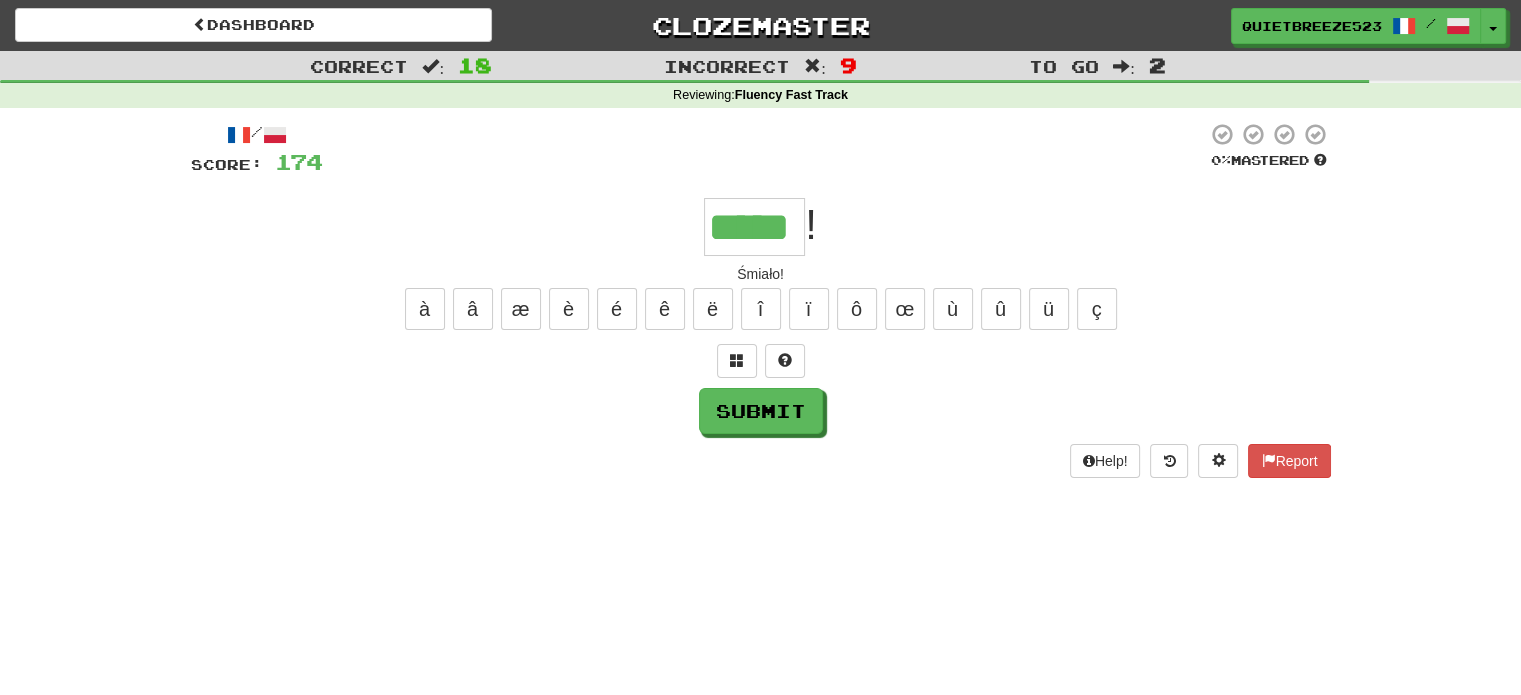 type on "*****" 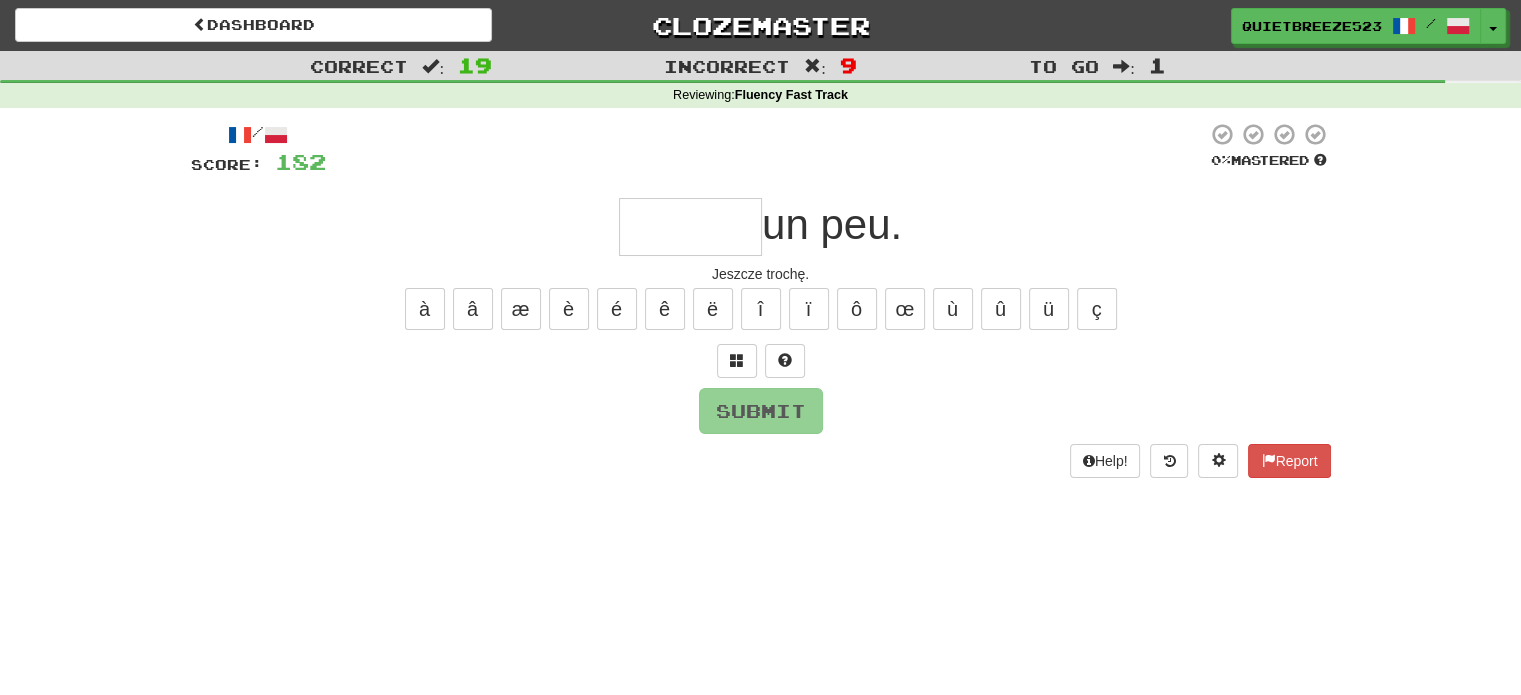 type on "*" 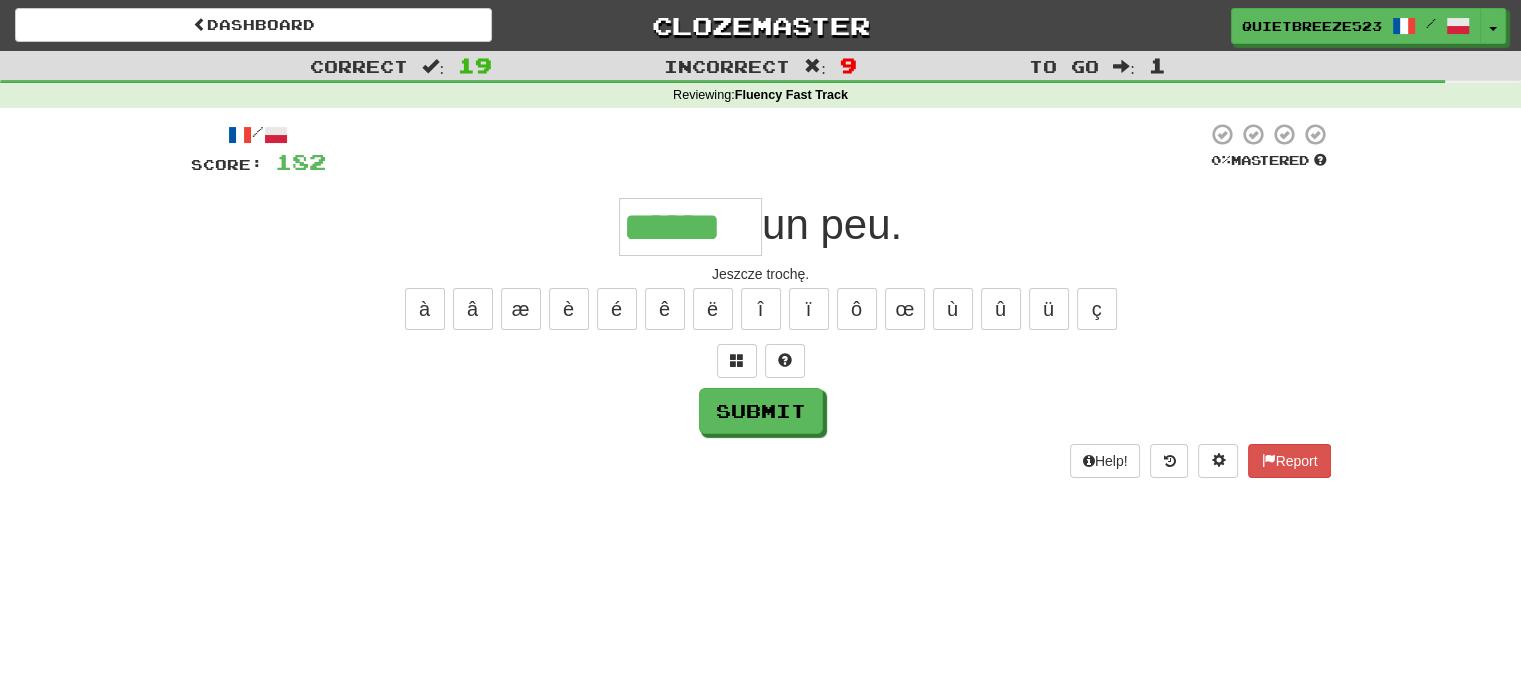 type on "******" 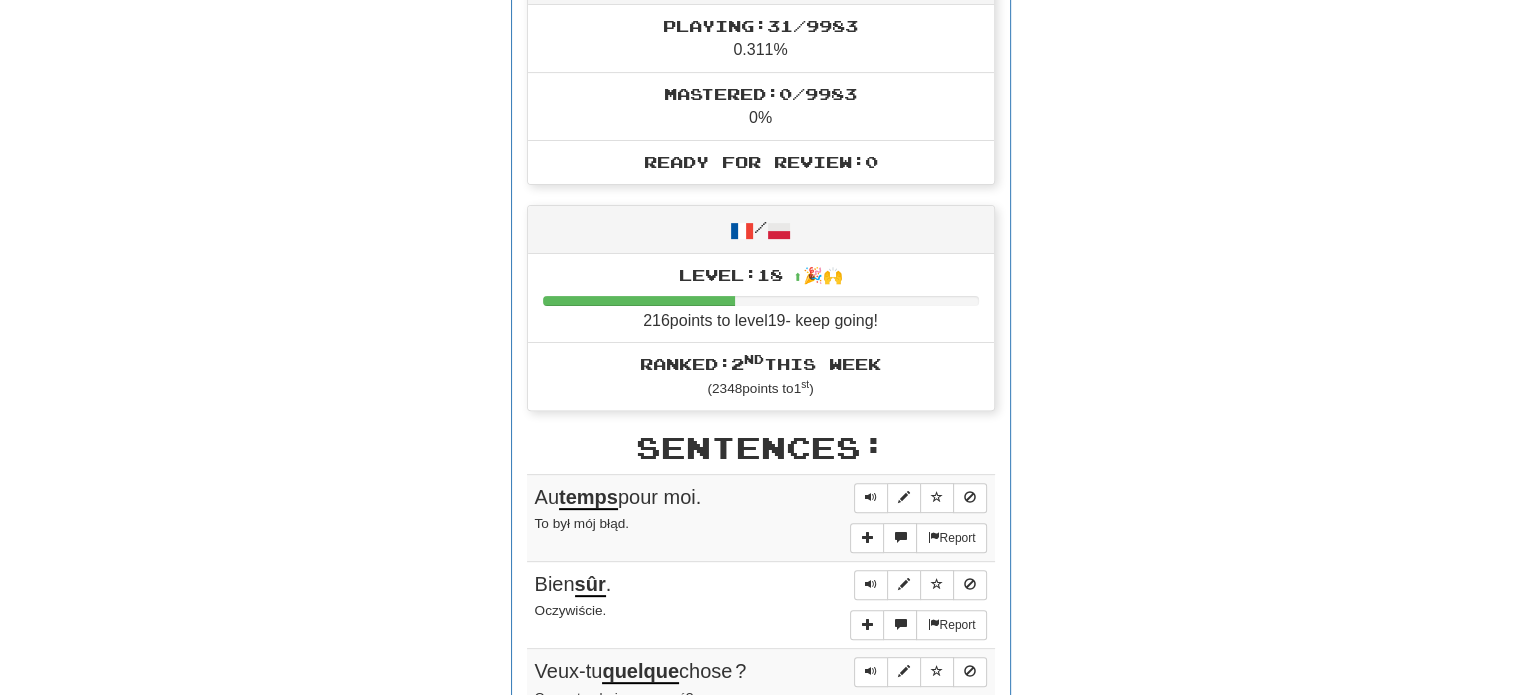 scroll, scrollTop: 100, scrollLeft: 0, axis: vertical 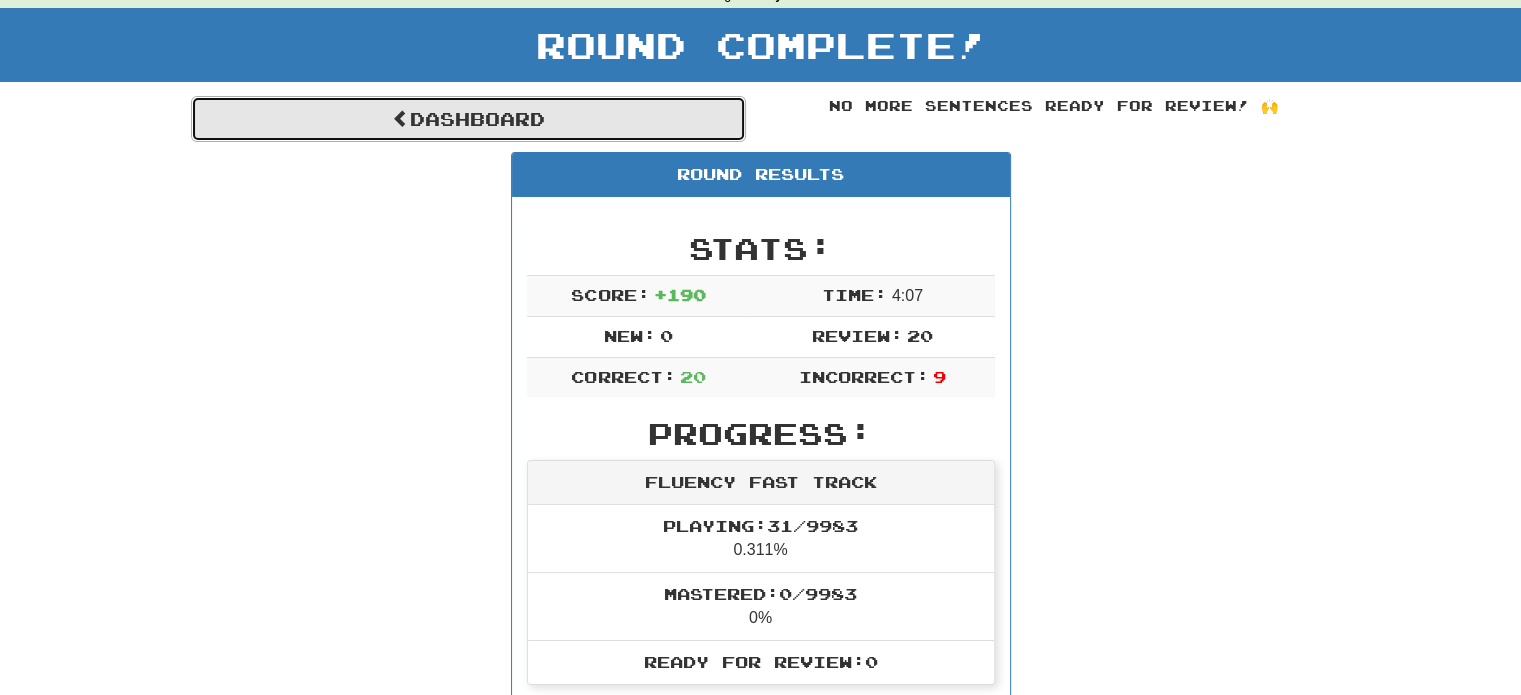 click on "Dashboard" at bounding box center [468, 119] 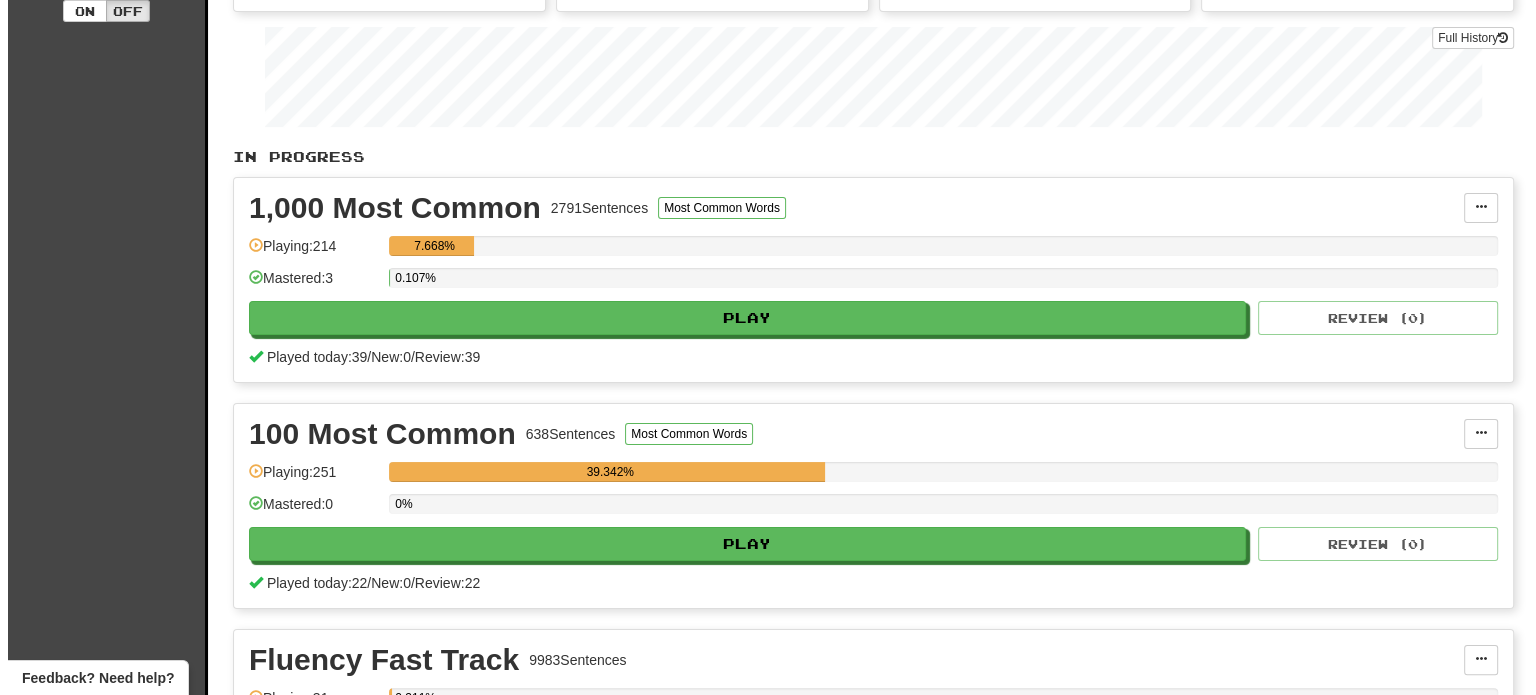 scroll, scrollTop: 200, scrollLeft: 0, axis: vertical 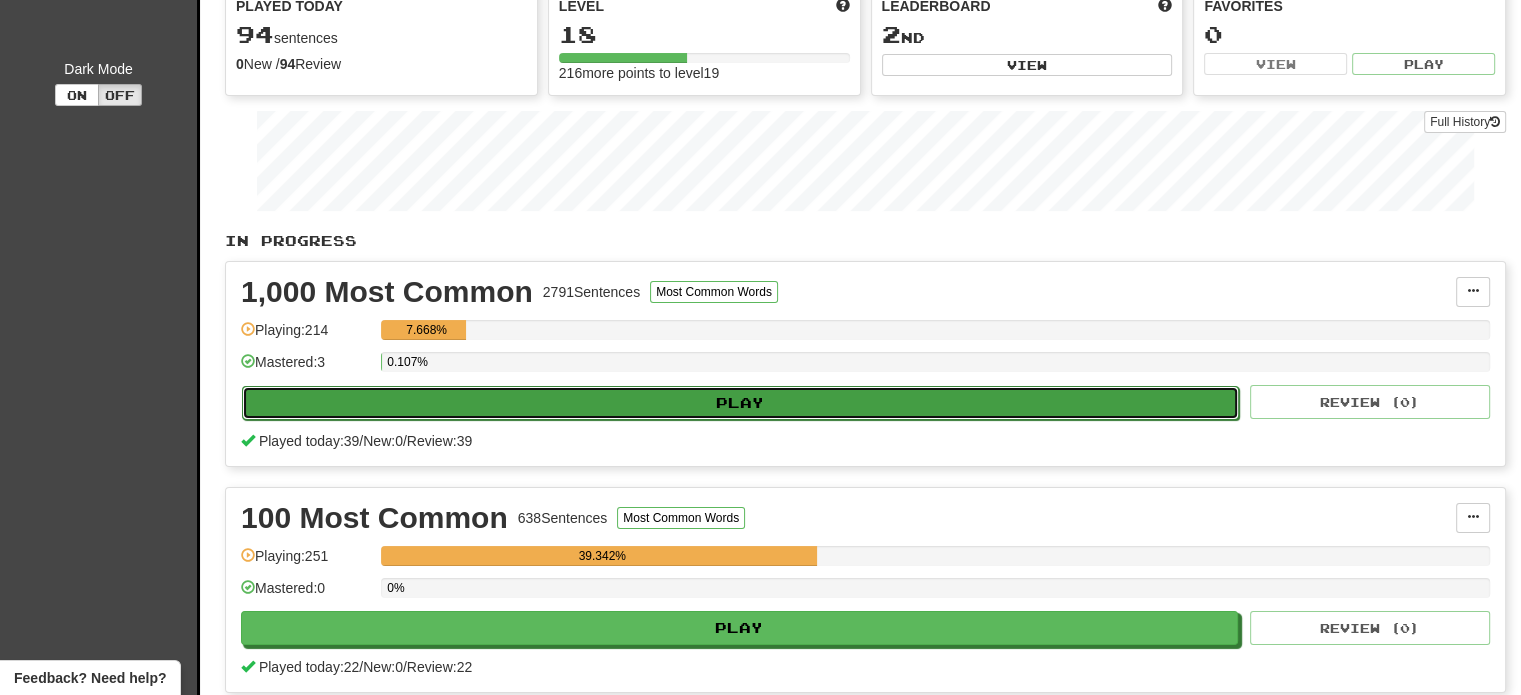 click on "Play" at bounding box center (740, 403) 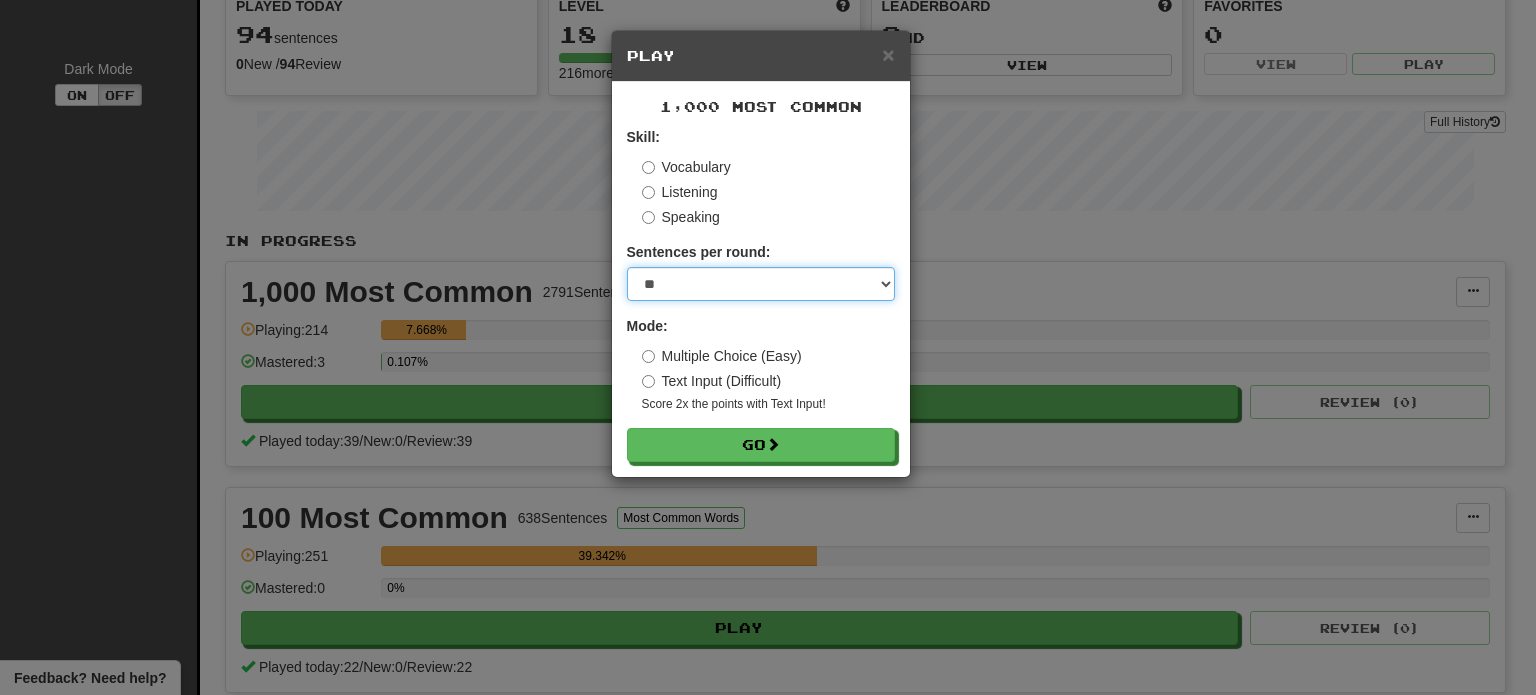 click on "* ** ** ** ** ** *** ********" at bounding box center (761, 284) 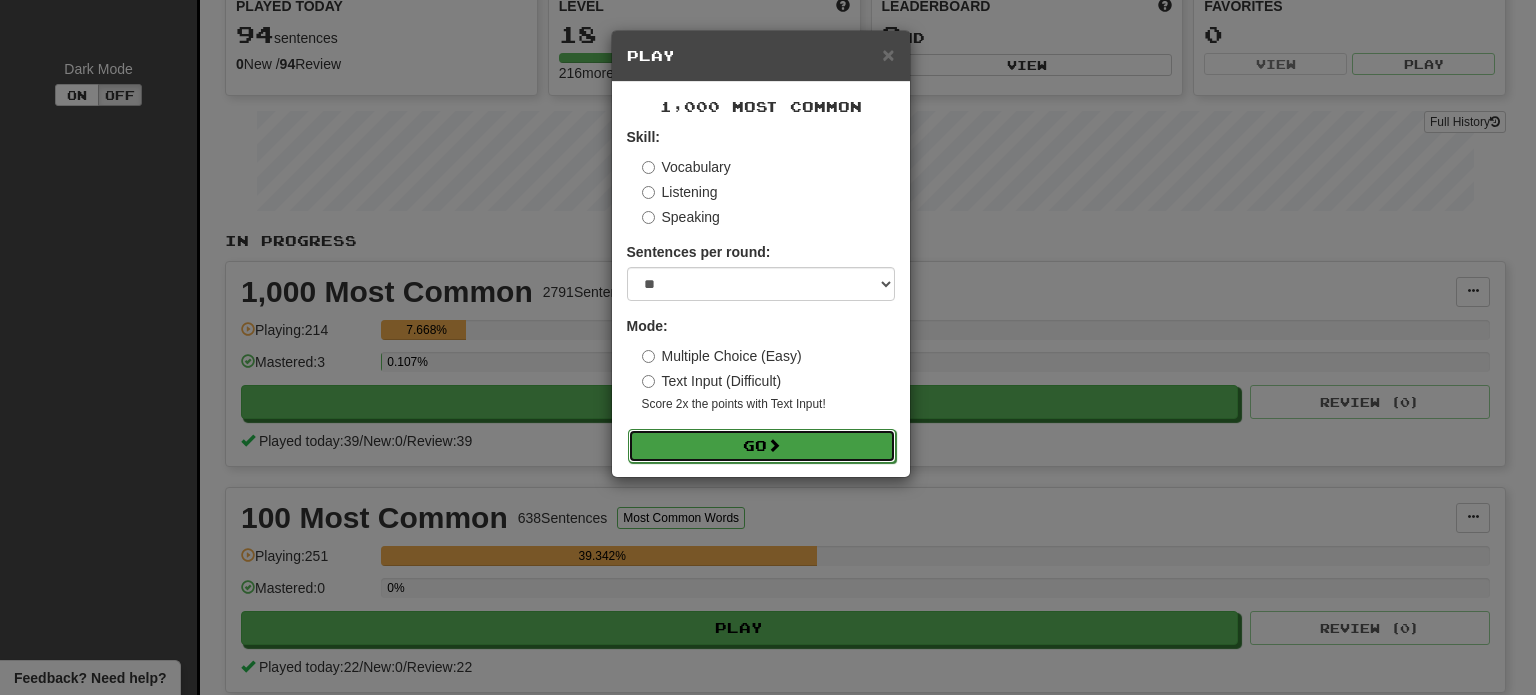 click on "Go" at bounding box center [762, 446] 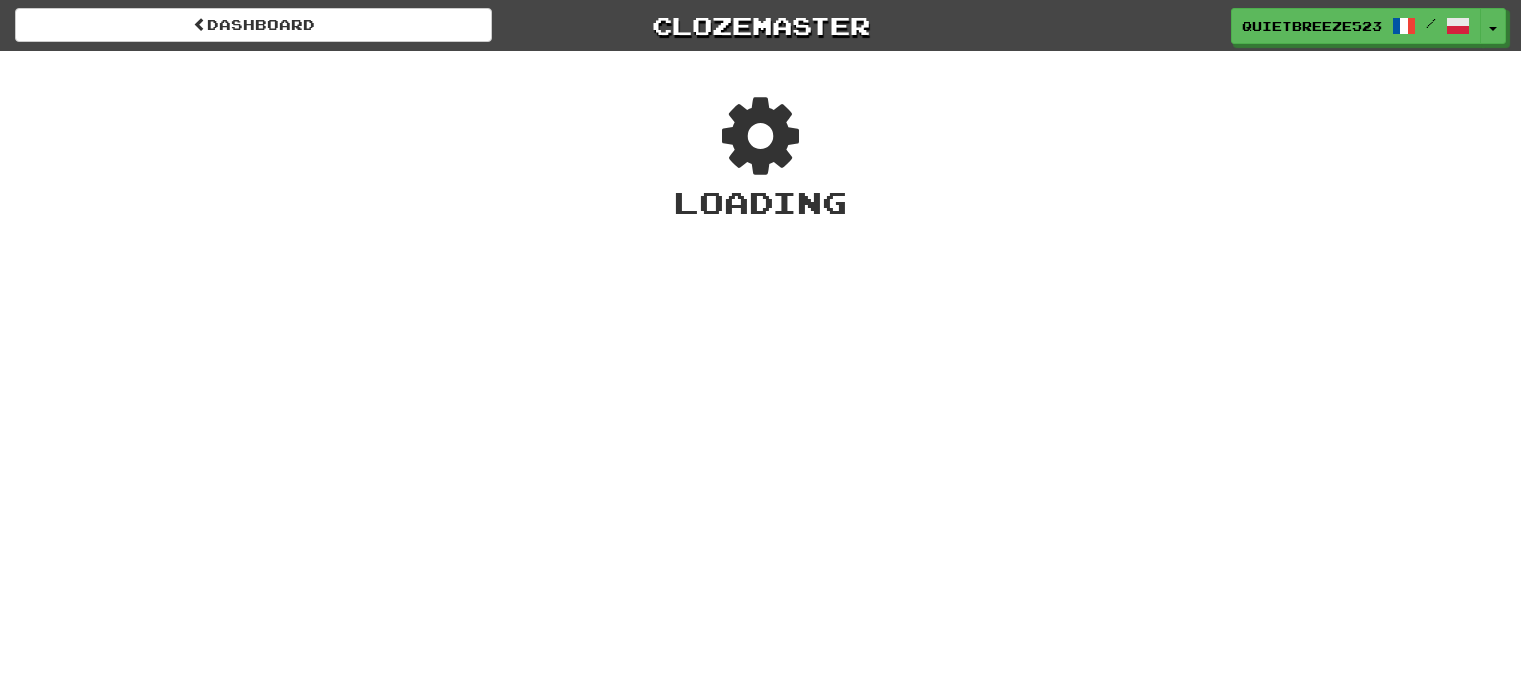 scroll, scrollTop: 0, scrollLeft: 0, axis: both 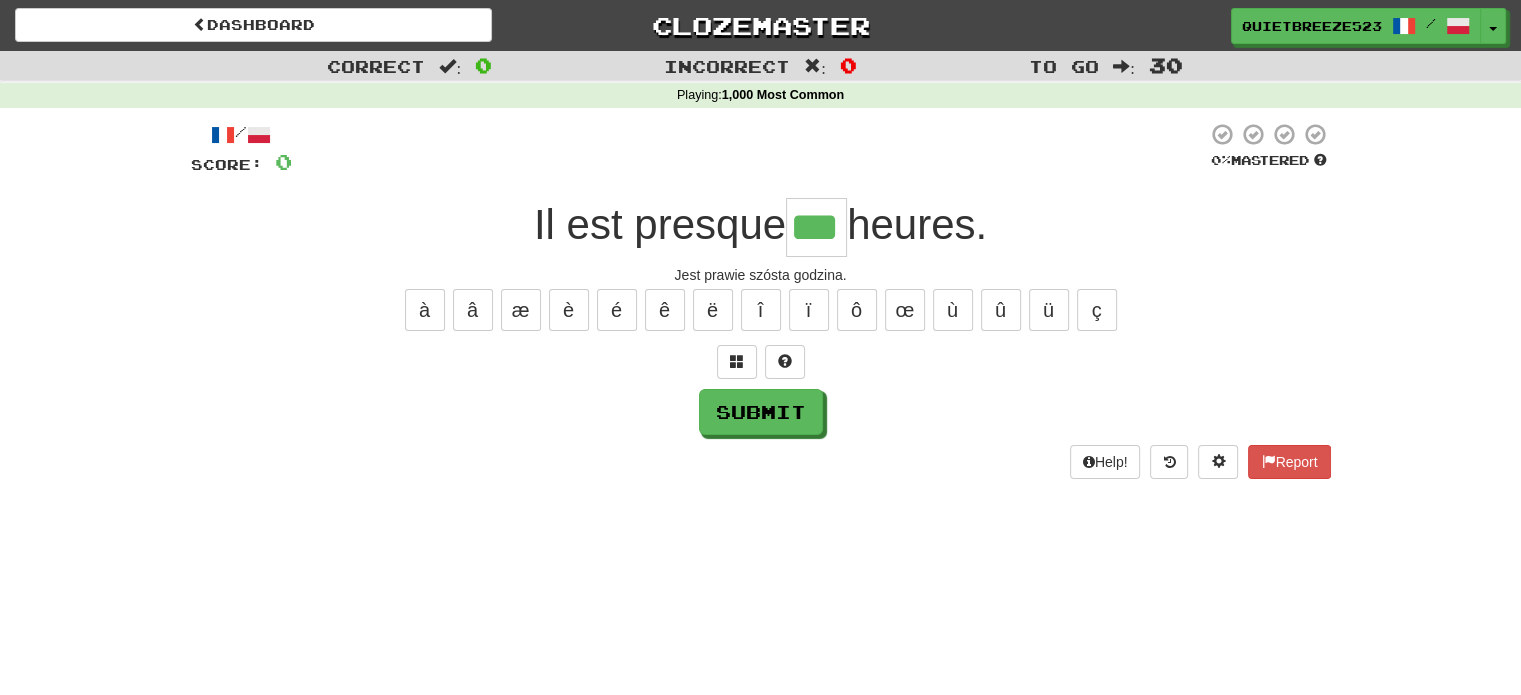 type on "***" 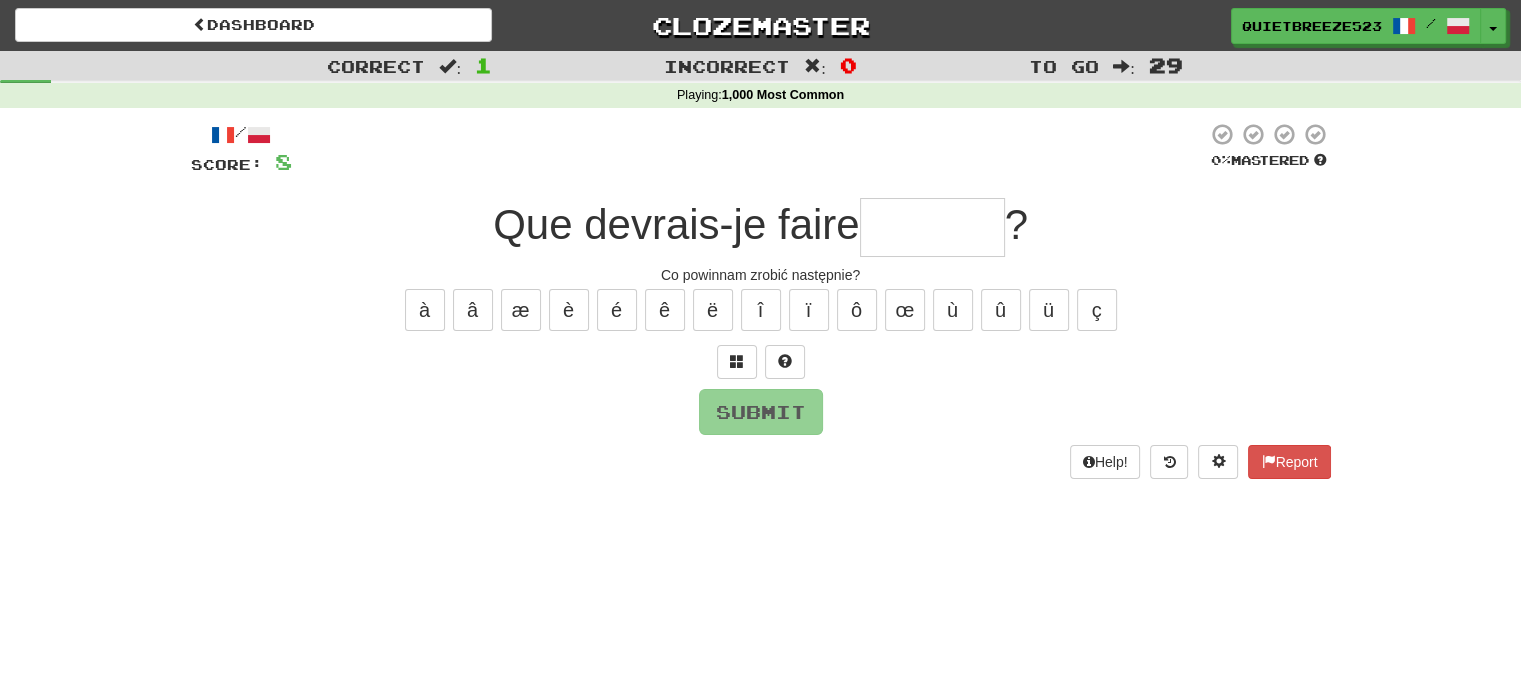 type on "*" 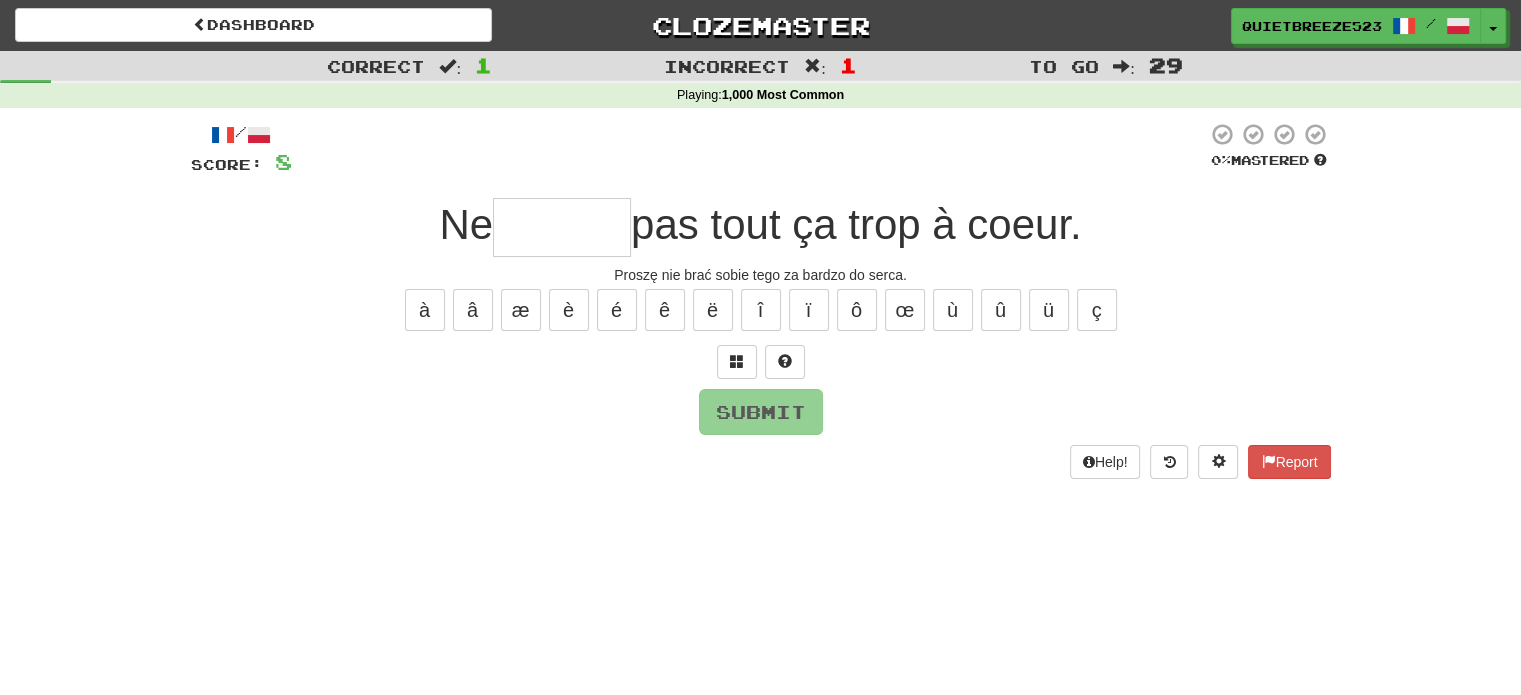 type on "*" 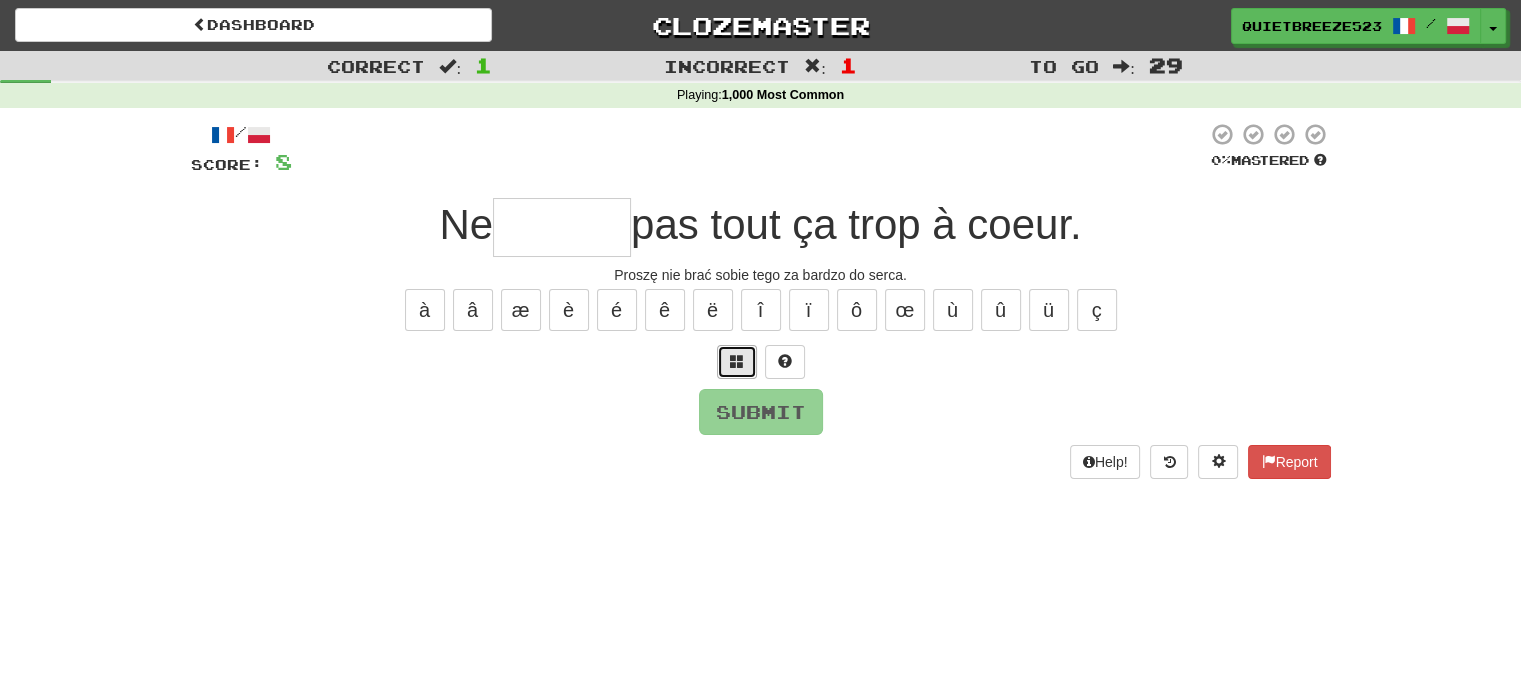 click at bounding box center (737, 361) 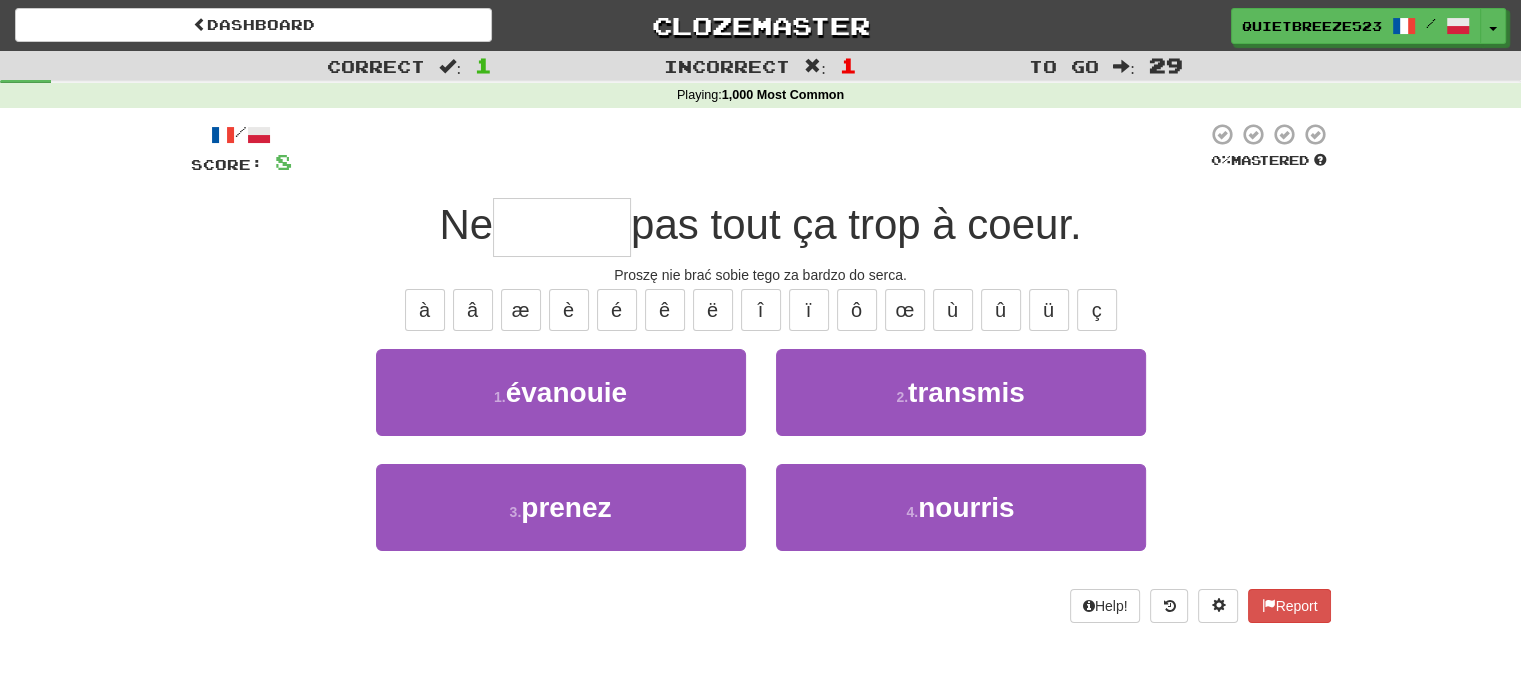 click on "Help!  Report" at bounding box center (761, 606) 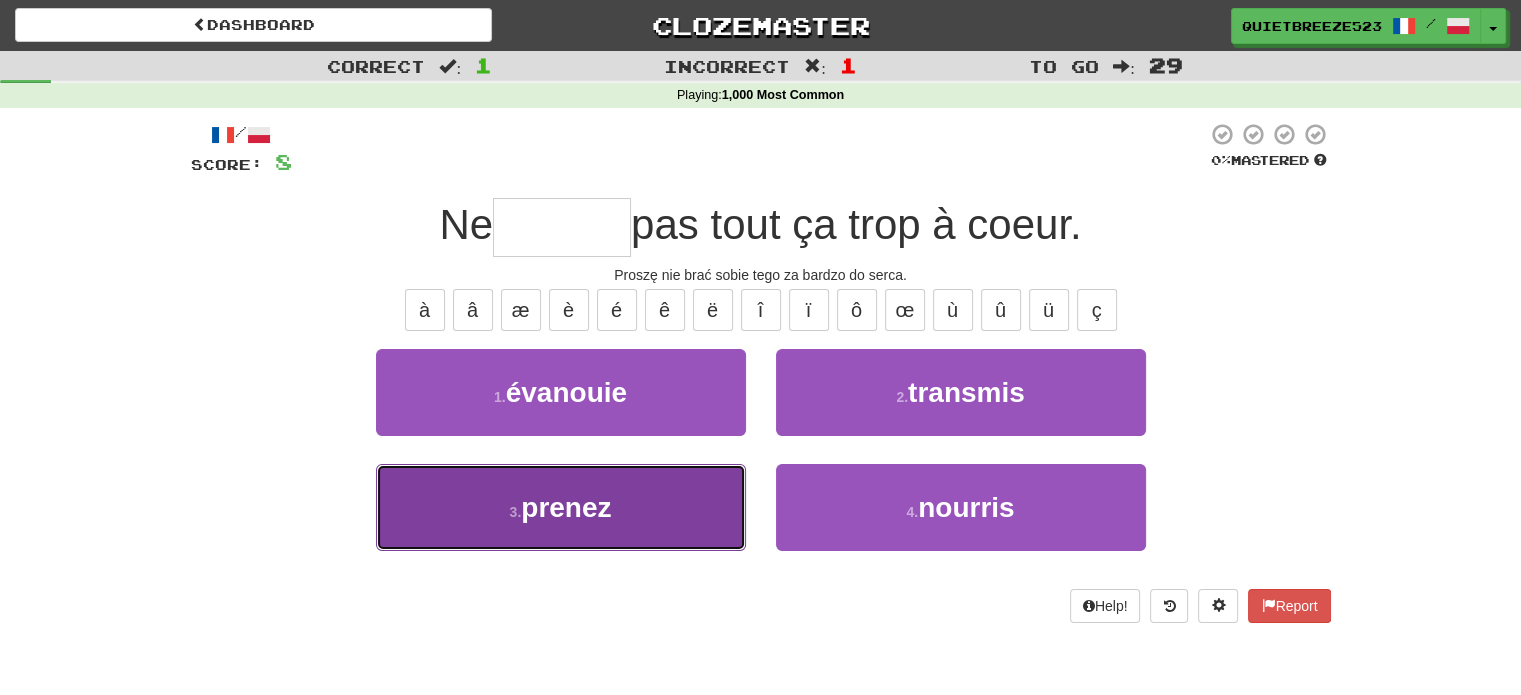 click on "3 .  prenez" at bounding box center (561, 507) 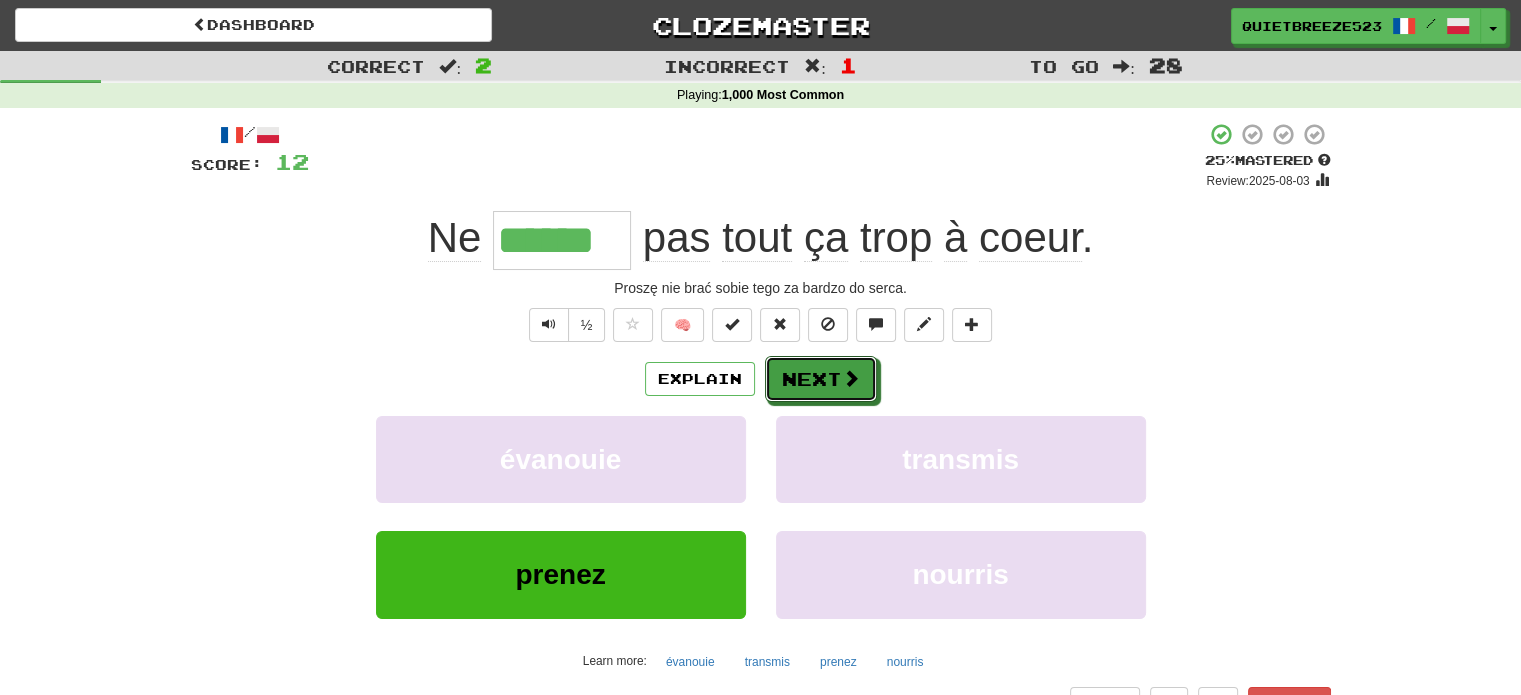 click on "Next" at bounding box center (821, 379) 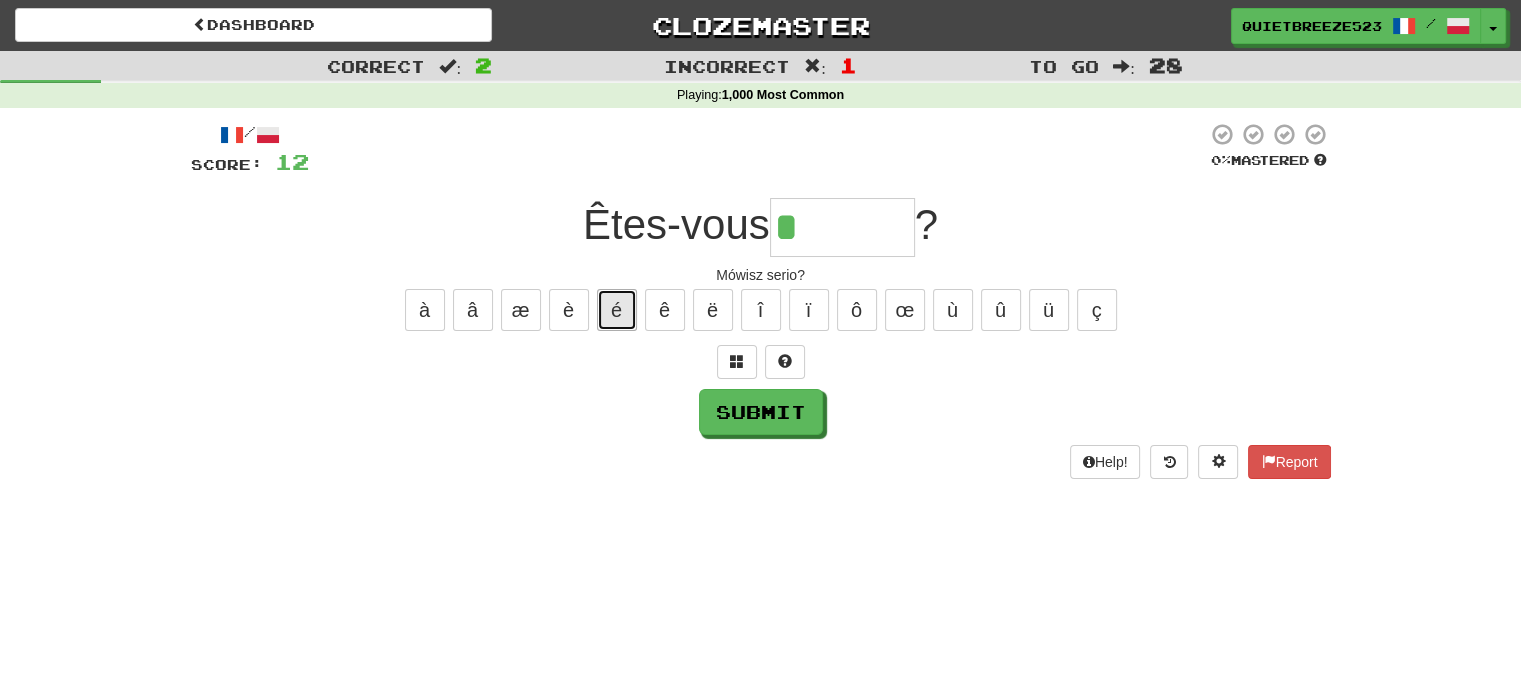 click on "é" at bounding box center (617, 310) 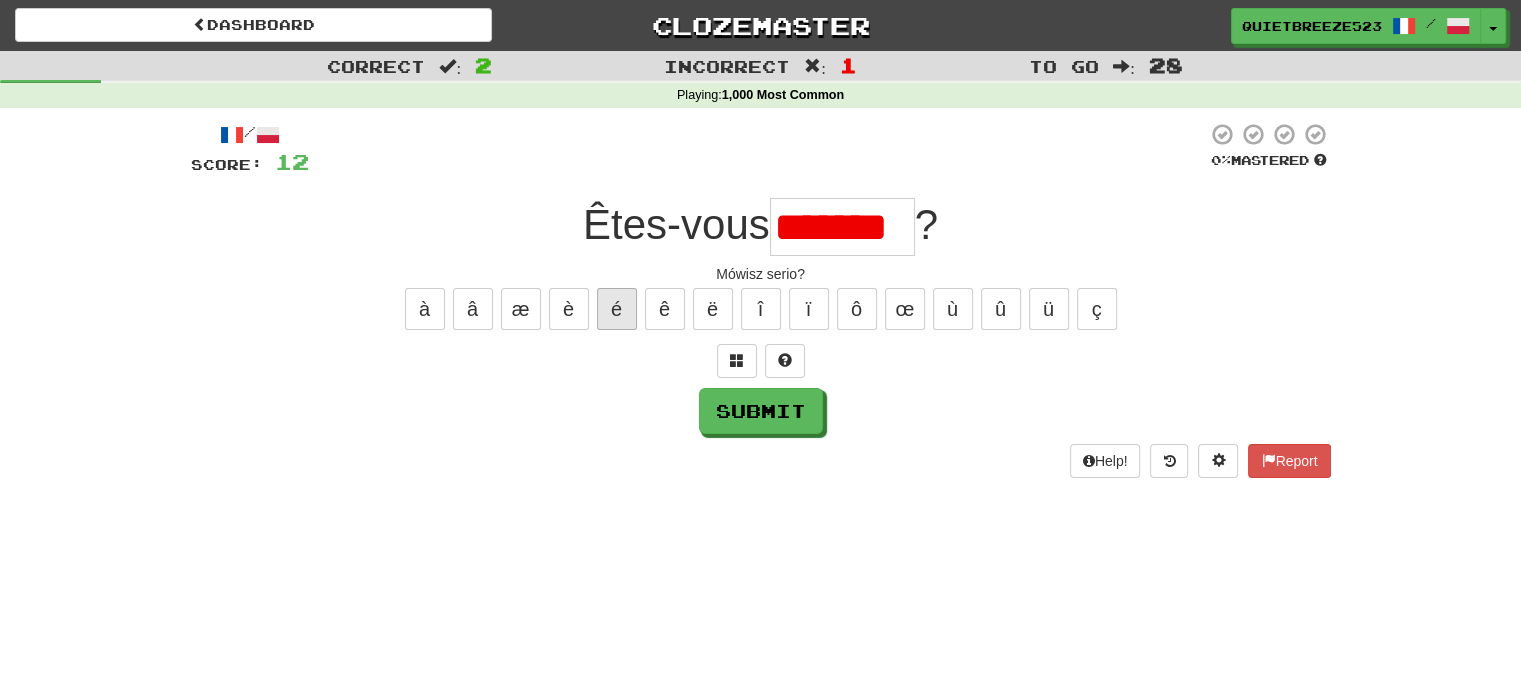 scroll, scrollTop: 0, scrollLeft: 0, axis: both 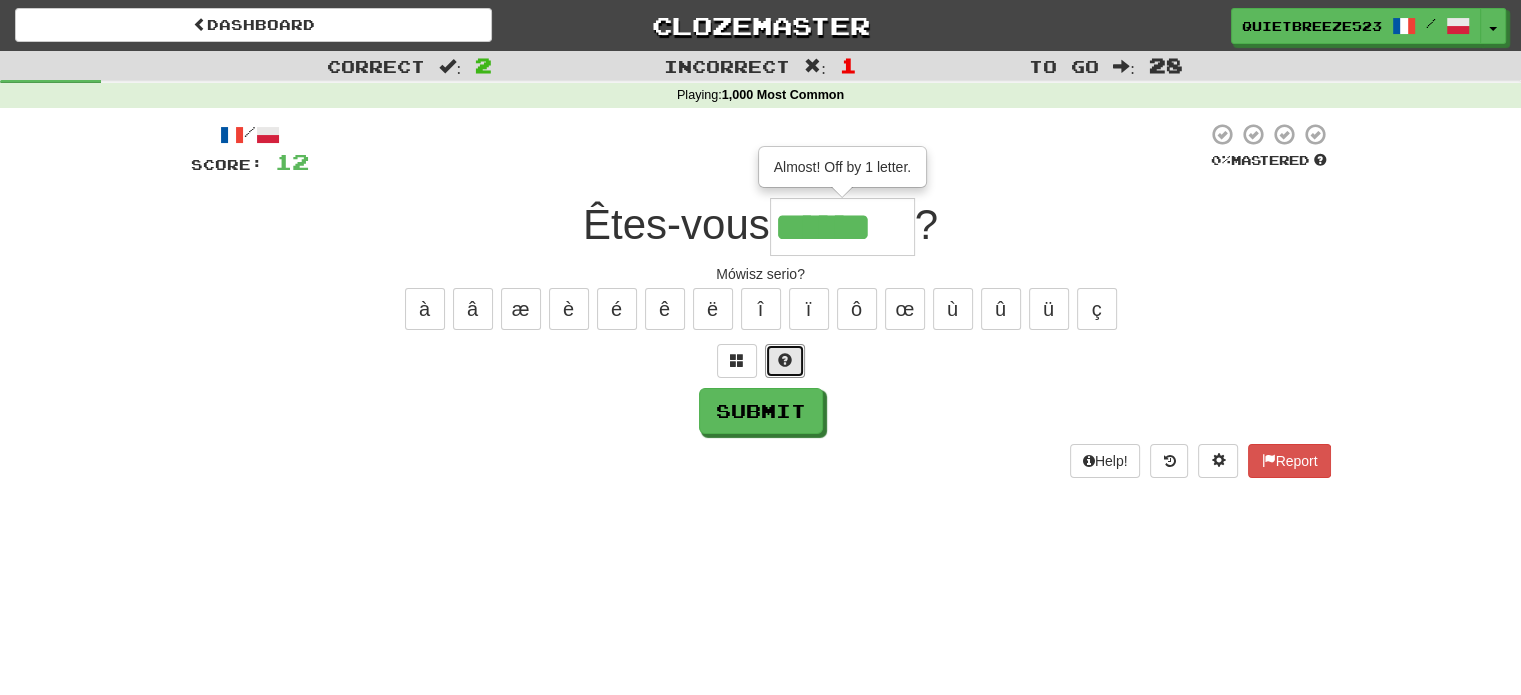 click at bounding box center [785, 360] 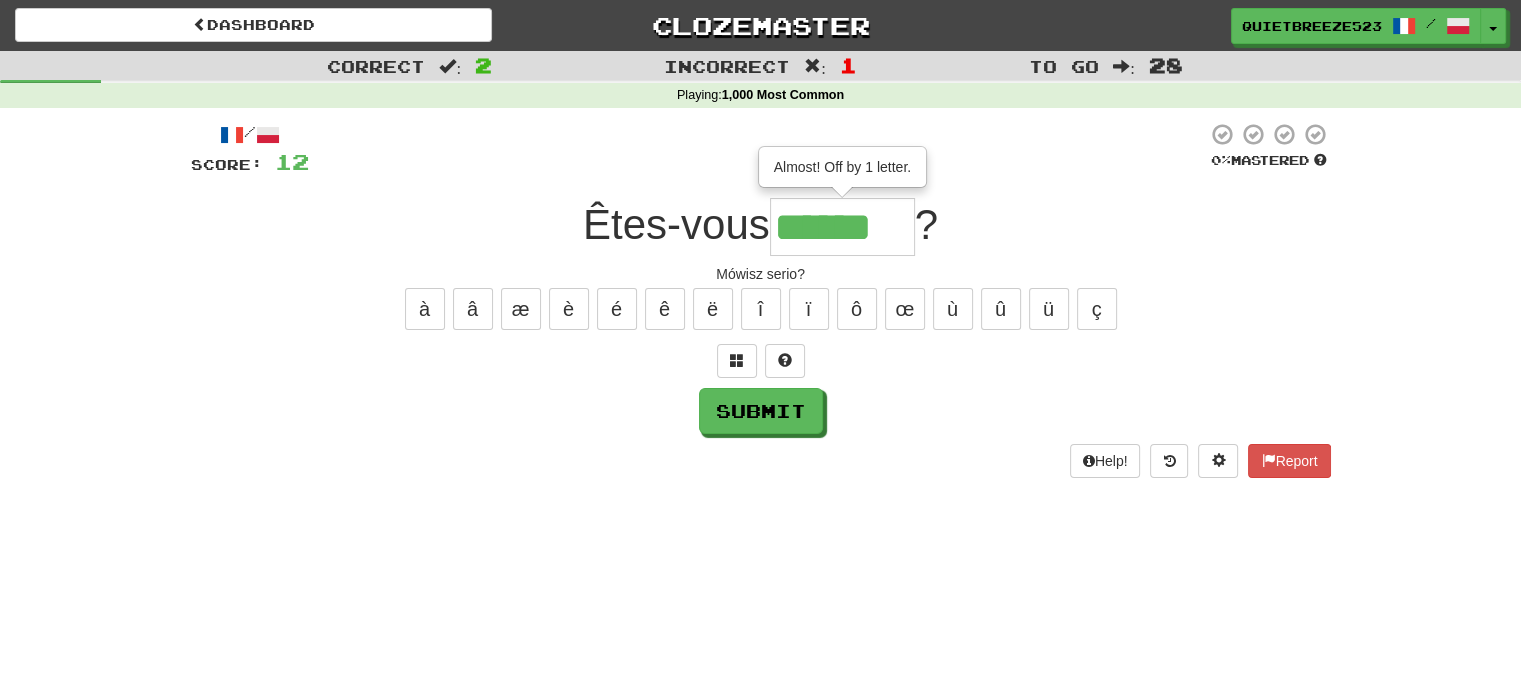 type on "*******" 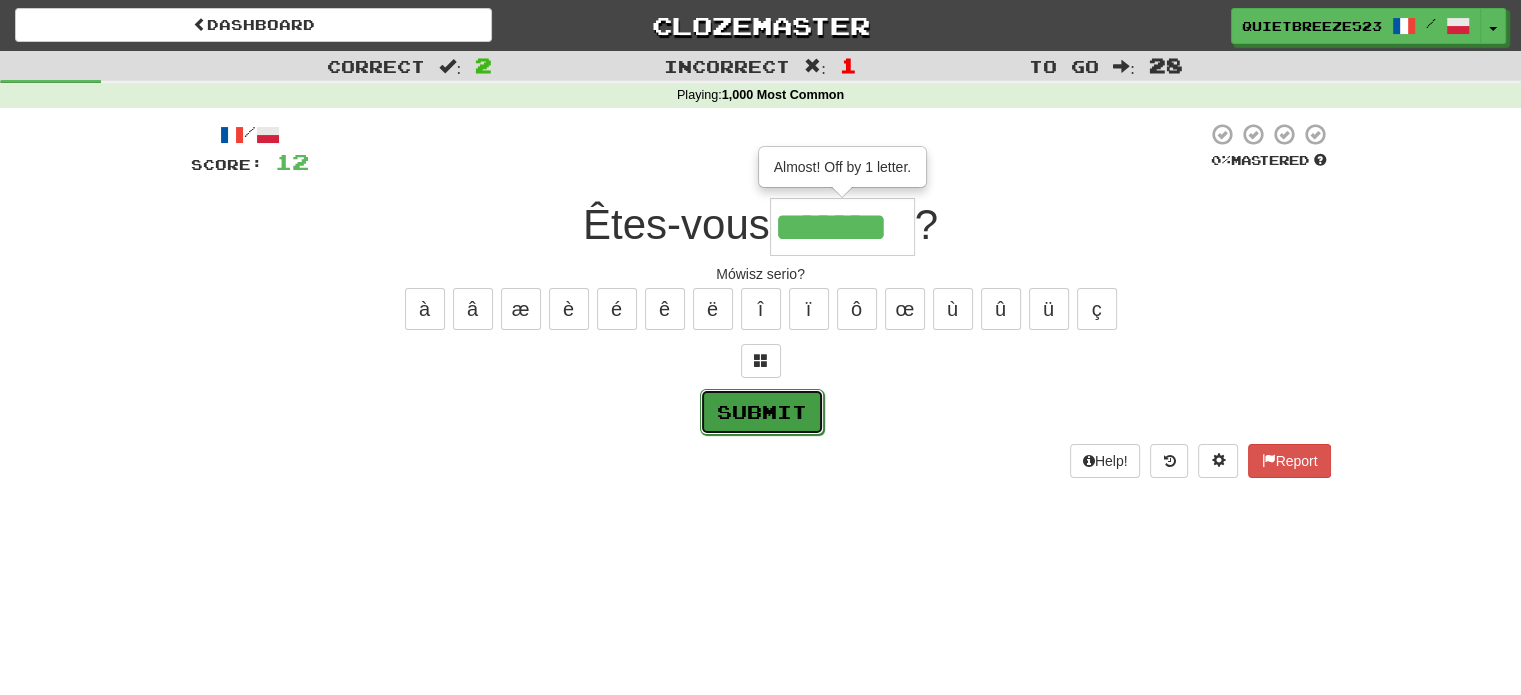 click on "Submit" at bounding box center (762, 412) 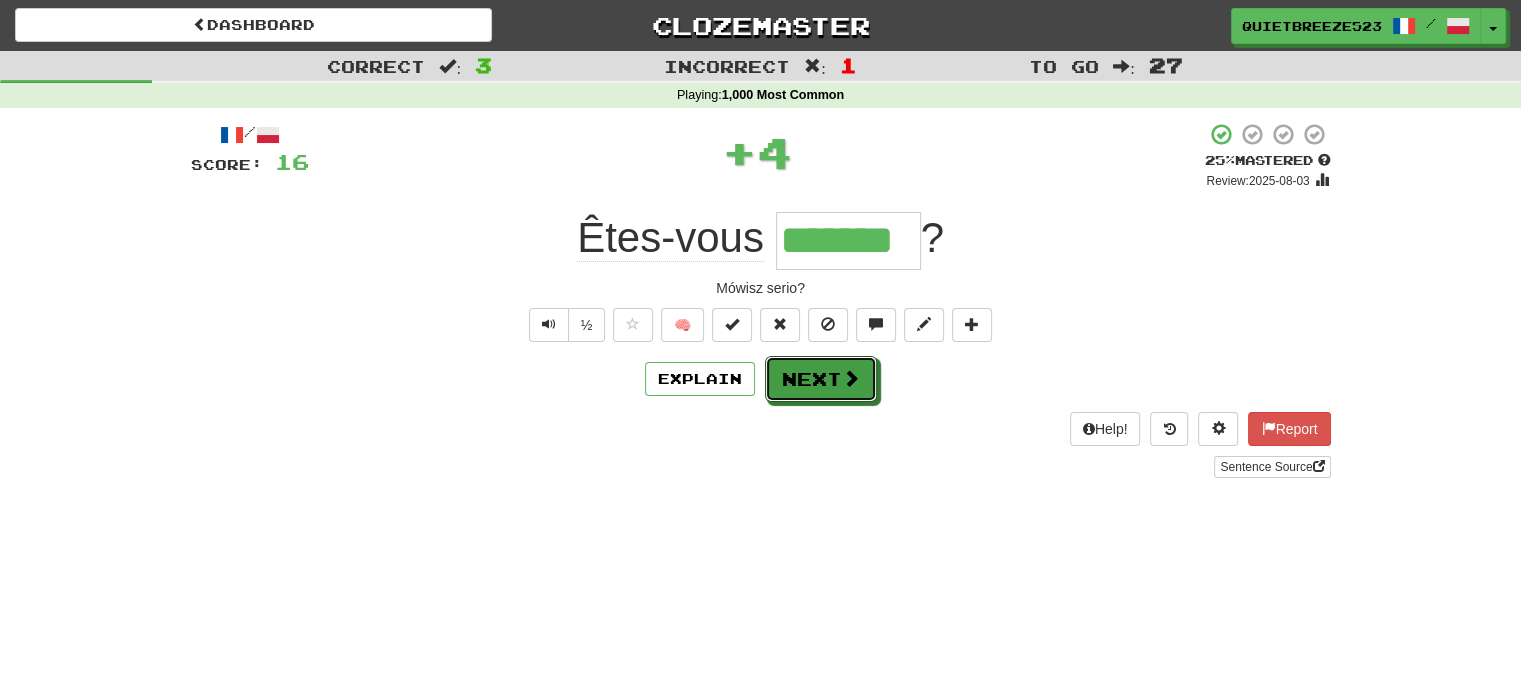 click at bounding box center [851, 378] 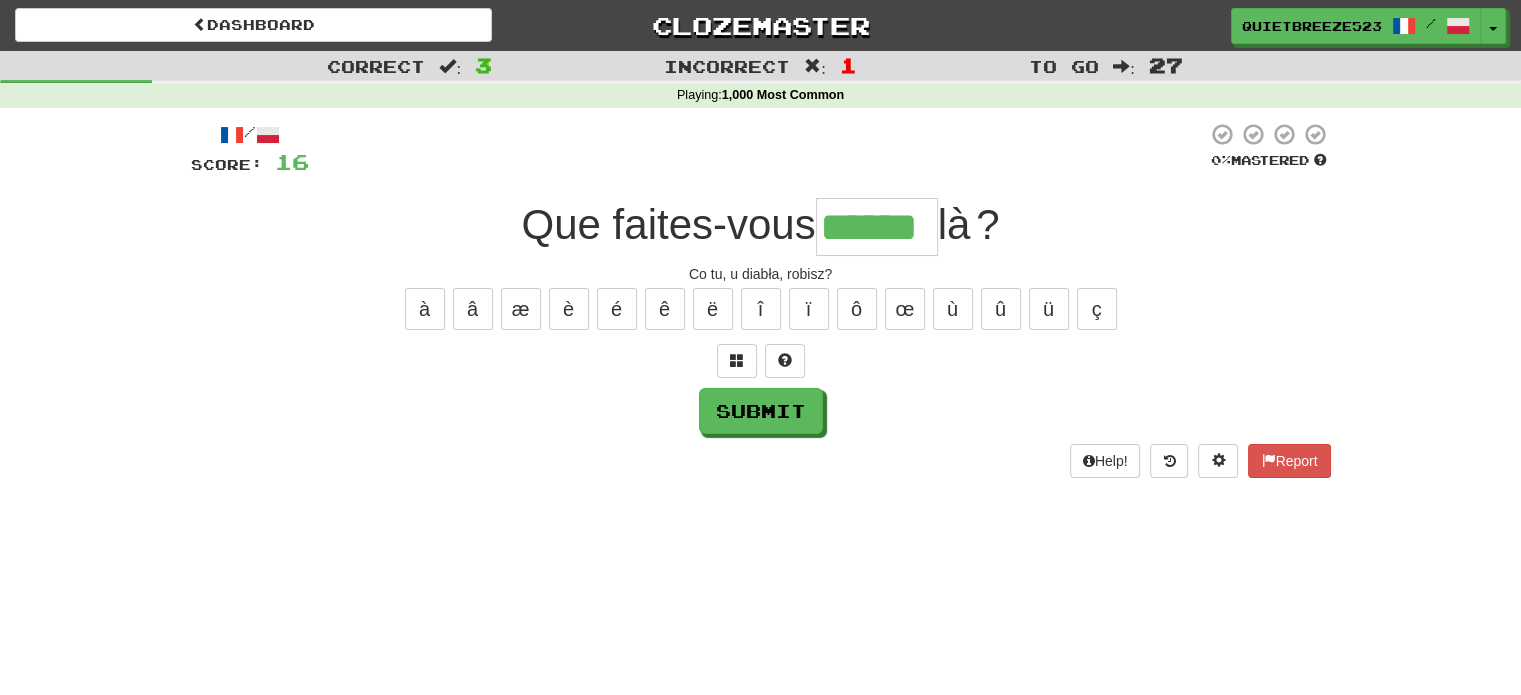 type on "******" 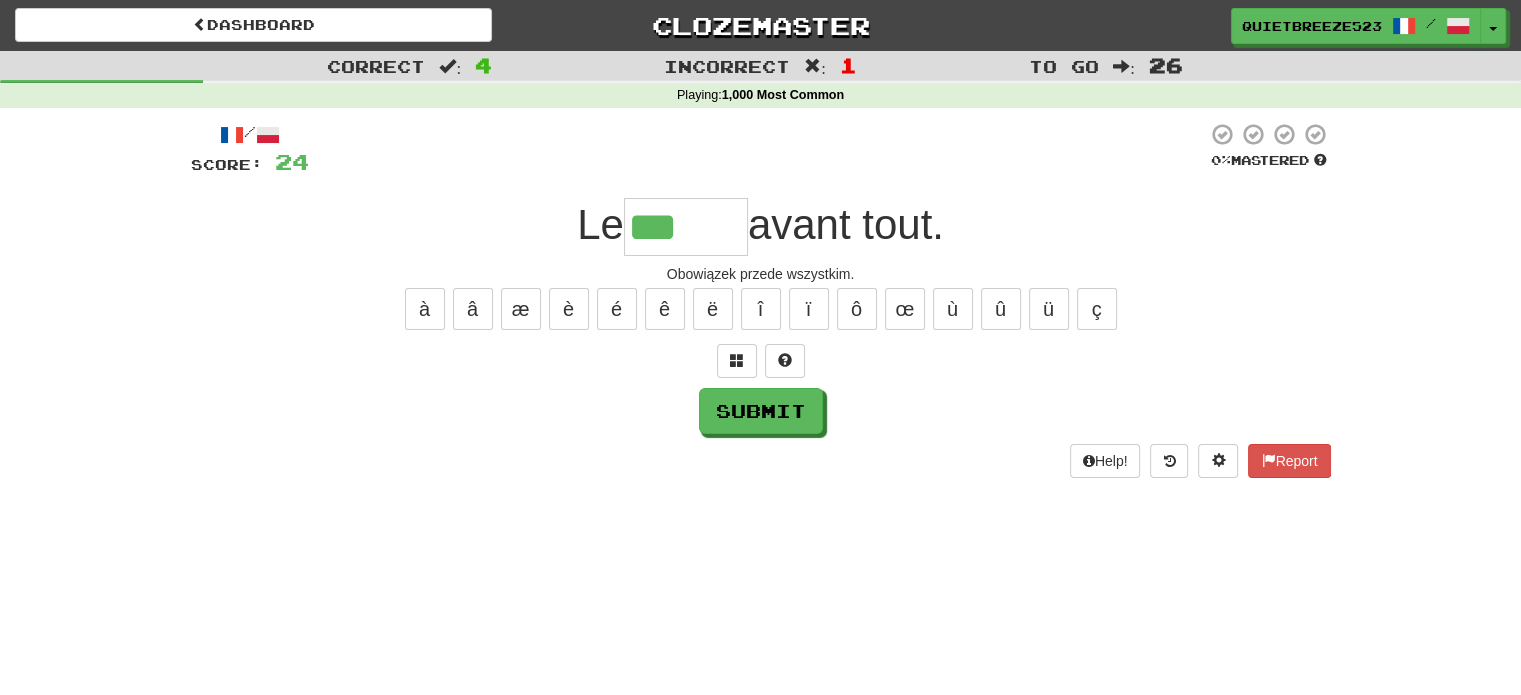 type on "******" 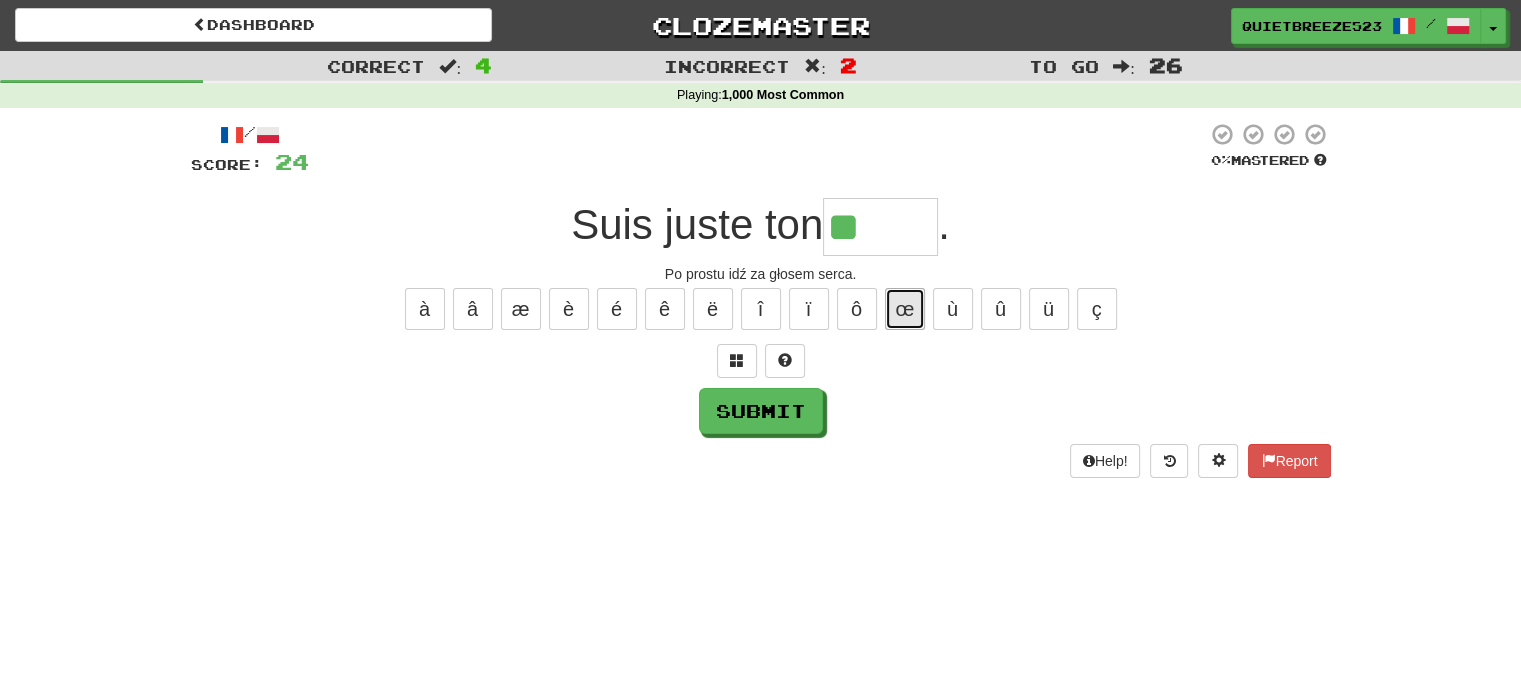 click on "œ" at bounding box center [905, 309] 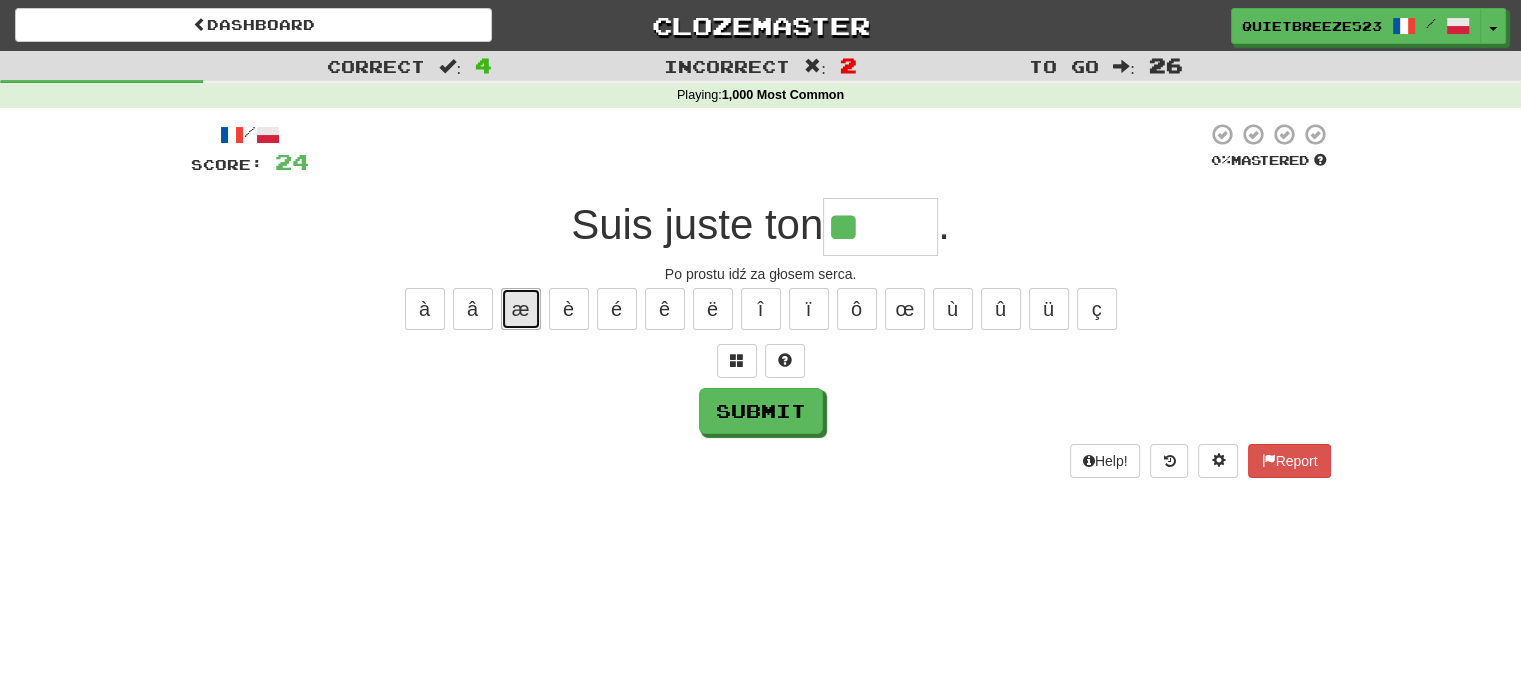 click on "æ" at bounding box center (521, 309) 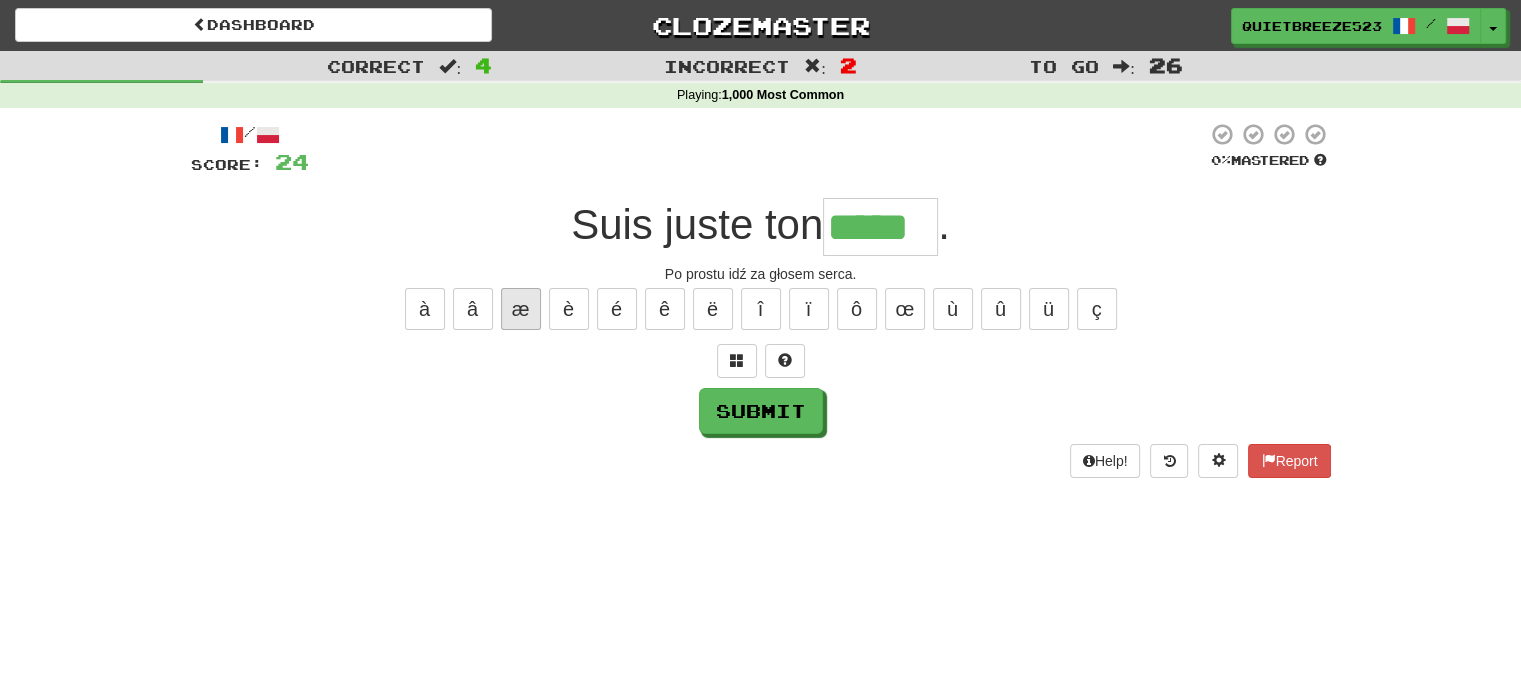 type on "*****" 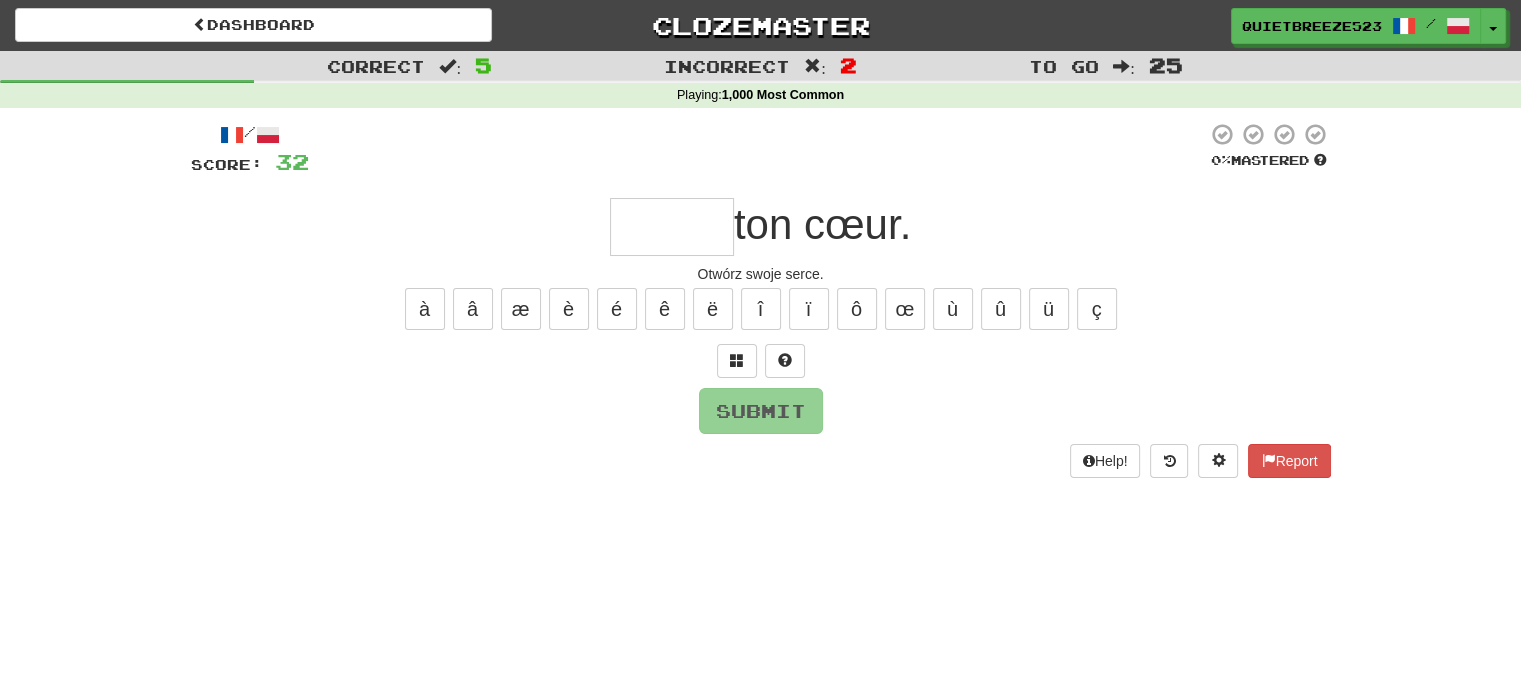 type on "*" 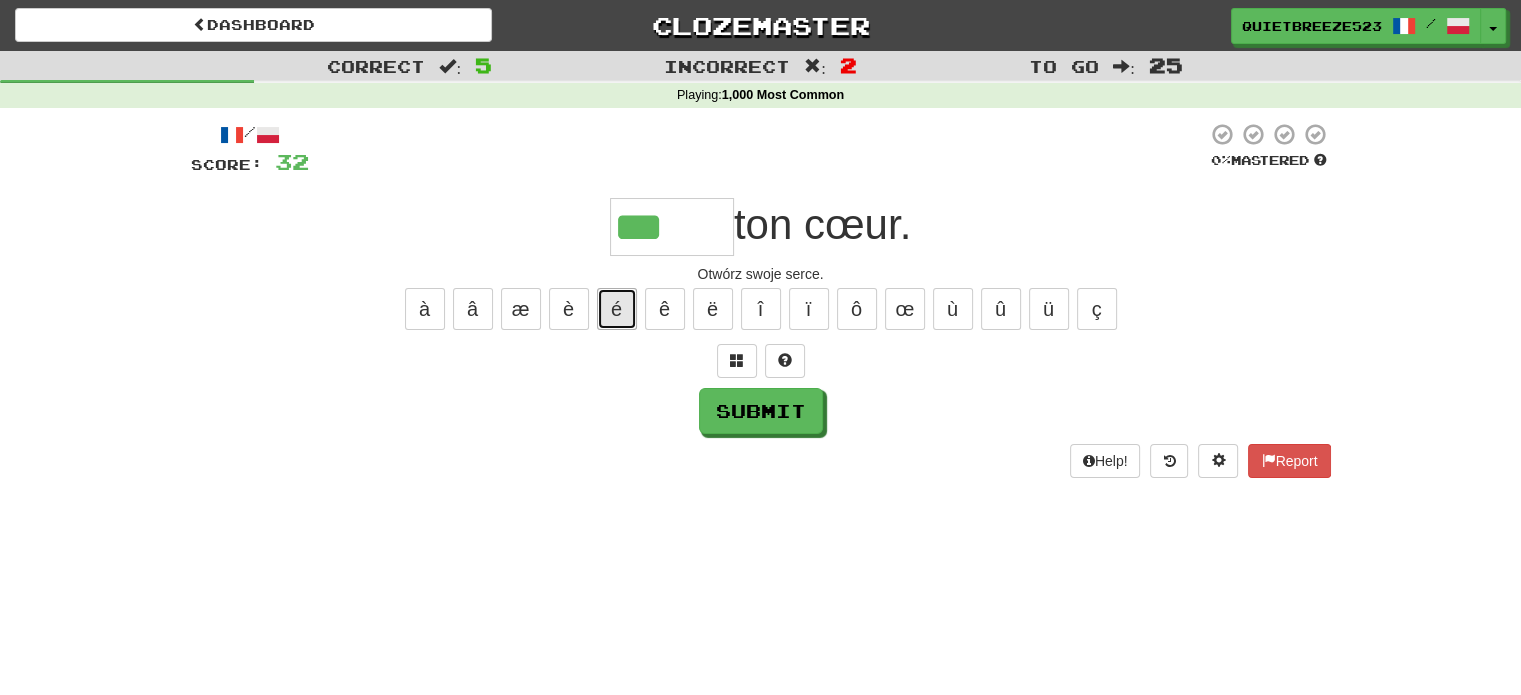click on "é" at bounding box center (617, 309) 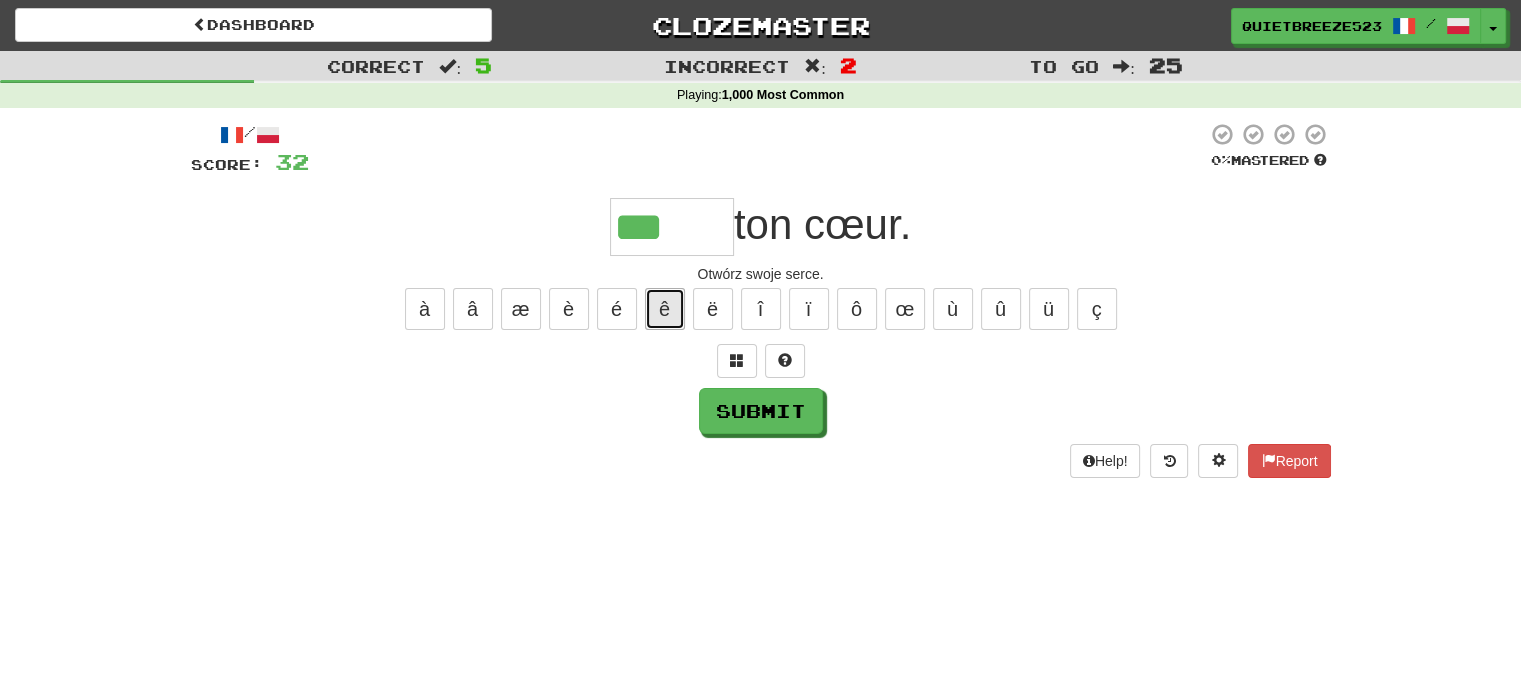 click on "ê" at bounding box center (665, 309) 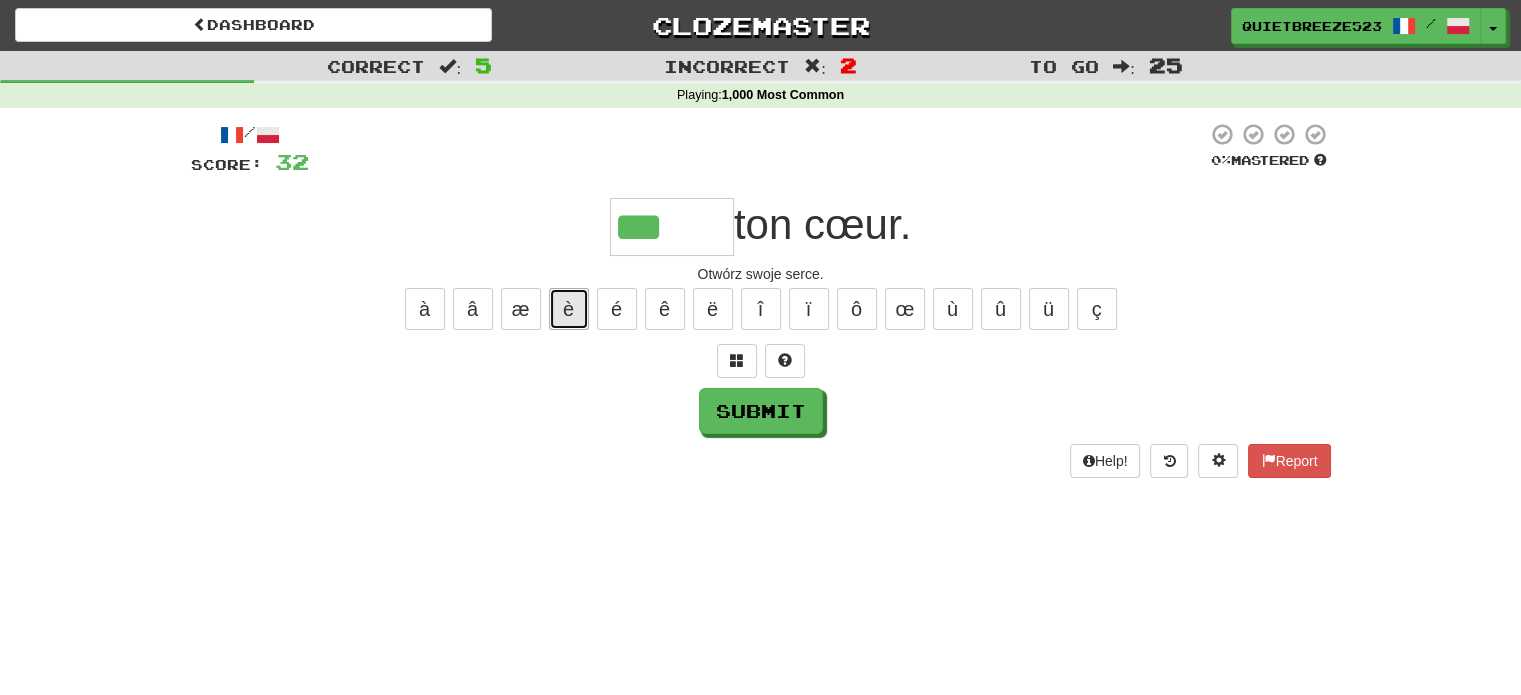 click on "è" at bounding box center [569, 309] 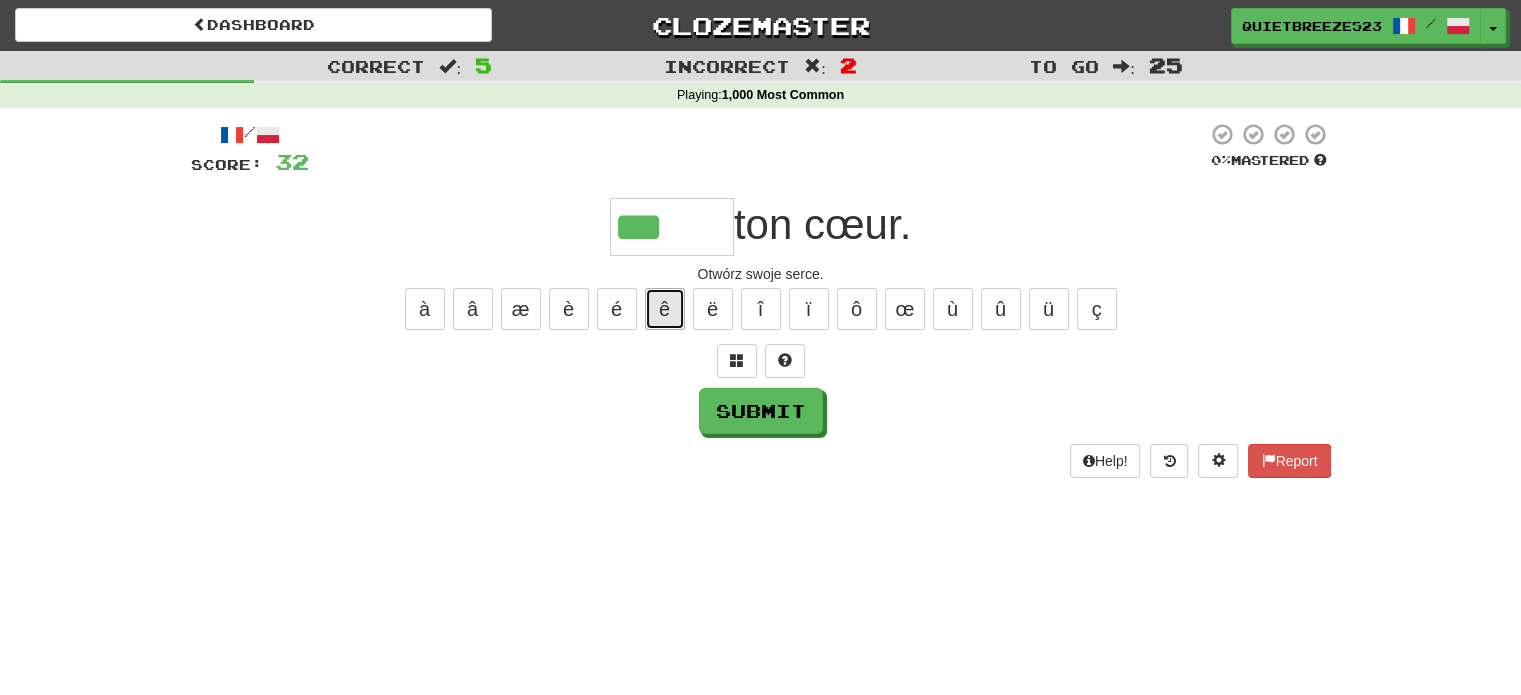 click on "ê" at bounding box center (665, 309) 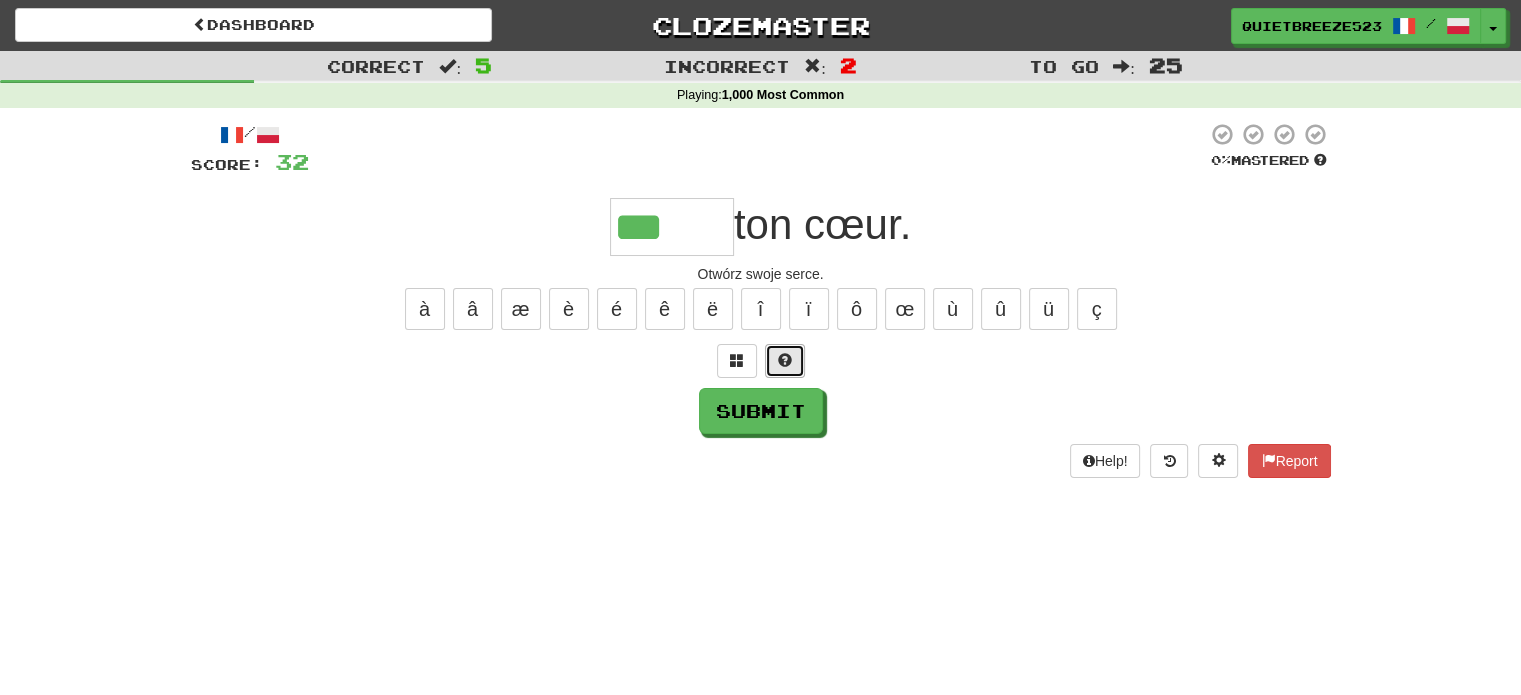 click at bounding box center (785, 361) 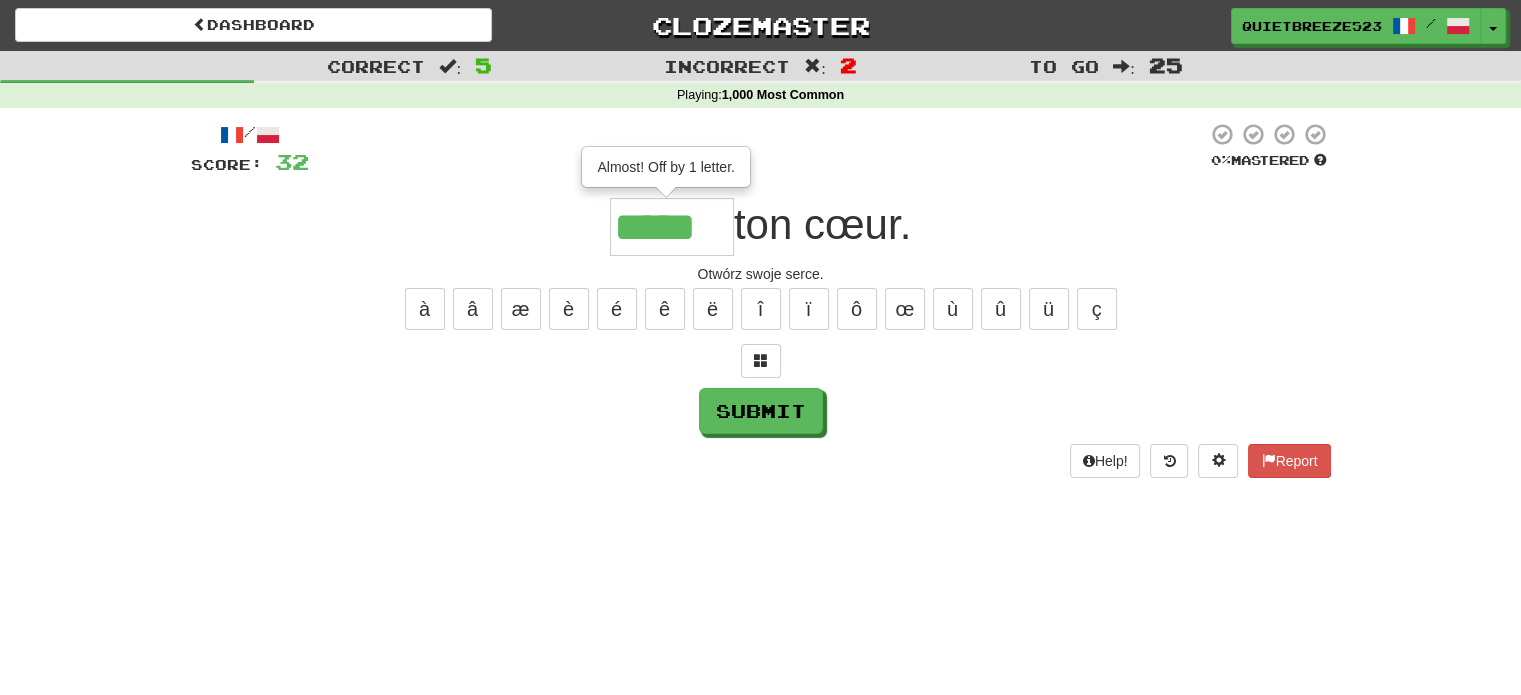 type on "*****" 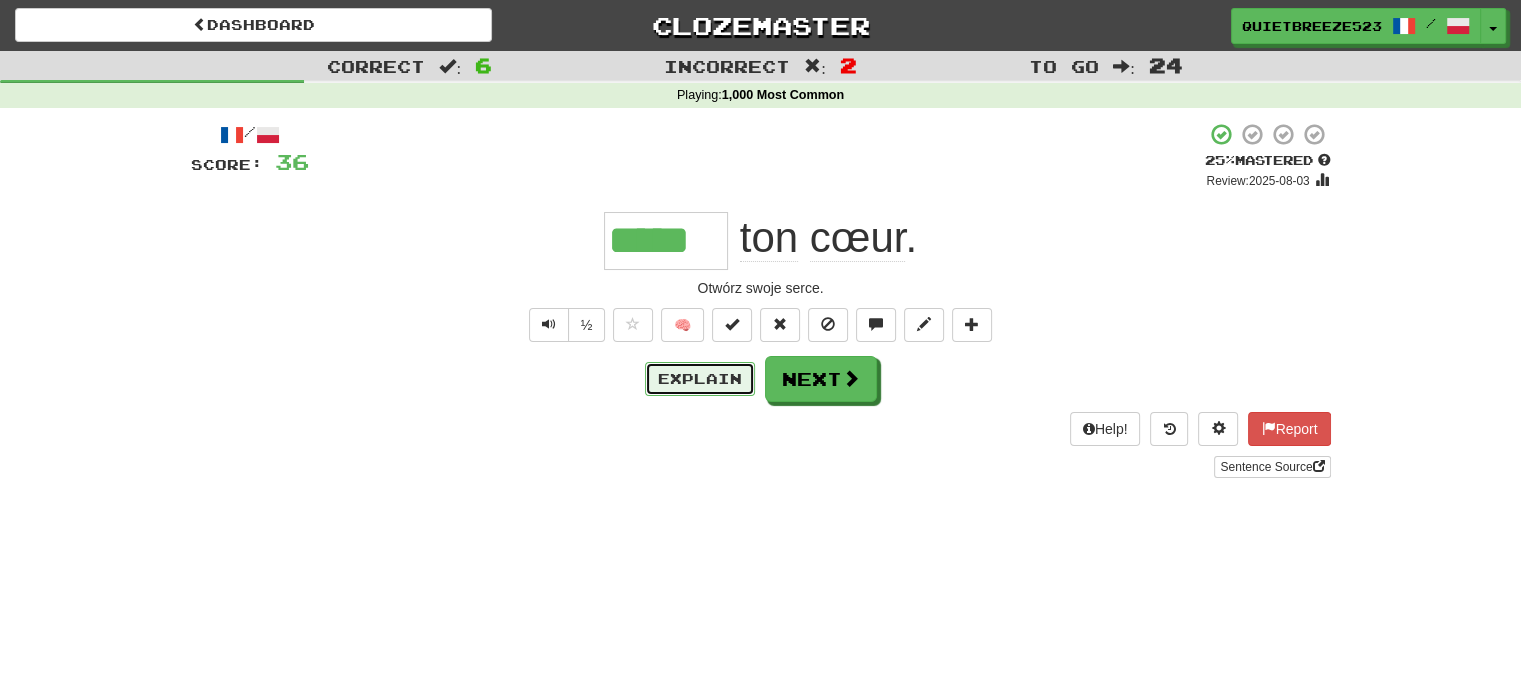 click on "Explain" at bounding box center [700, 379] 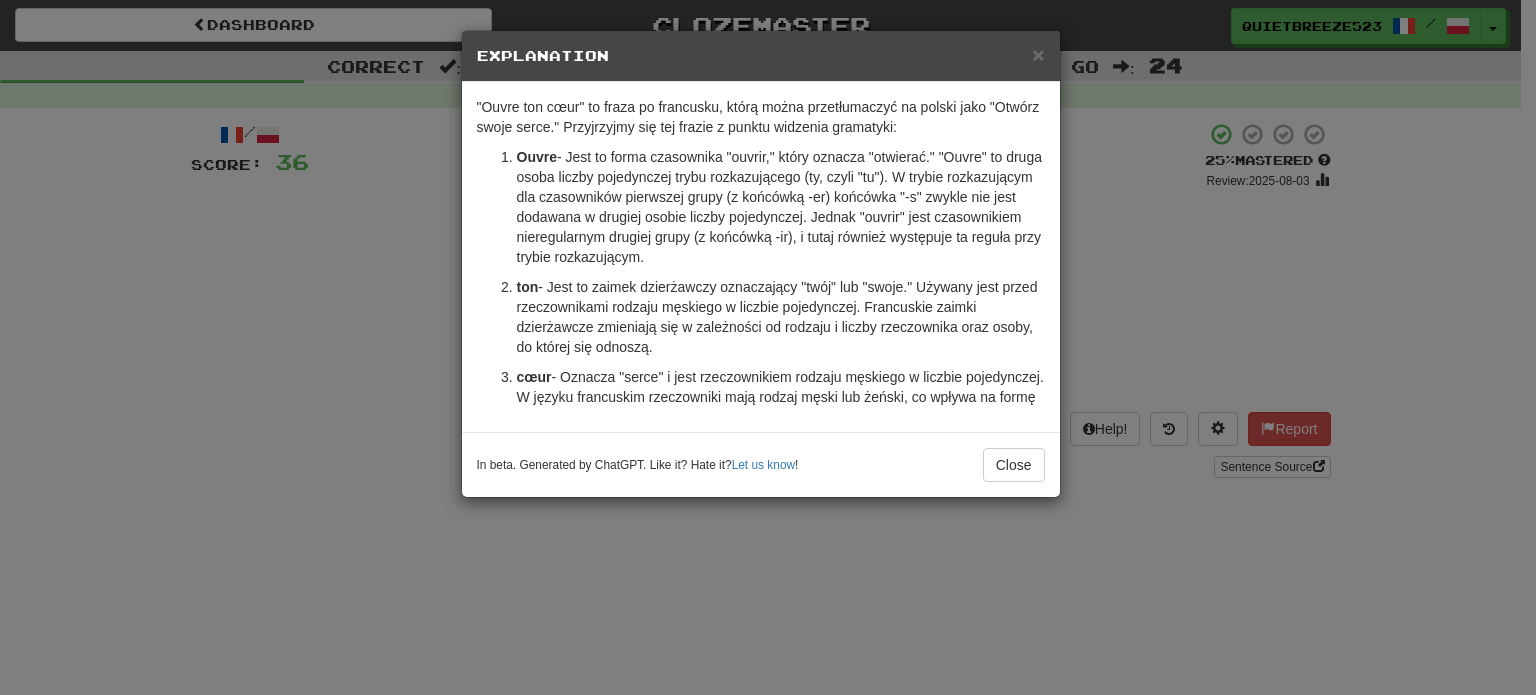 click on "Ouvre  - Jest to forma czasownika "ouvrir," który oznacza "otwierać." "Ouvre" to druga osoba liczby pojedynczej trybu rozkazującego (ty, czyli "tu"). W trybie rozkazującym dla czasowników pierwszej grupy (z końcówką -er) końcówka "-s" zwykle nie jest dodawana w drugiej osobie liczby pojedynczej. Jednak "ouvrir" jest czasownikiem nieregularnym drugiej grupy (z końcówką -ir), i tutaj również występuje ta reguła przy trybie rozkazującym." at bounding box center [781, 207] 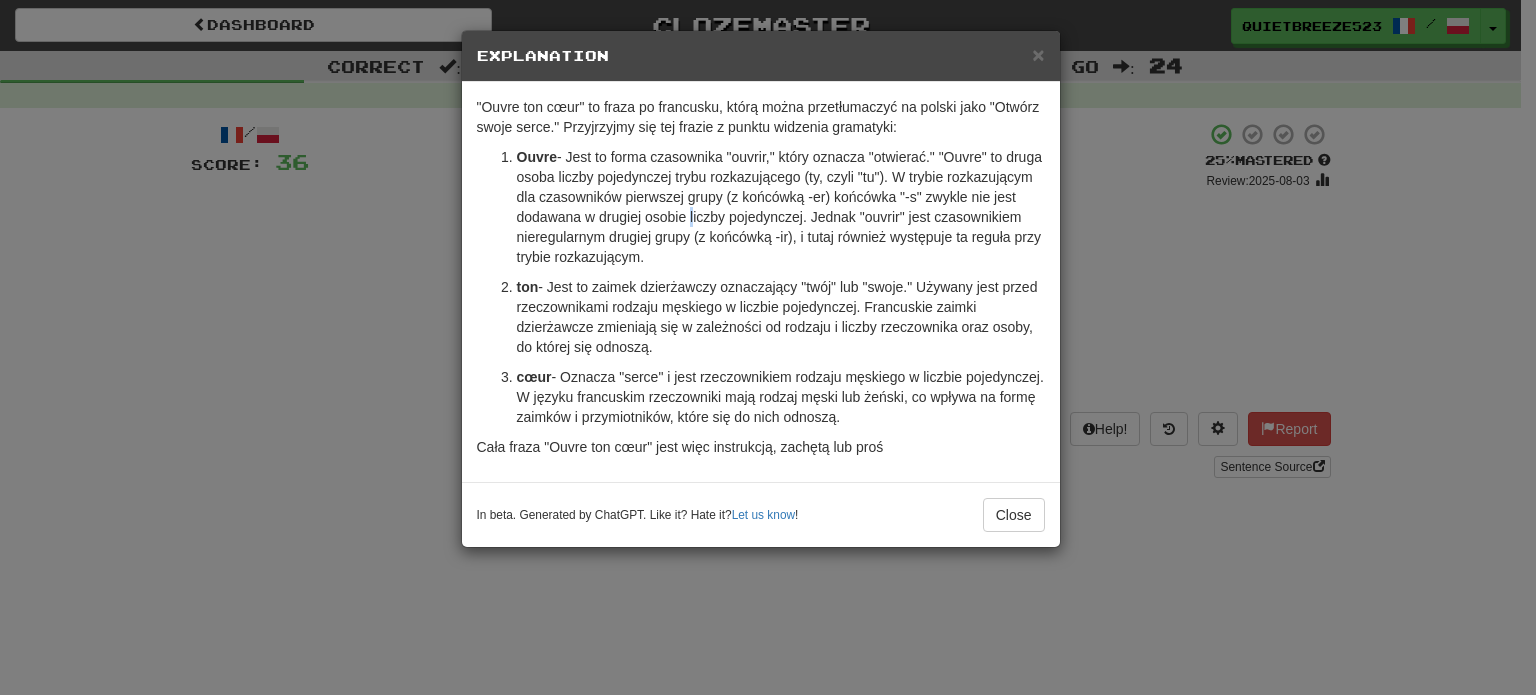 click on "Ouvre  - Jest to forma czasownika "ouvrir," który oznacza "otwierać." "Ouvre" to druga osoba liczby pojedynczej trybu rozkazującego (ty, czyli "tu"). W trybie rozkazującym dla czasowników pierwszej grupy (z końcówką -er) końcówka "-s" zwykle nie jest dodawana w drugiej osobie liczby pojedynczej. Jednak "ouvrir" jest czasownikiem nieregularnym drugiej grupy (z końcówką -ir), i tutaj również występuje ta reguła przy trybie rozkazującym." at bounding box center (781, 207) 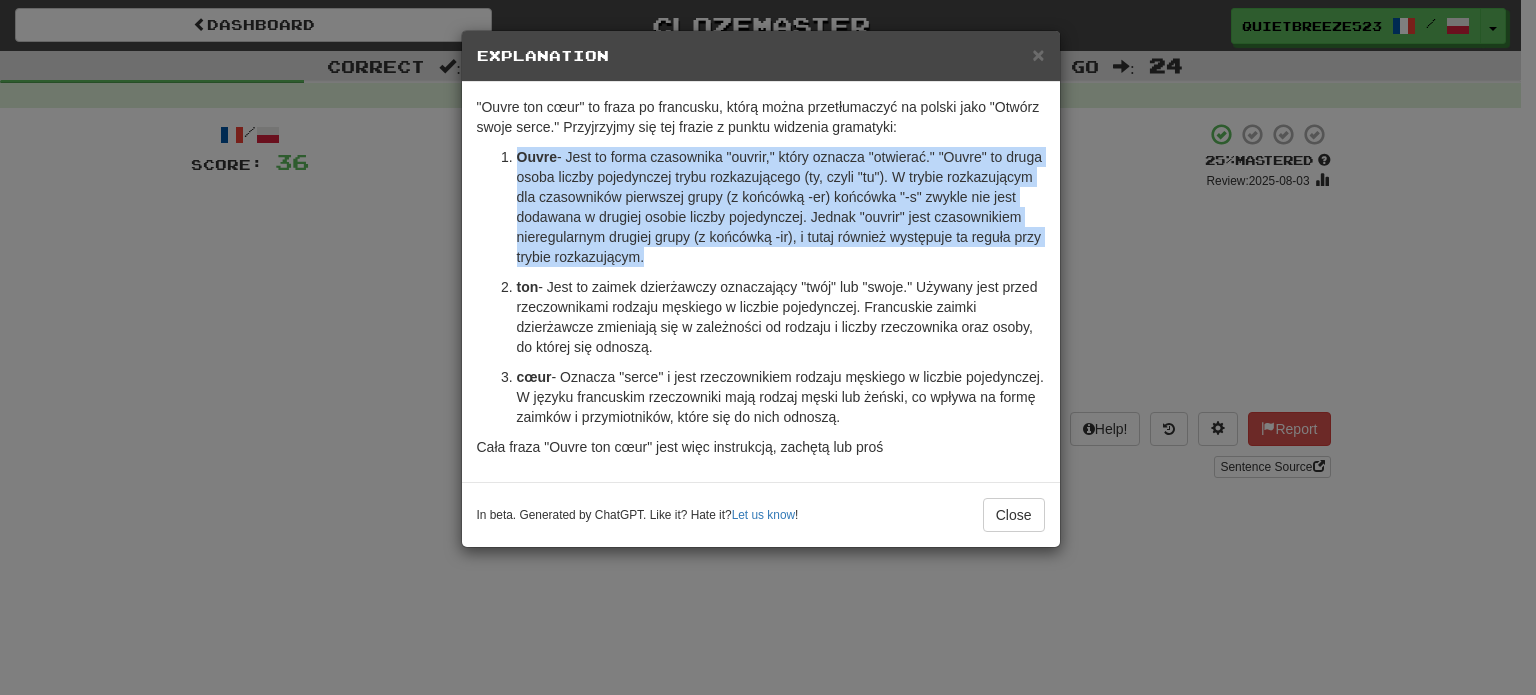 click on "Ouvre  - Jest to forma czasownika "ouvrir," który oznacza "otwierać." "Ouvre" to druga osoba liczby pojedynczej trybu rozkazującego (ty, czyli "tu"). W trybie rozkazującym dla czasowników pierwszej grupy (z końcówką -er) końcówka "-s" zwykle nie jest dodawana w drugiej osobie liczby pojedynczej. Jednak "ouvrir" jest czasownikiem nieregularnym drugiej grupy (z końcówką -ir), i tutaj również występuje ta reguła przy trybie rozkazującym." at bounding box center (781, 207) 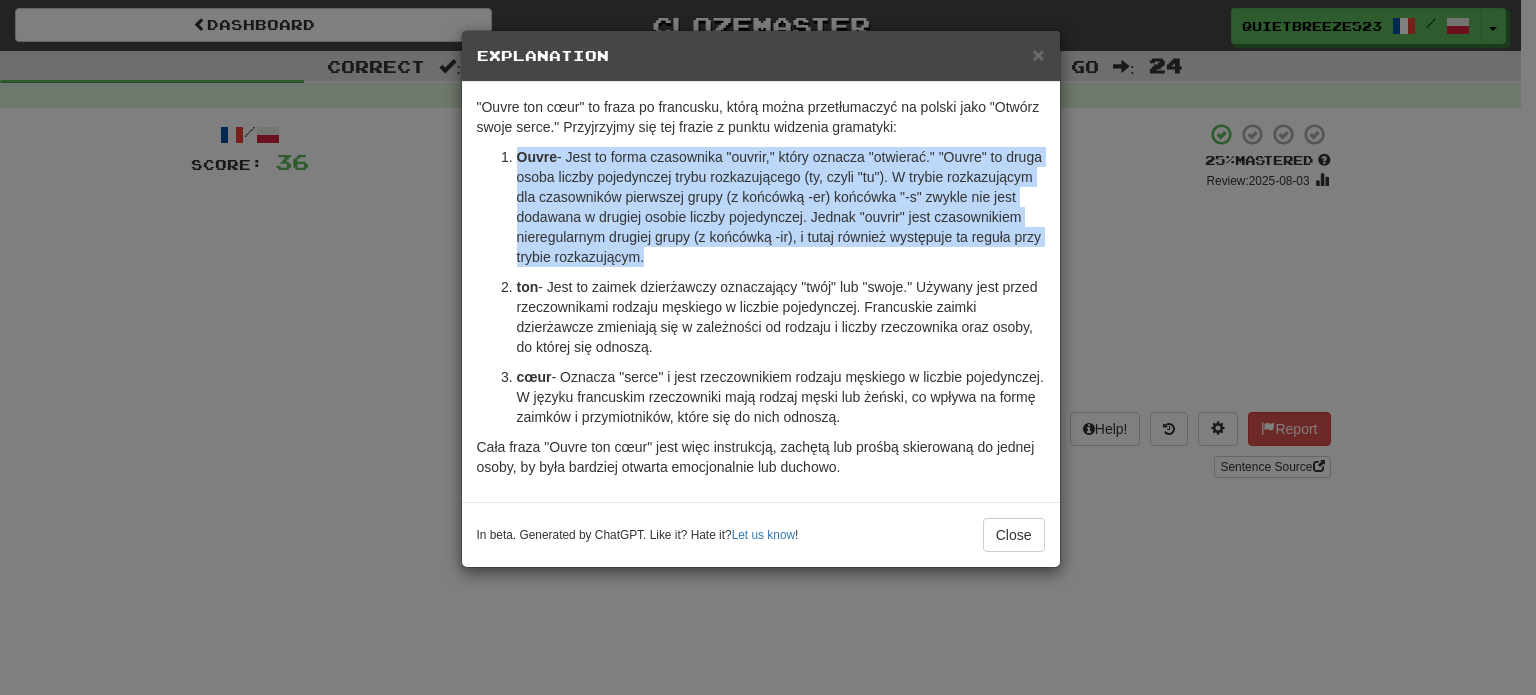 click on "Ouvre  - Jest to forma czasownika "ouvrir," który oznacza "otwierać." "Ouvre" to druga osoba liczby pojedynczej trybu rozkazującego (ty, czyli "tu"). W trybie rozkazującym dla czasowników pierwszej grupy (z końcówką -er) końcówka "-s" zwykle nie jest dodawana w drugiej osobie liczby pojedynczej. Jednak "ouvrir" jest czasownikiem nieregularnym drugiej grupy (z końcówką -ir), i tutaj również występuje ta reguła przy trybie rozkazującym." at bounding box center [781, 207] 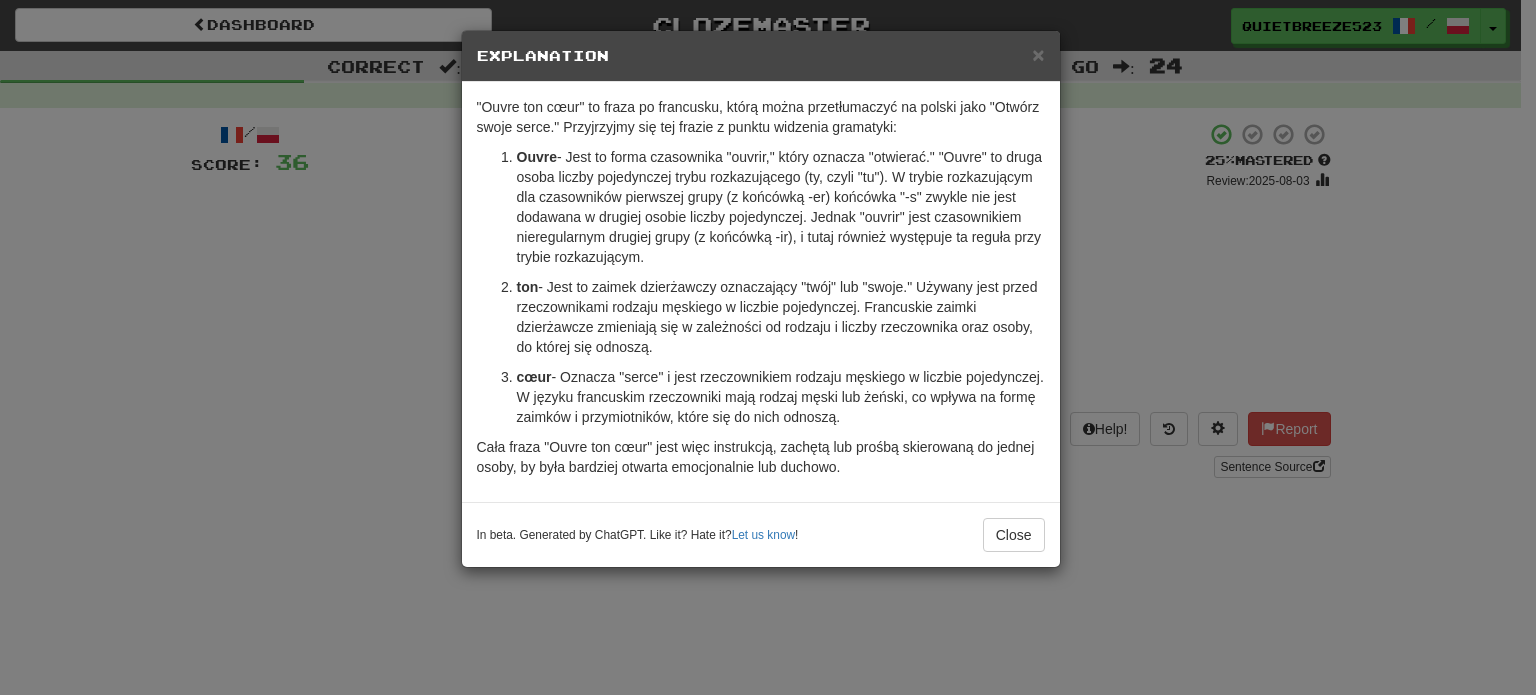 click on "× Explanation "Ouvre ton cœur" to fraza po francusku, którą można przetłumaczyć na polski jako "Otwórz swoje serce." Przyjrzyjmy się tej frazie z punktu widzenia gramatyki:
Ouvre  - Jest to forma czasownika "ouvrir," który oznacza "otwierać." "Ouvre" to druga osoba liczby pojedynczej trybu rozkazującego (ty, czyli "tu"). W trybie rozkazującym dla czasowników pierwszej grupy (z końcówką -er) końcówka "-s" zwykle nie jest dodawana w drugiej osobie liczby pojedynczej. Jednak "ouvrir" jest czasownikiem nieregularnym drugiej grupy (z końcówką -ir), i tutaj również występuje ta reguła przy trybie rozkazującym.
ton  - Jest to zaimek dzierżawczy oznaczający "twój" lub "swoje." Używany jest przed rzeczownikami rodzaju męskiego w liczbie pojedynczej. Francuskie zaimki dzierżawcze zmieniają się w zależności od rodzaju i liczby rzeczownika oraz osoby, do której się odnoszą.
cœur
In beta. Generated by ChatGPT. Like it? Hate it?  Let us know ! Close" at bounding box center [768, 347] 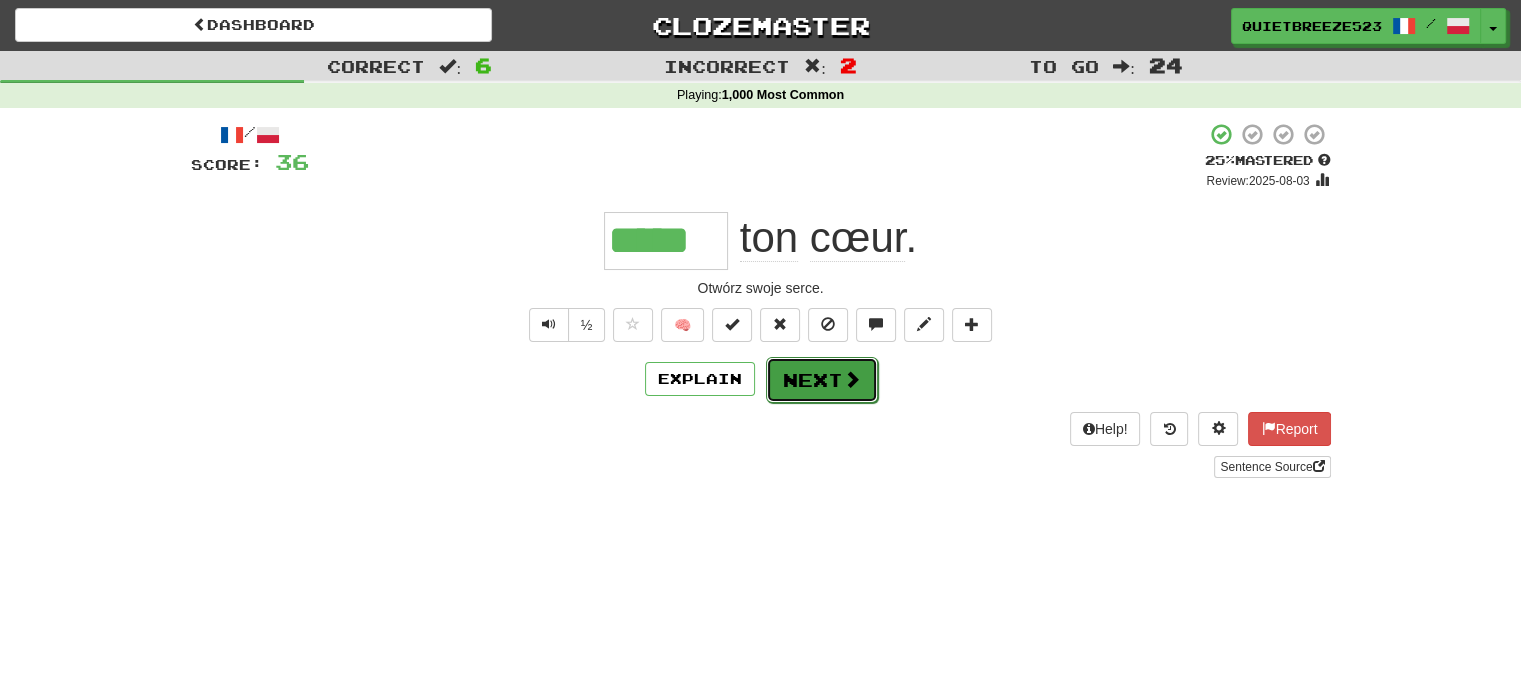 click at bounding box center [852, 379] 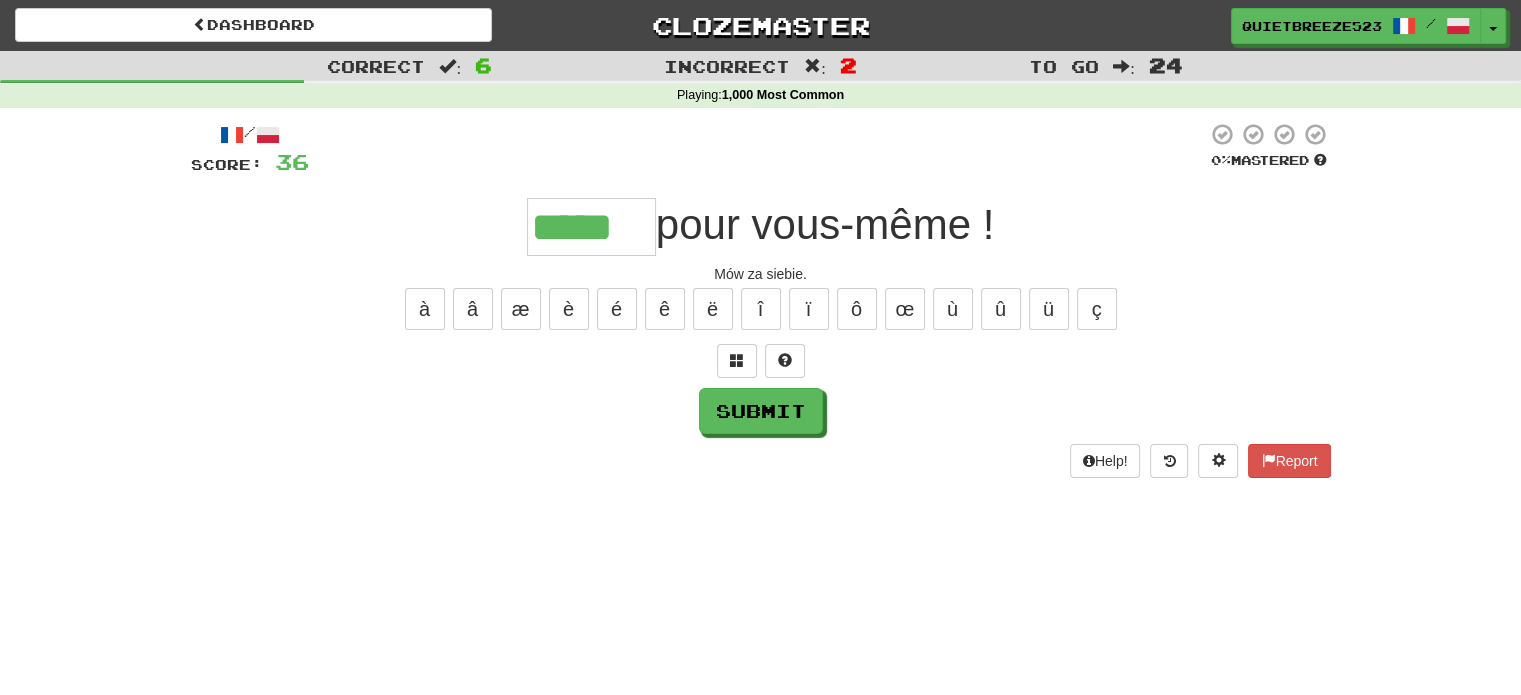 type on "*****" 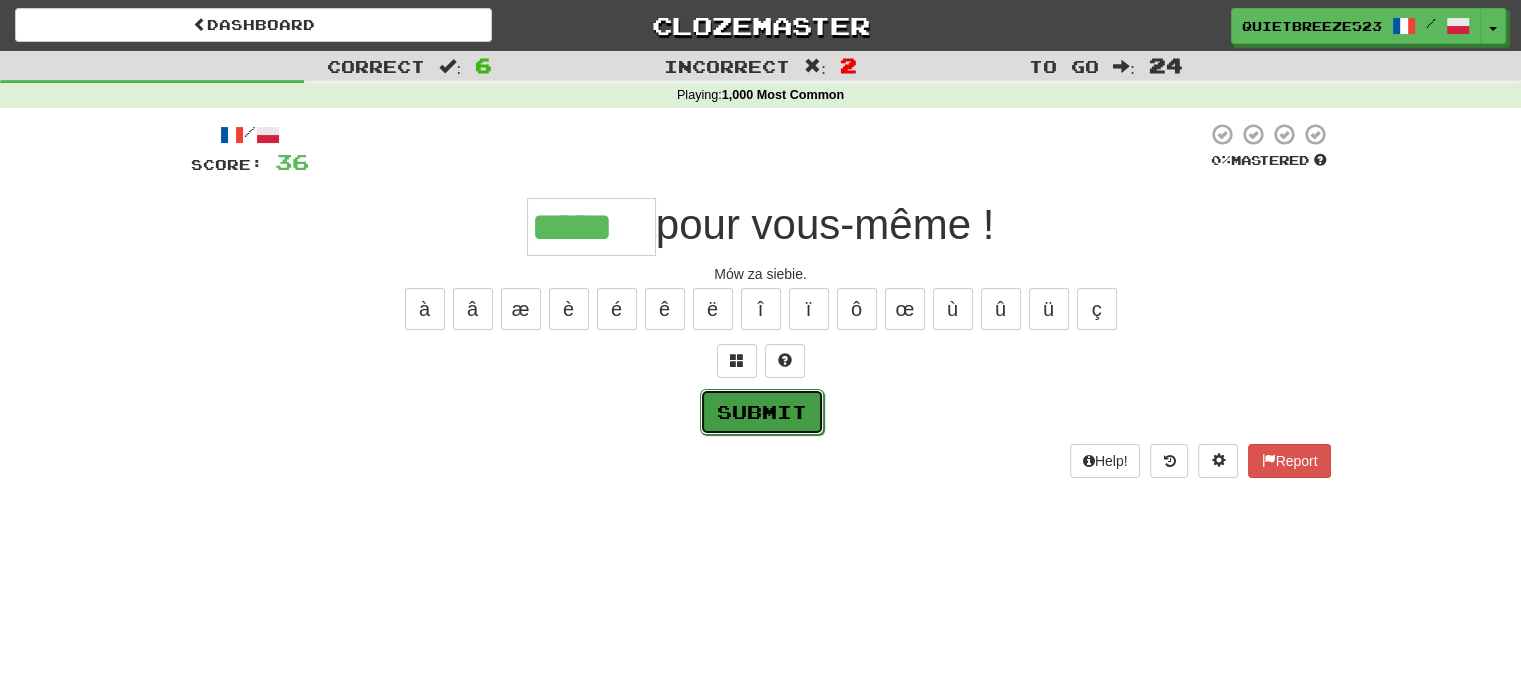 click on "Submit" at bounding box center (762, 412) 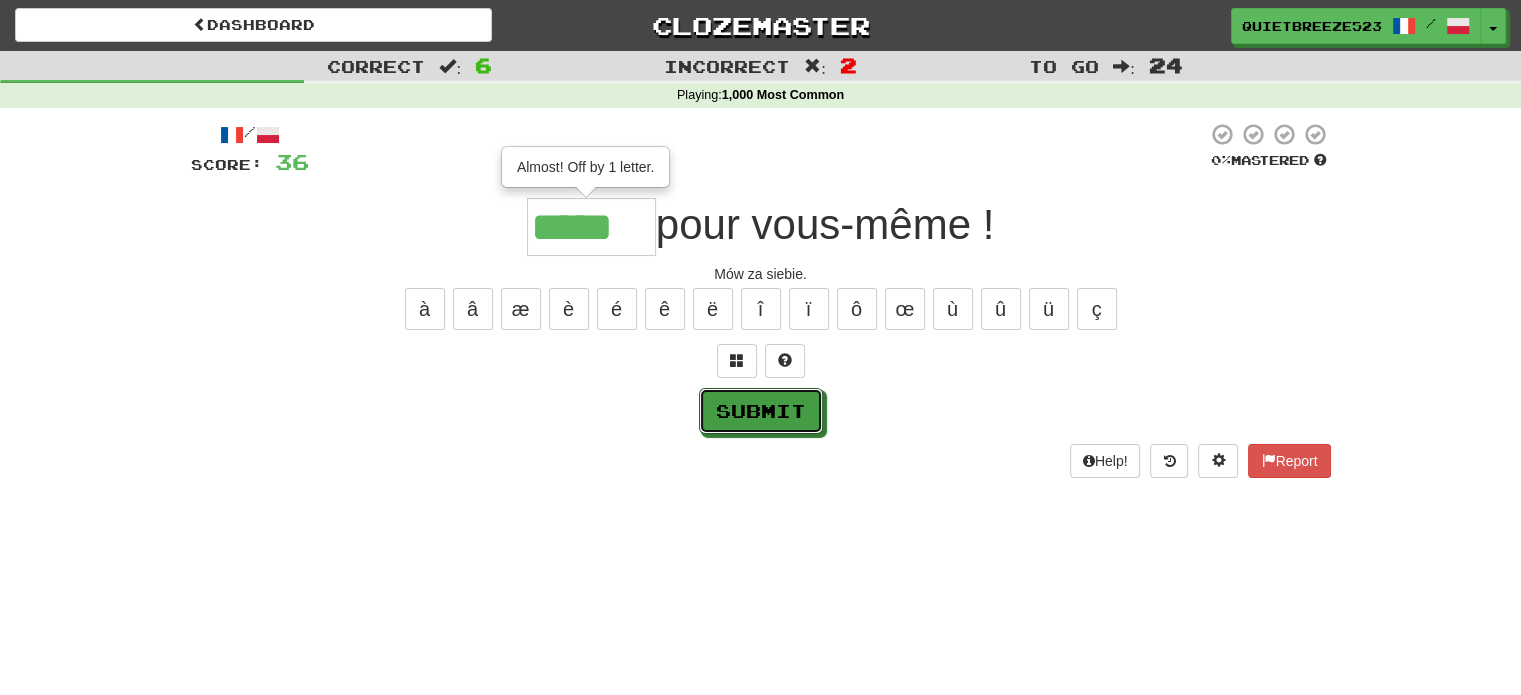 type 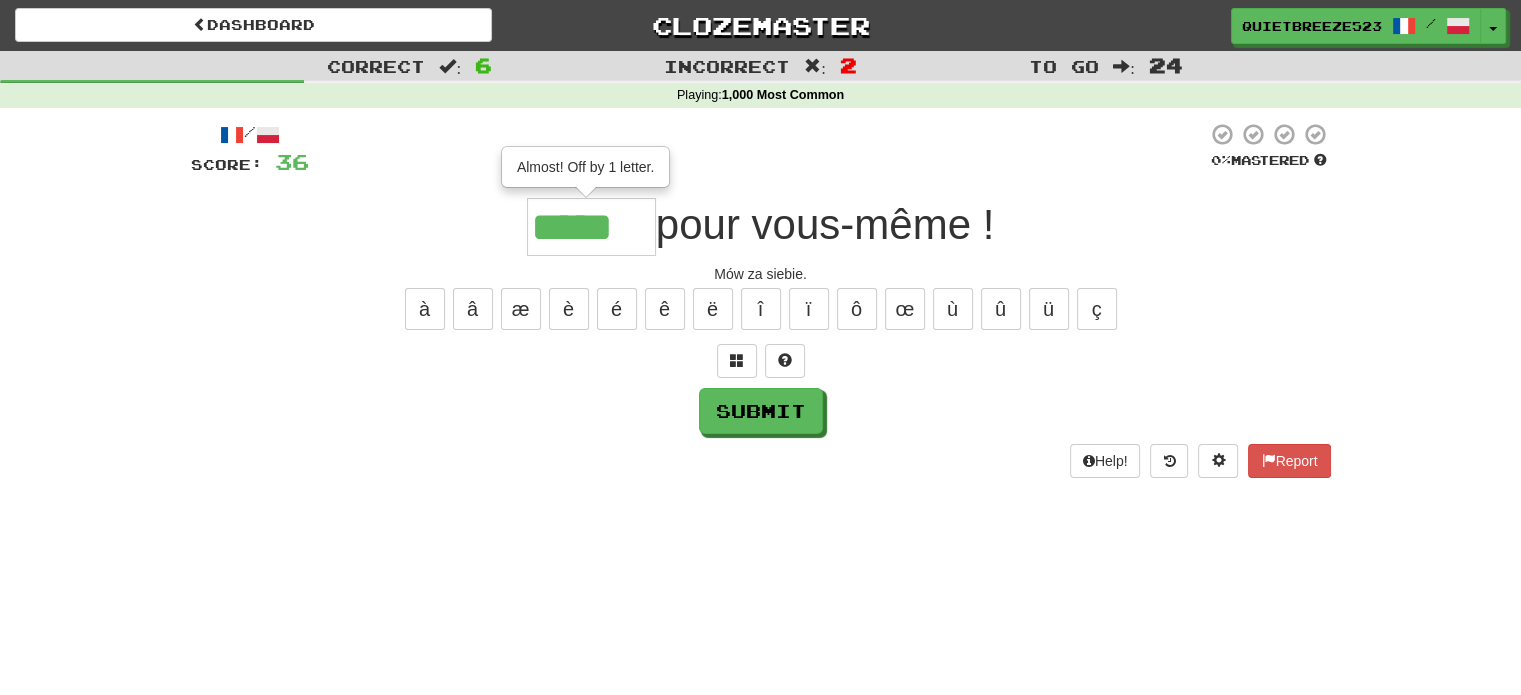 drag, startPoint x: 588, startPoint y: 226, endPoint x: 623, endPoint y: 217, distance: 36.138622 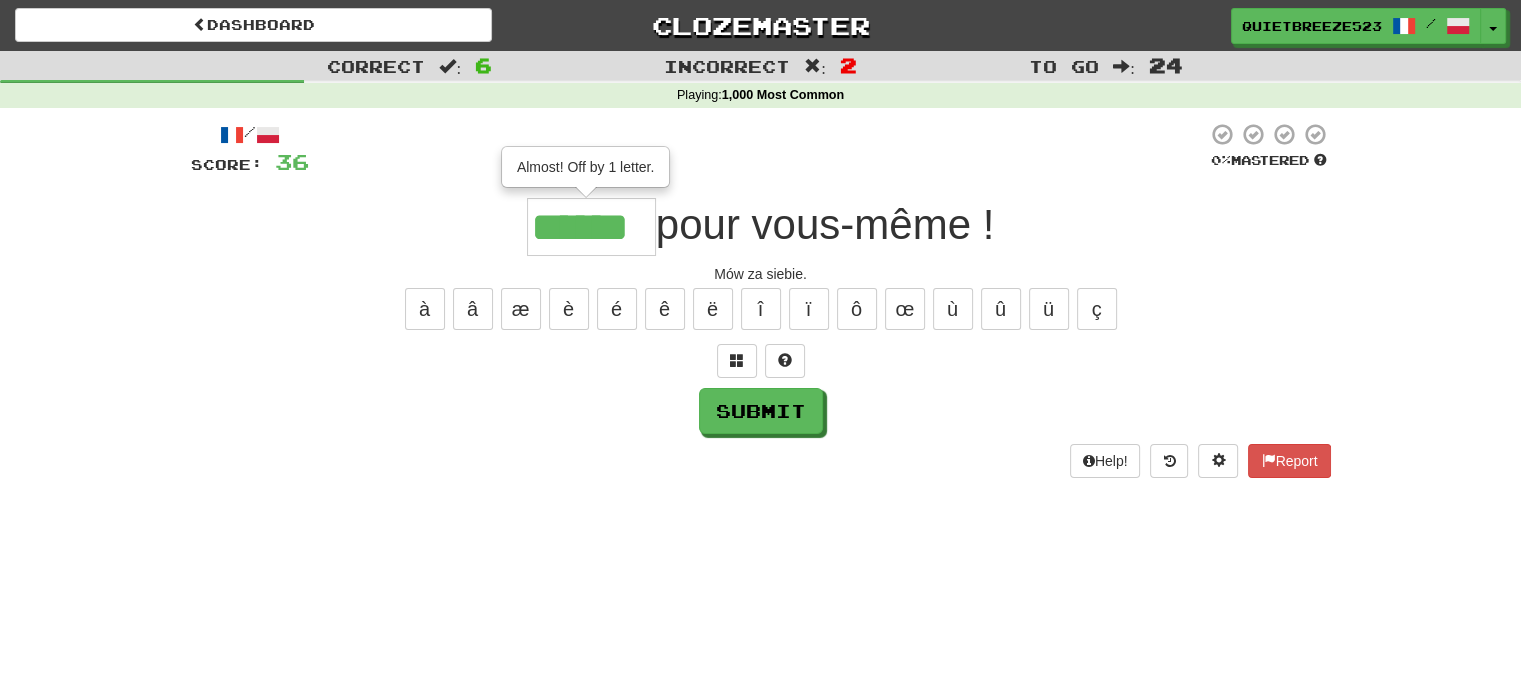scroll, scrollTop: 0, scrollLeft: 0, axis: both 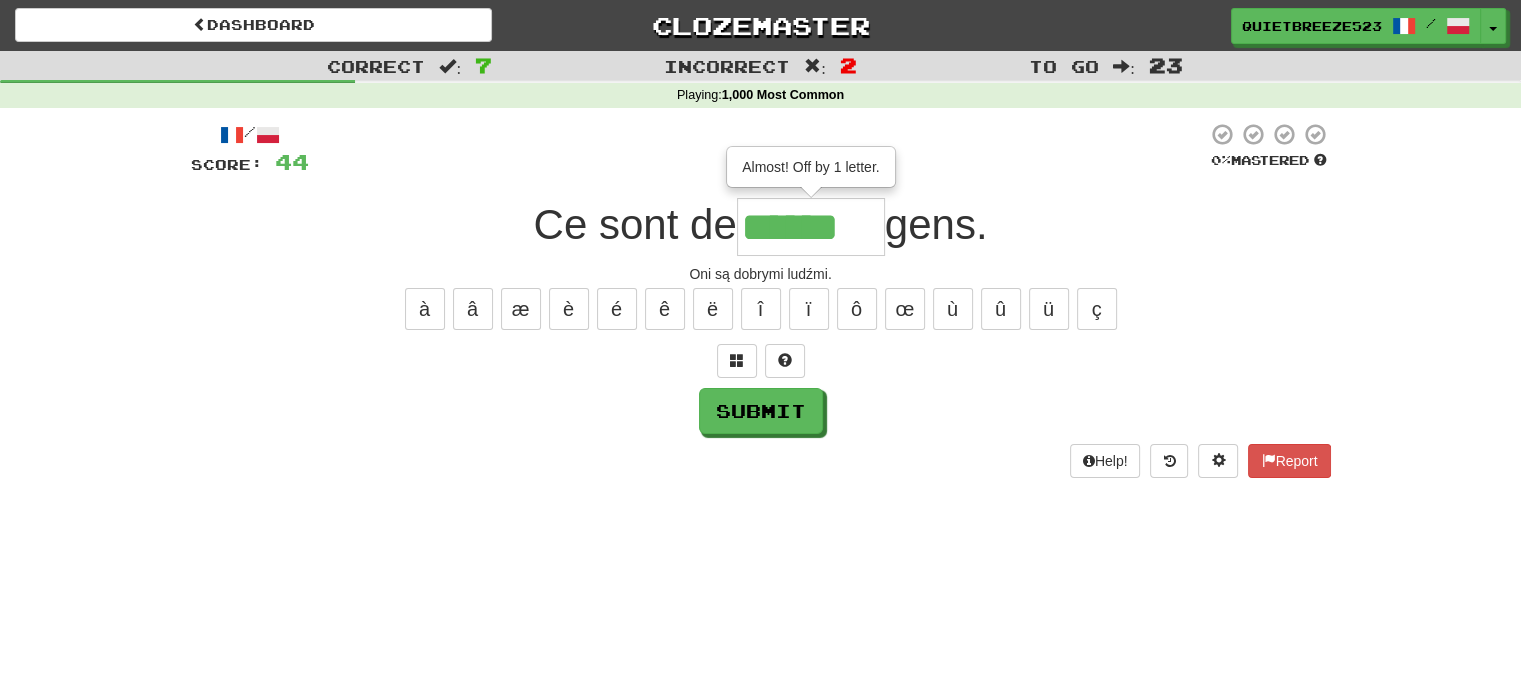type on "******" 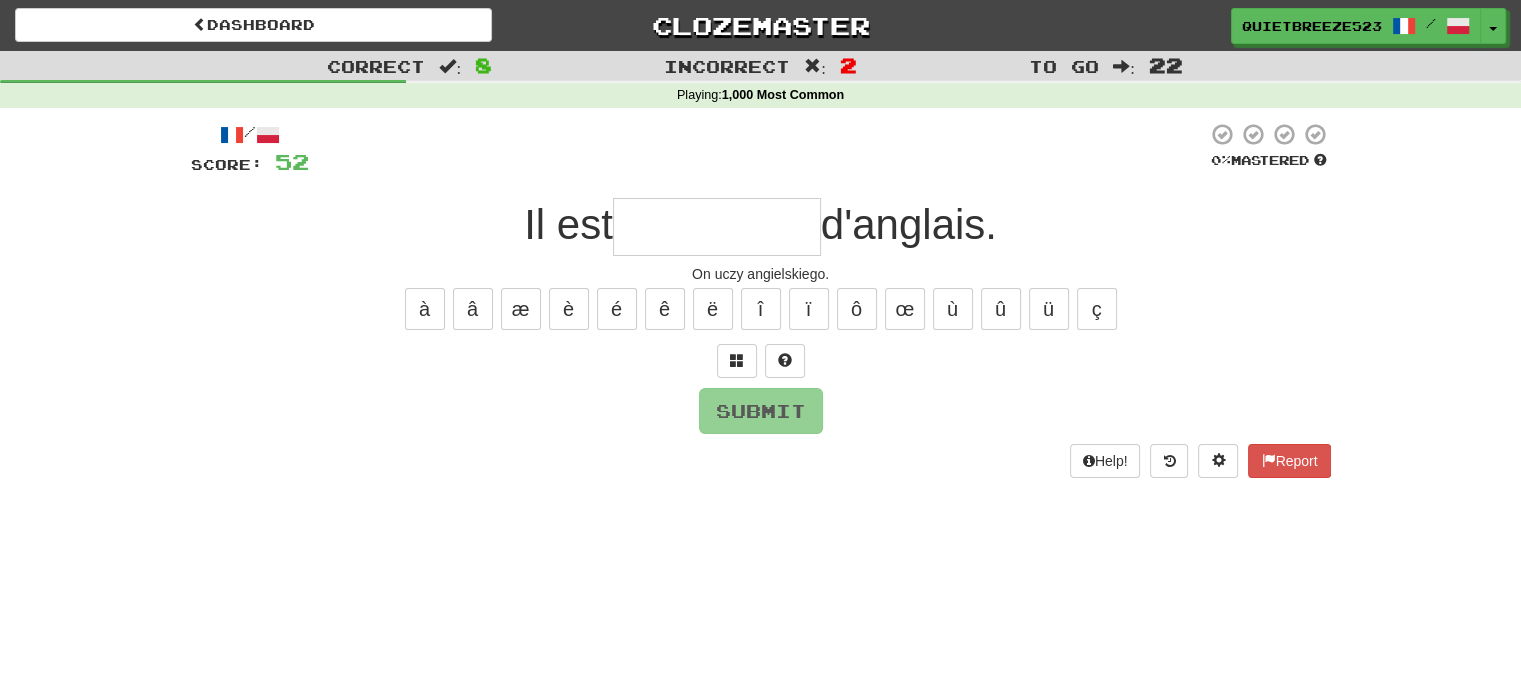 type on "*" 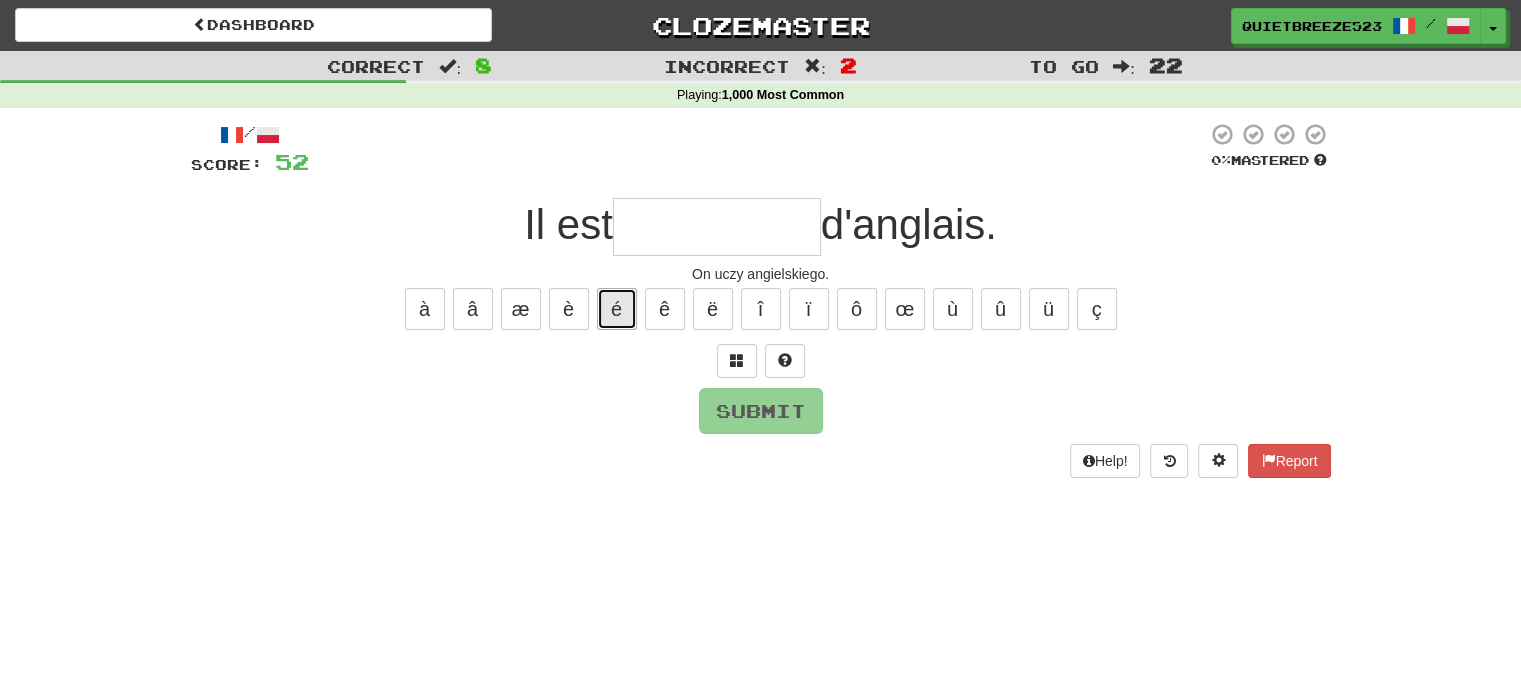click on "é" at bounding box center (617, 309) 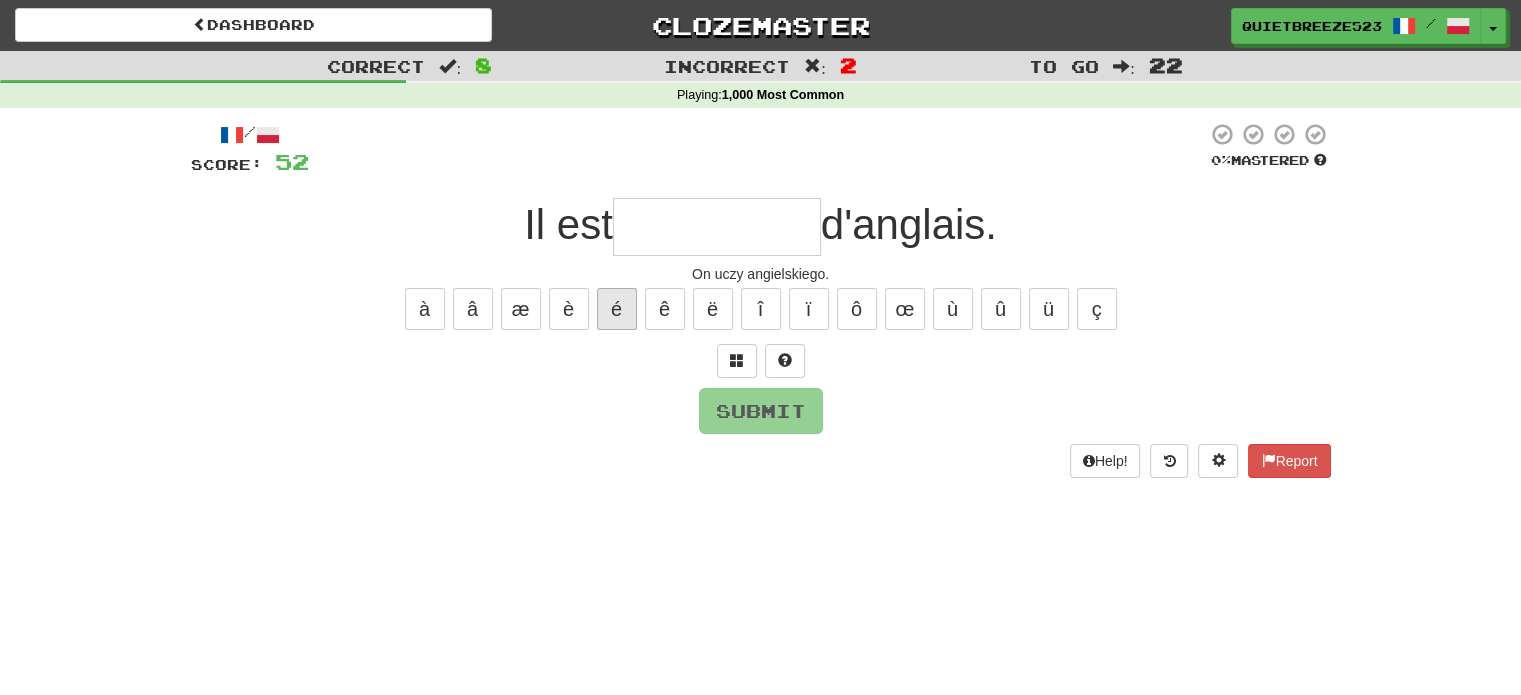 type on "*" 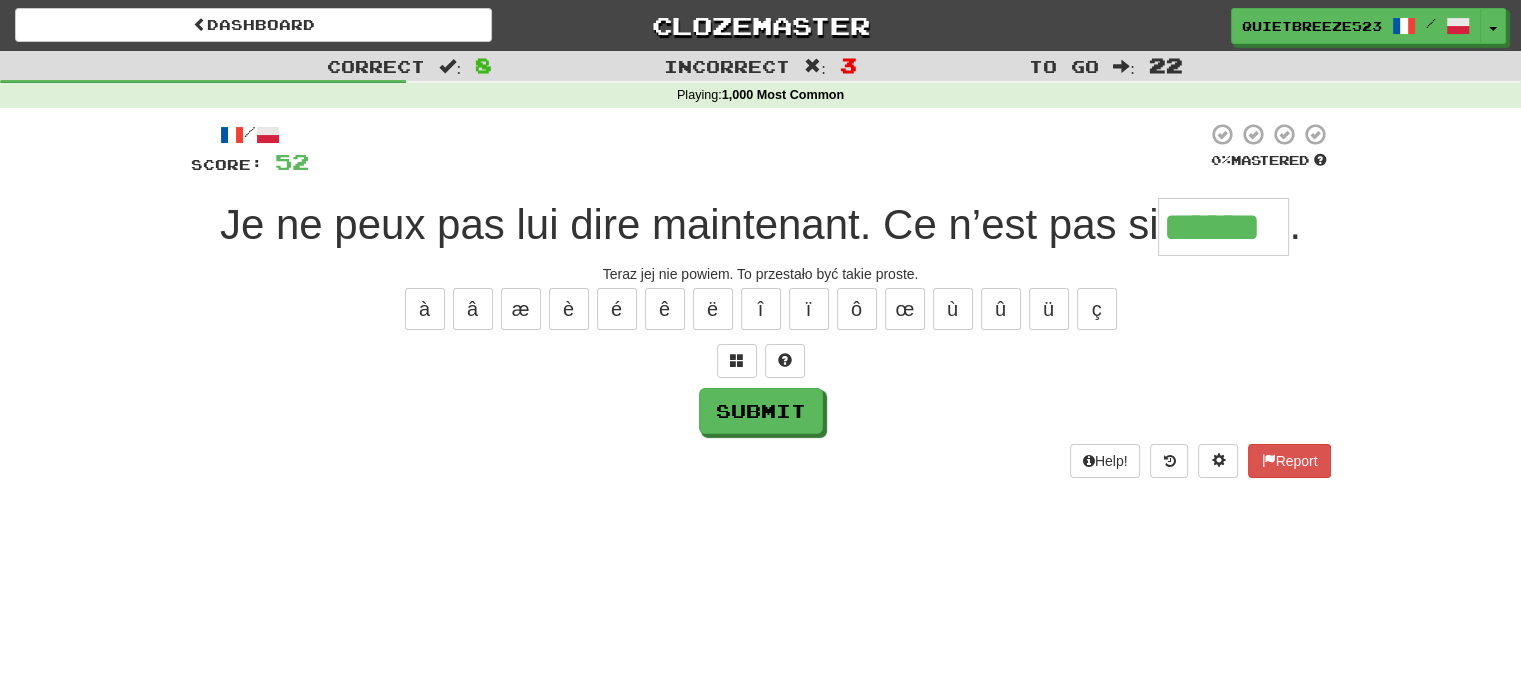 type on "******" 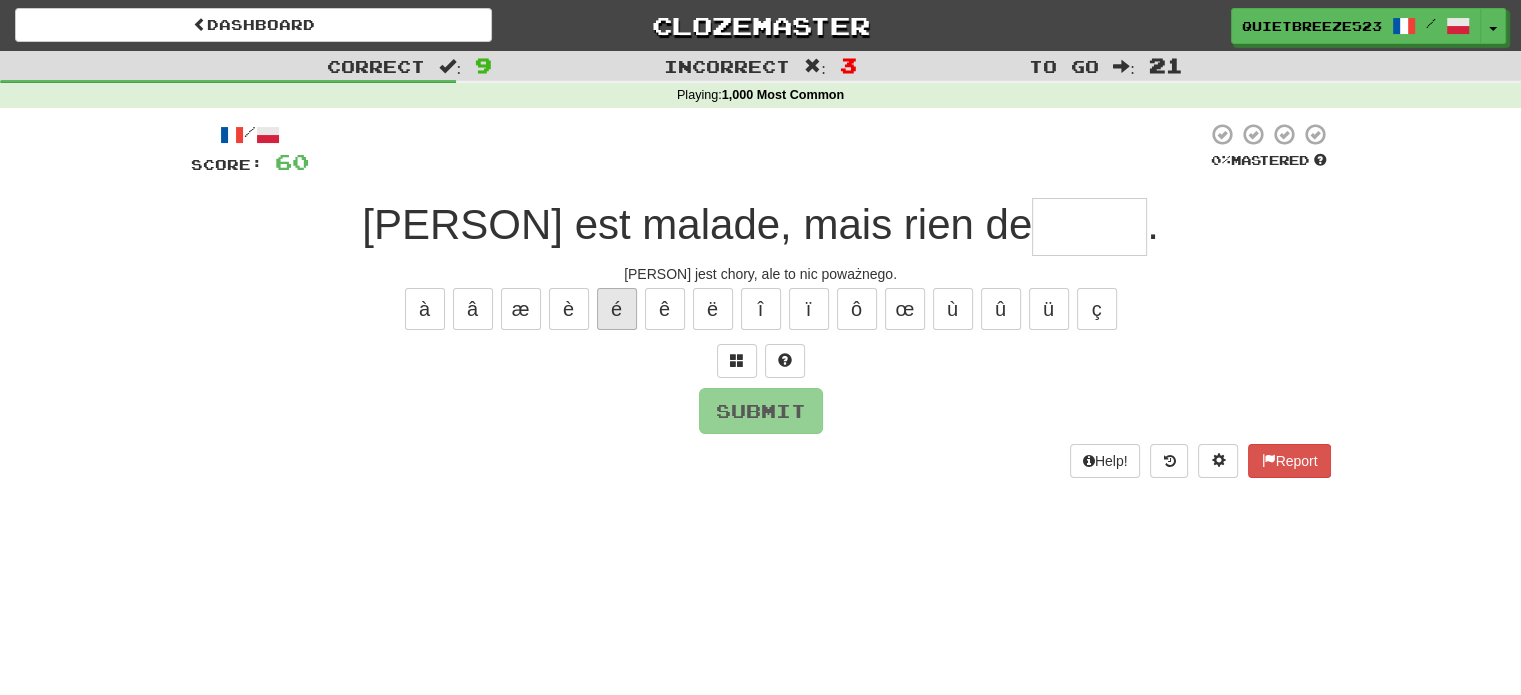 type on "*" 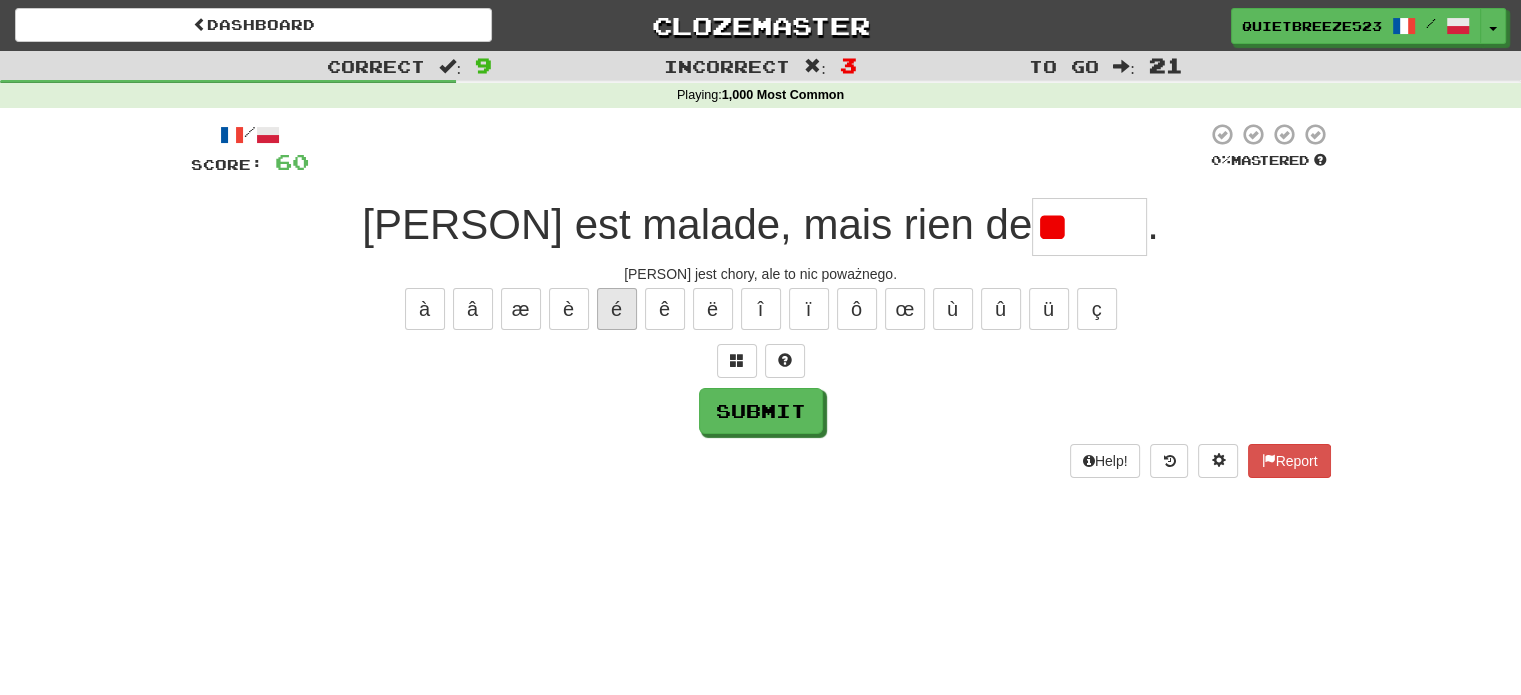 type on "*" 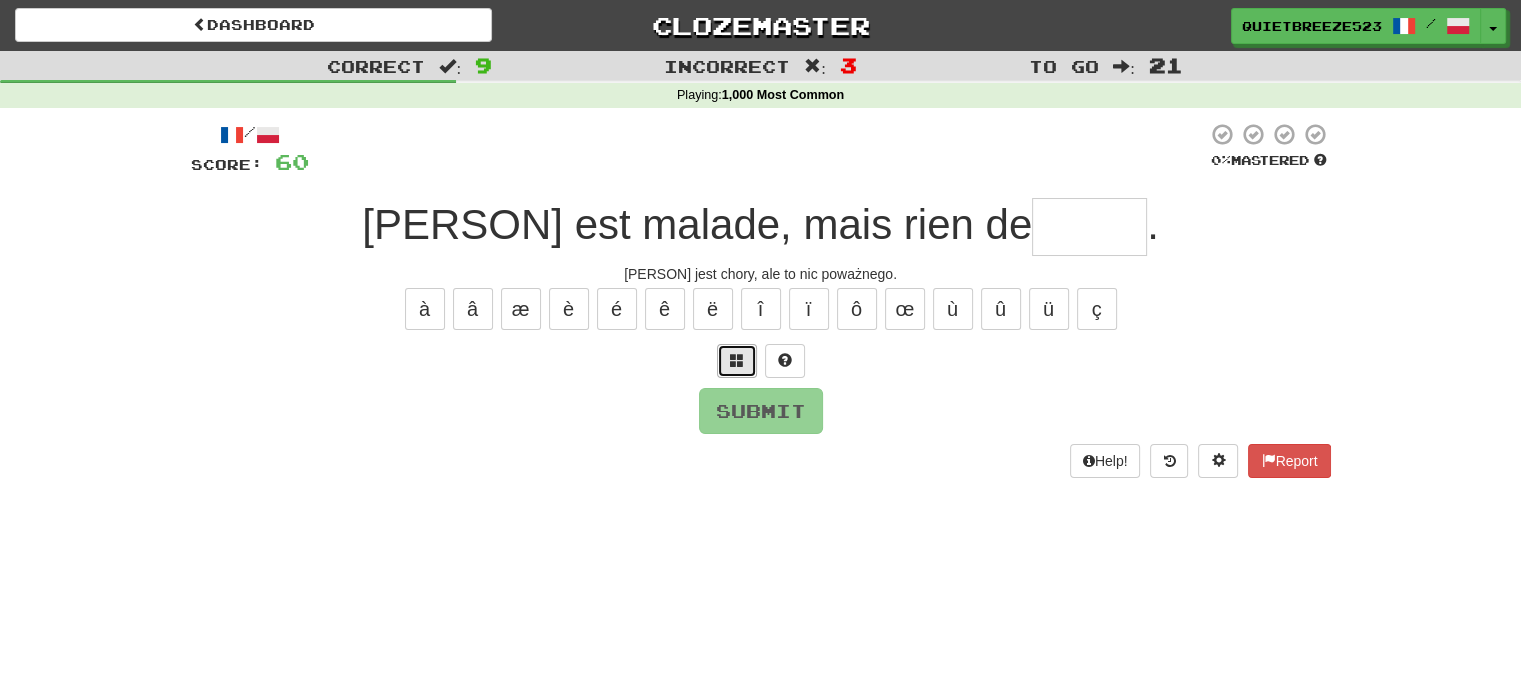 click at bounding box center [737, 360] 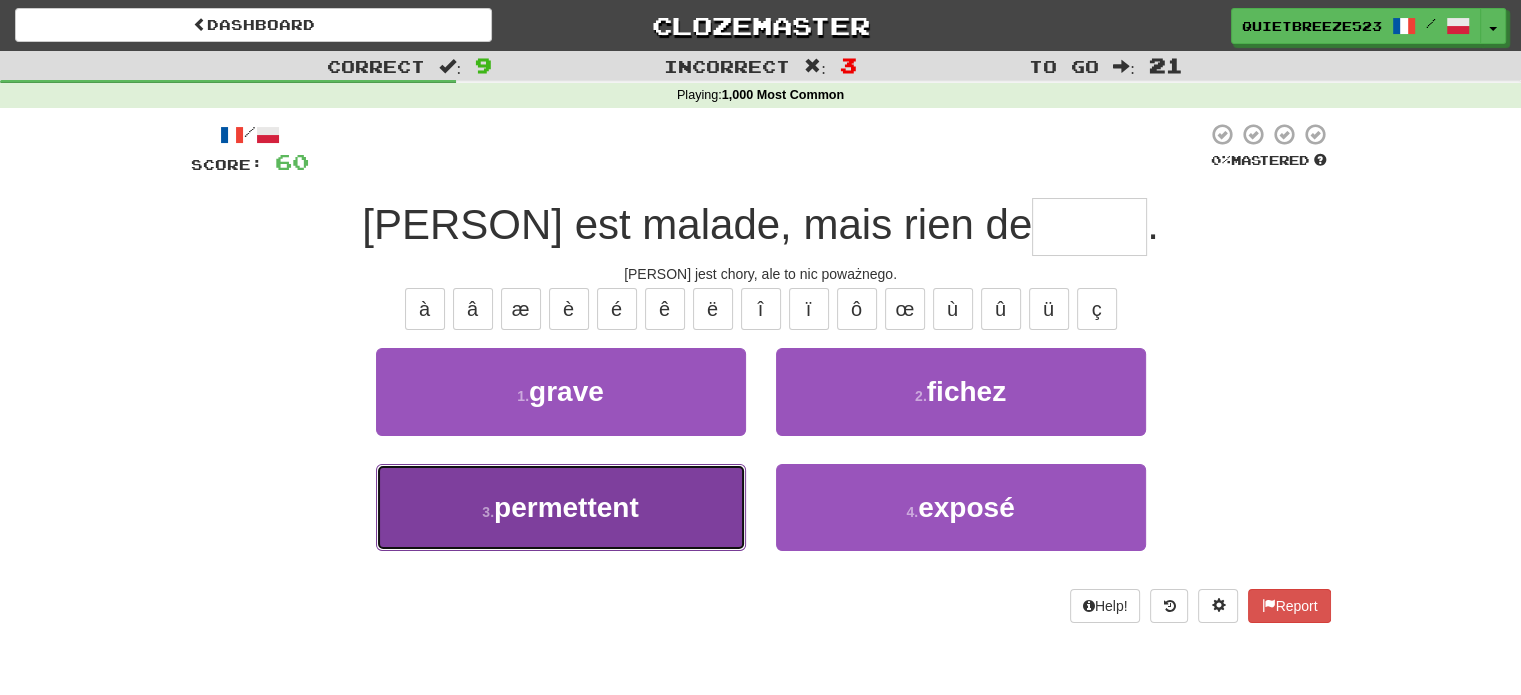 click on "3 .  permettent" at bounding box center [561, 507] 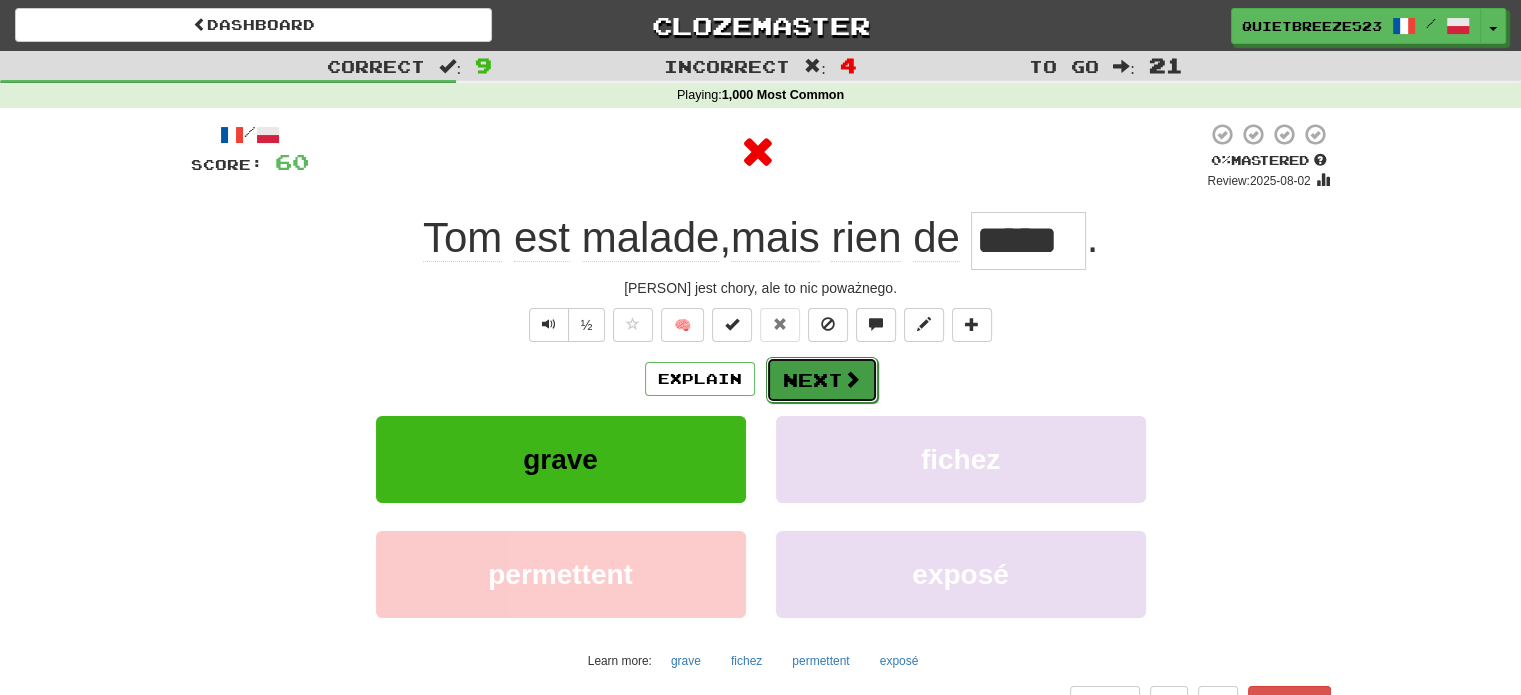 click on "Next" at bounding box center (822, 380) 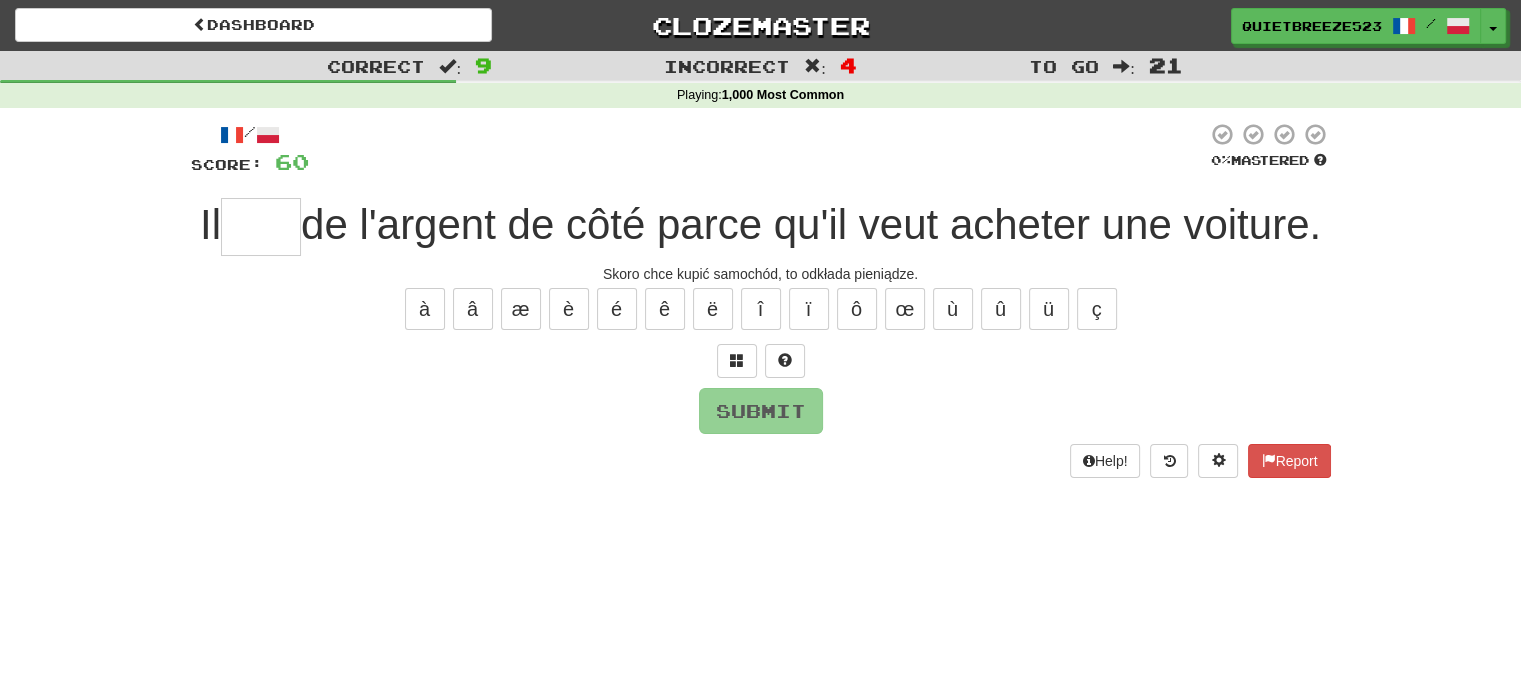 type on "*" 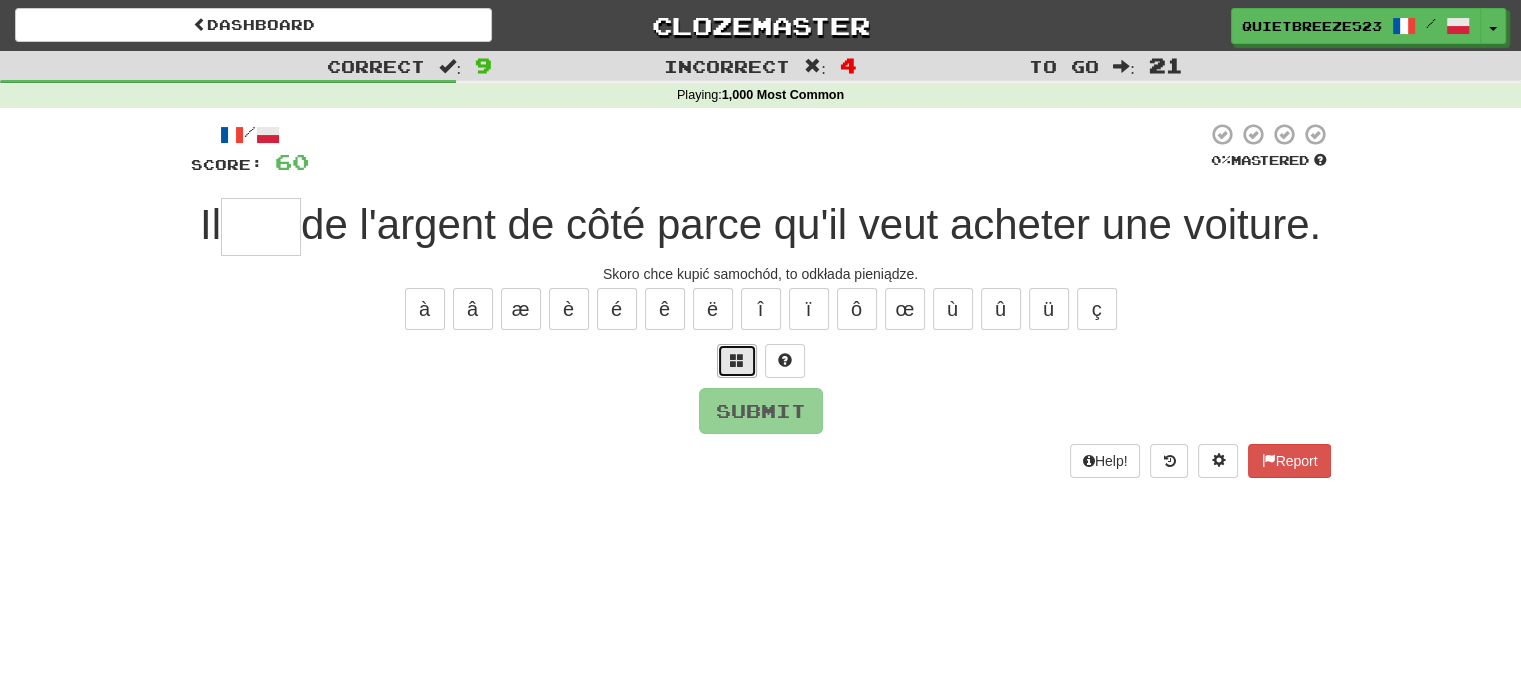 click at bounding box center (737, 360) 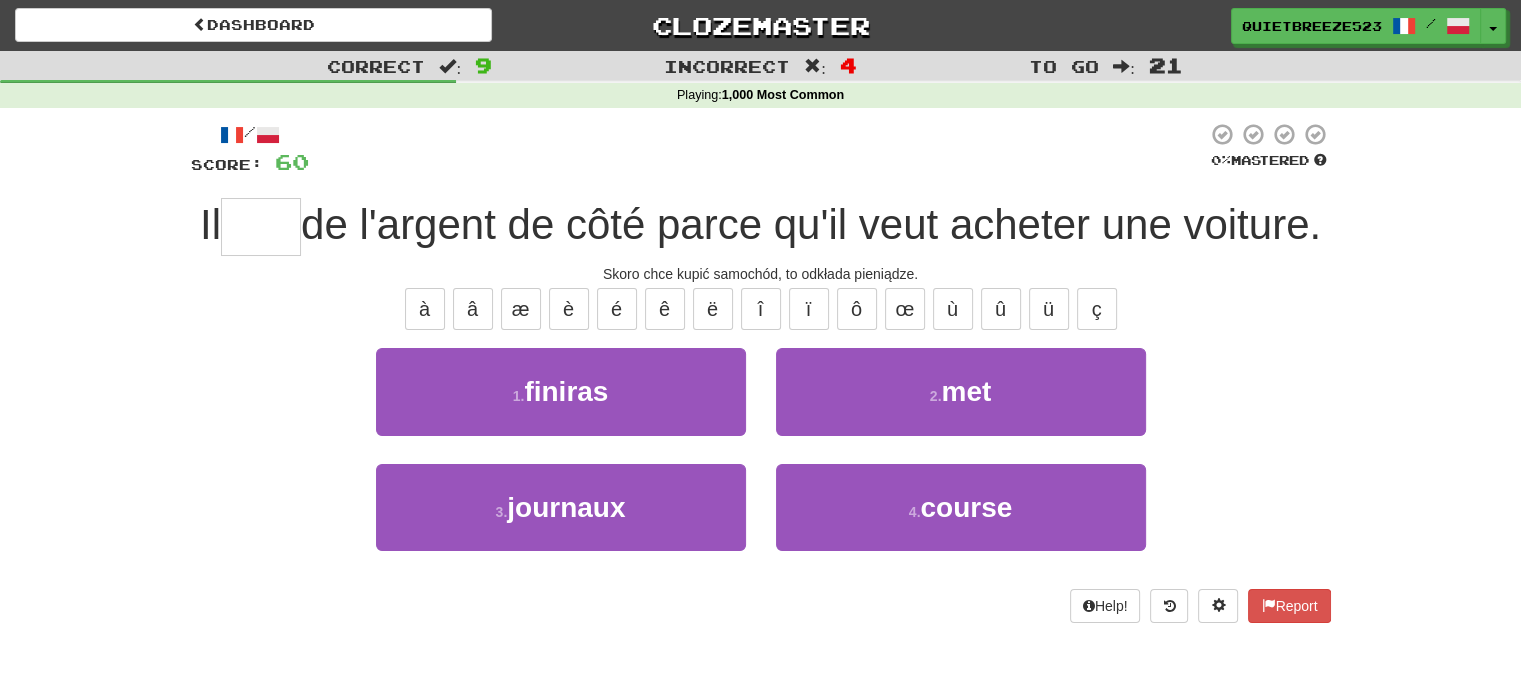 type on "***" 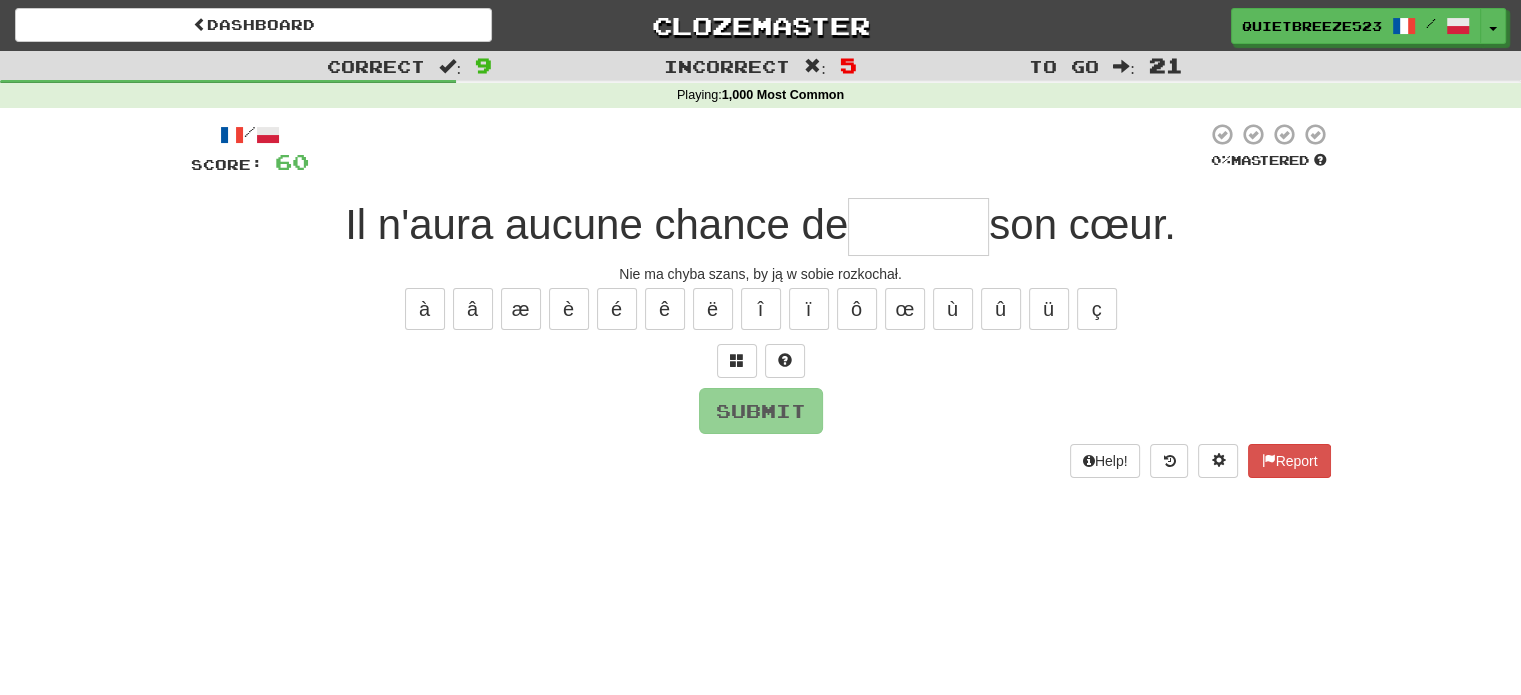 type on "*" 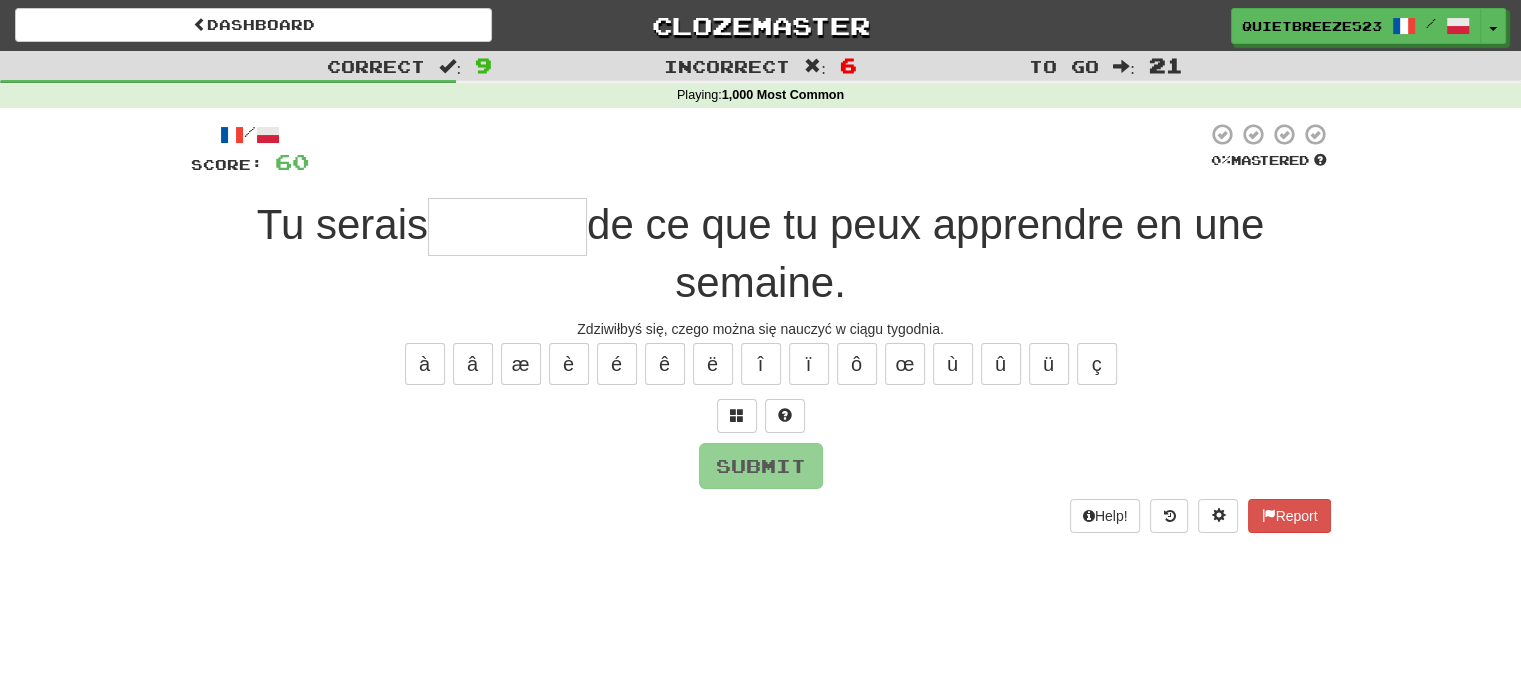 type on "********" 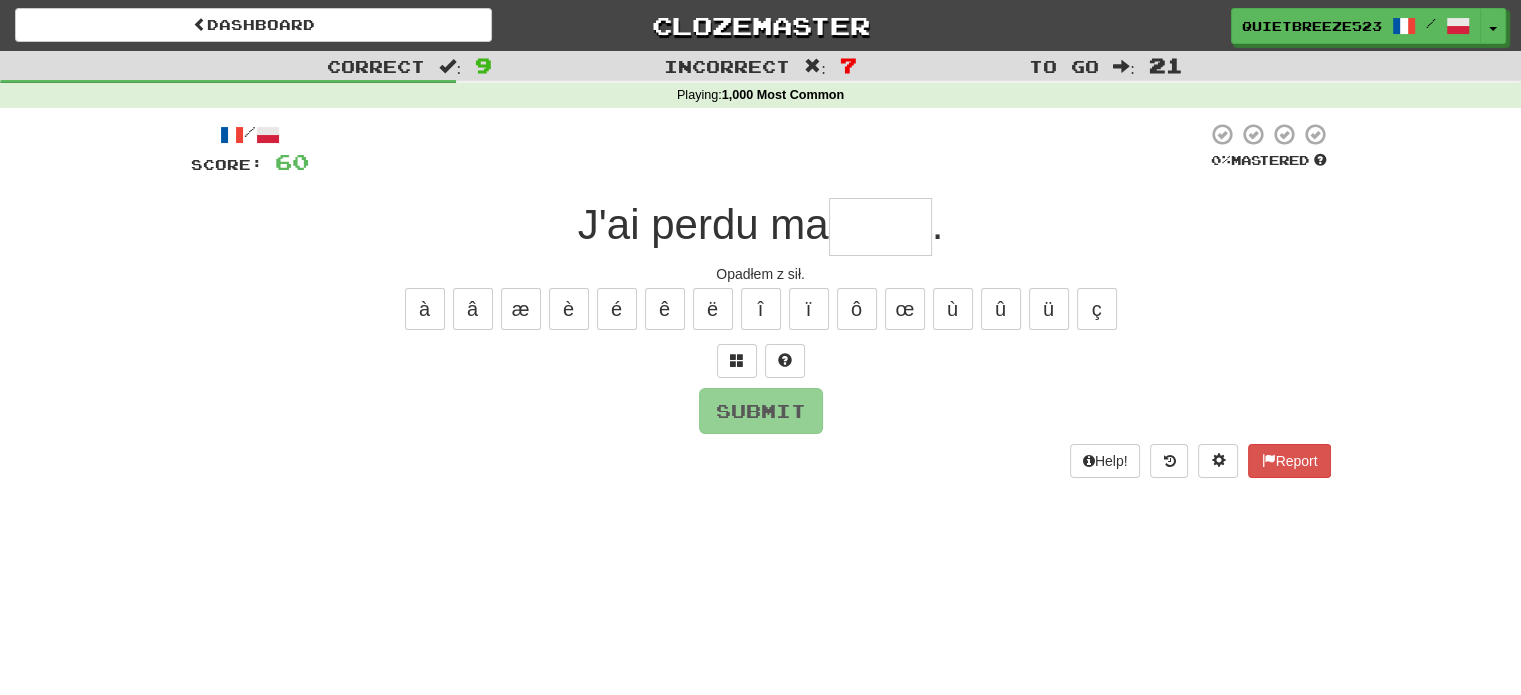 type on "*****" 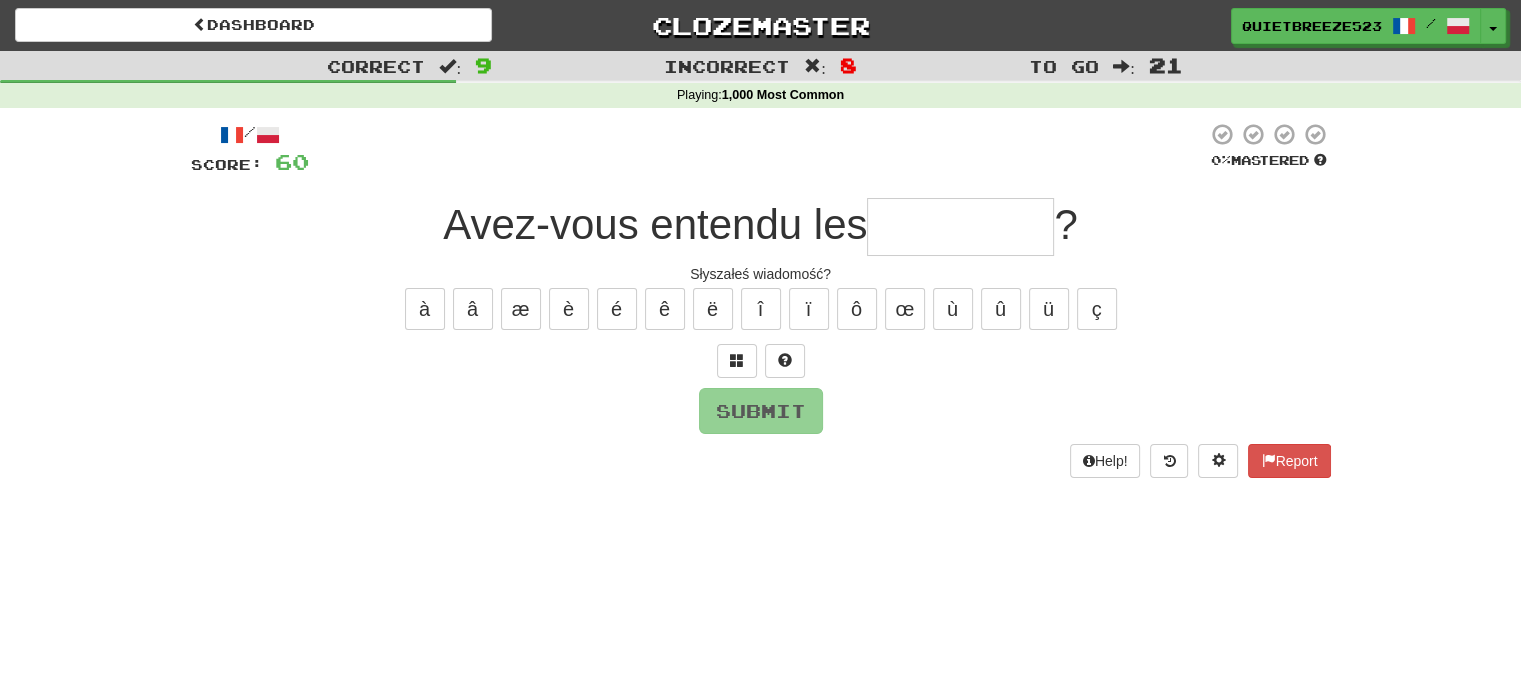 type on "*" 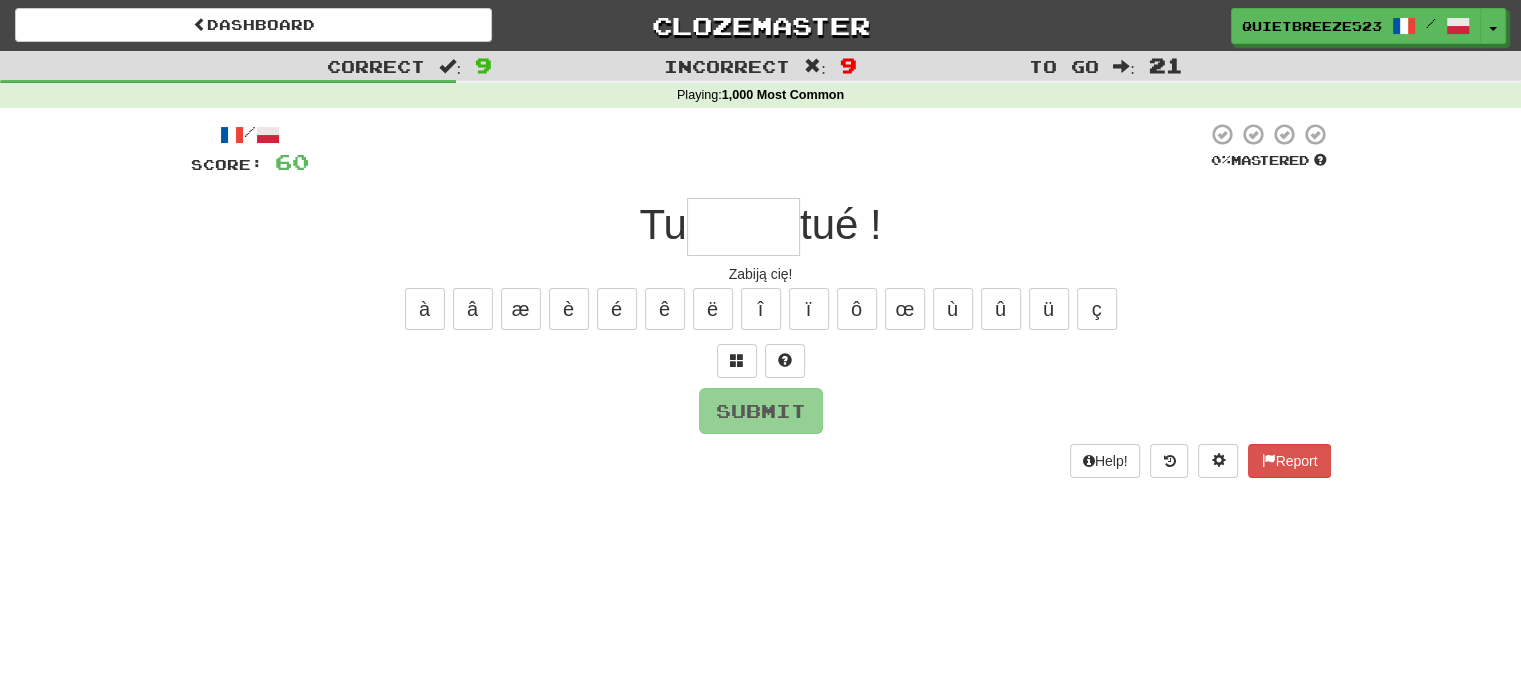 type on "*" 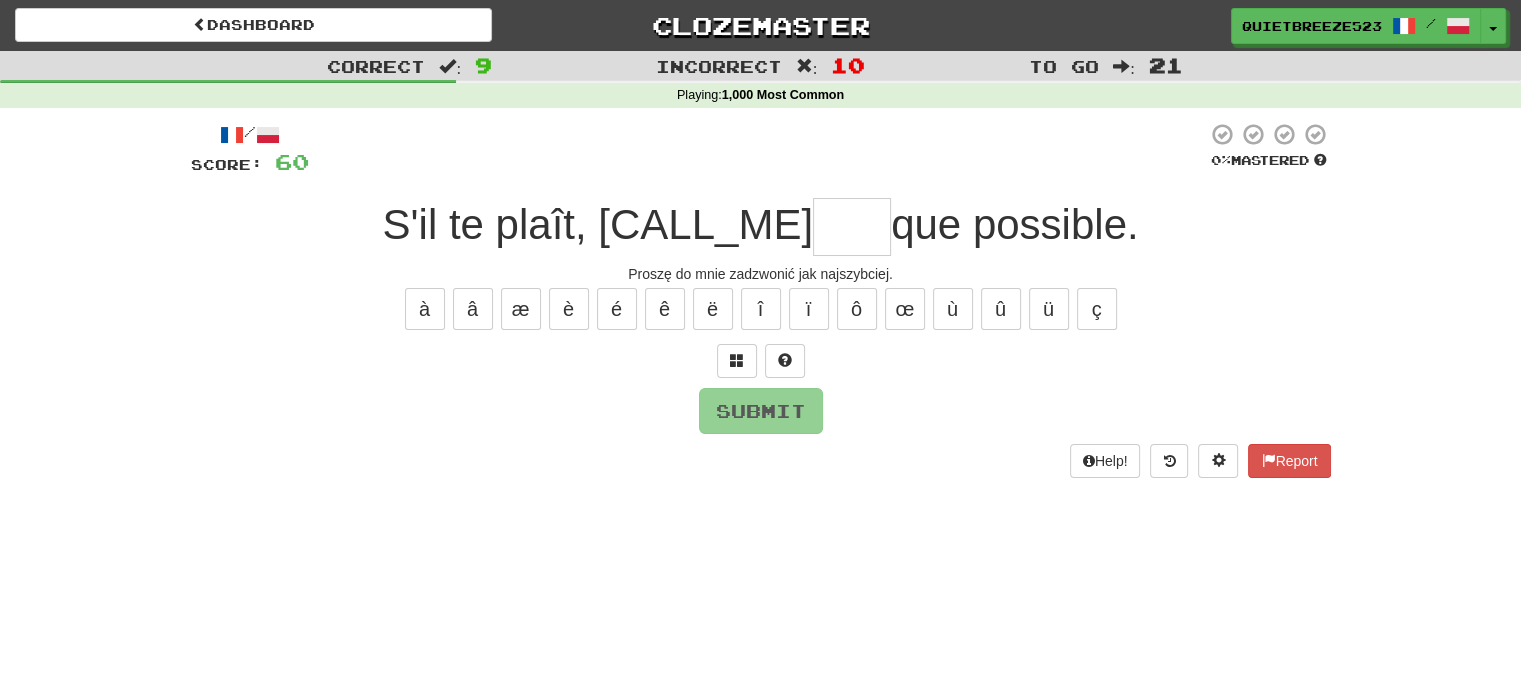 type on "***" 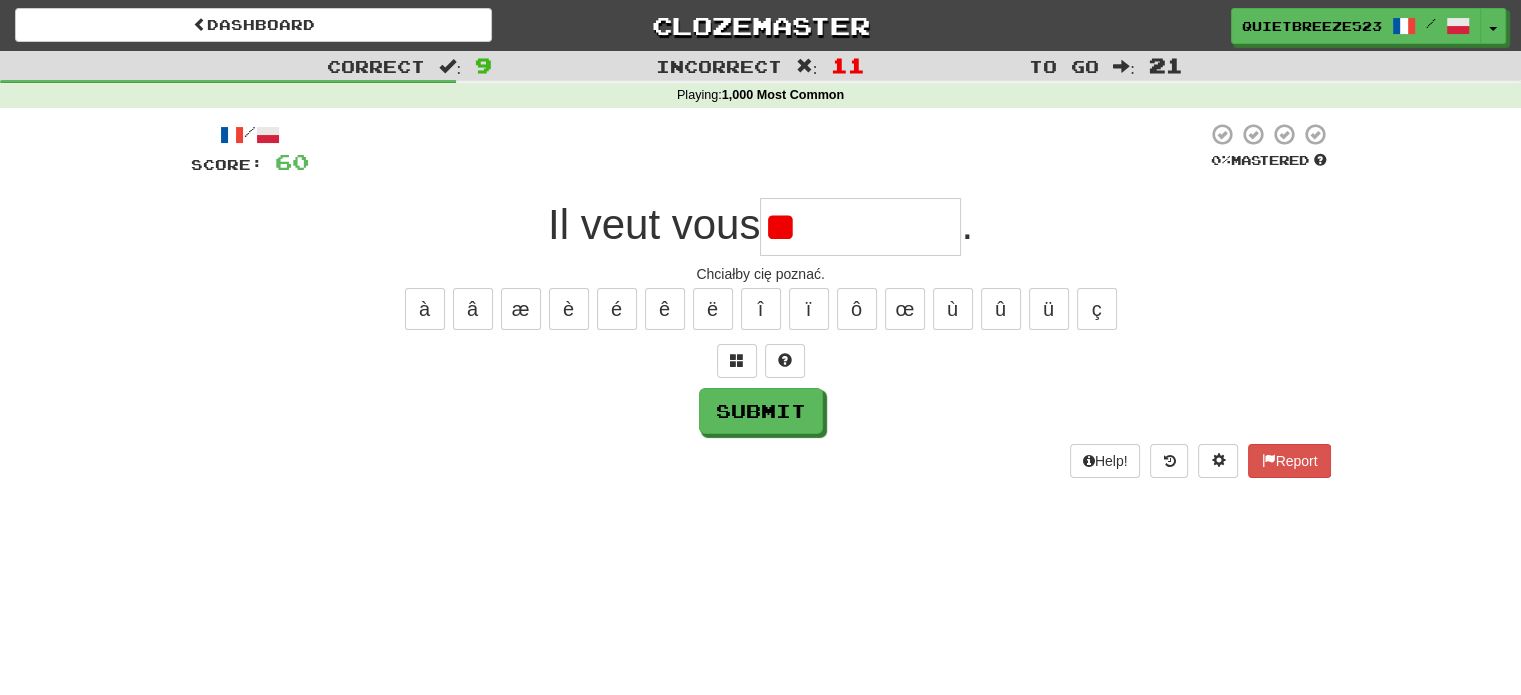 type on "*" 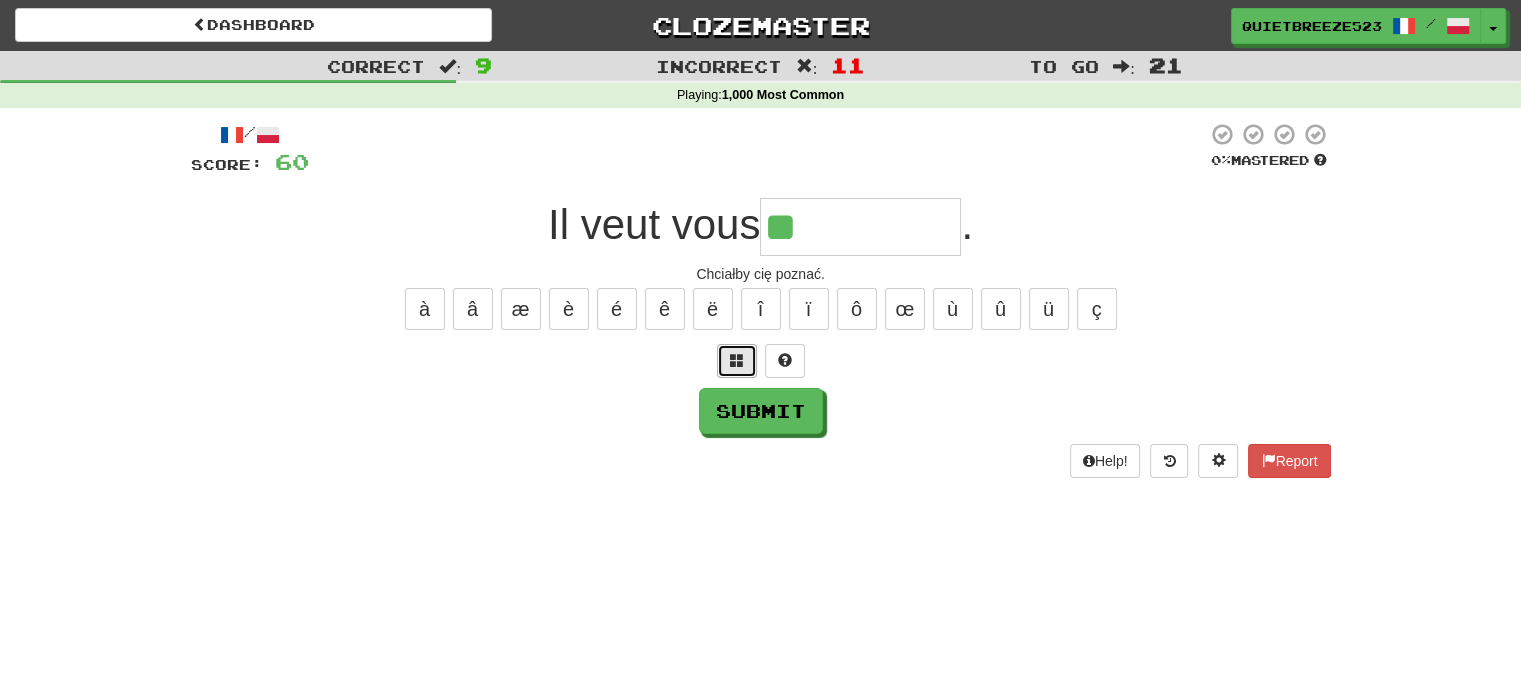 click at bounding box center (737, 361) 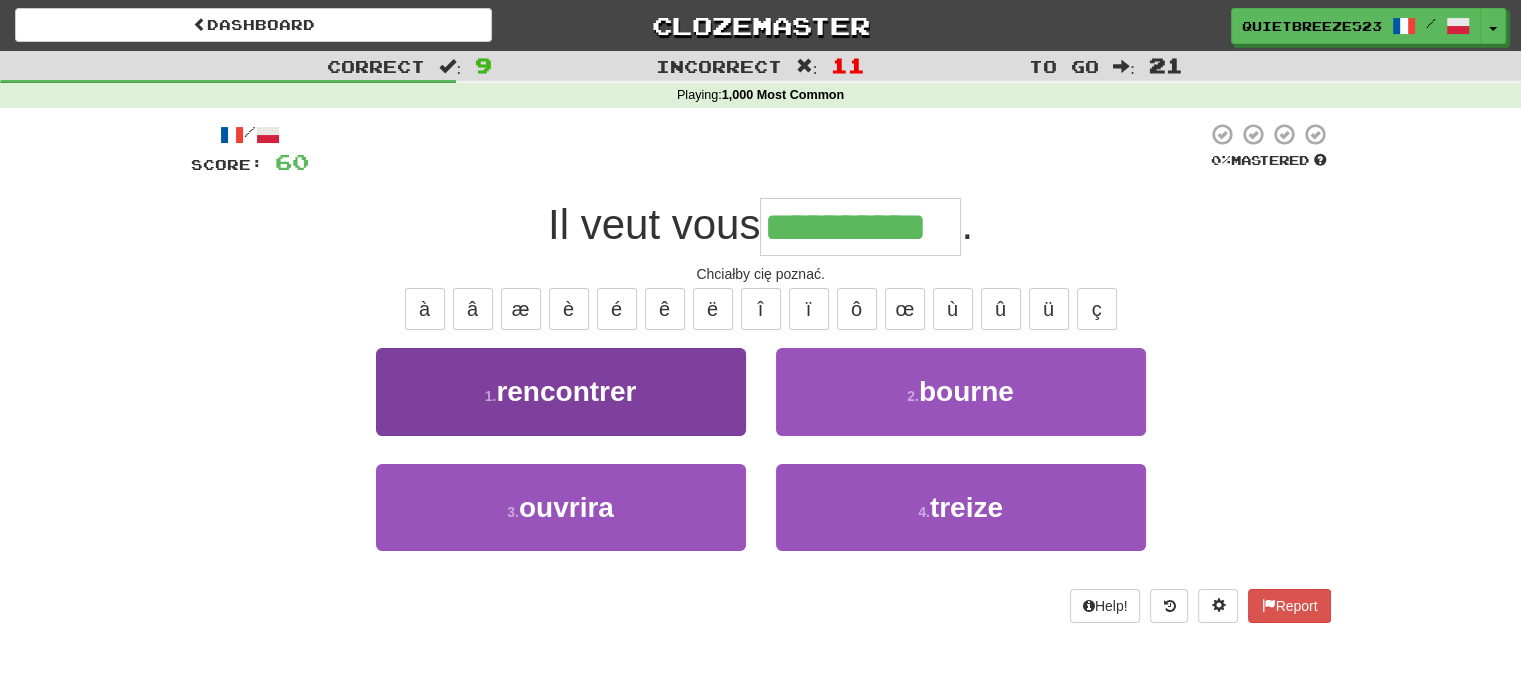 type on "**********" 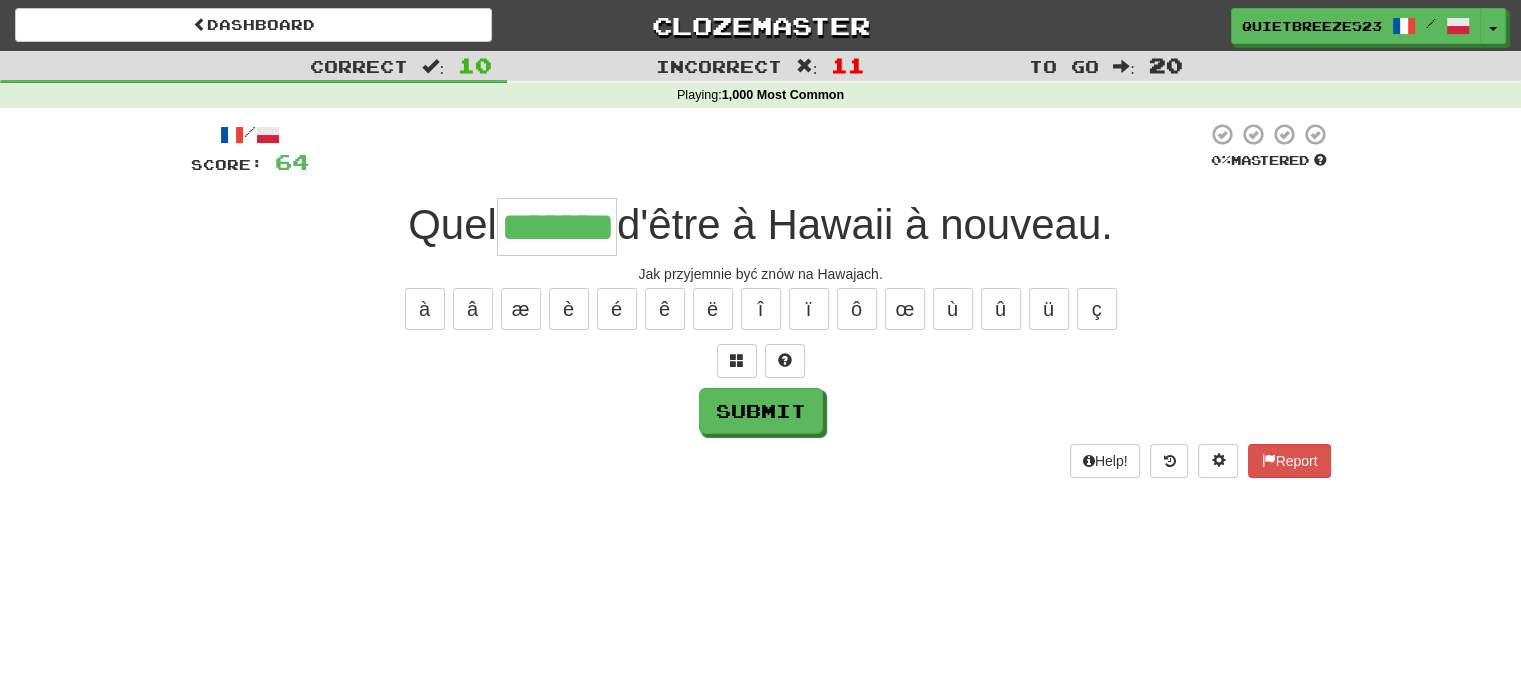 type on "*******" 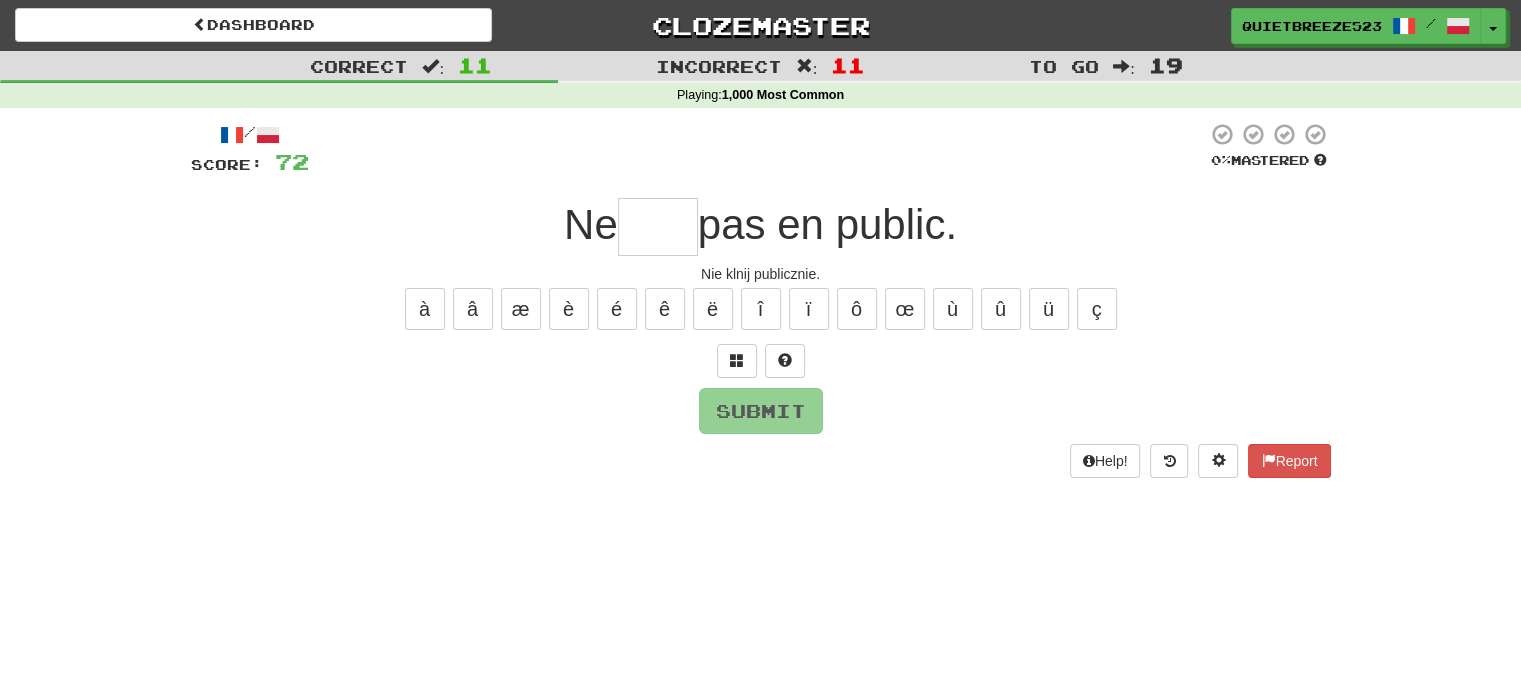 type on "****" 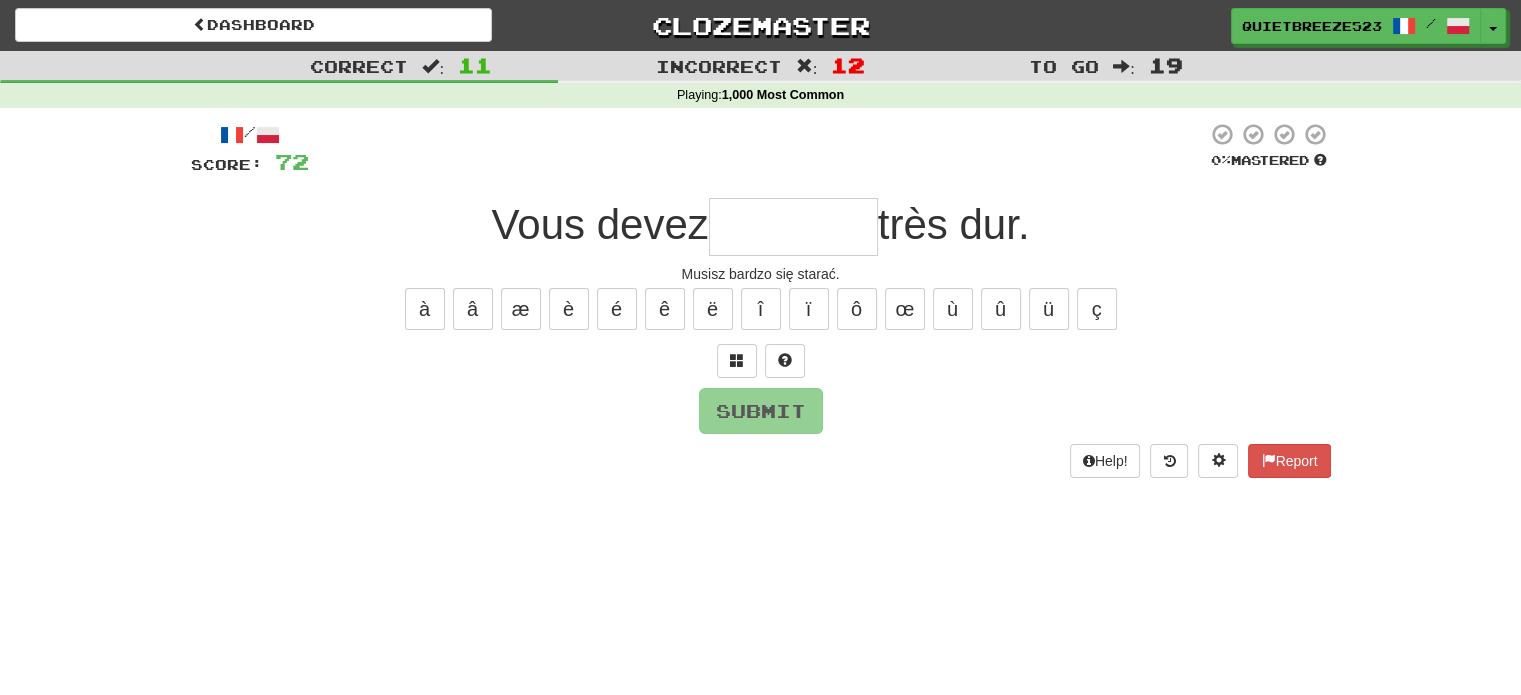 type on "**********" 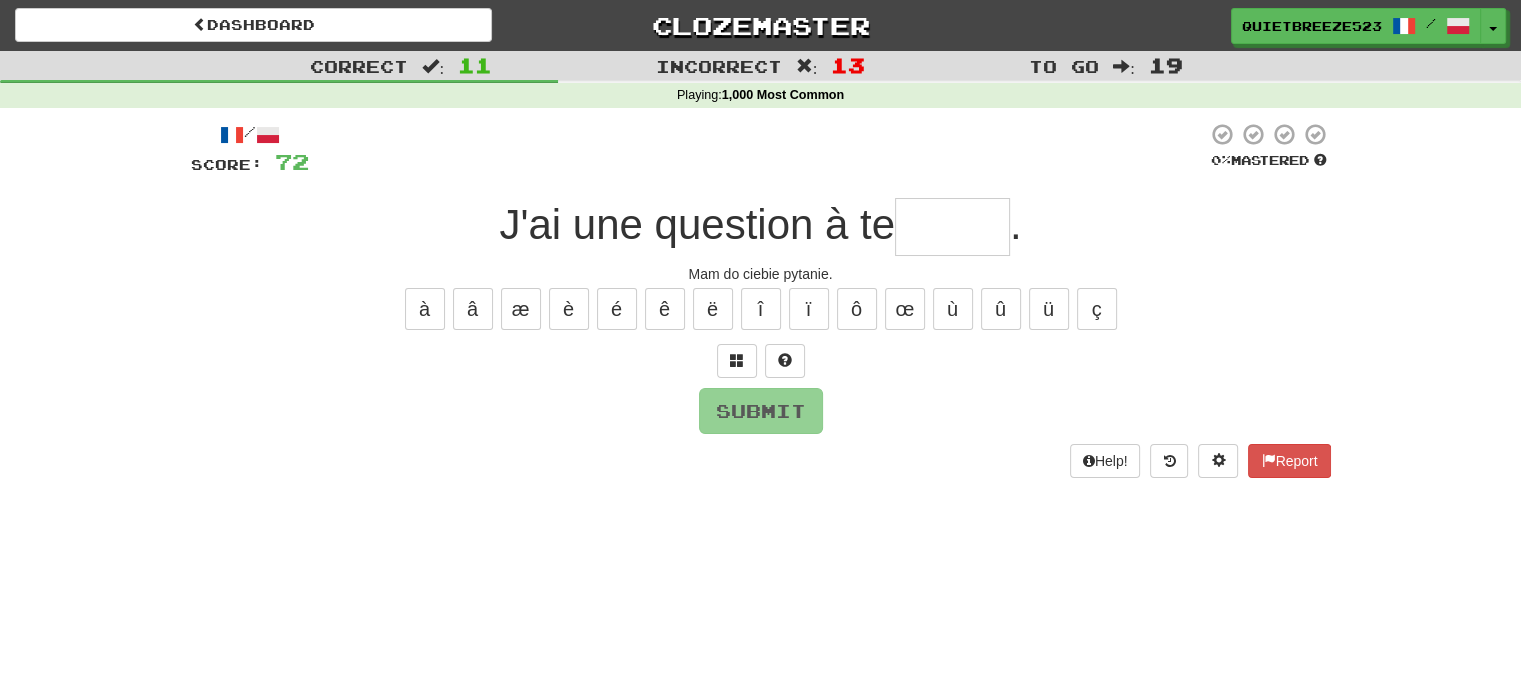 type on "*" 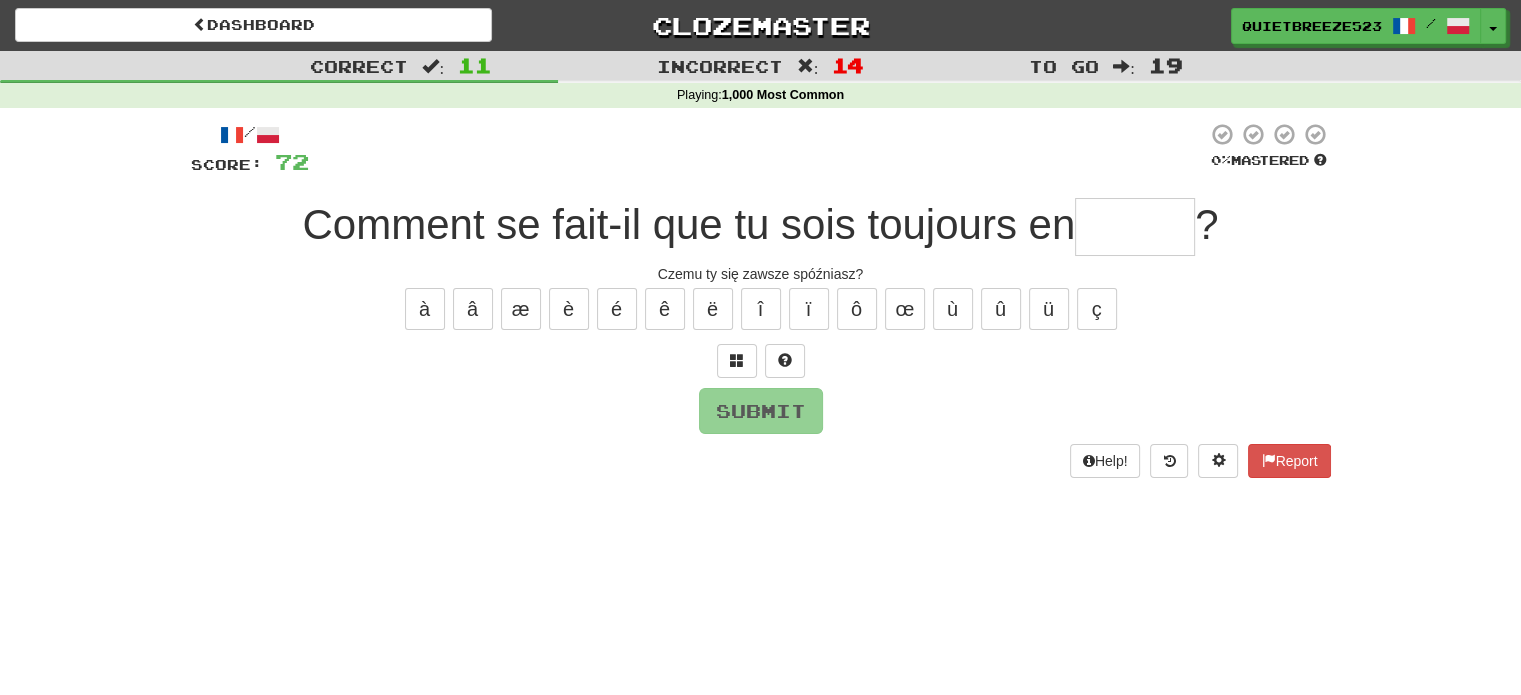 type on "*" 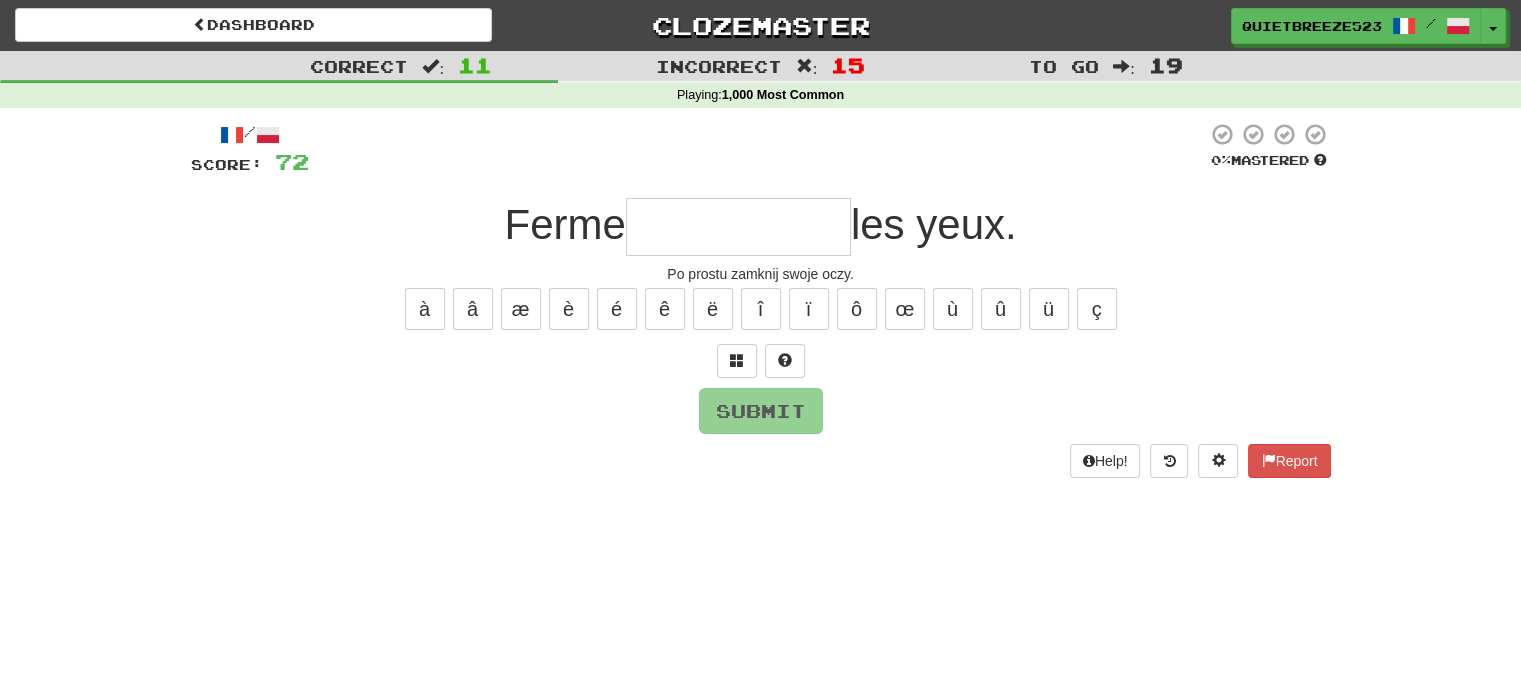 type on "*" 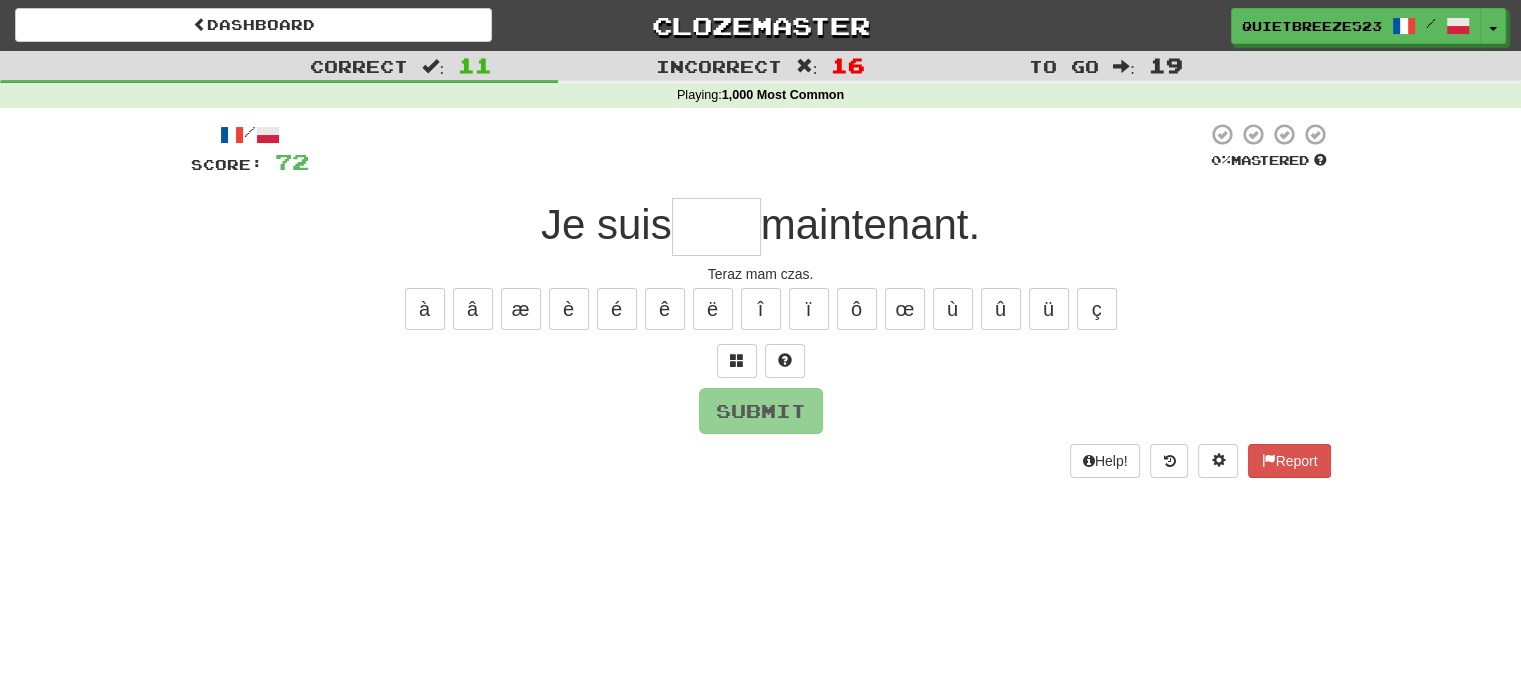 type on "*" 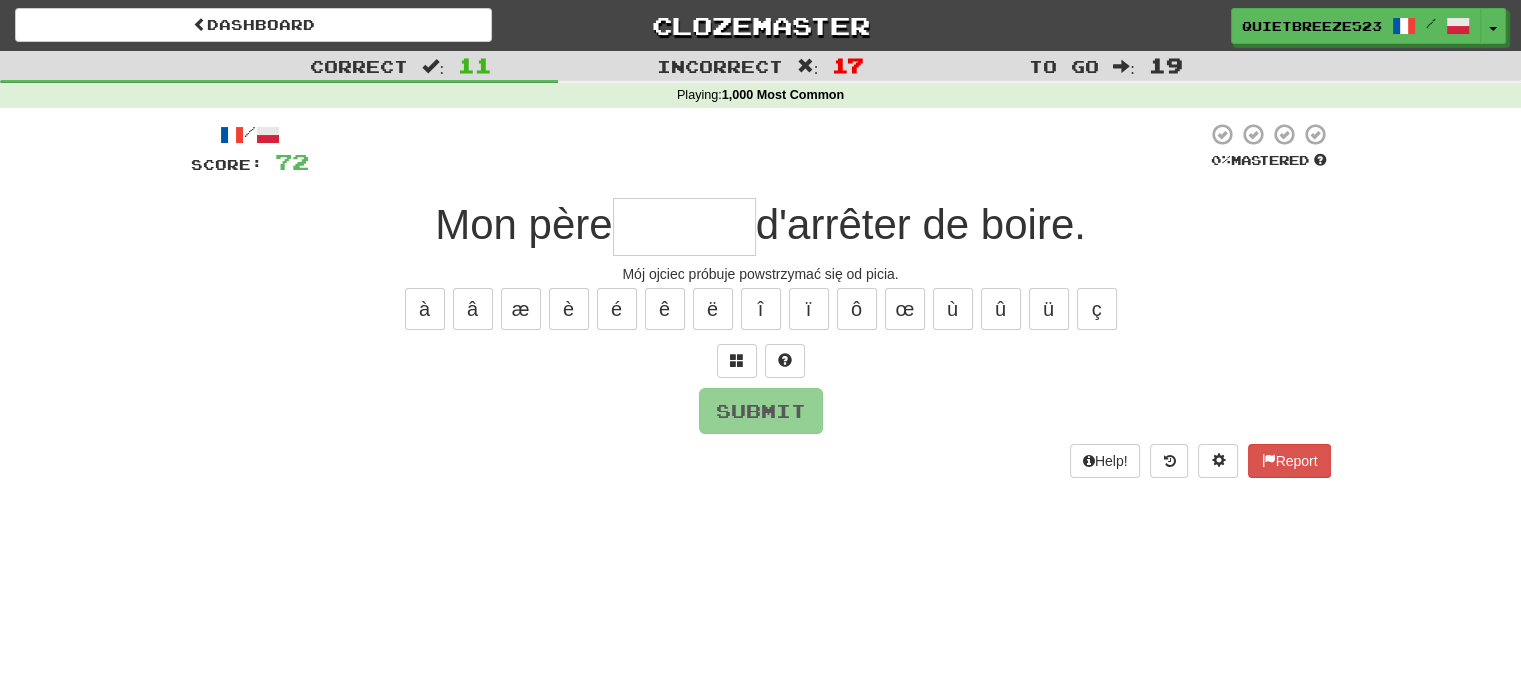 type on "******" 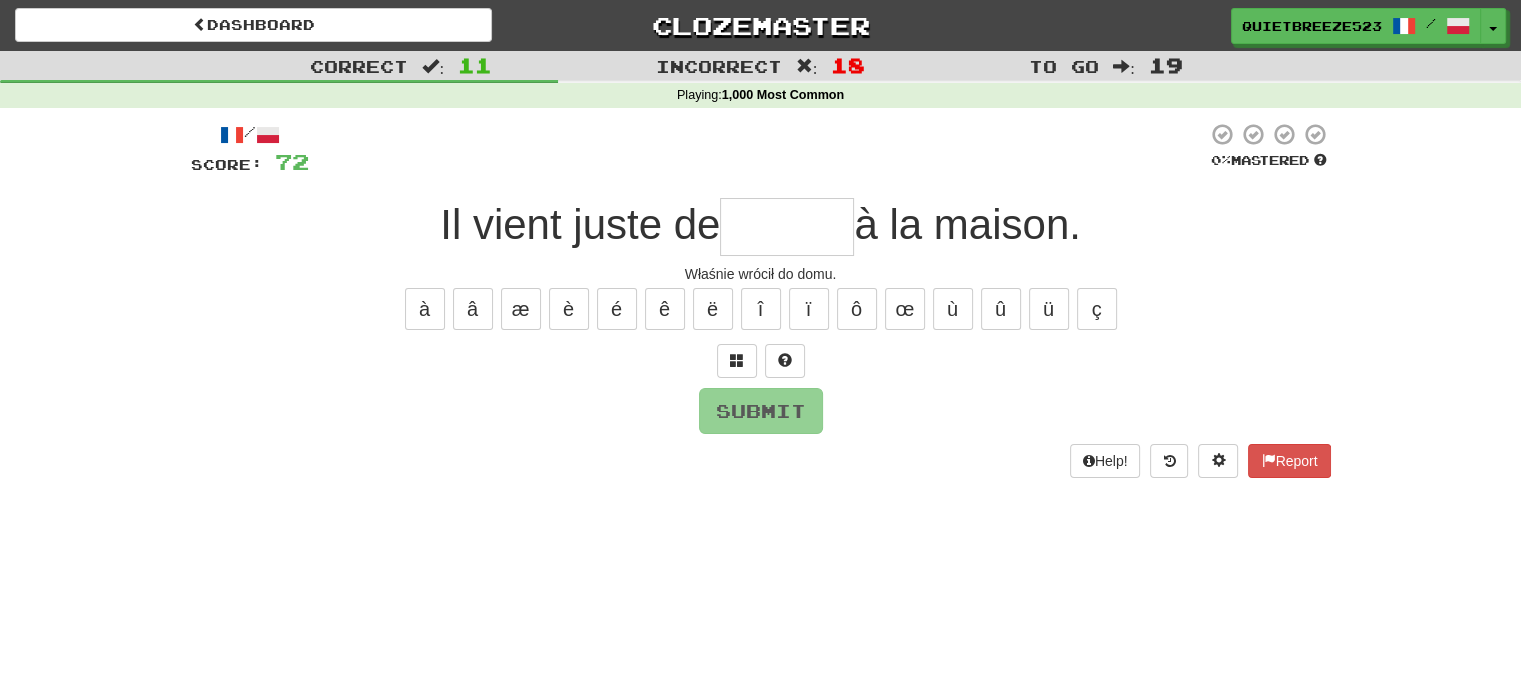 type on "*******" 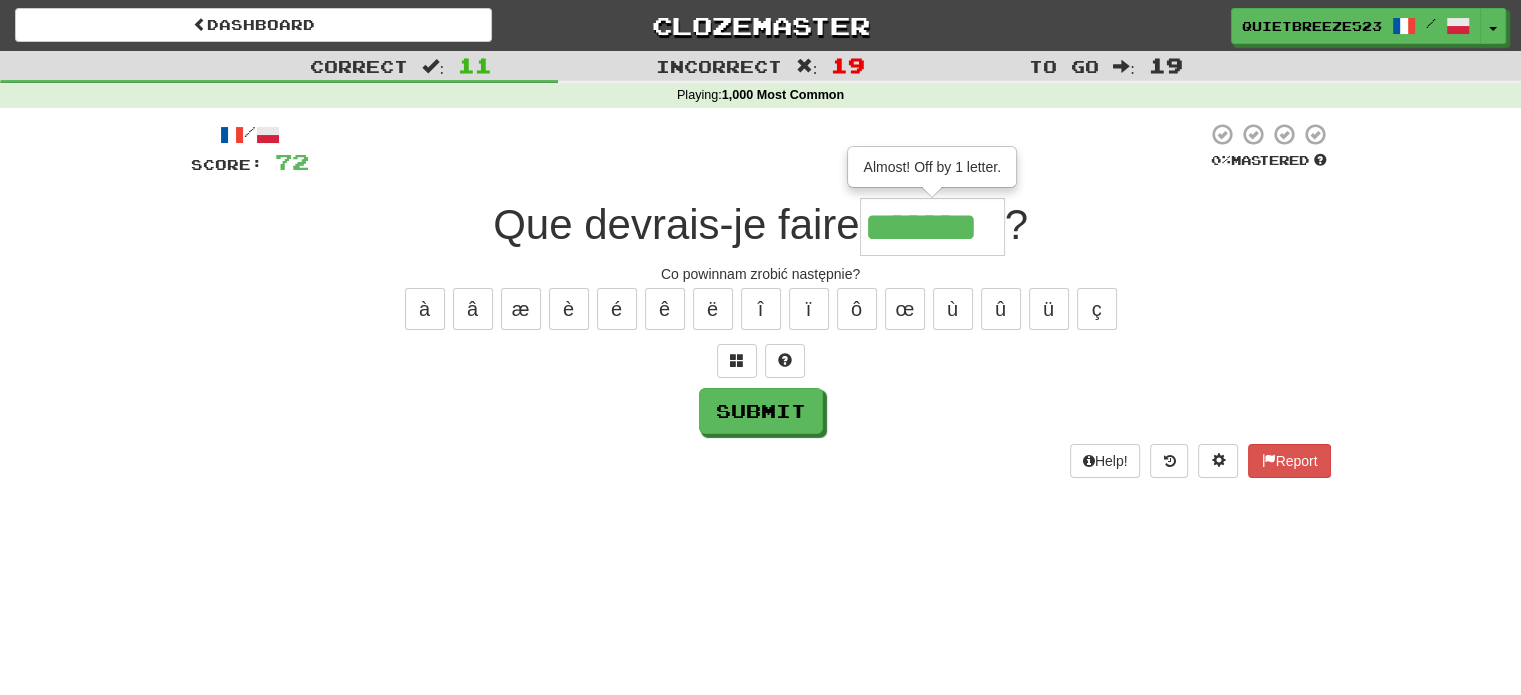 type on "*******" 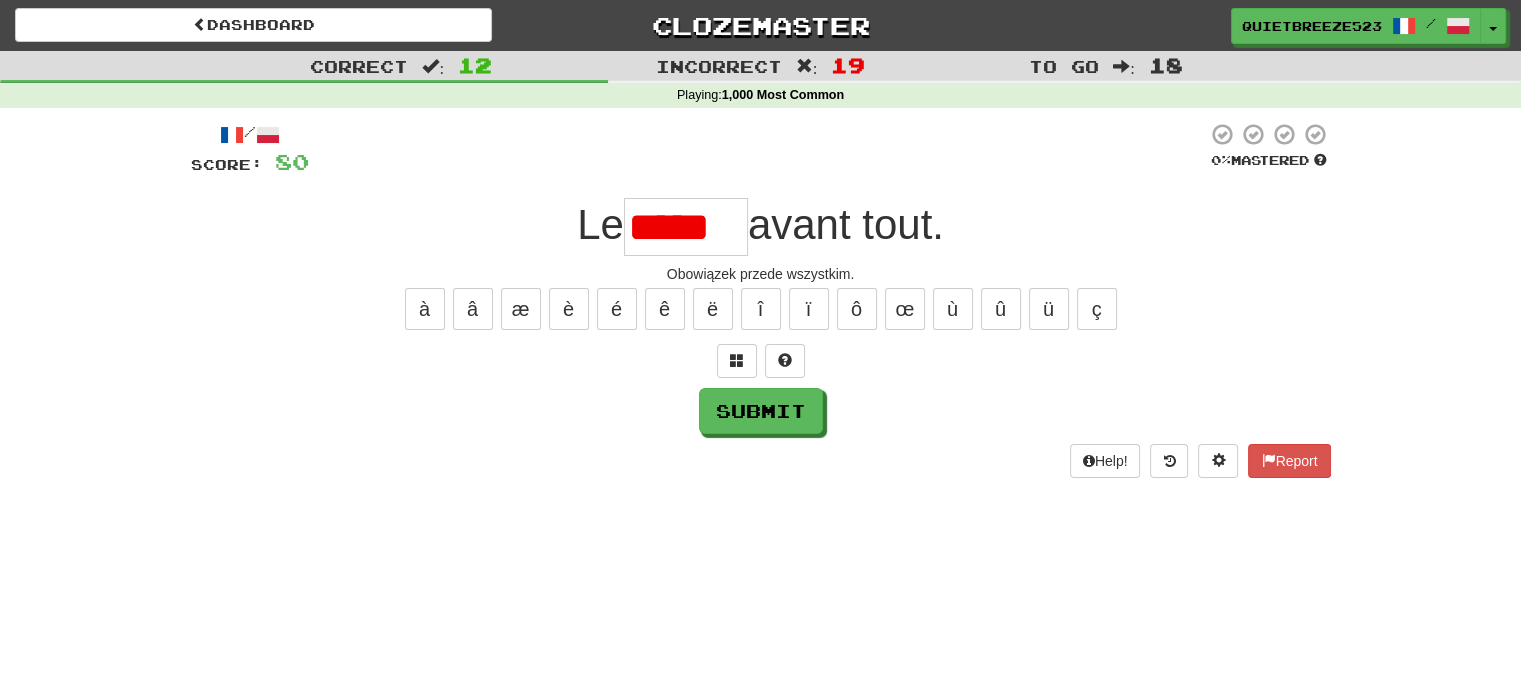scroll, scrollTop: 0, scrollLeft: 0, axis: both 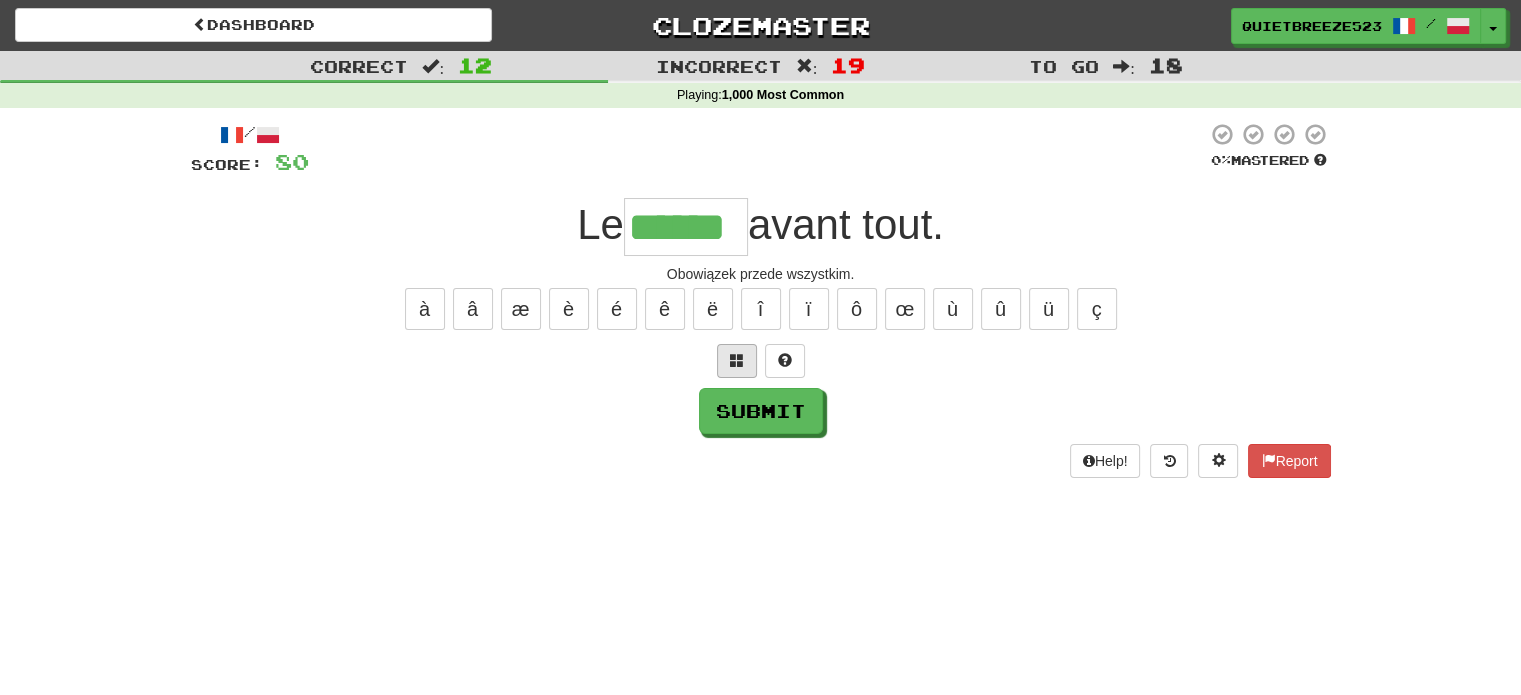 type on "******" 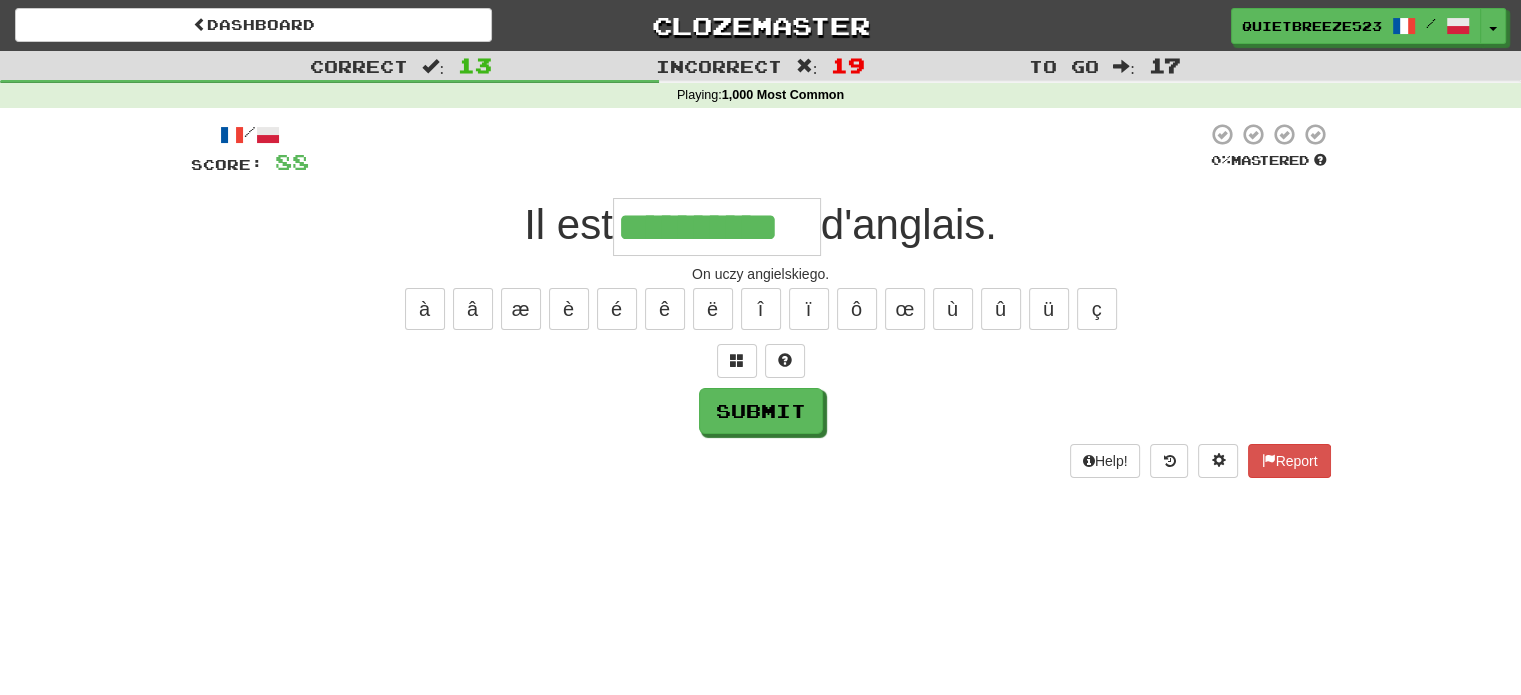 type on "**********" 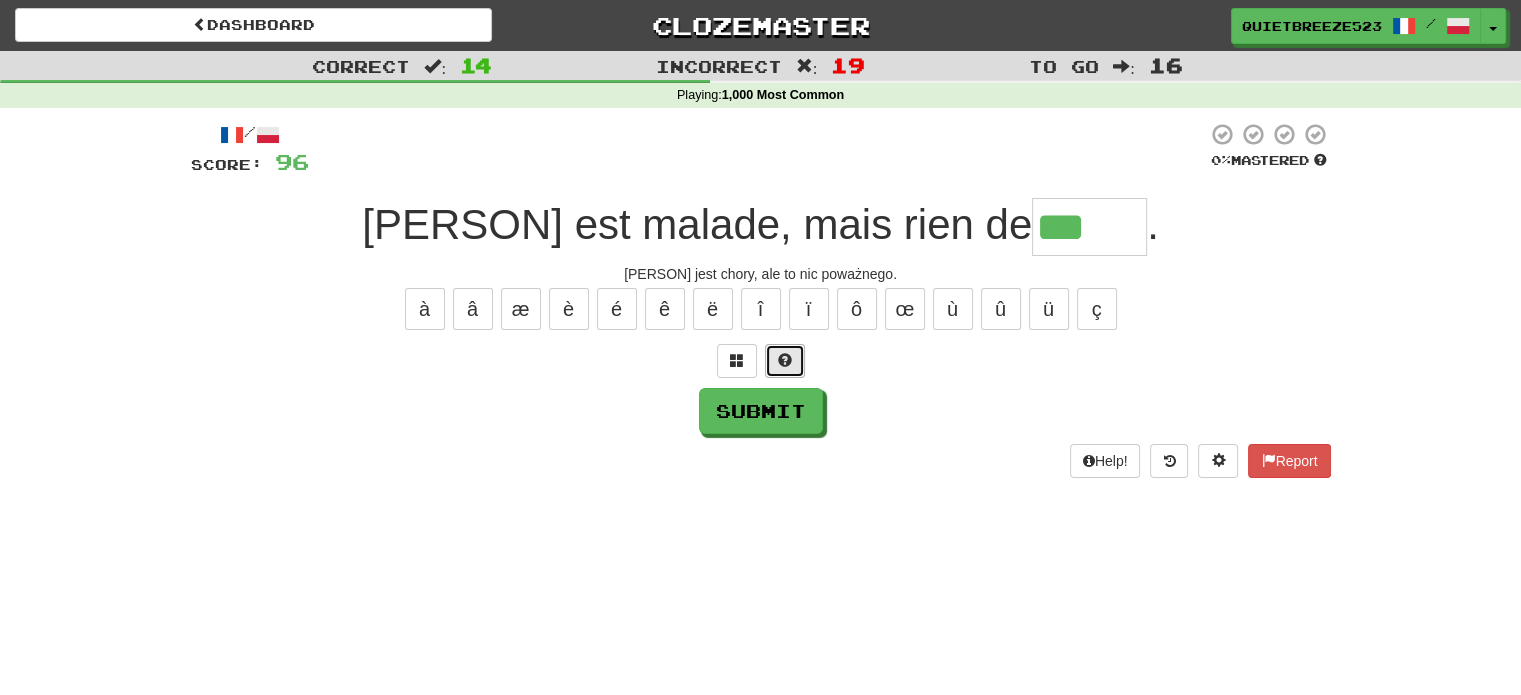 click at bounding box center [785, 361] 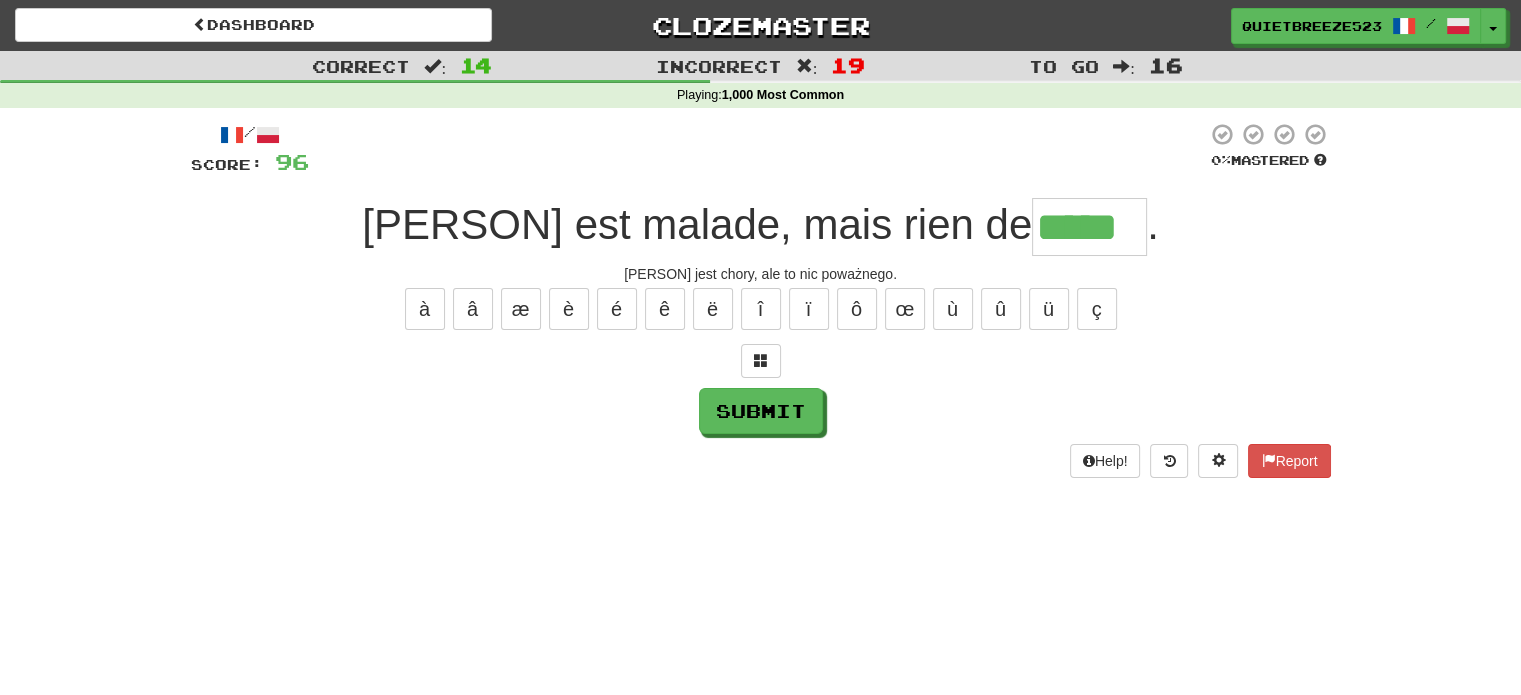 type on "*****" 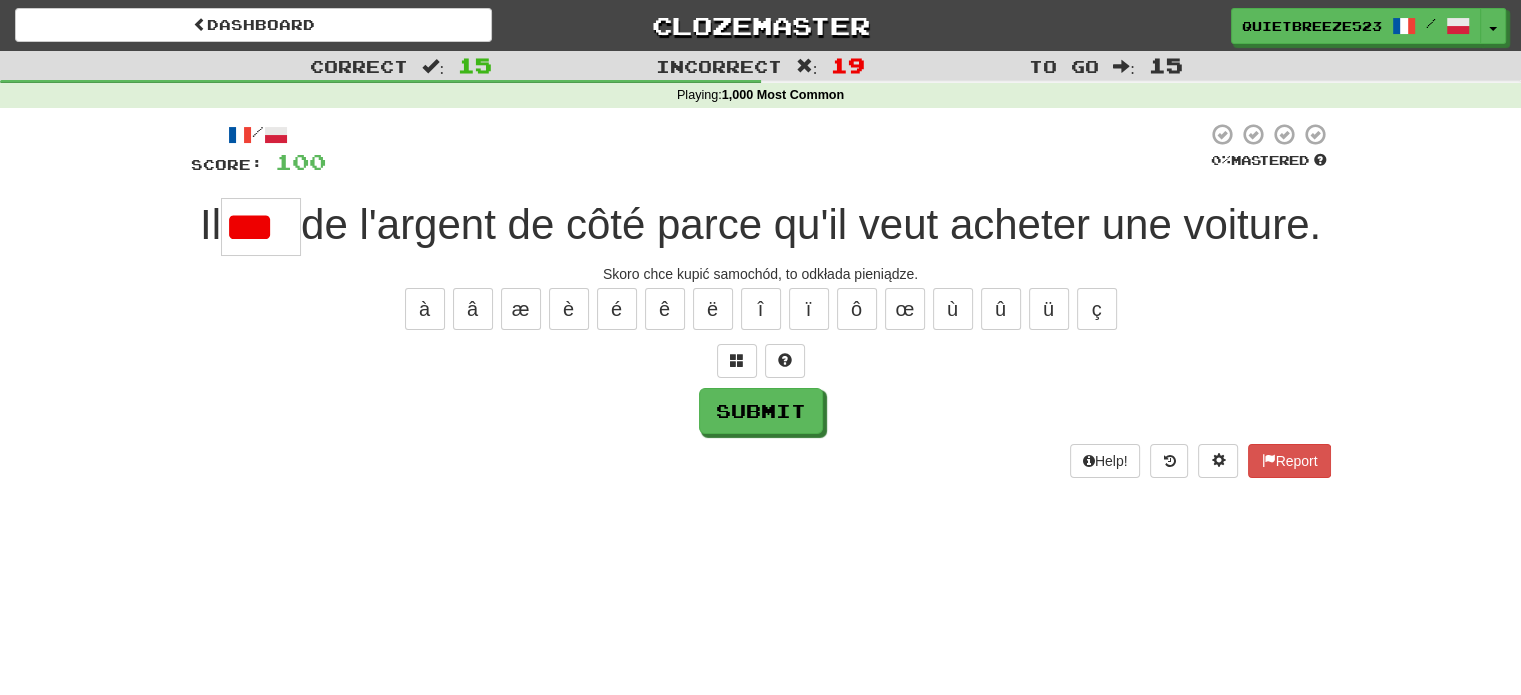scroll, scrollTop: 0, scrollLeft: 0, axis: both 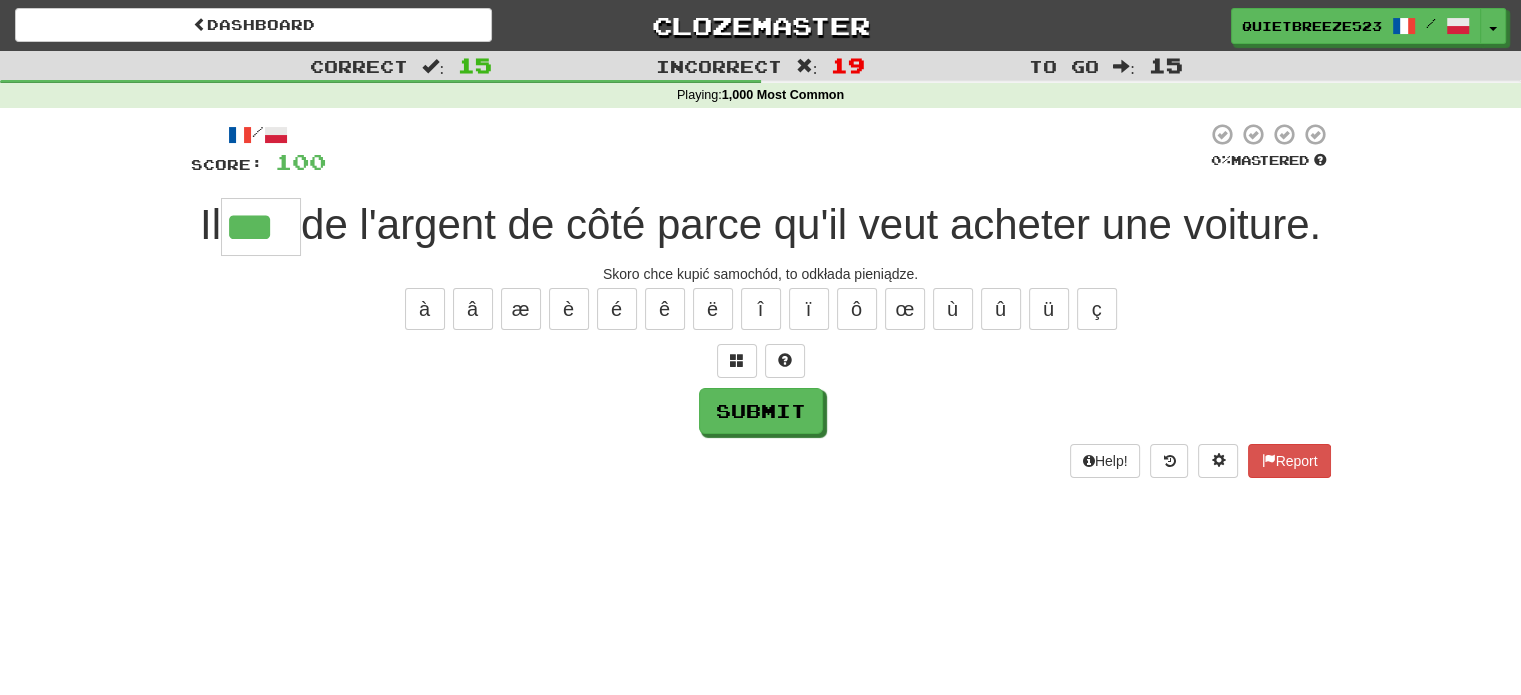 type on "***" 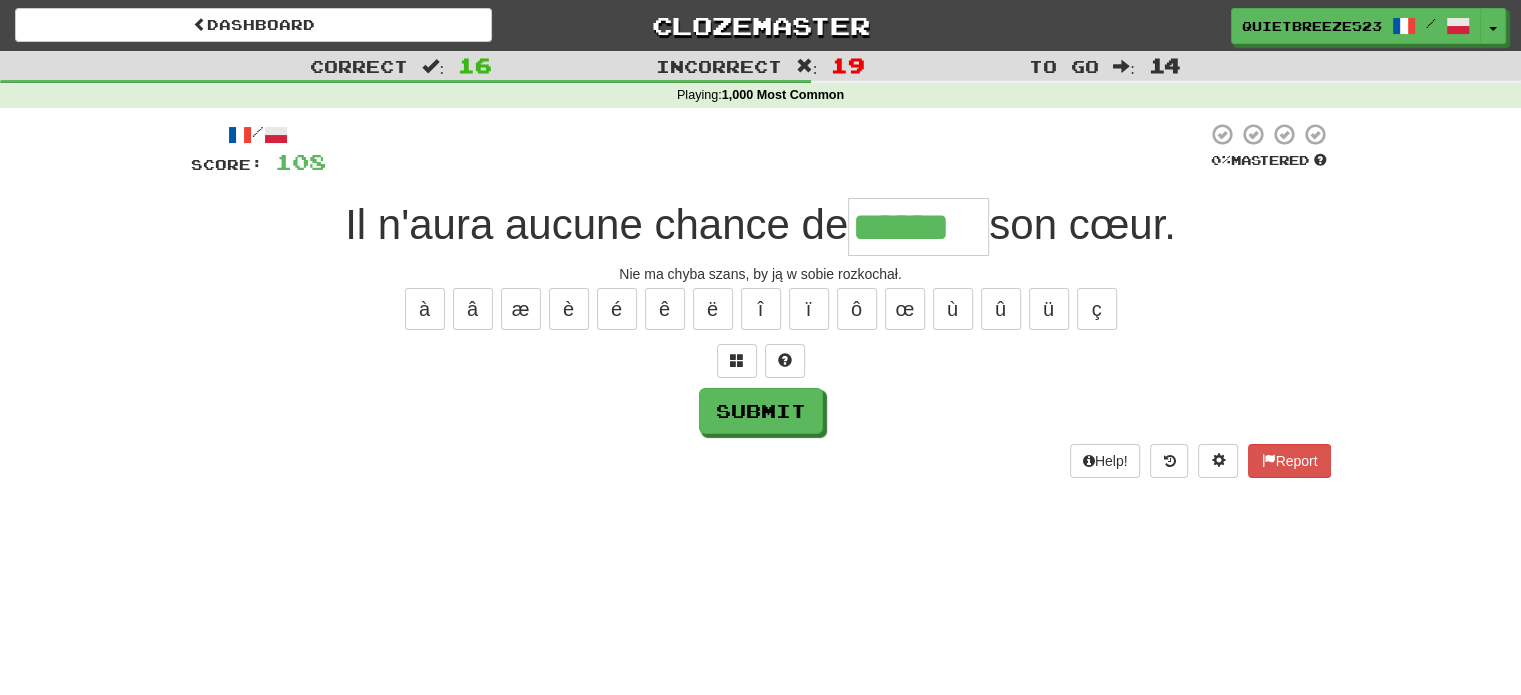 type on "******" 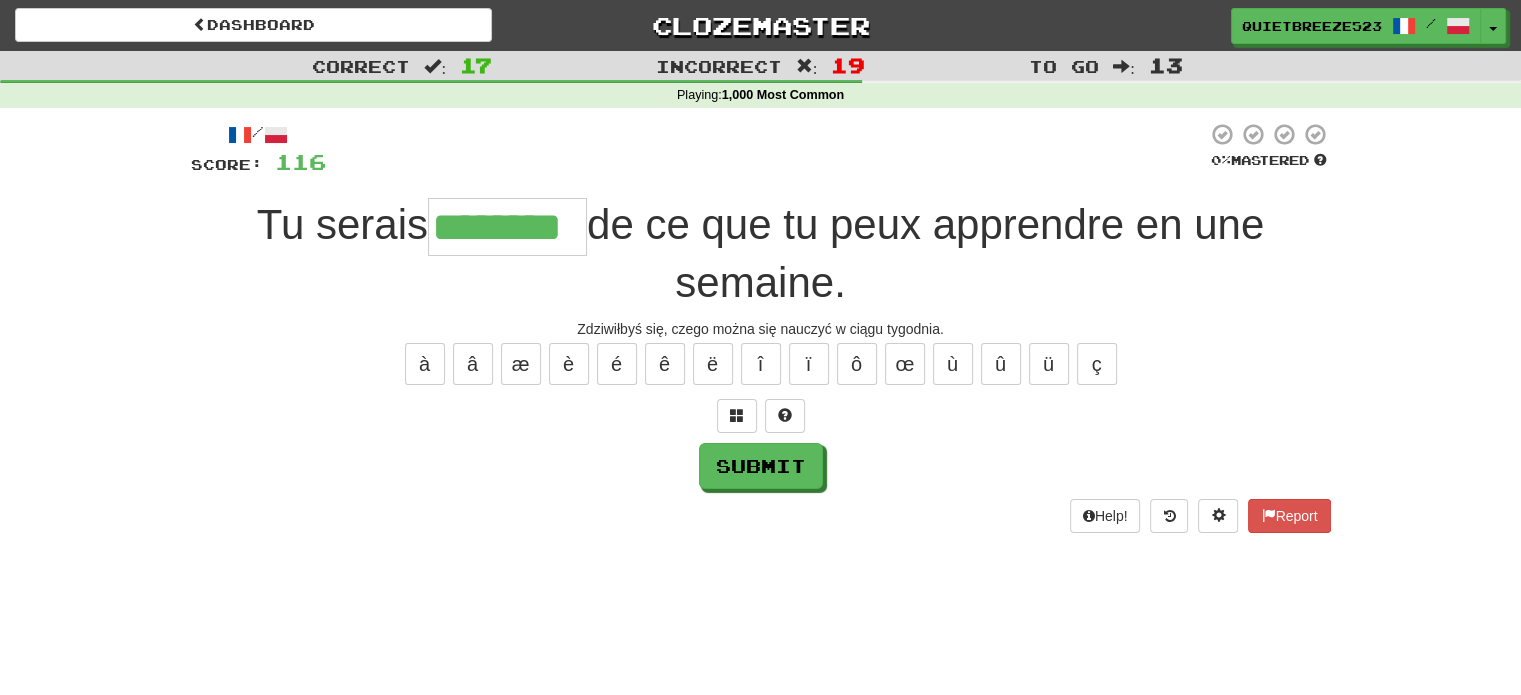 type on "********" 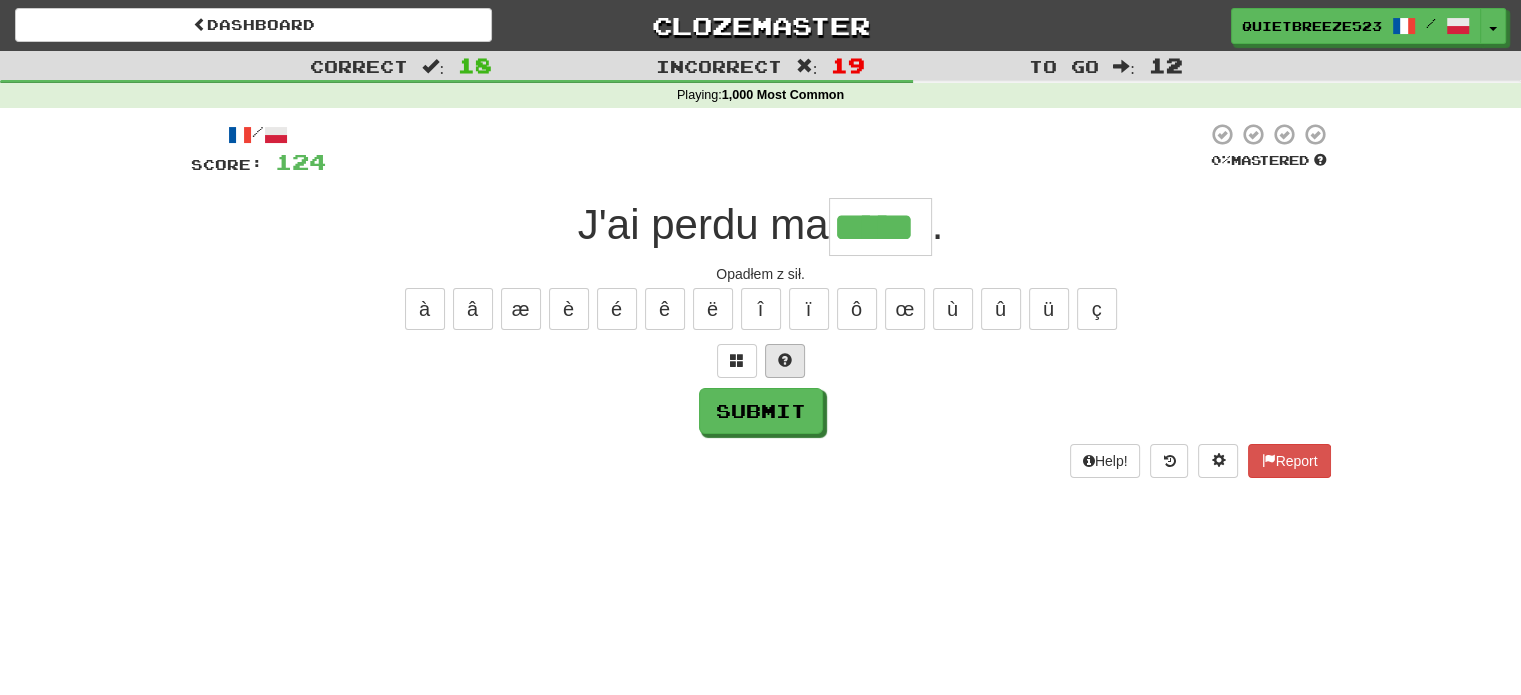 type on "*****" 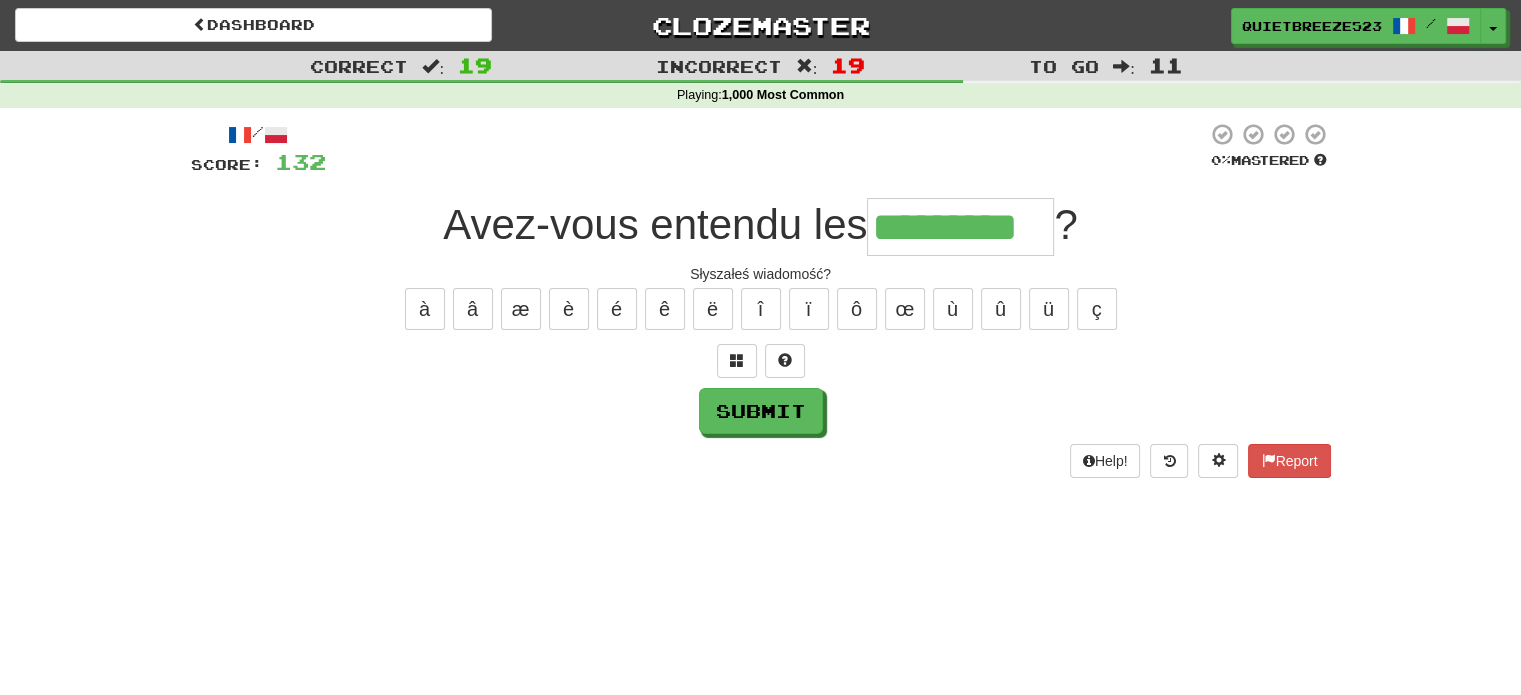 type on "*********" 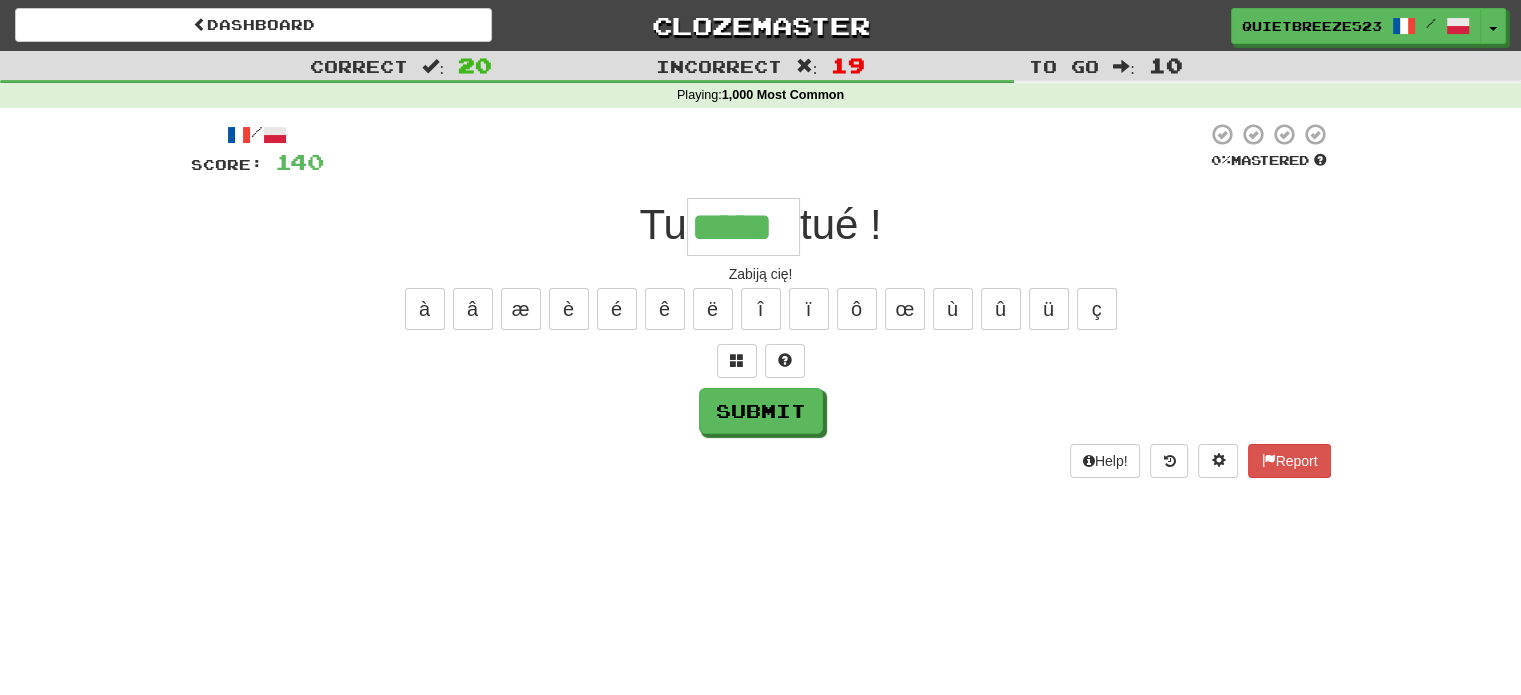 type on "*****" 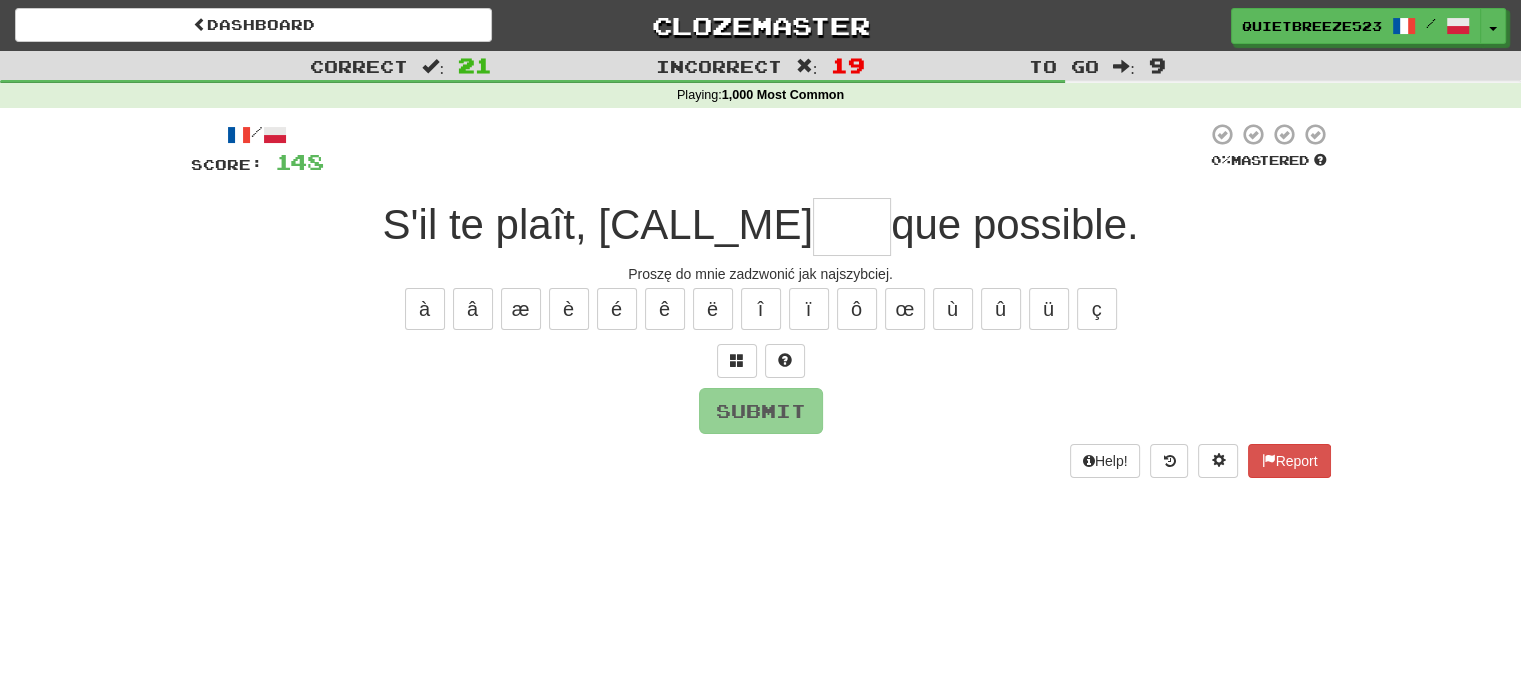 type on "***" 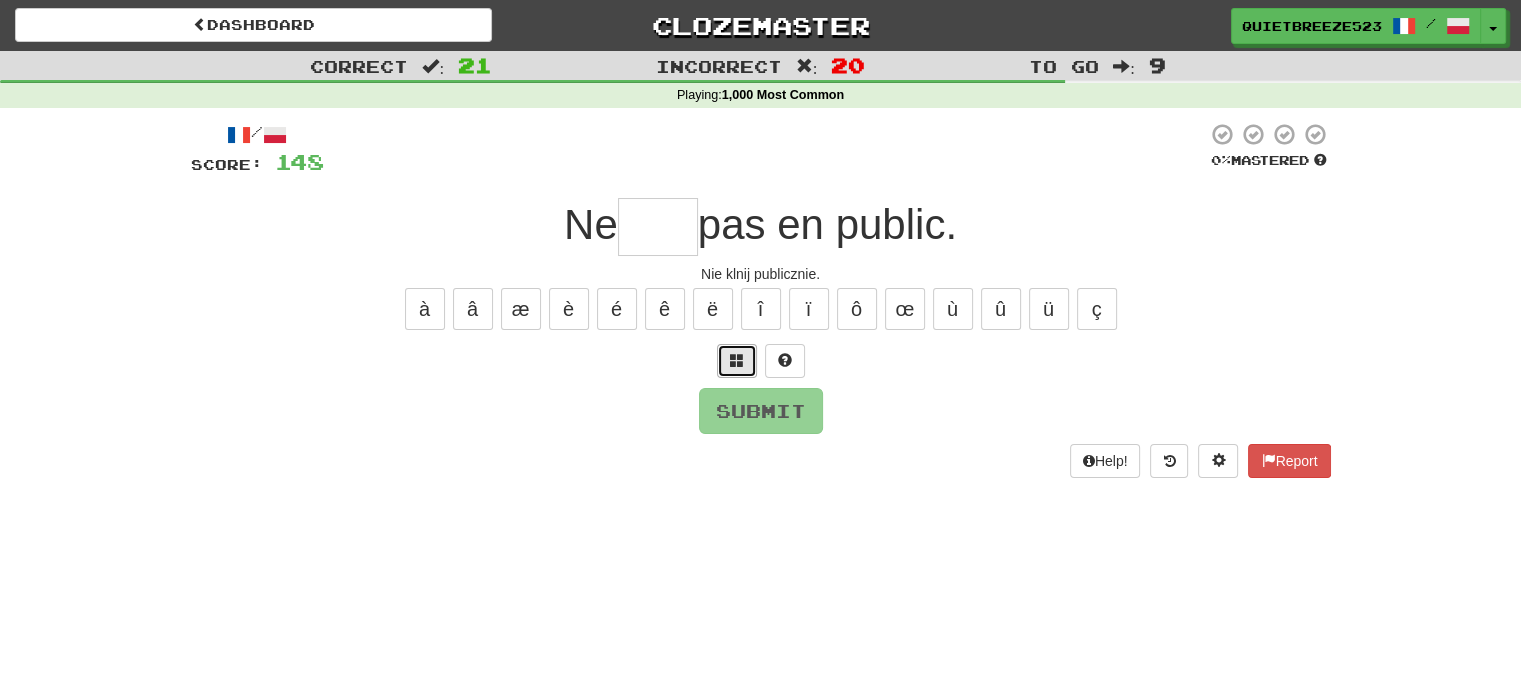 click at bounding box center [737, 361] 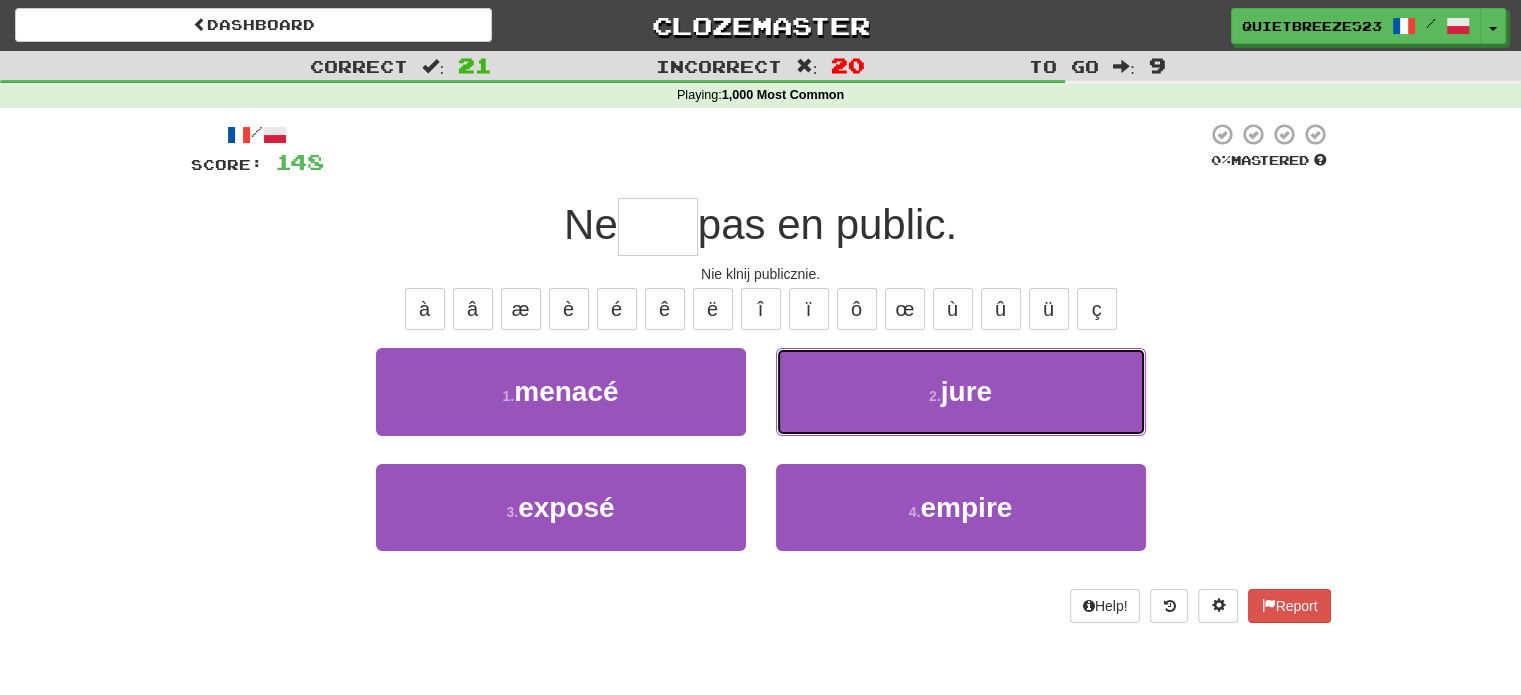 click on "2 .  jure" at bounding box center (961, 391) 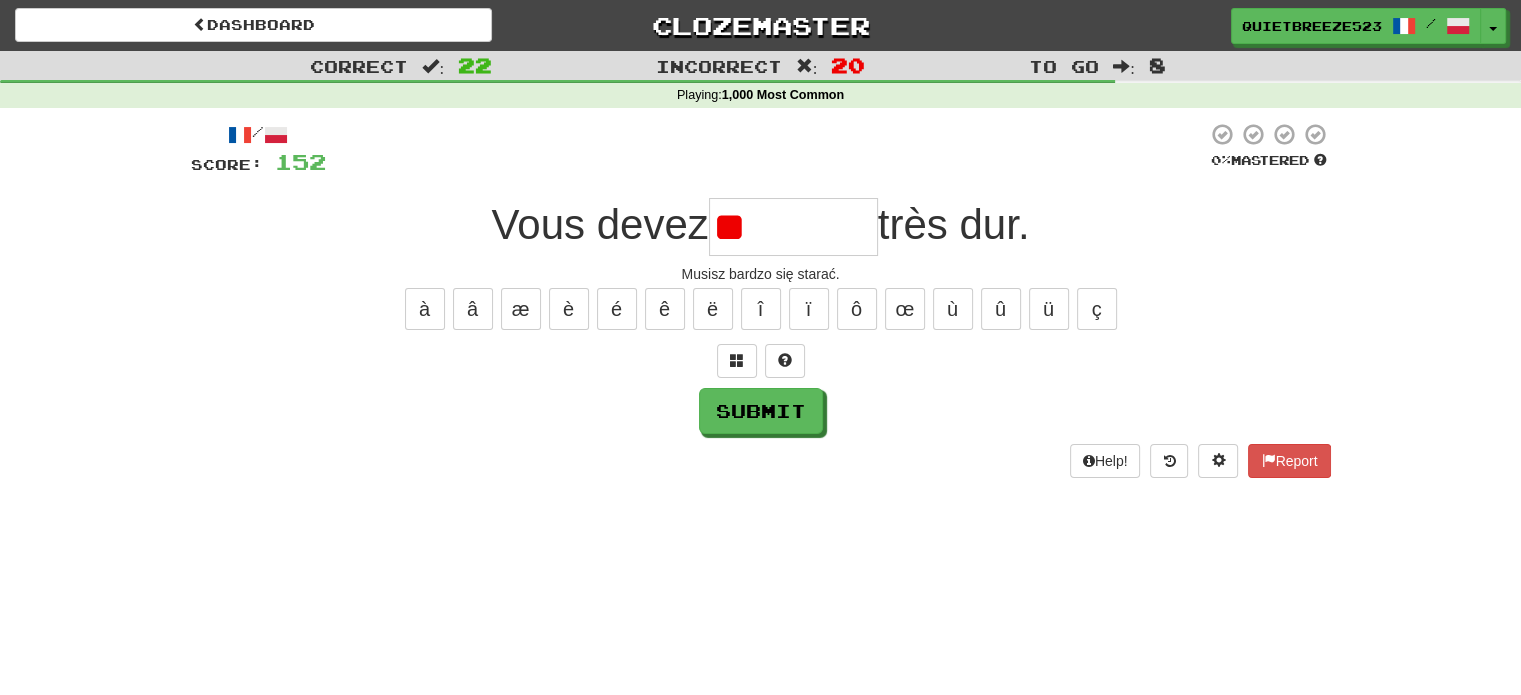 type on "*" 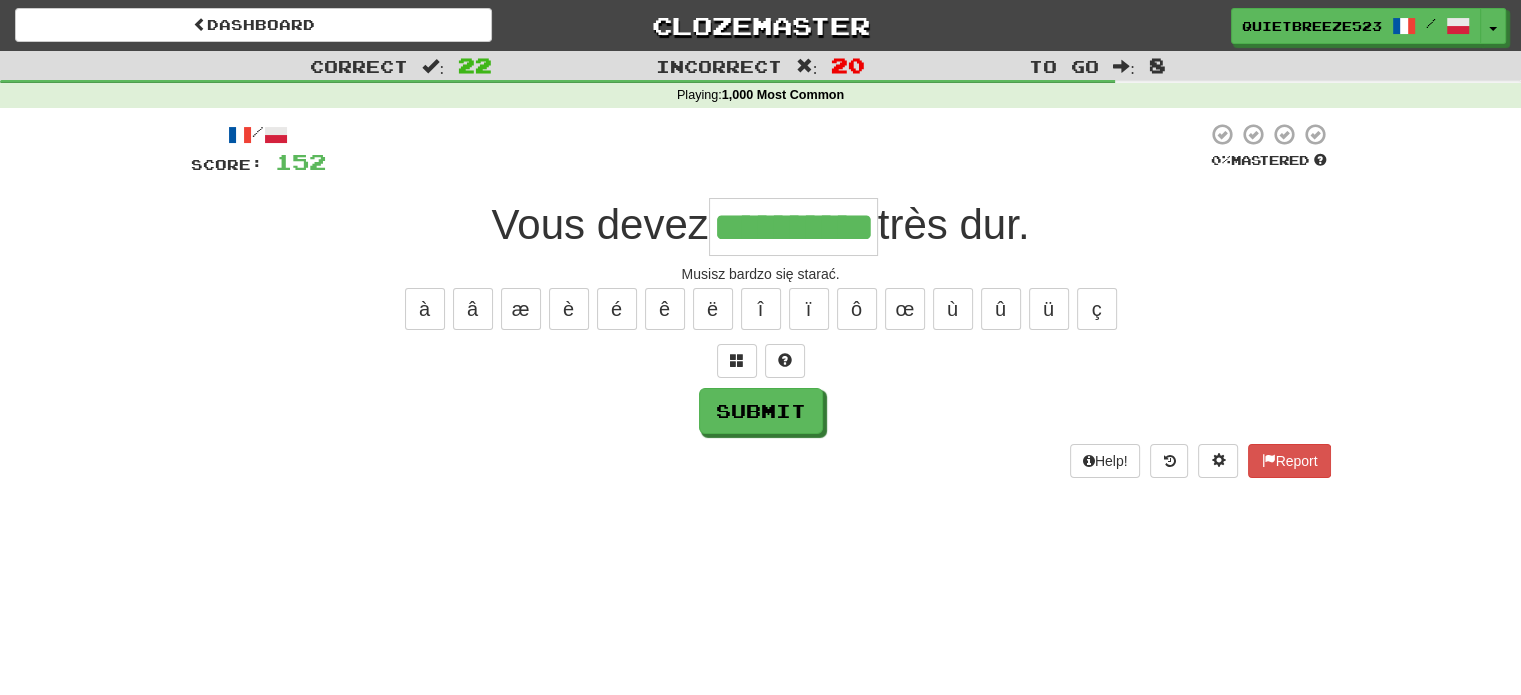 type on "**********" 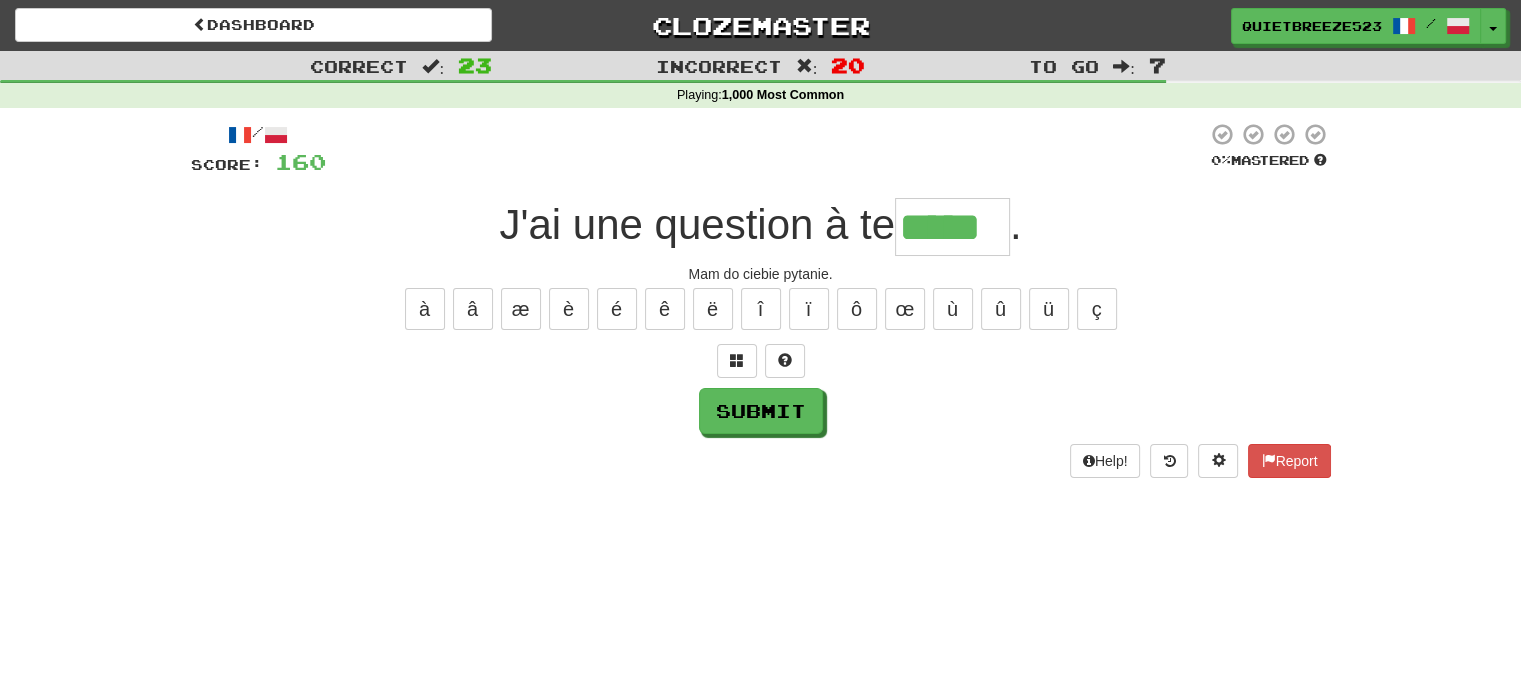 type on "*****" 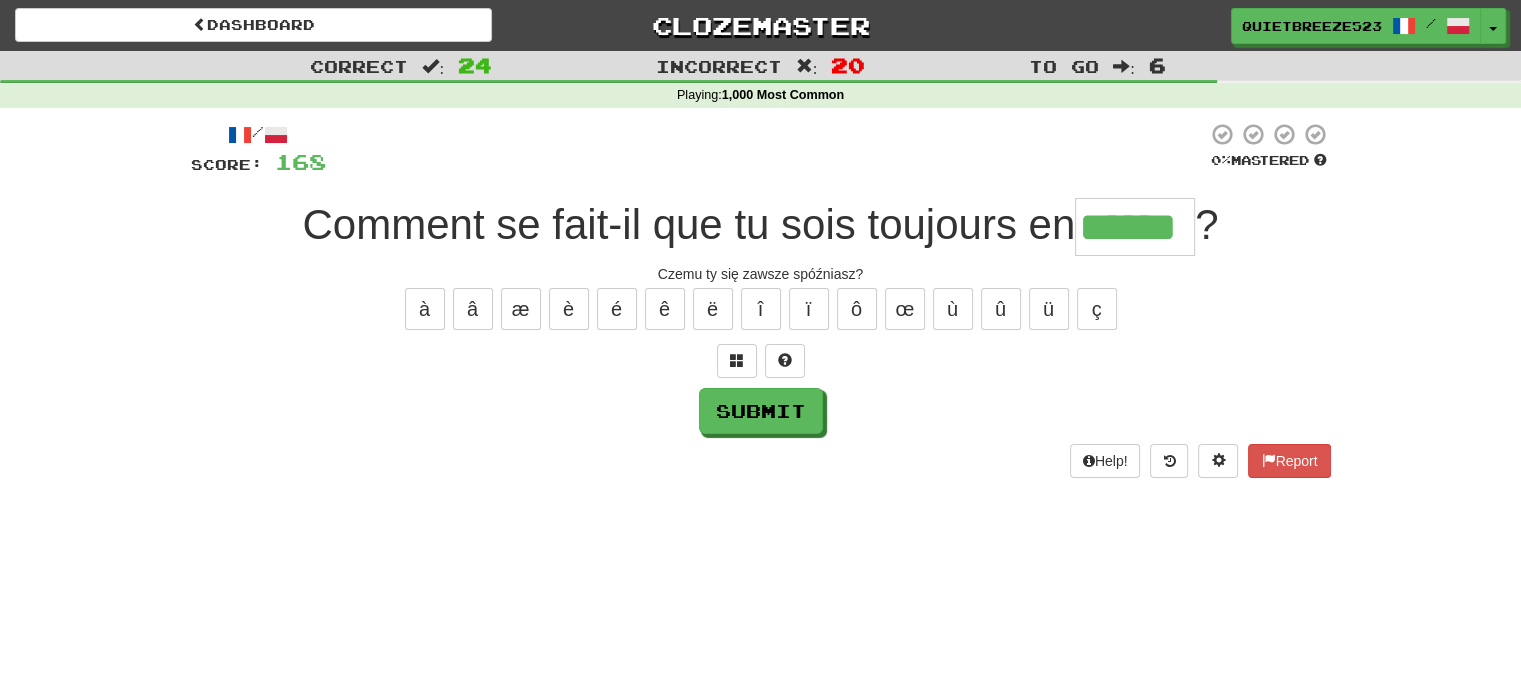 type on "******" 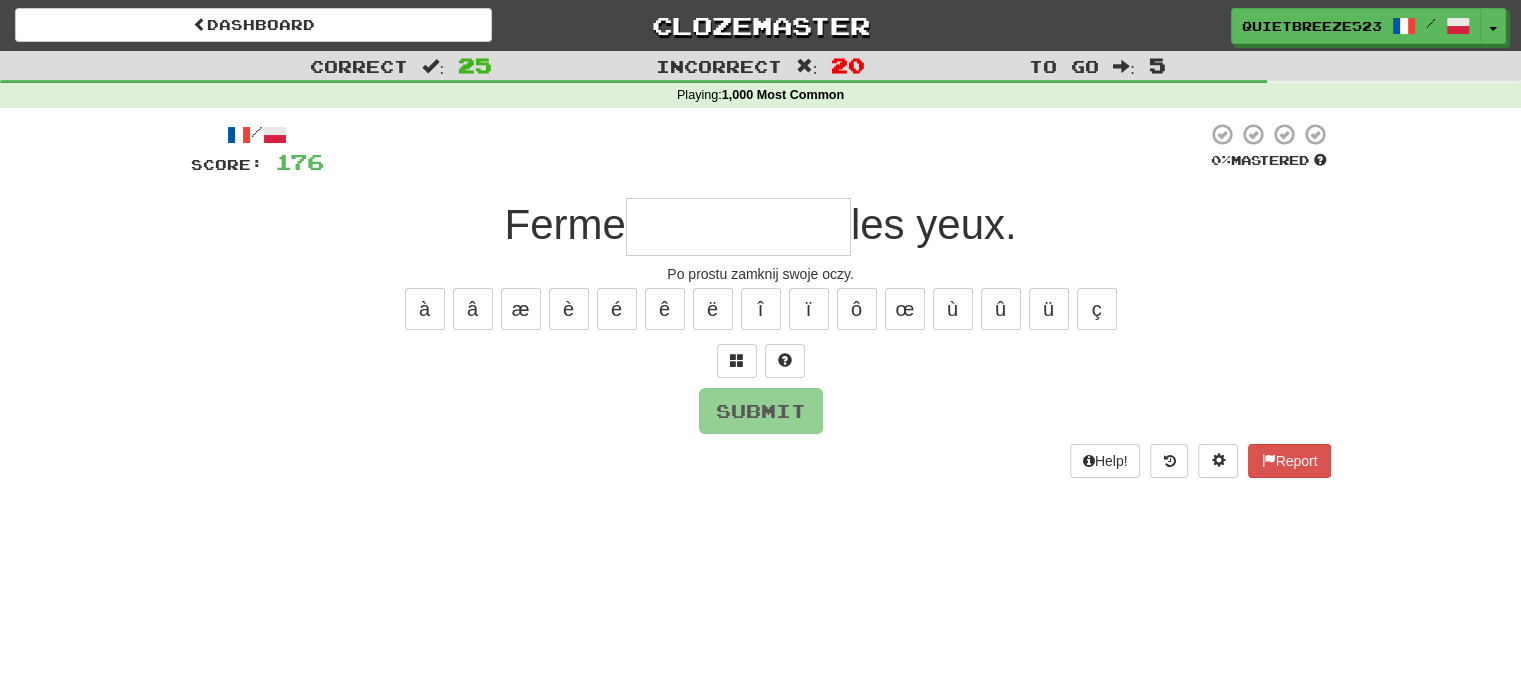 type on "*" 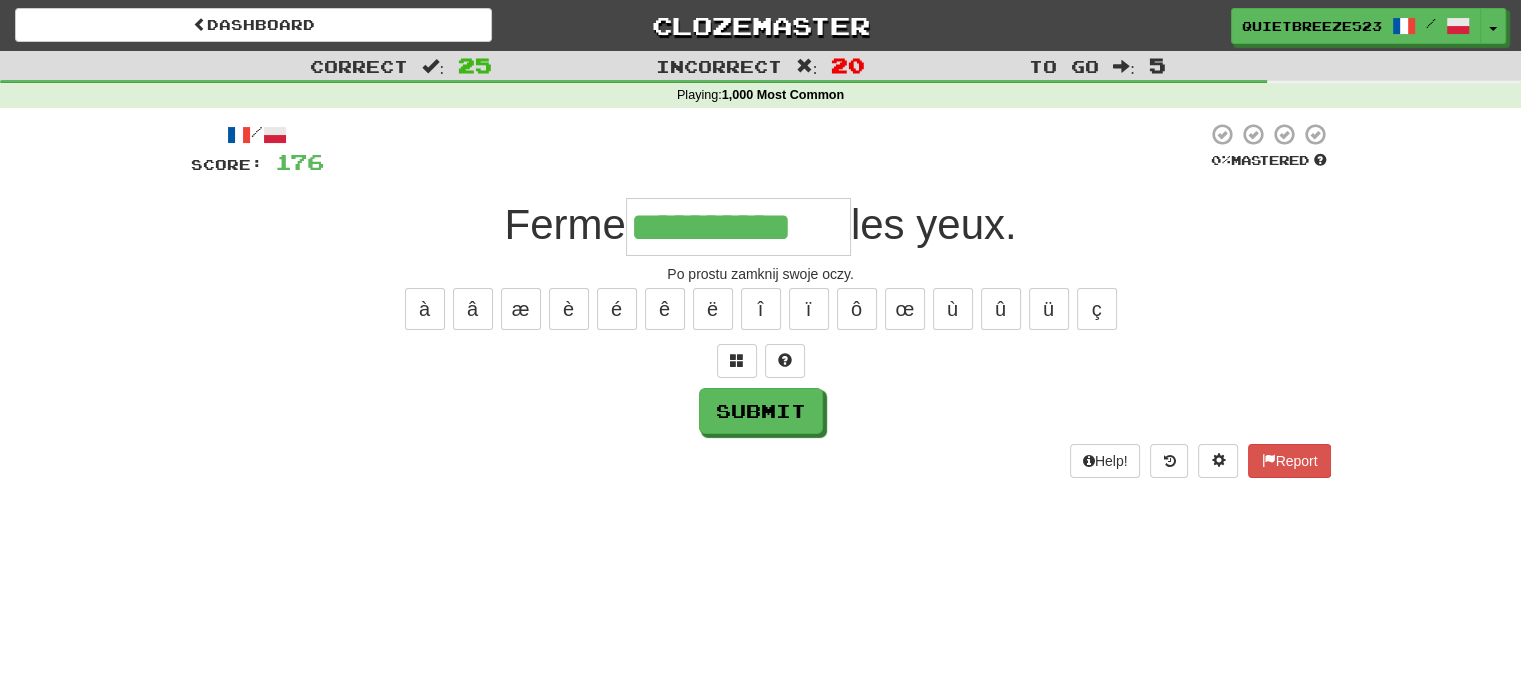 type on "**********" 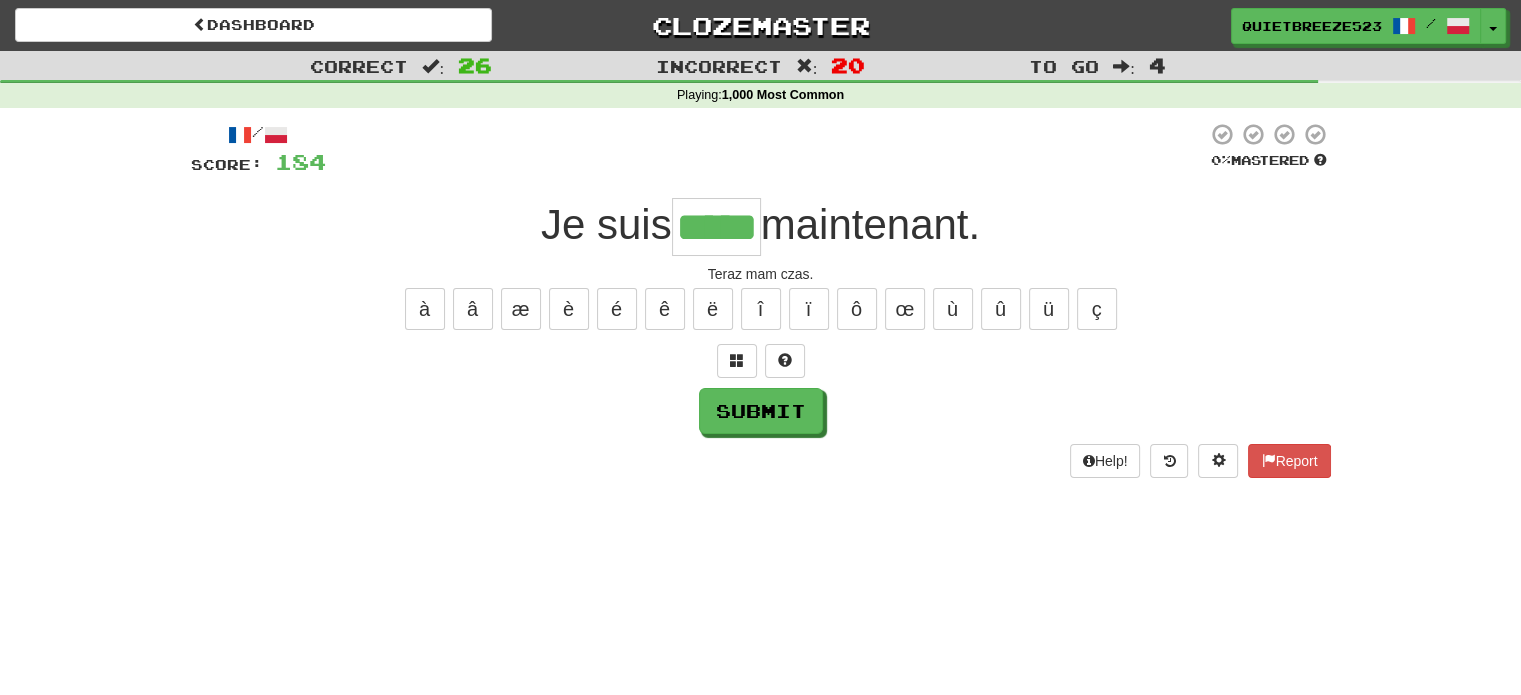 type on "*****" 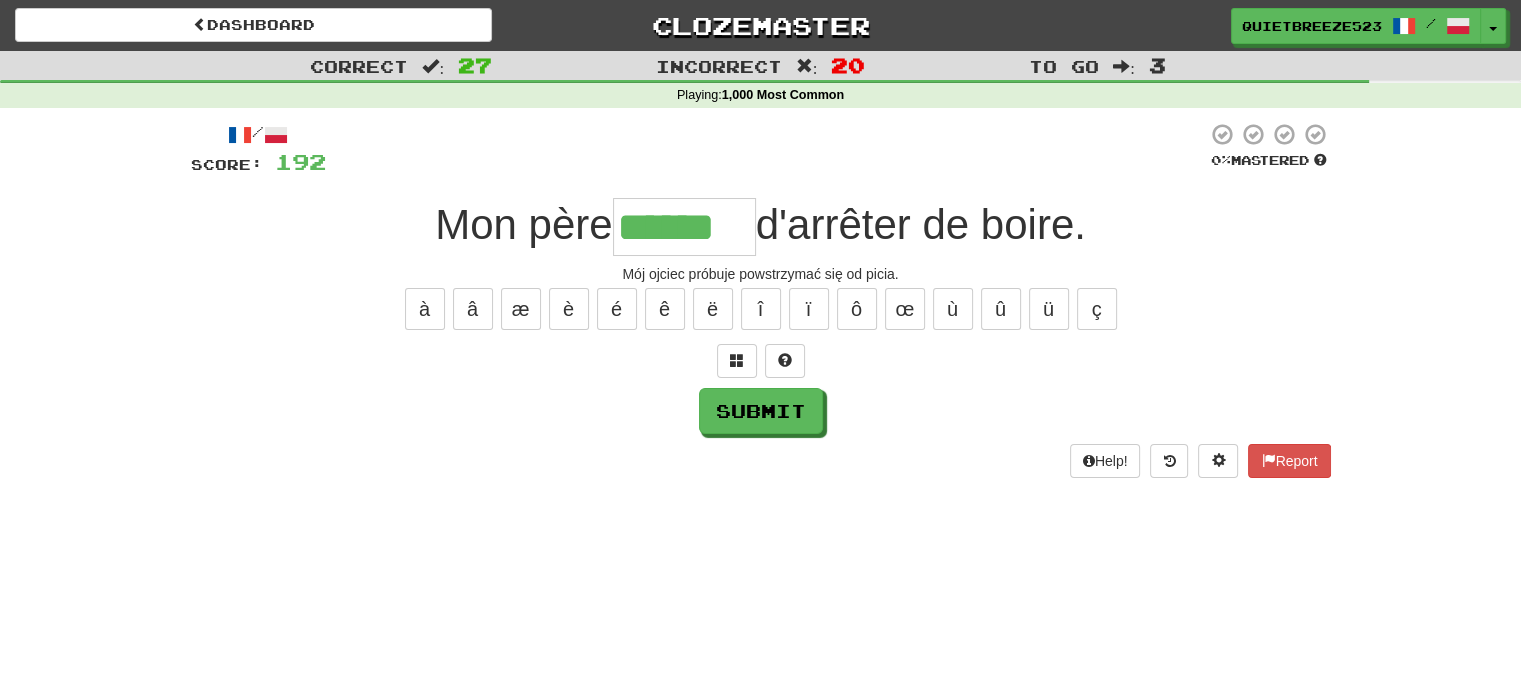 scroll, scrollTop: 0, scrollLeft: 0, axis: both 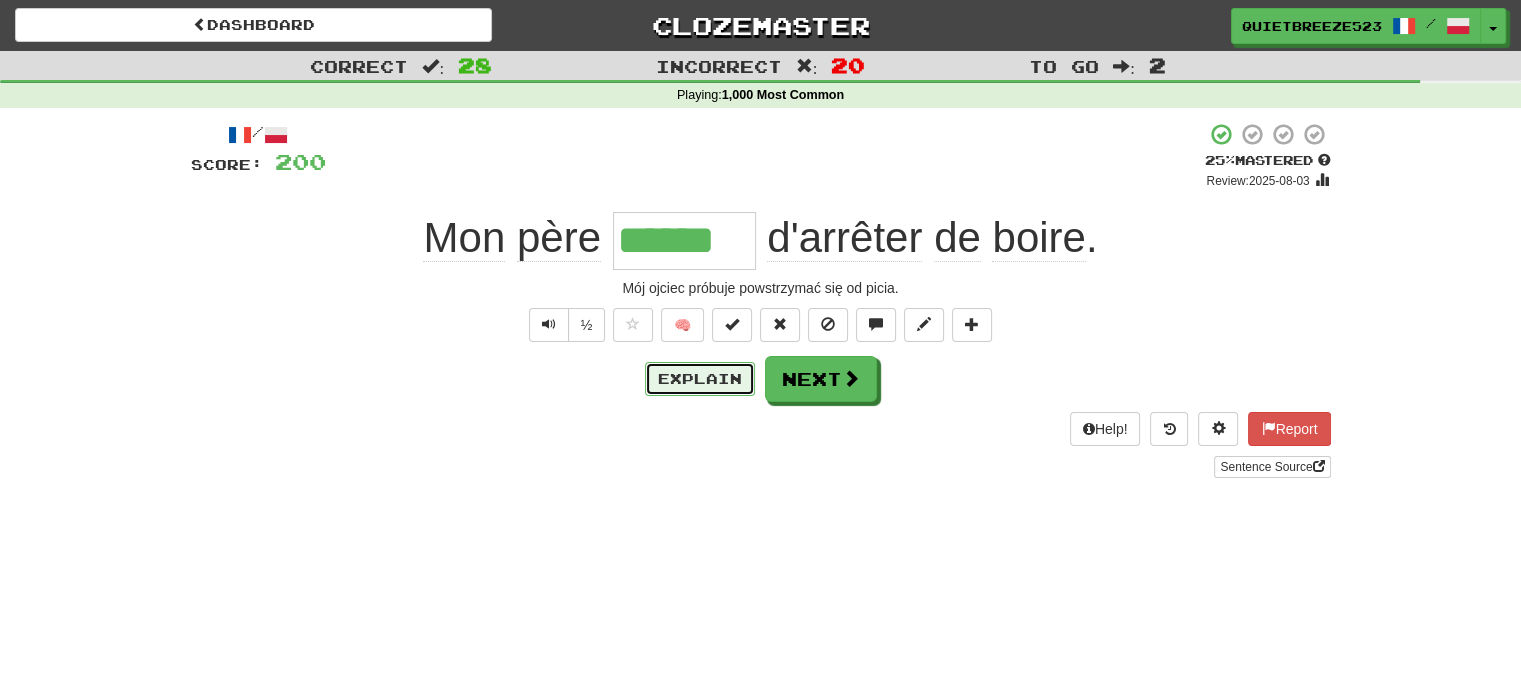 click on "Explain" at bounding box center (700, 379) 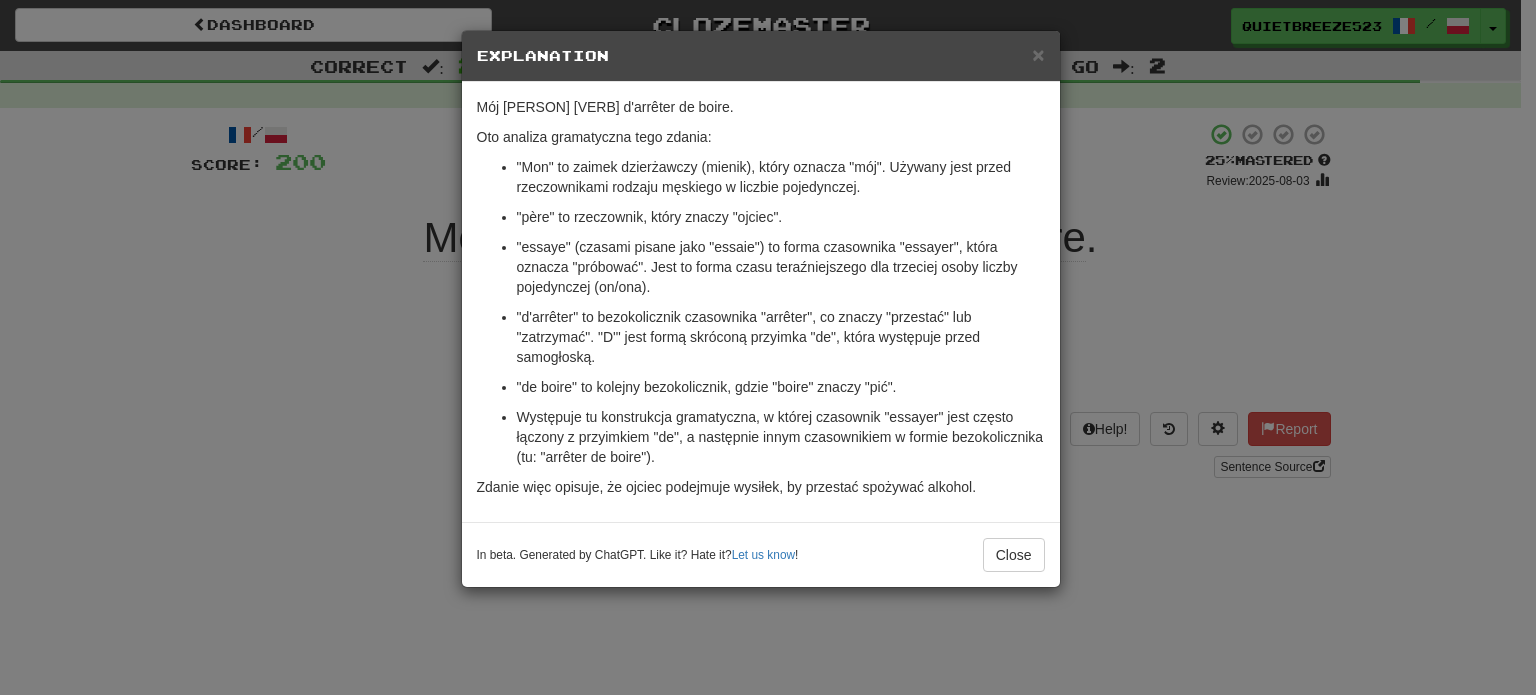 click on "In beta. Generated by ChatGPT. Like it? Hate it?  Let us know ! Close" at bounding box center (761, 554) 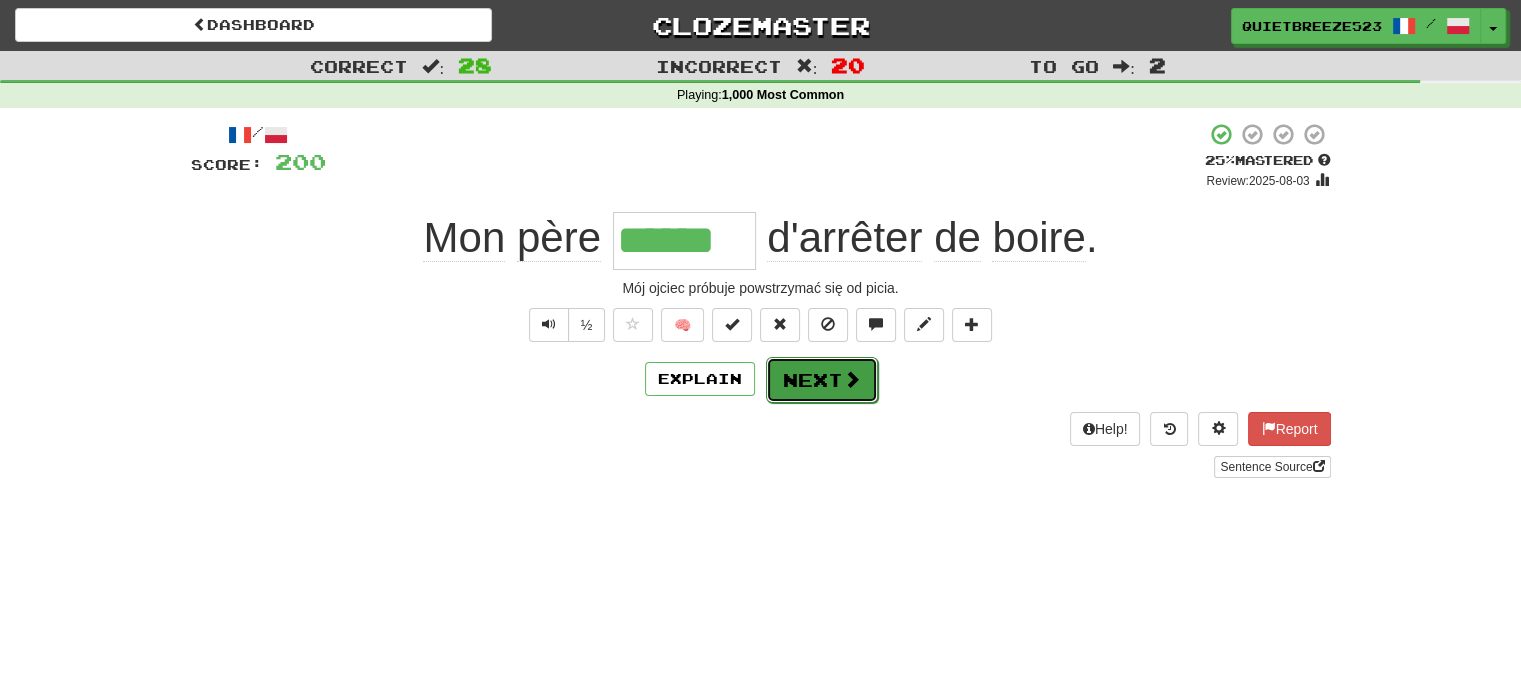 click on "Next" at bounding box center [822, 380] 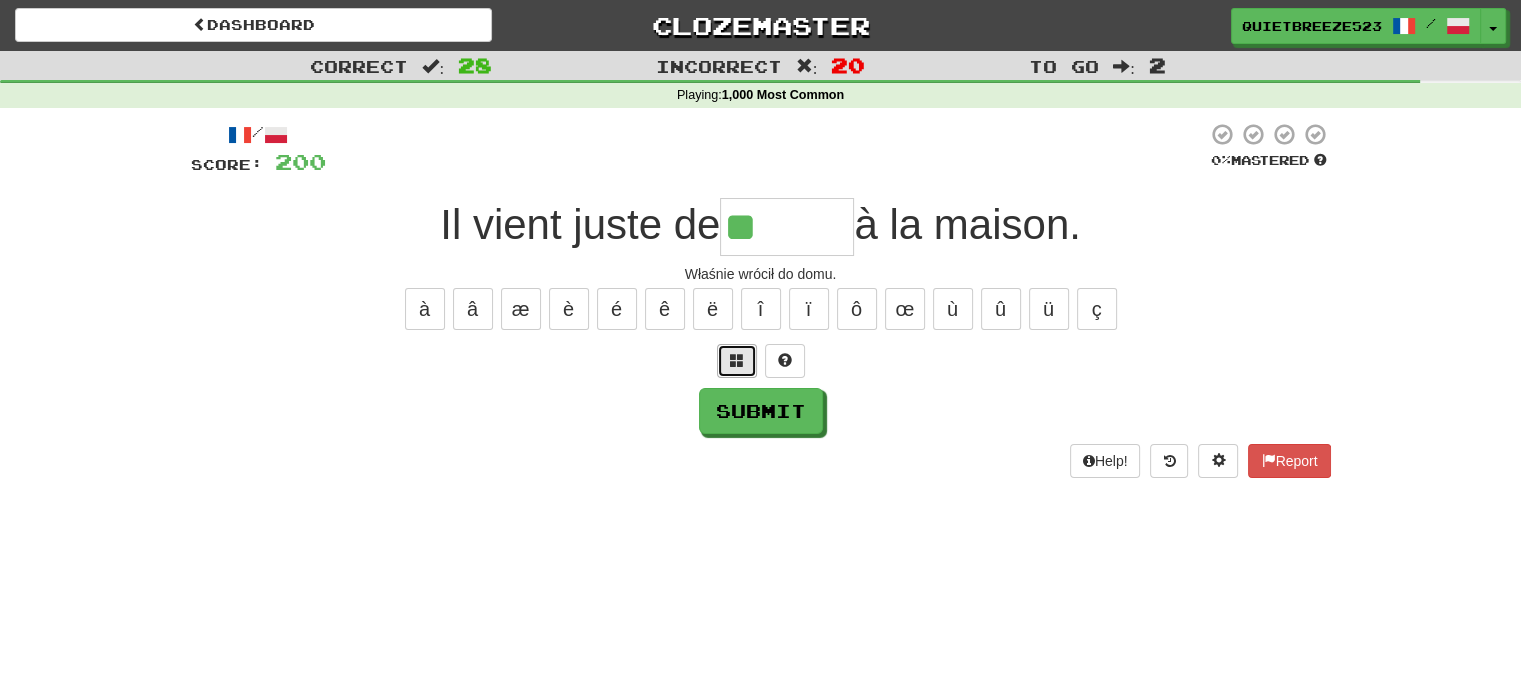 click at bounding box center [737, 361] 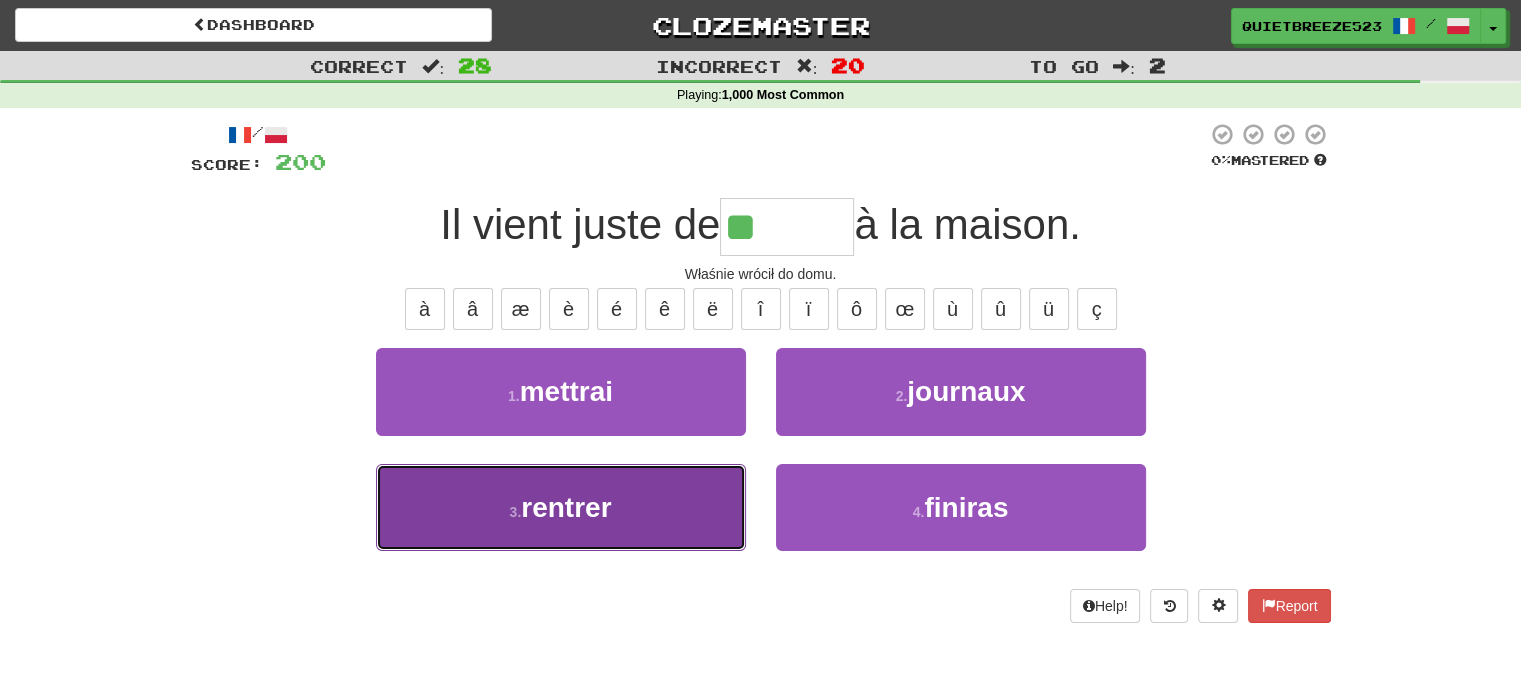 click on "3 .  rentrer" at bounding box center [561, 507] 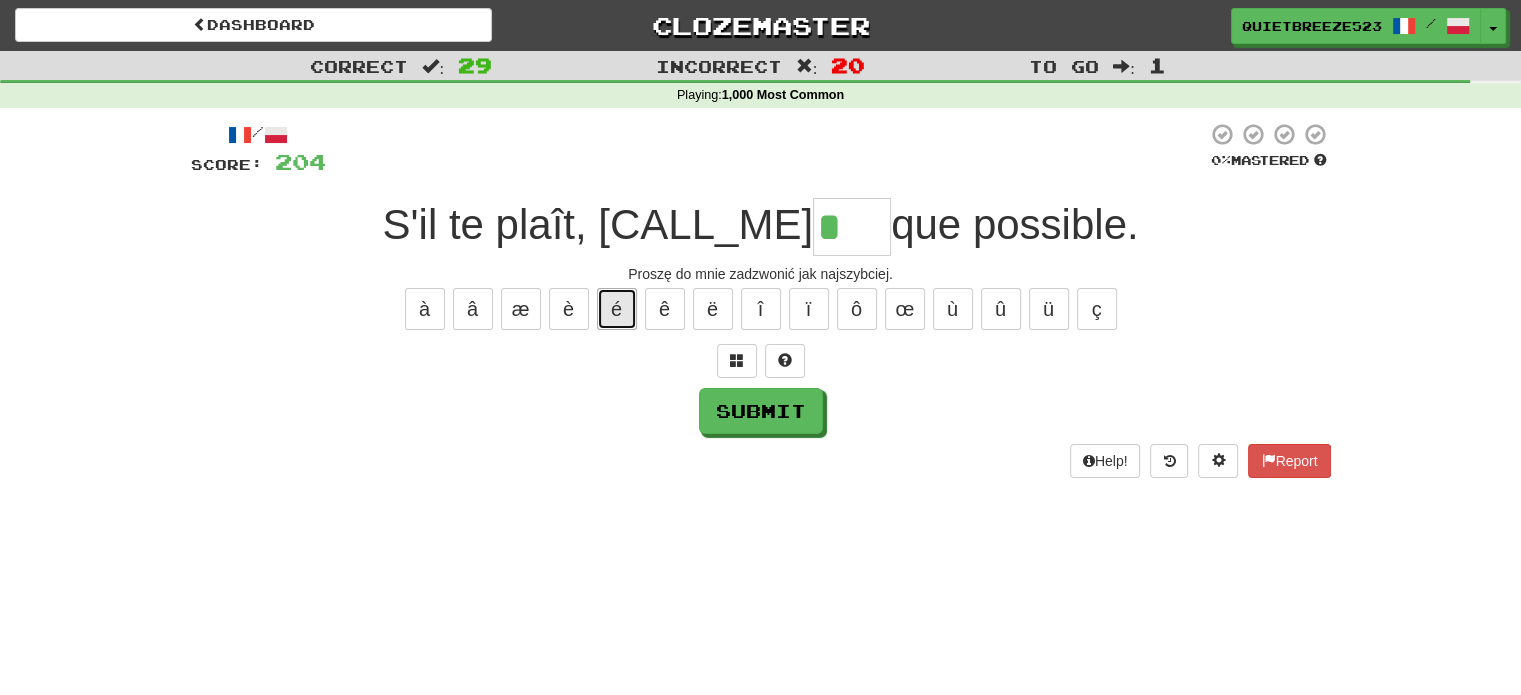 click on "é" at bounding box center (617, 309) 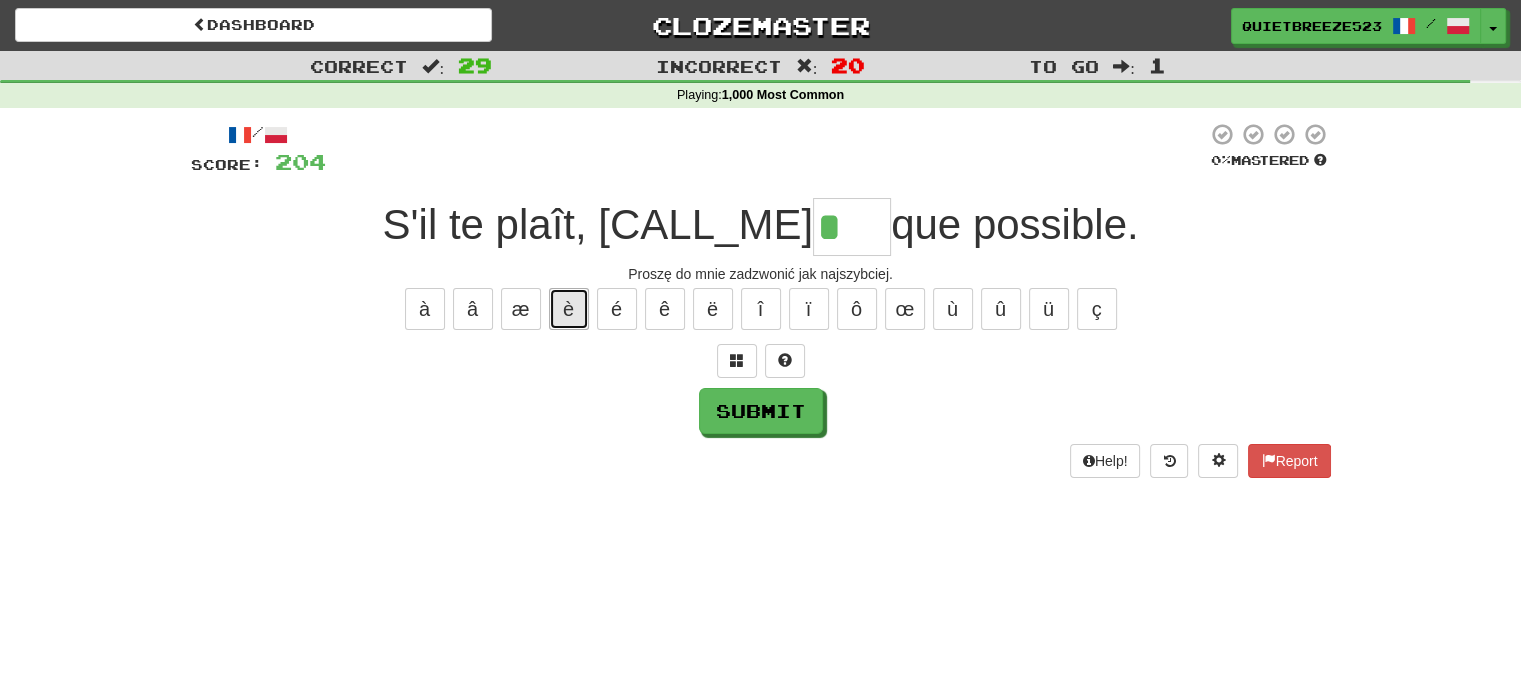 click on "è" at bounding box center (569, 309) 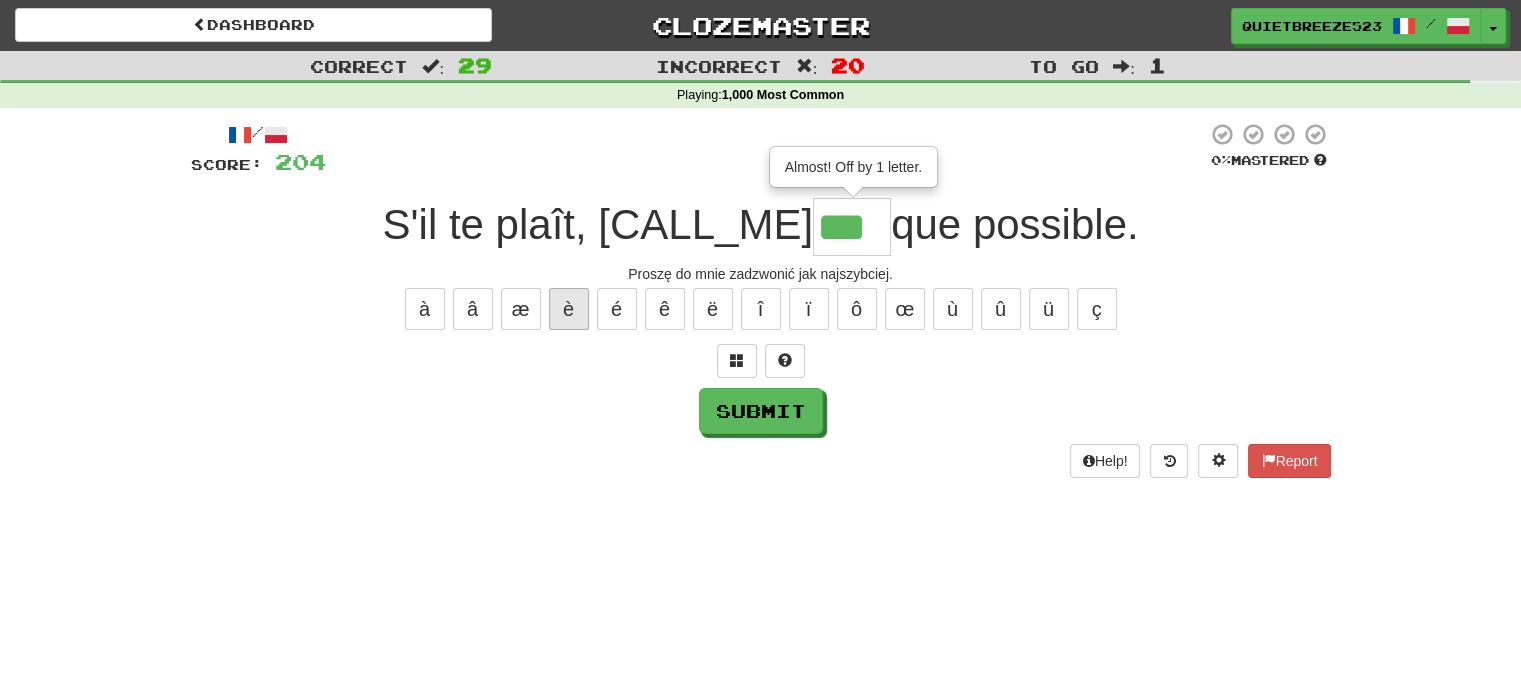 type on "***" 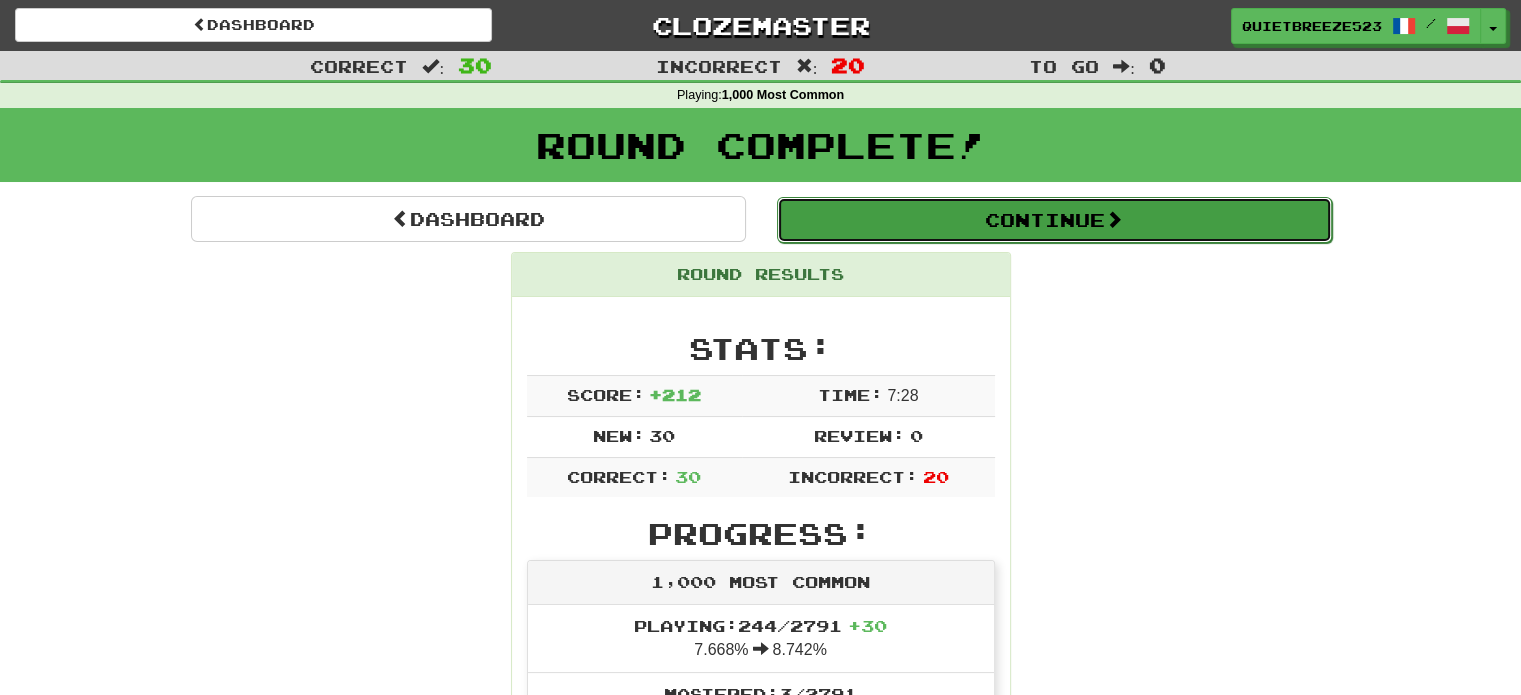 click on "Continue" at bounding box center (1054, 220) 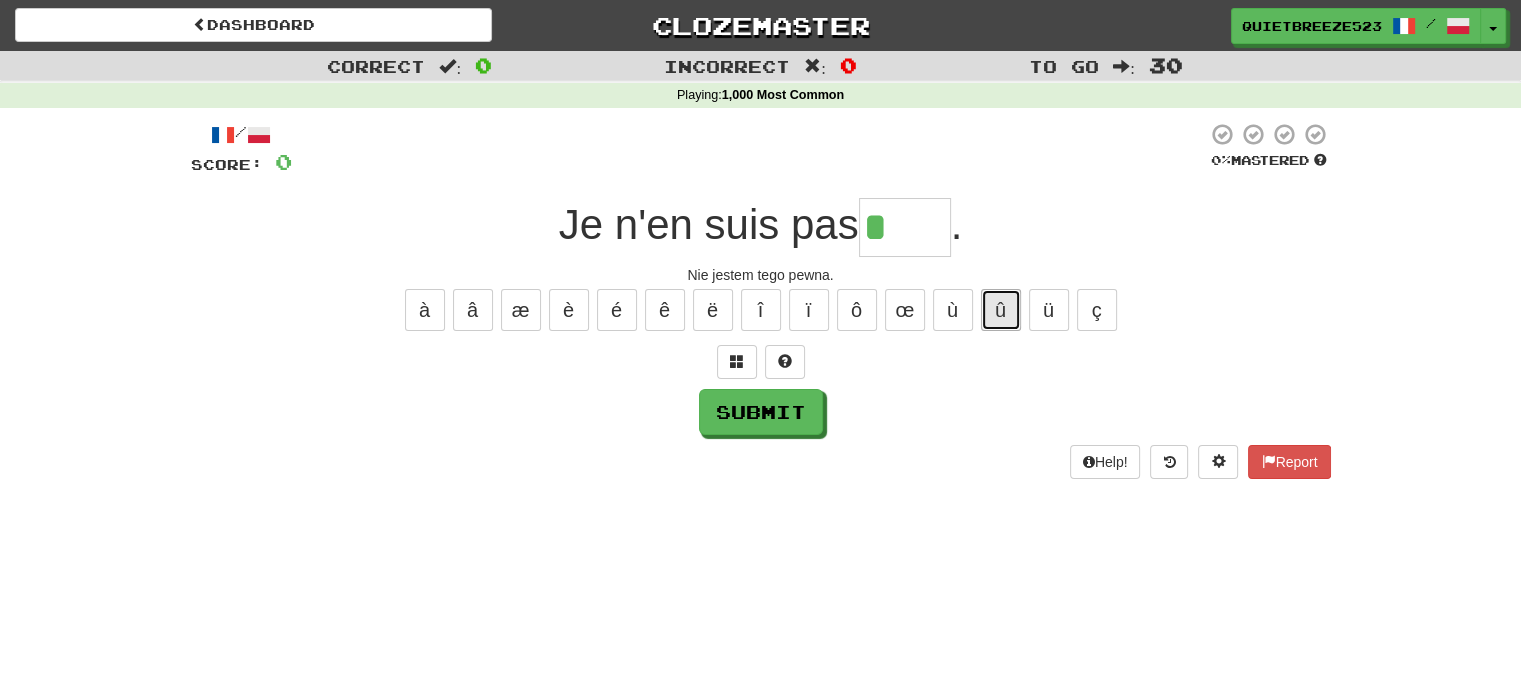 click on "û" at bounding box center [1001, 310] 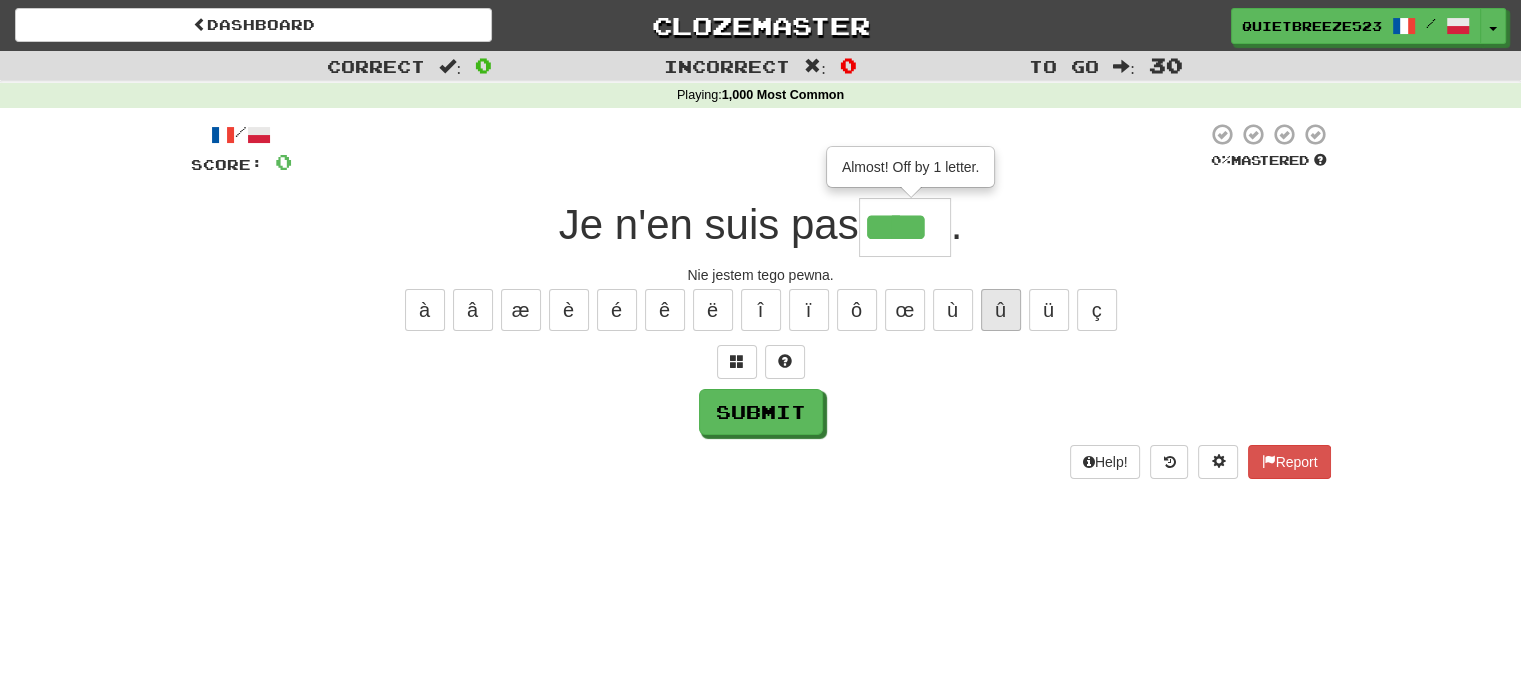 type on "****" 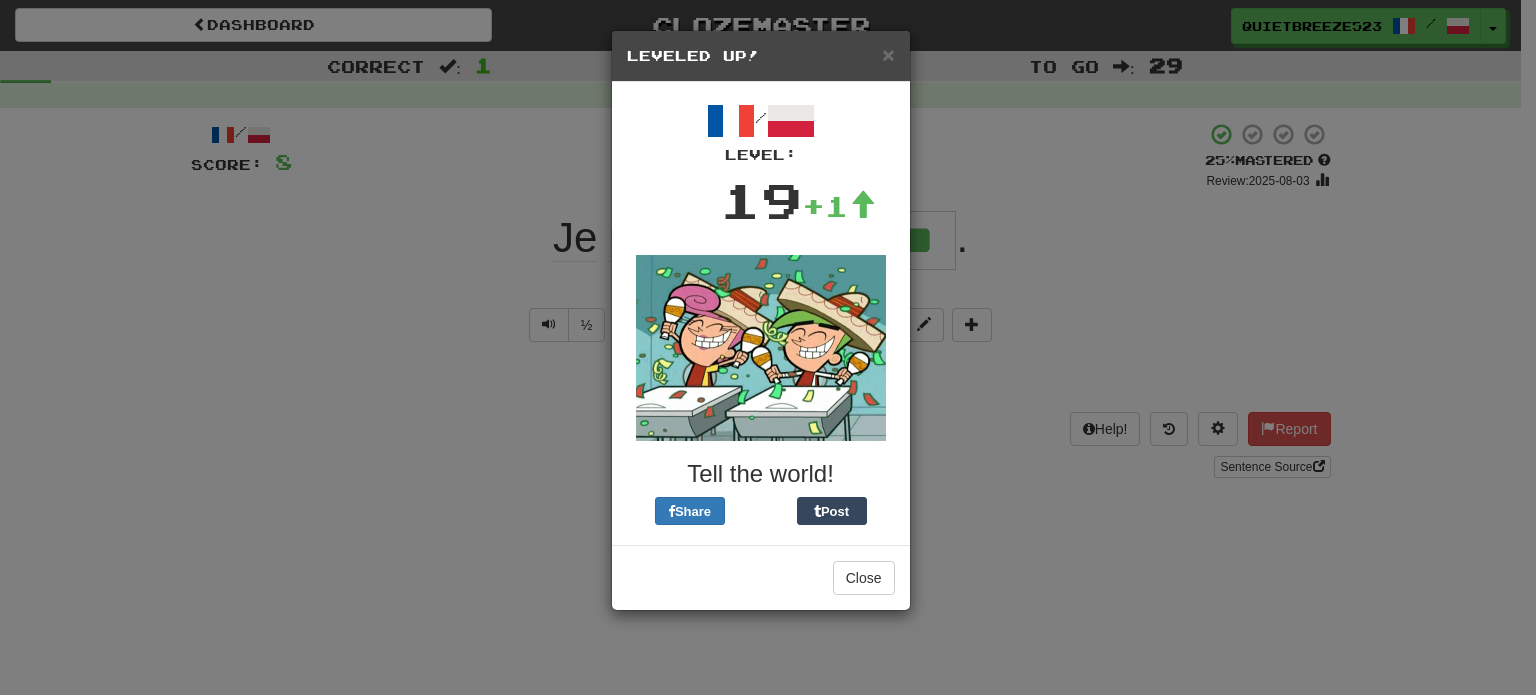click on "× Leveled Up!  /  Level: 19 +1 Tell the world!  Share  Post Close" at bounding box center [768, 347] 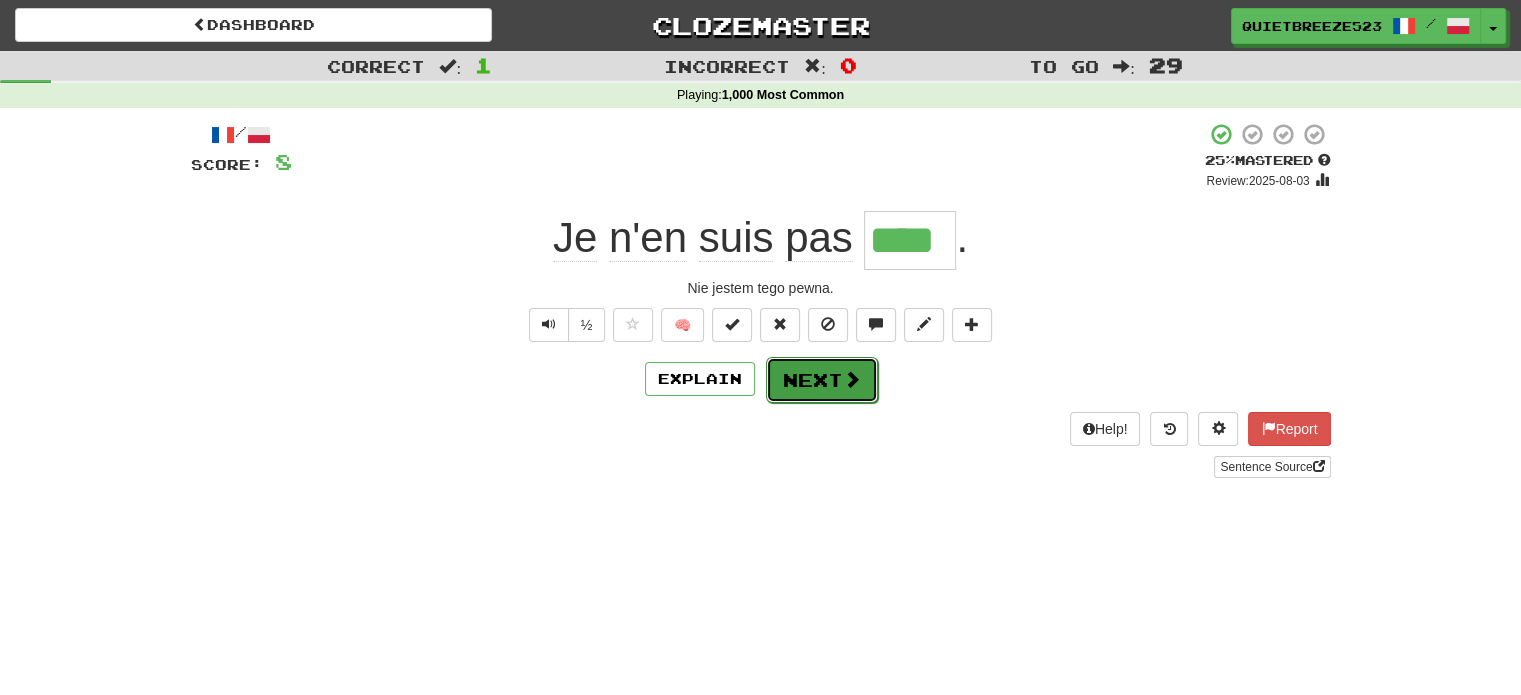 click at bounding box center (852, 379) 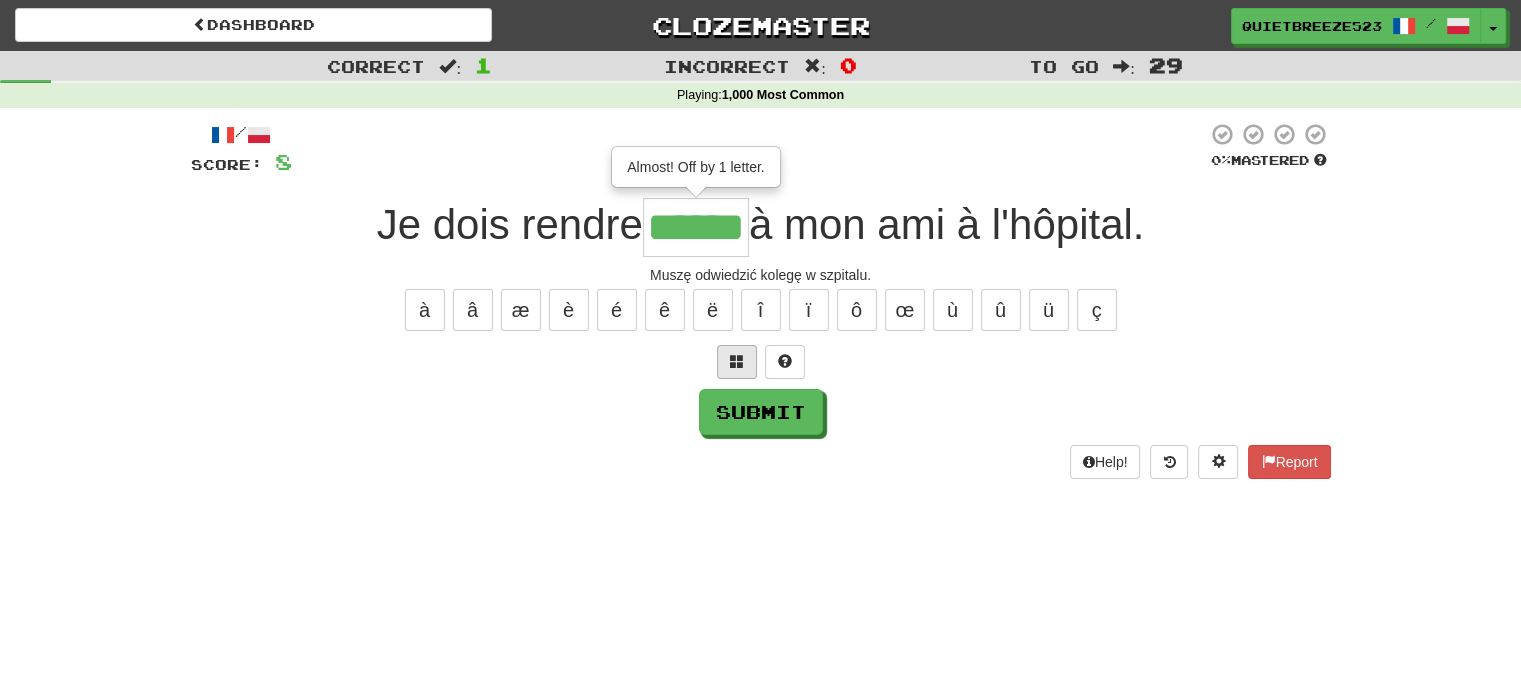 type on "******" 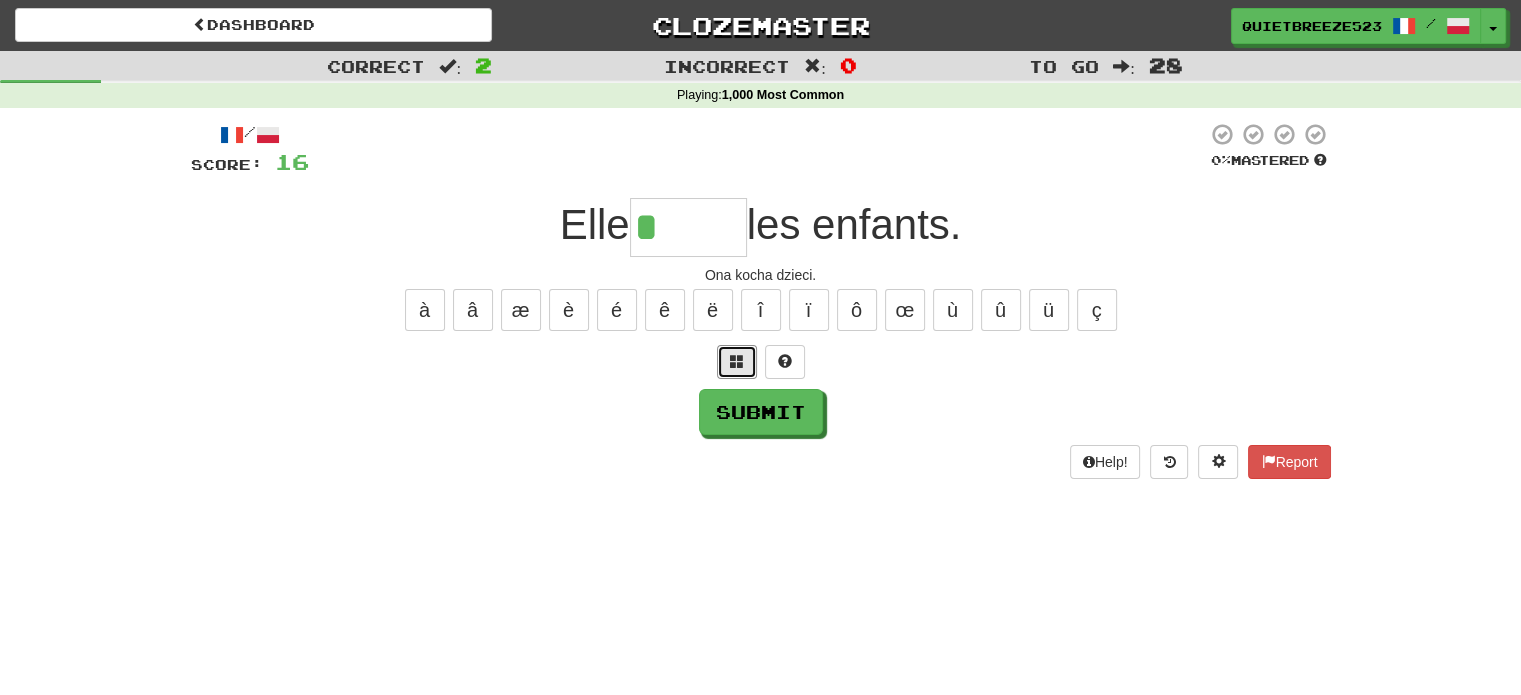 click at bounding box center (737, 362) 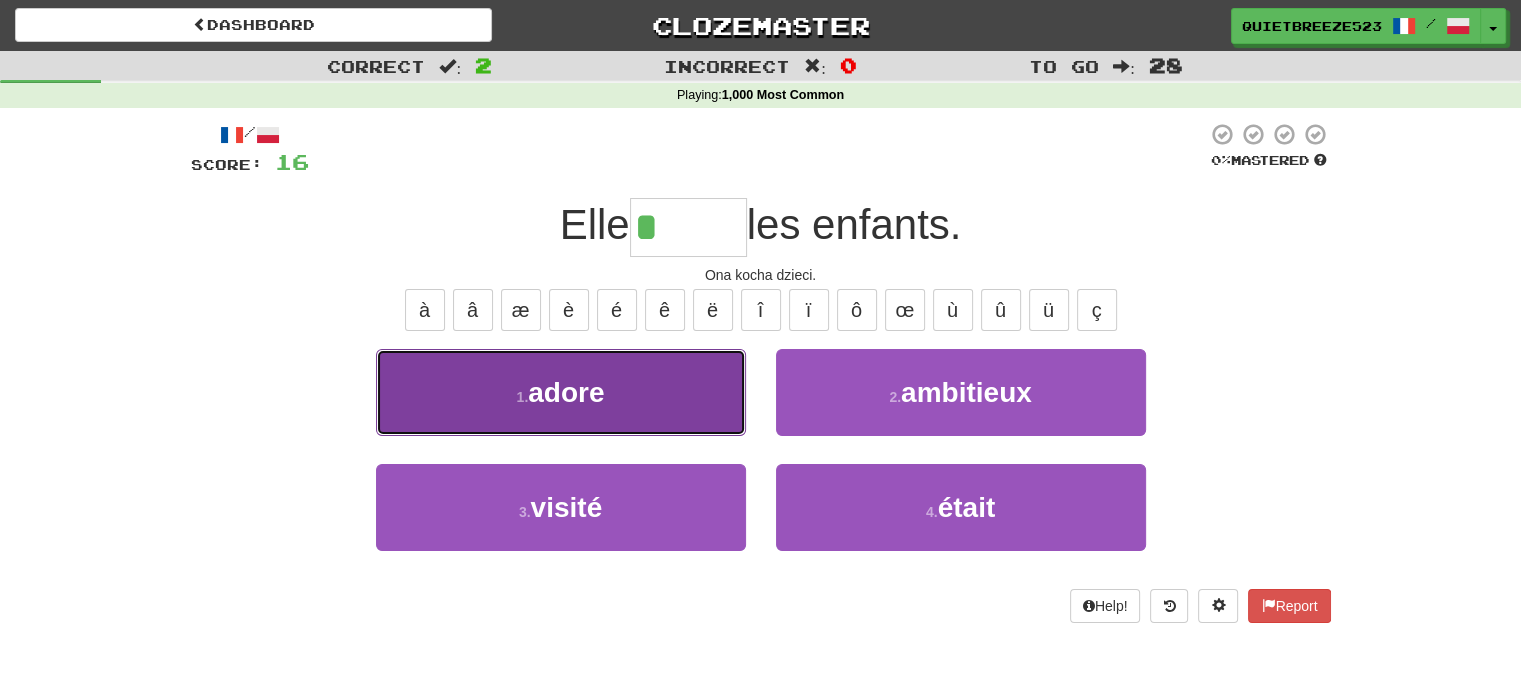 click on "1 .  adore" at bounding box center [561, 392] 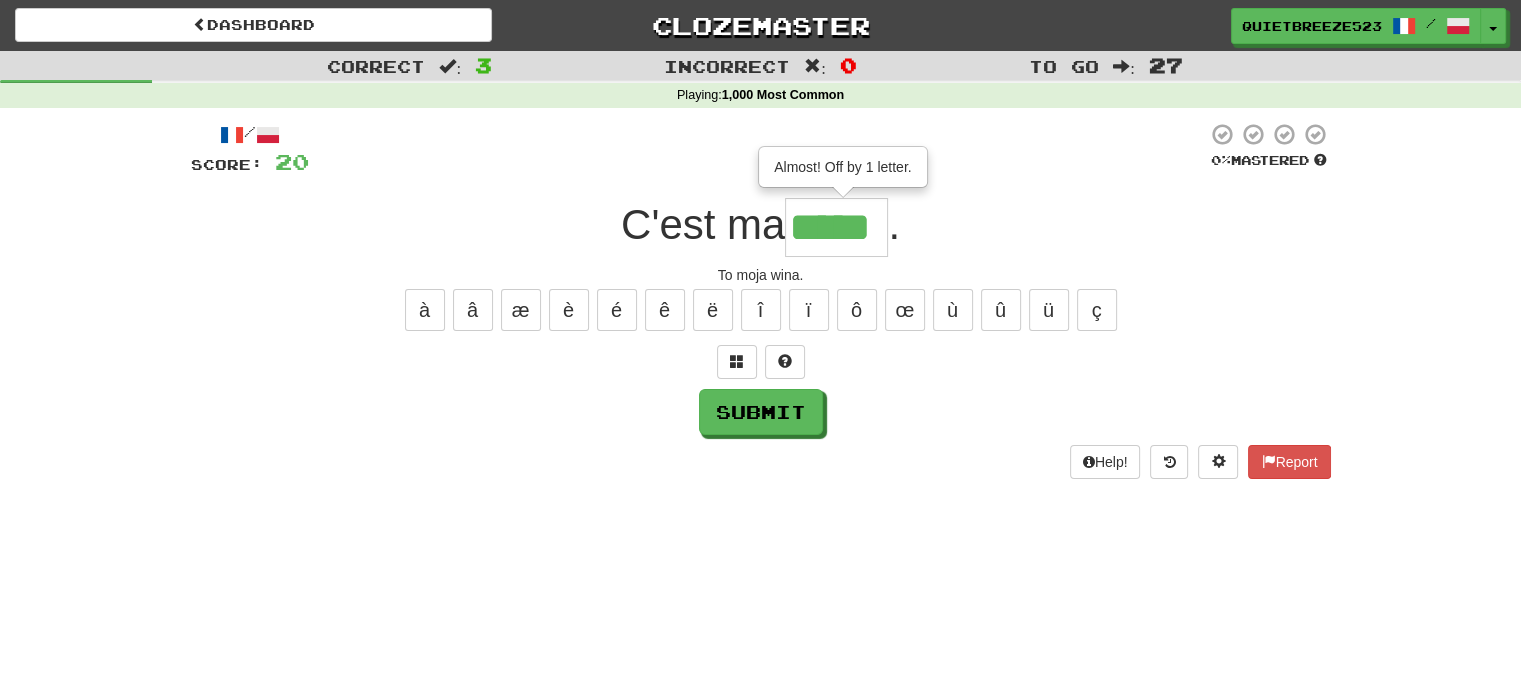 type on "*****" 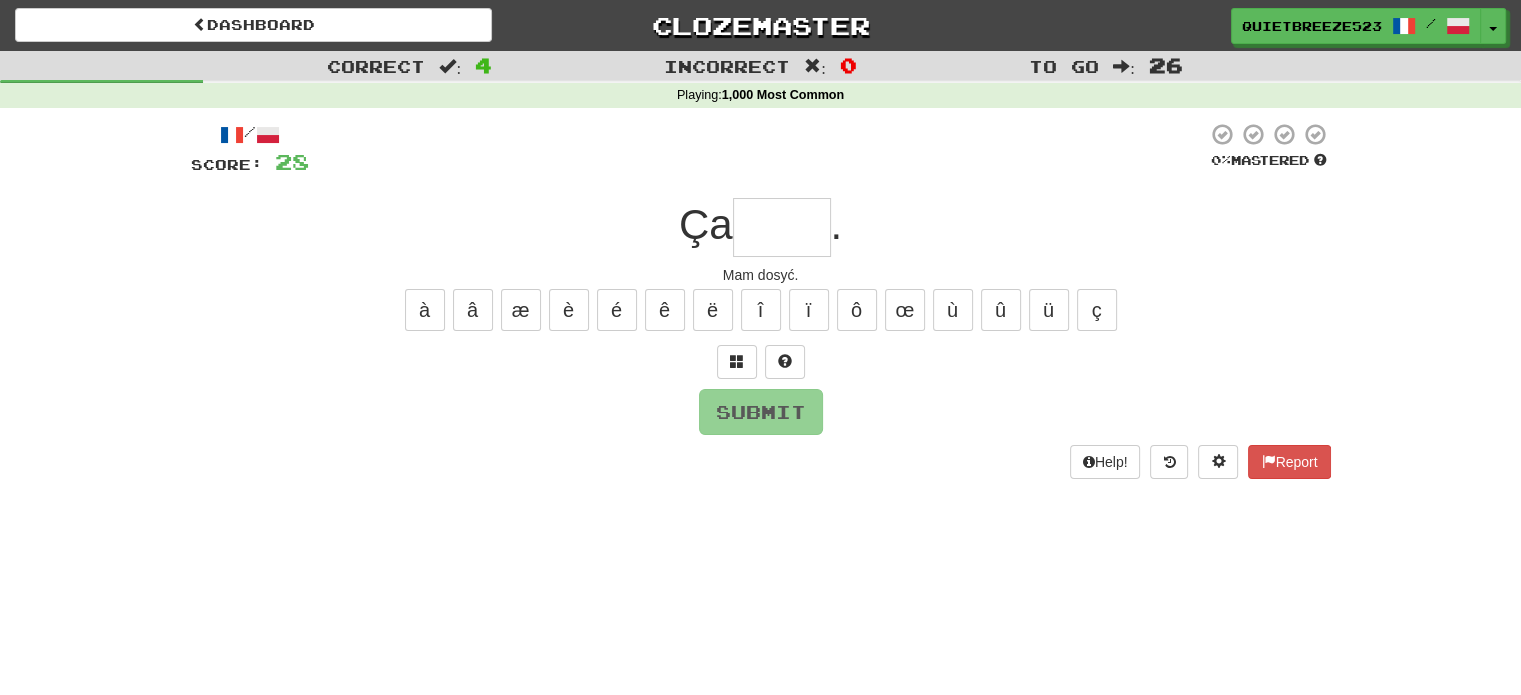 type on "*" 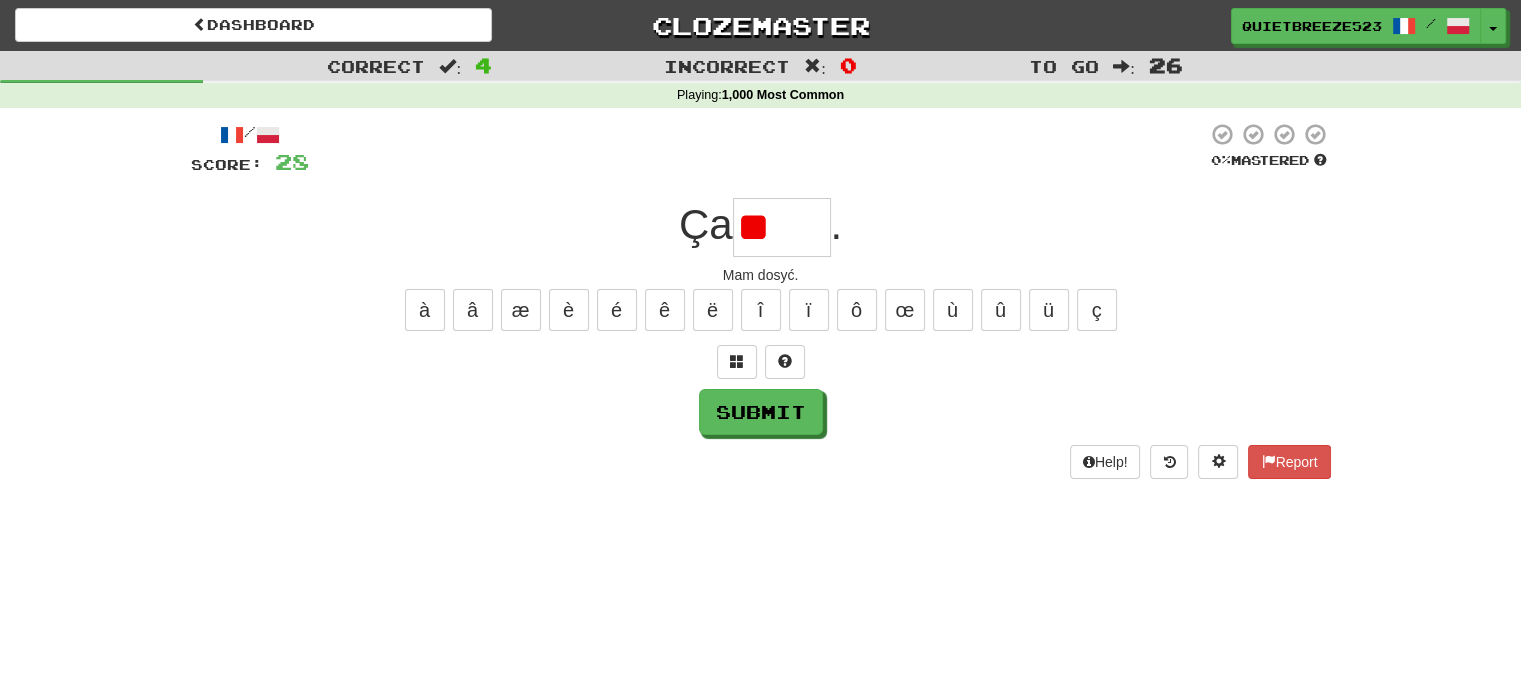 type on "*" 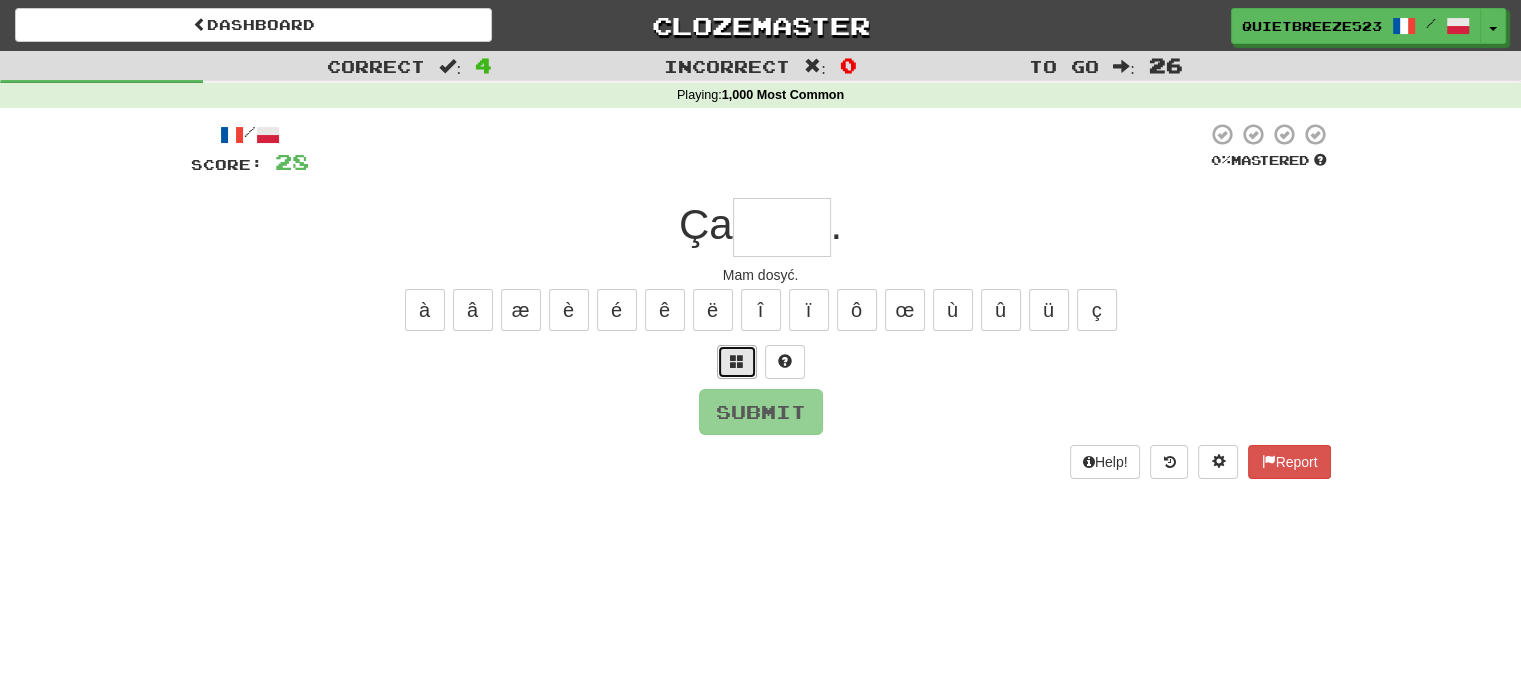 click at bounding box center [737, 362] 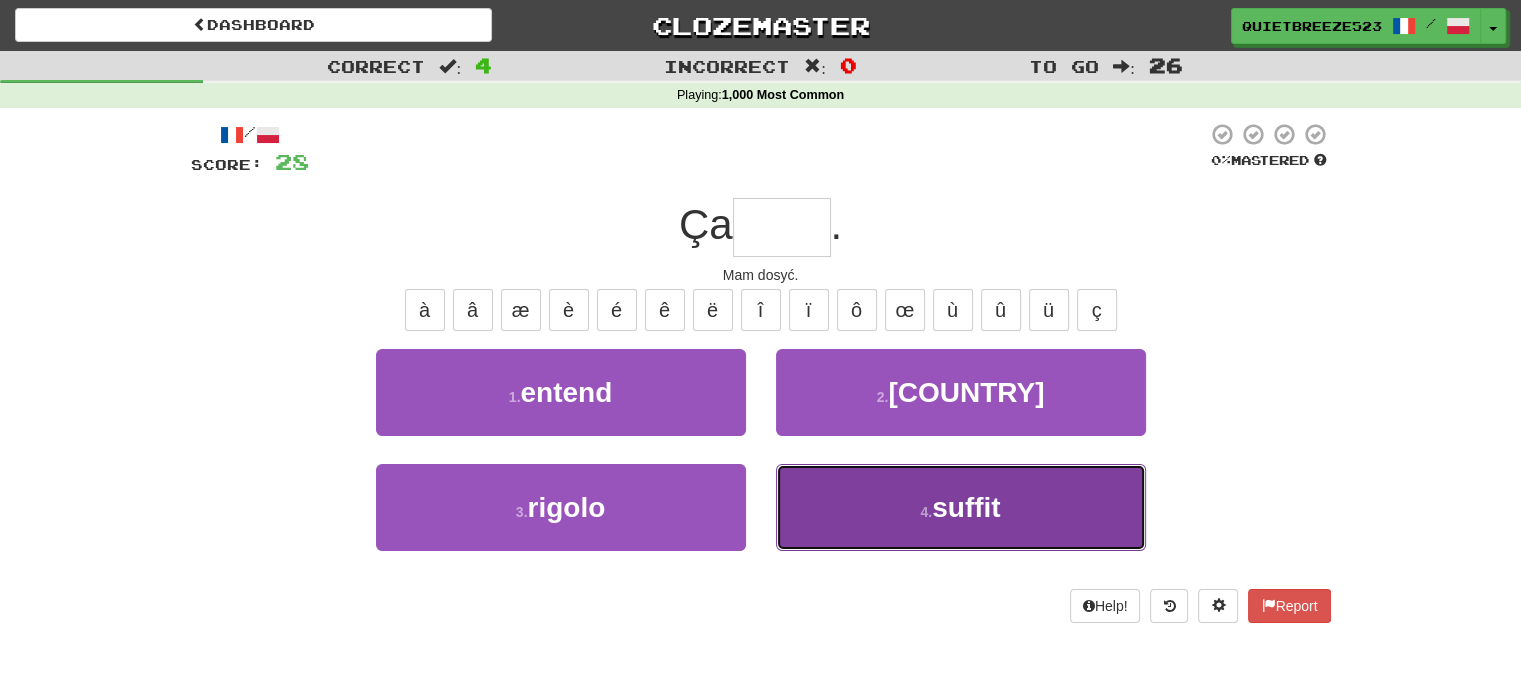 click on "4 .  suffit" at bounding box center [961, 507] 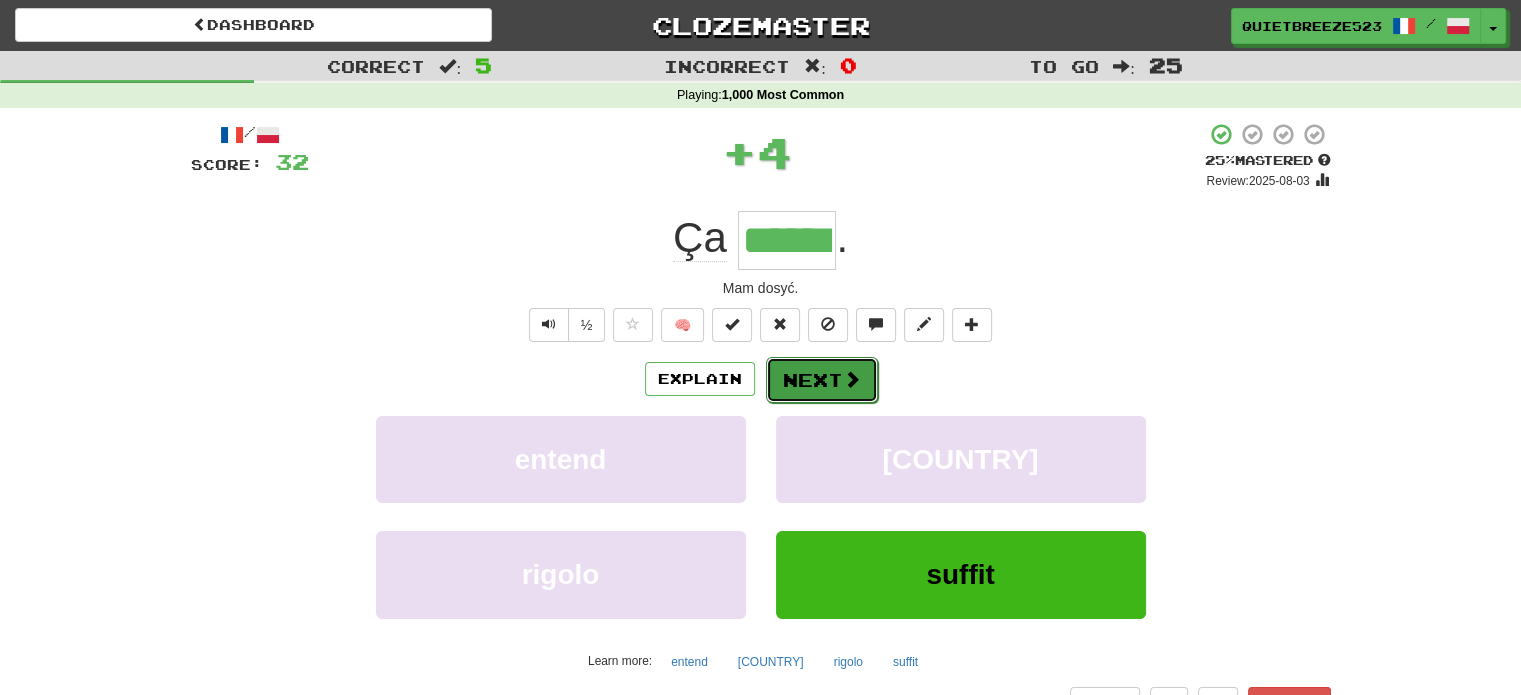 click on "Next" at bounding box center (822, 380) 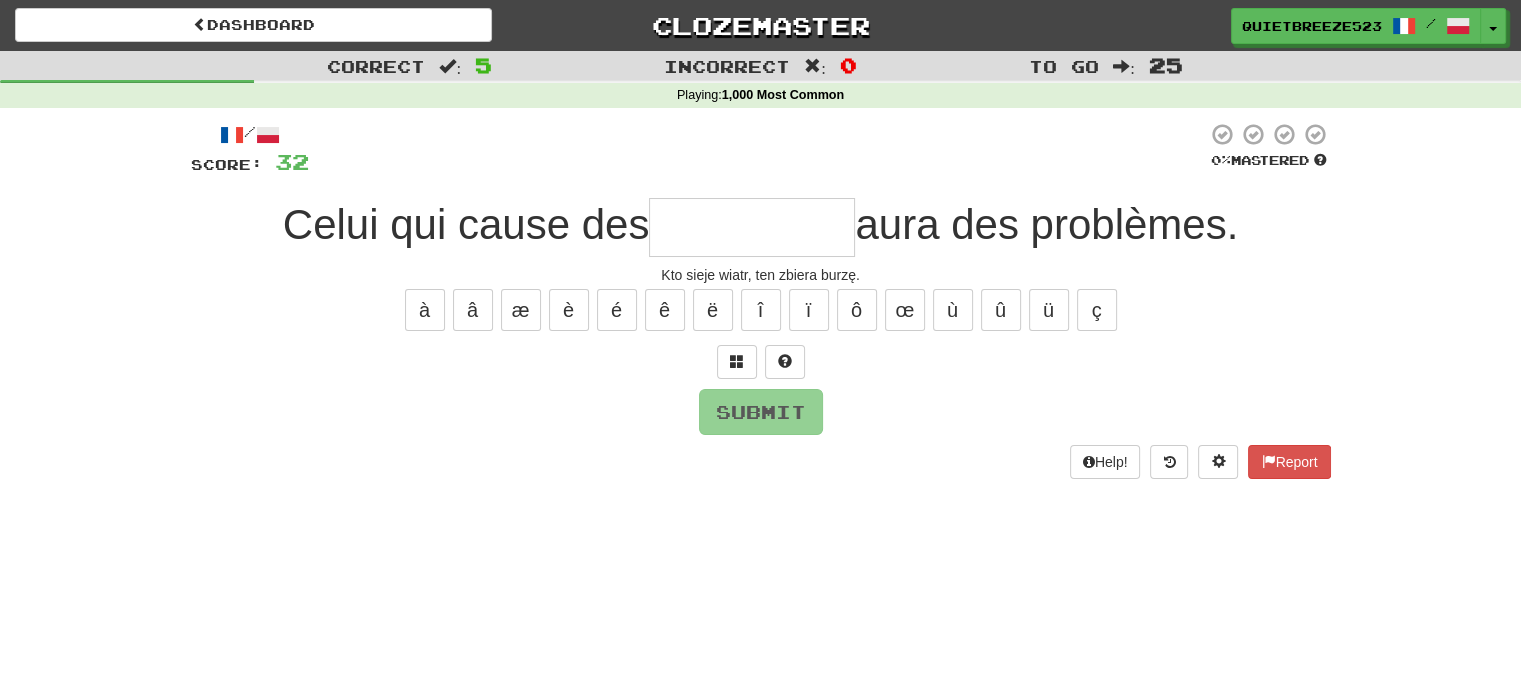 type on "*********" 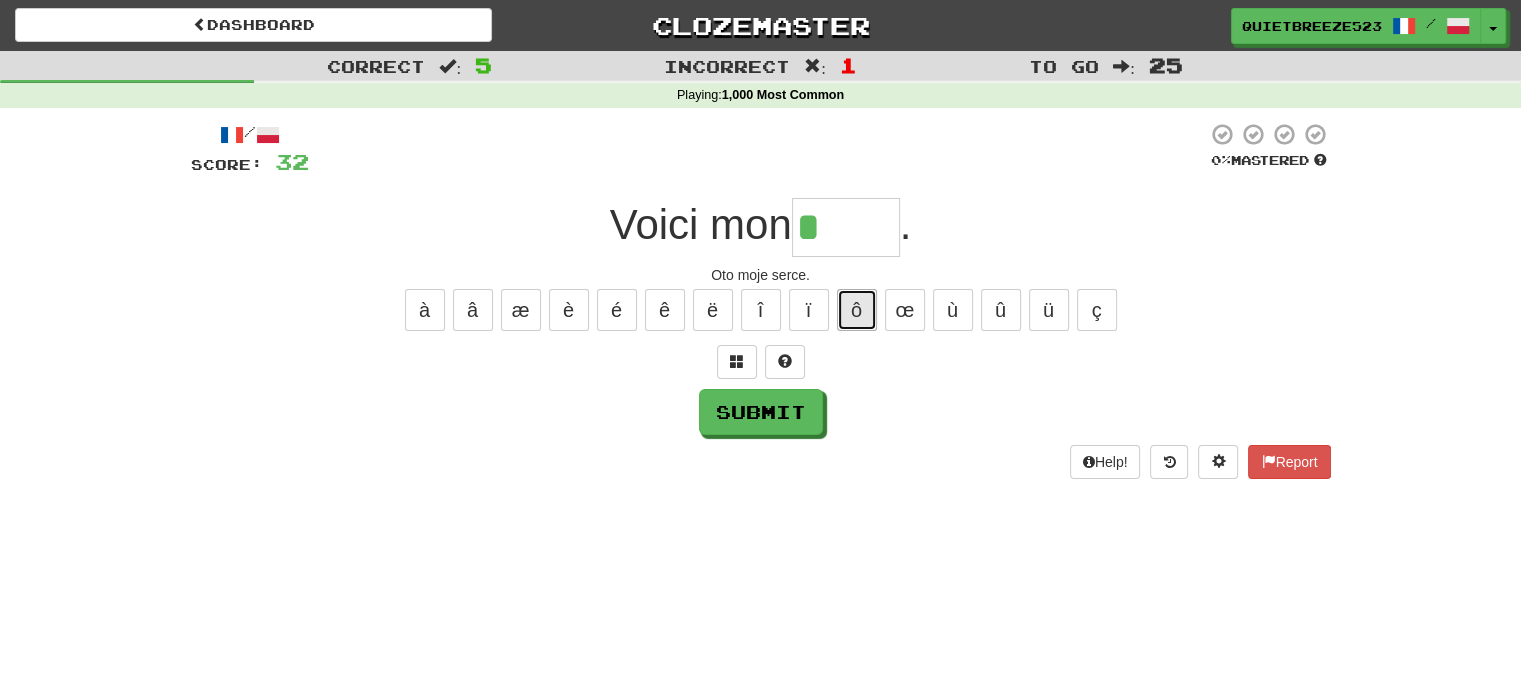 click on "ô" at bounding box center [857, 310] 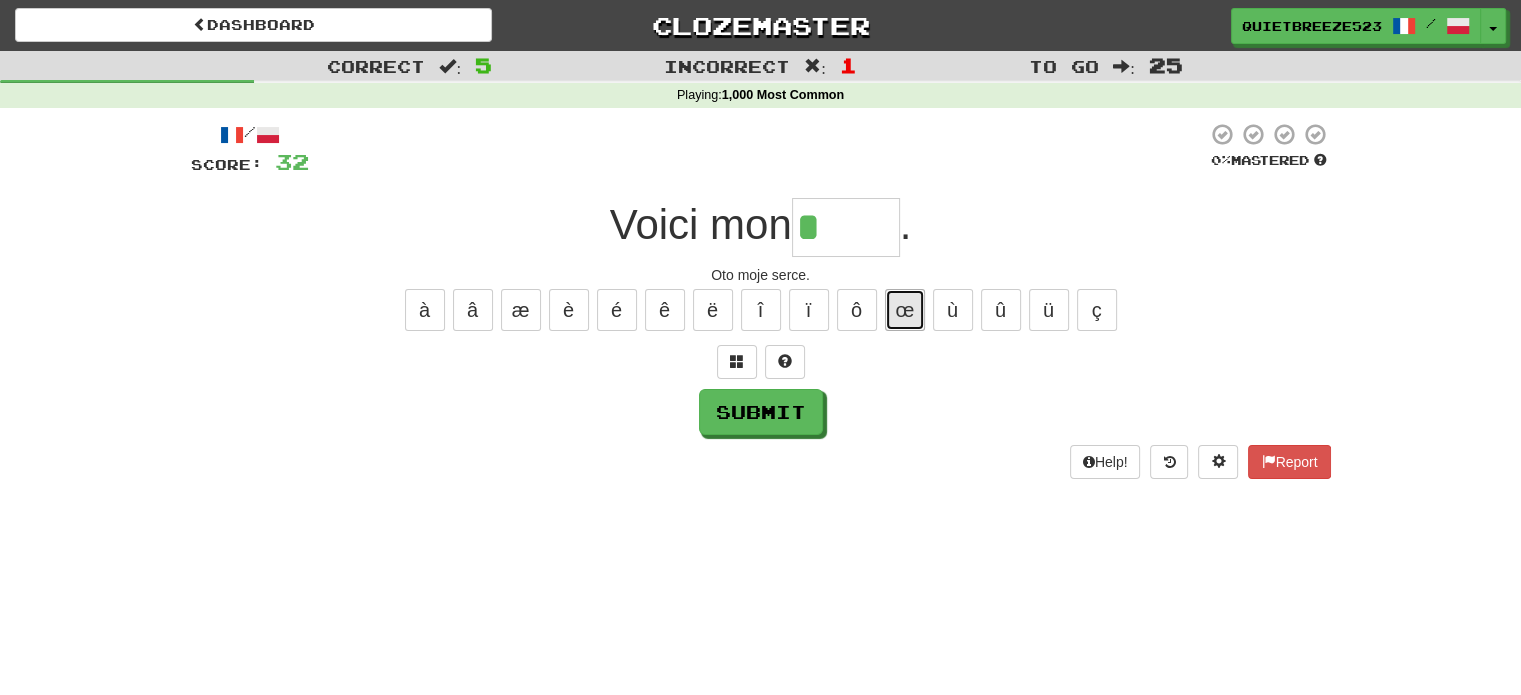 click on "œ" at bounding box center [905, 310] 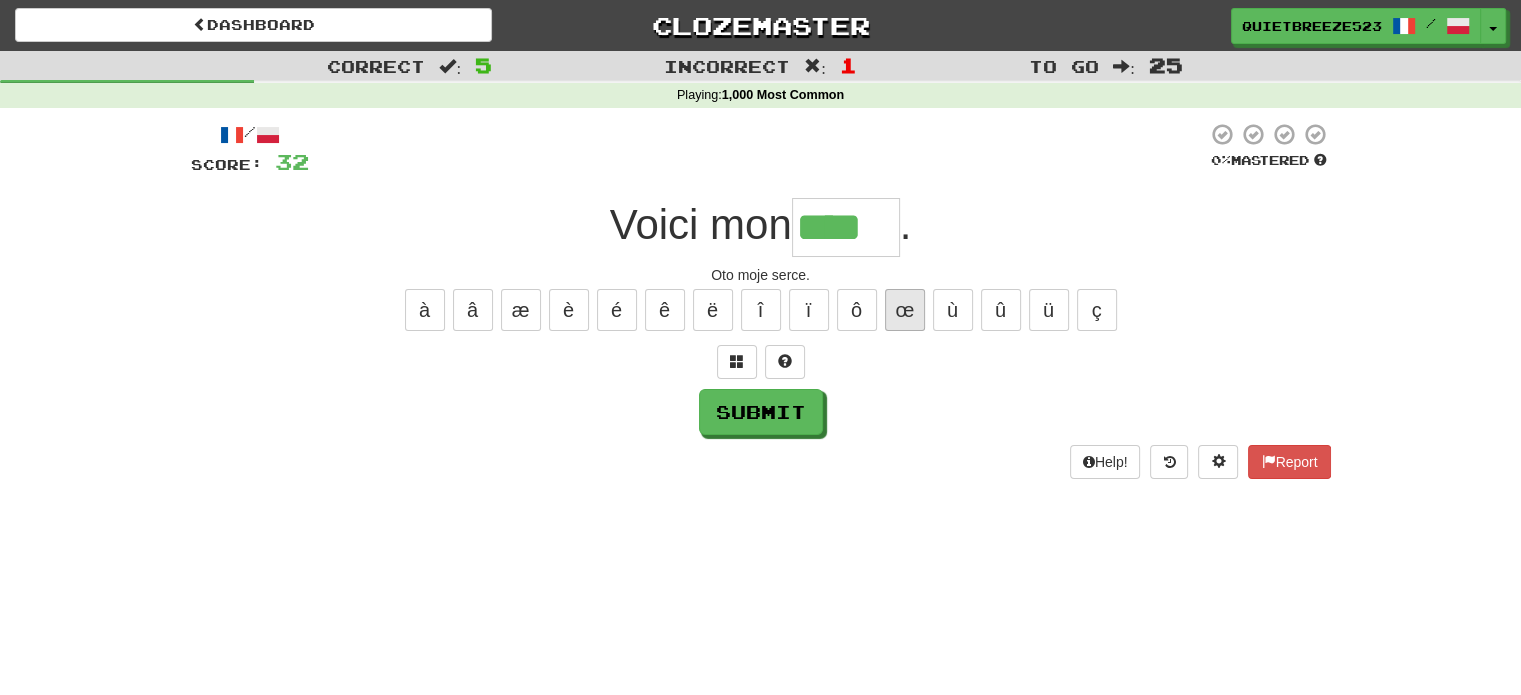 type on "****" 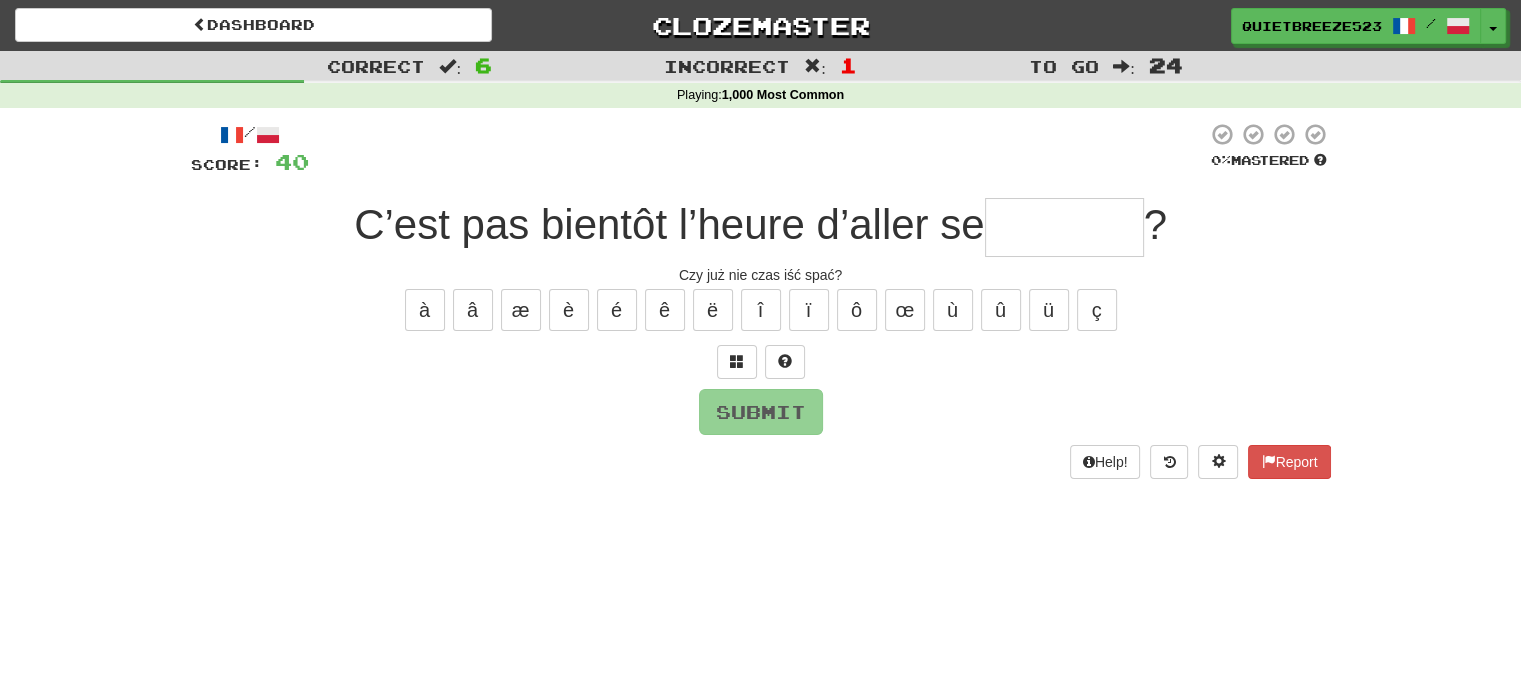 type on "*" 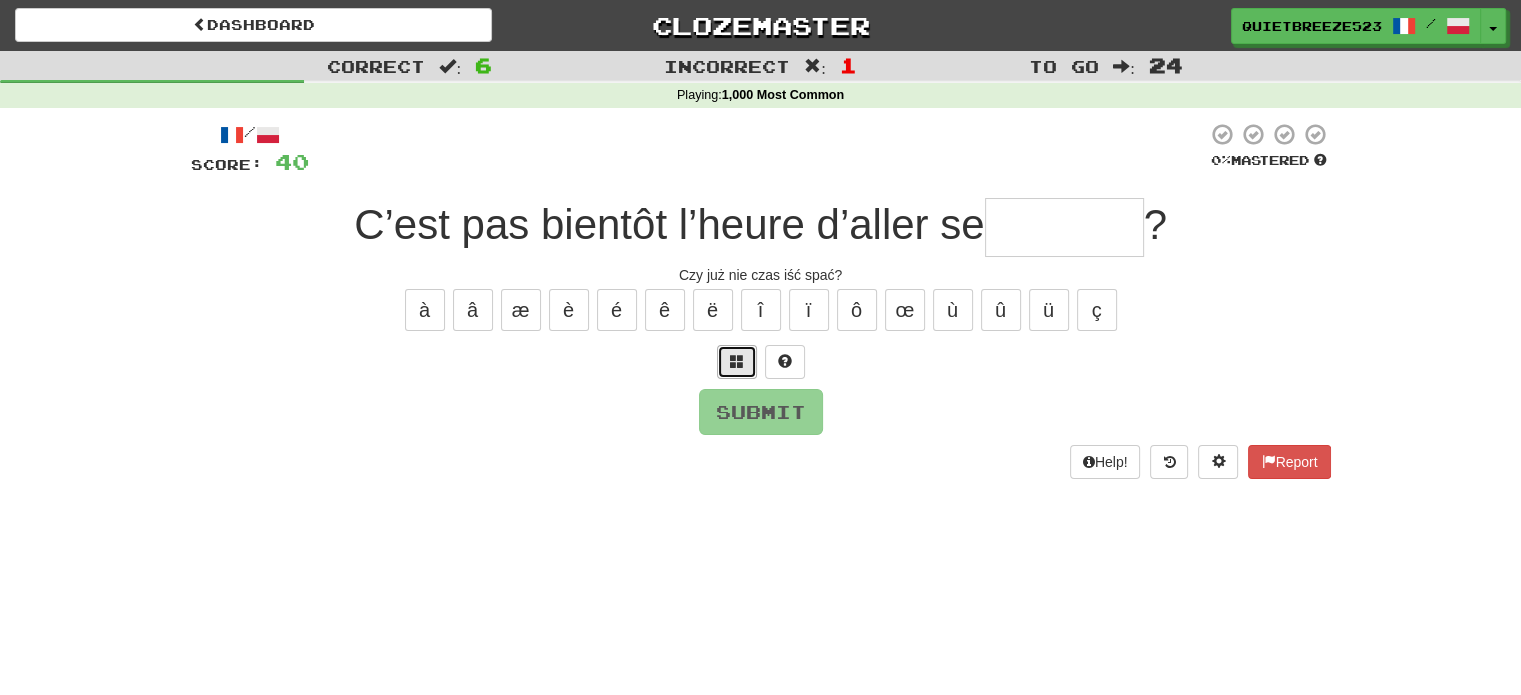 click at bounding box center [737, 362] 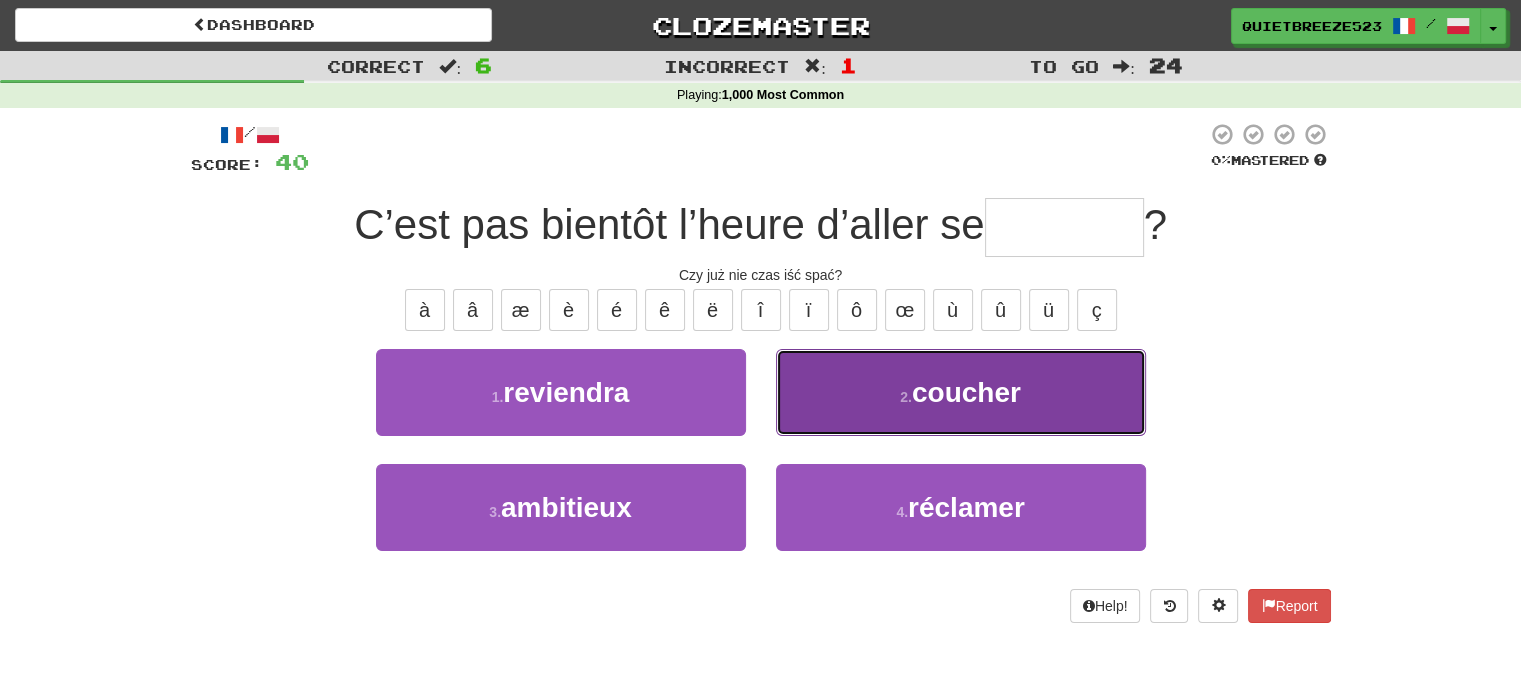 click on "2 .  coucher" at bounding box center (961, 392) 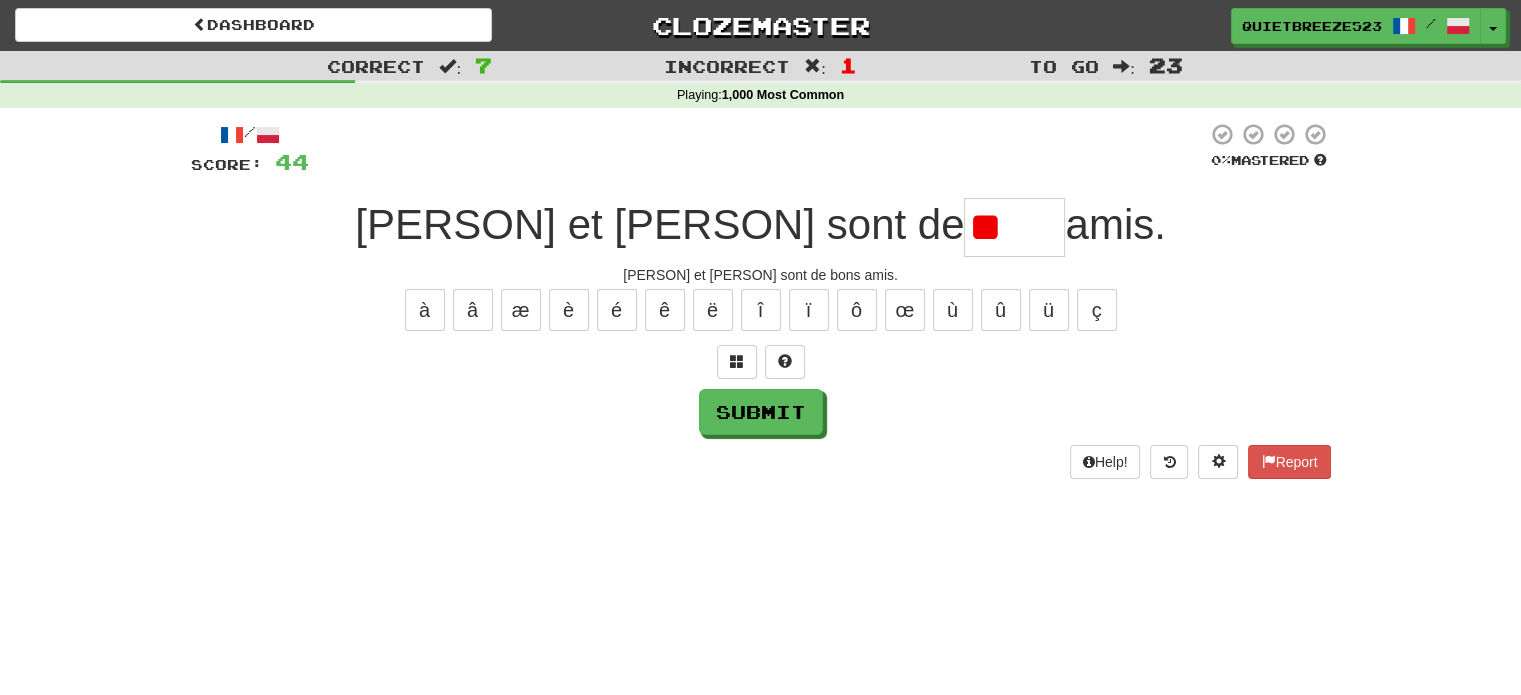 type on "*" 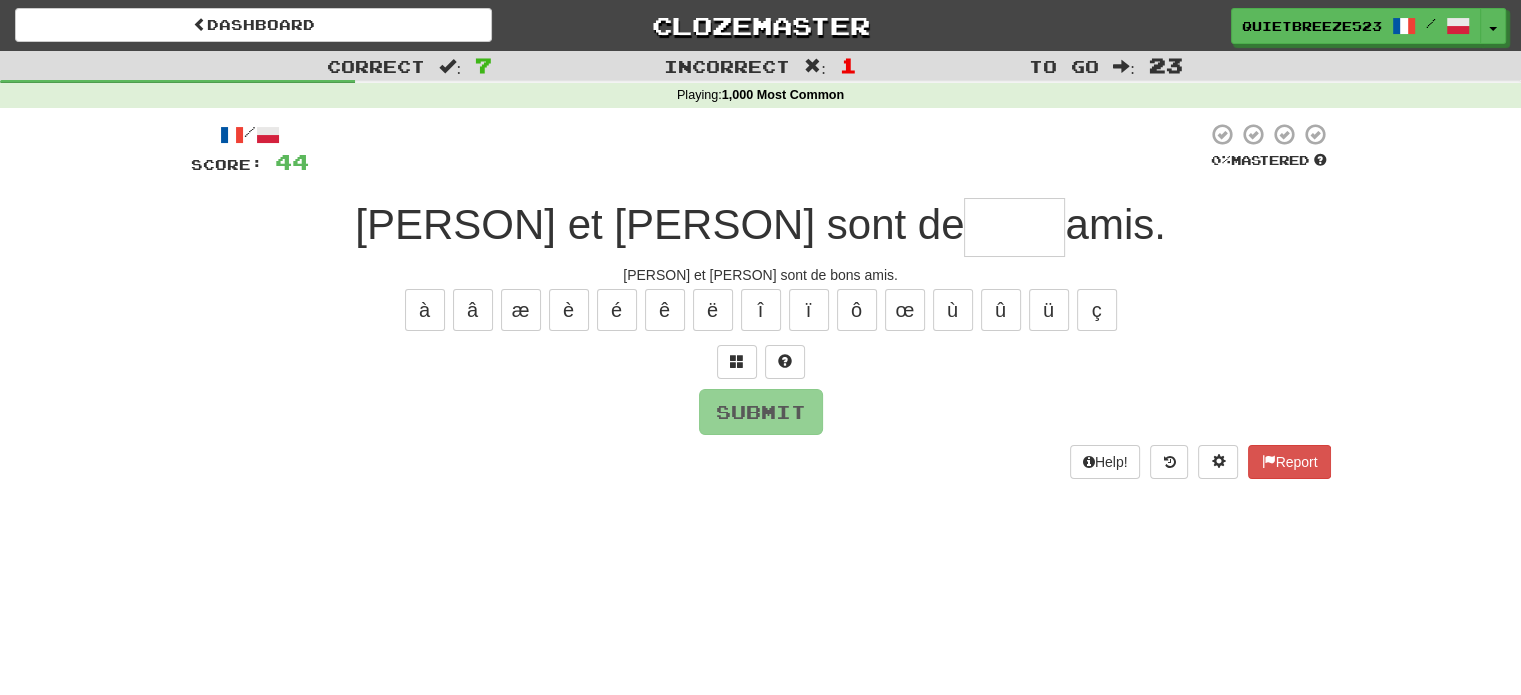 type on "*" 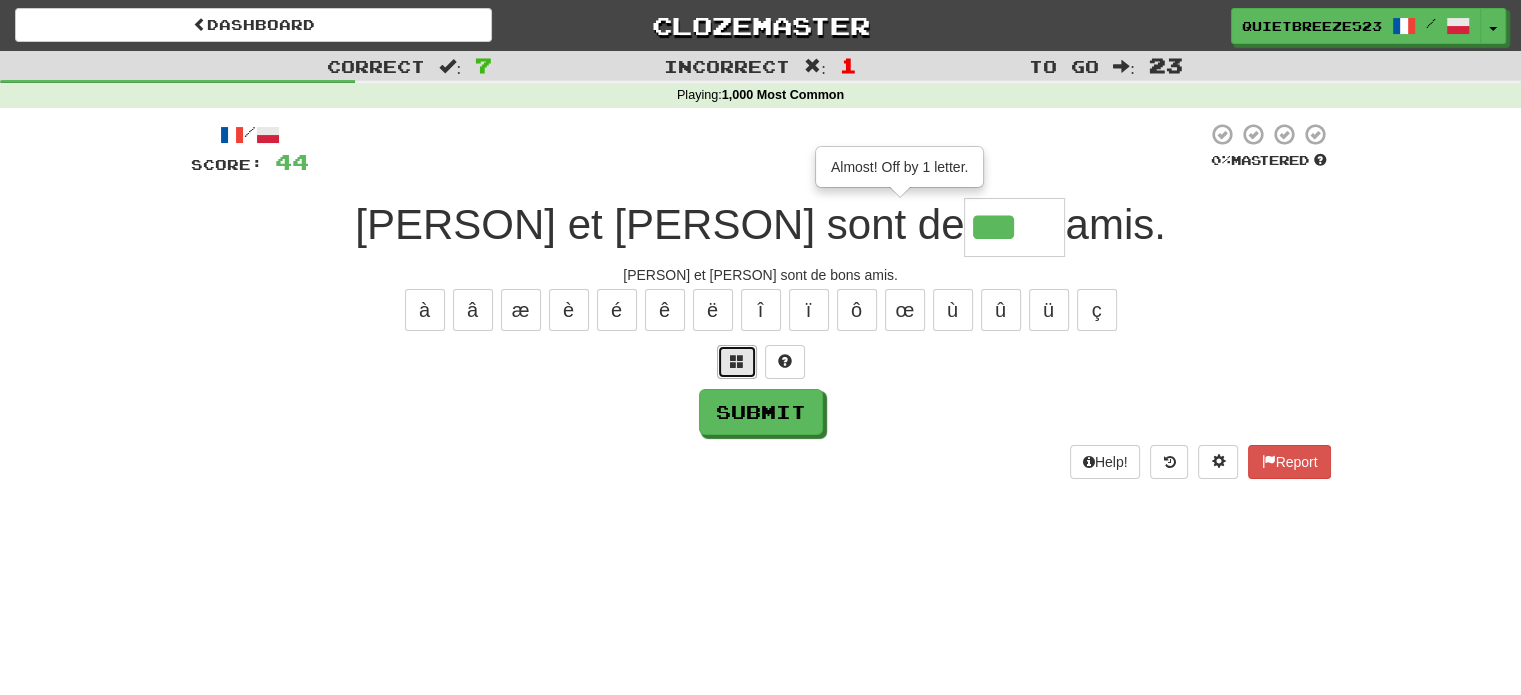 click at bounding box center (737, 362) 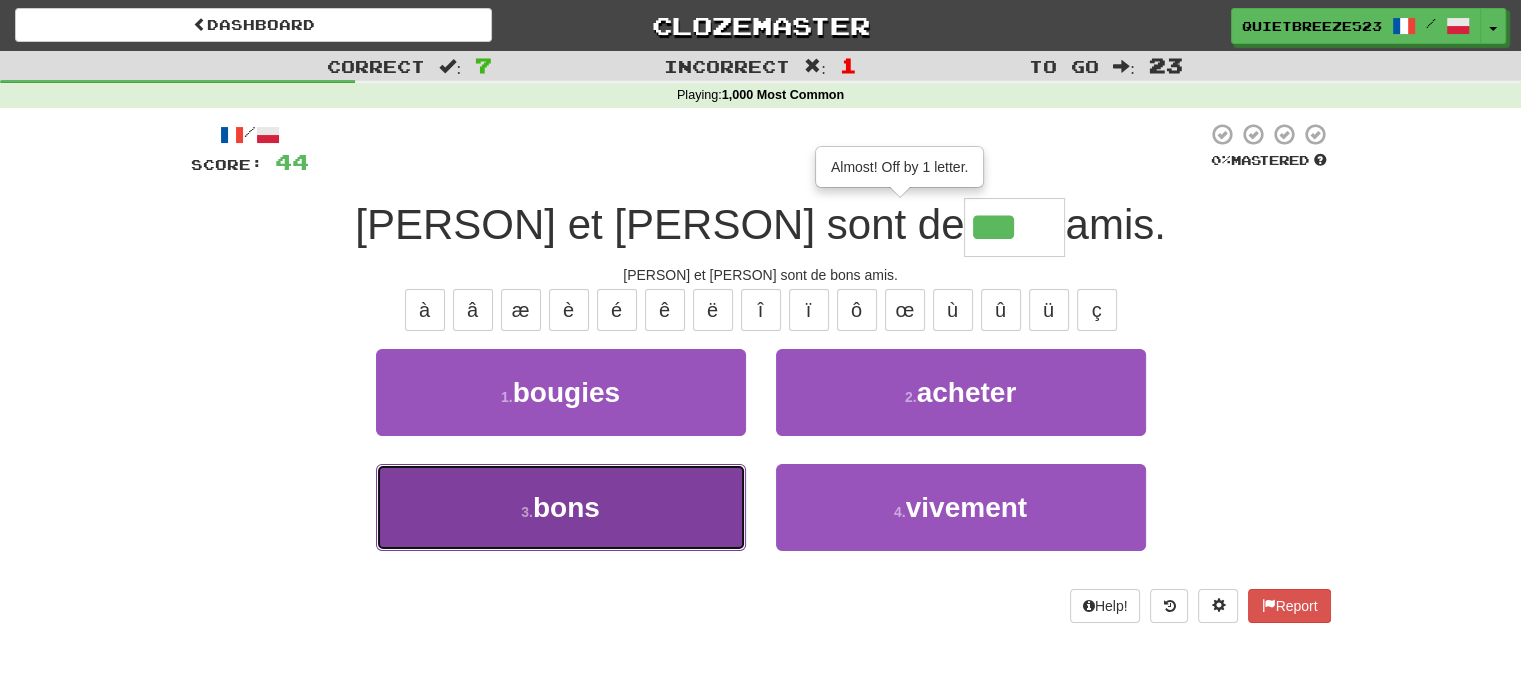 click on "3 .  bons" at bounding box center [561, 507] 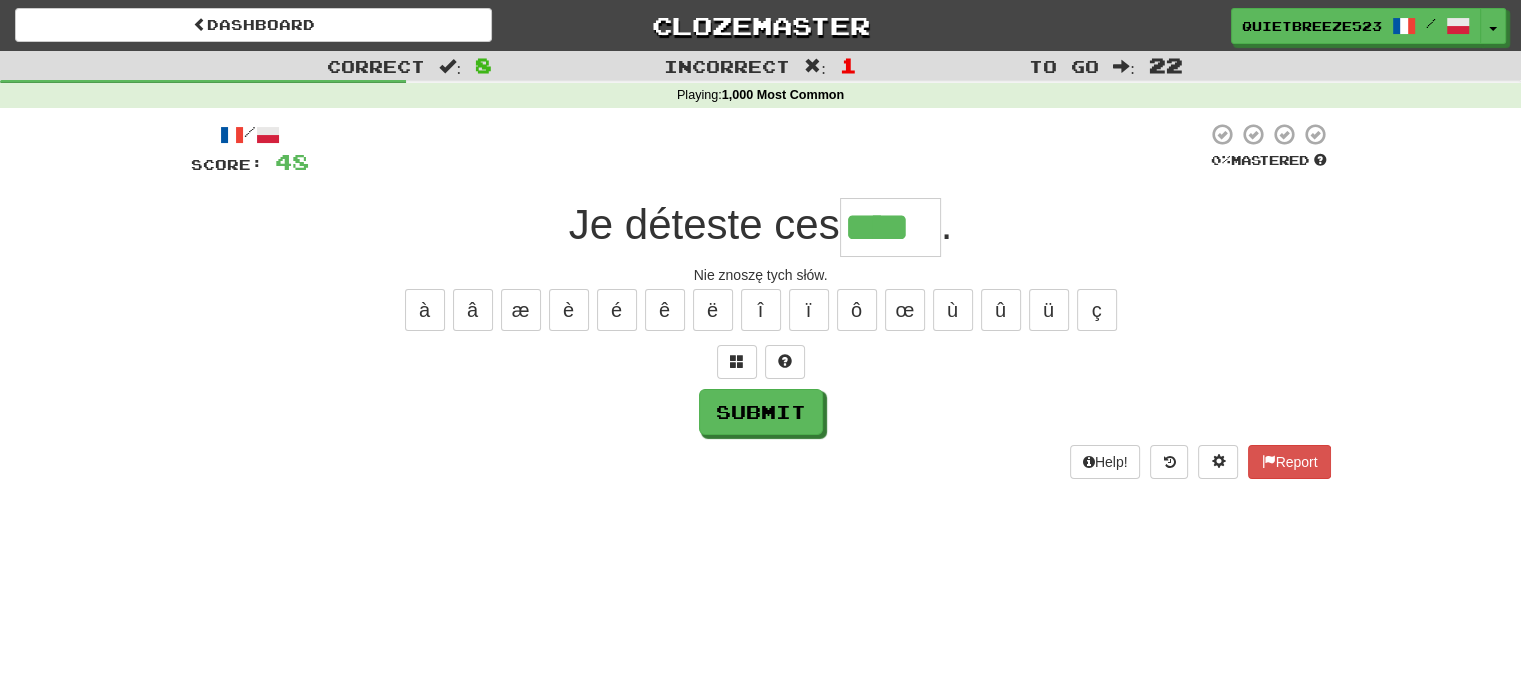 type on "****" 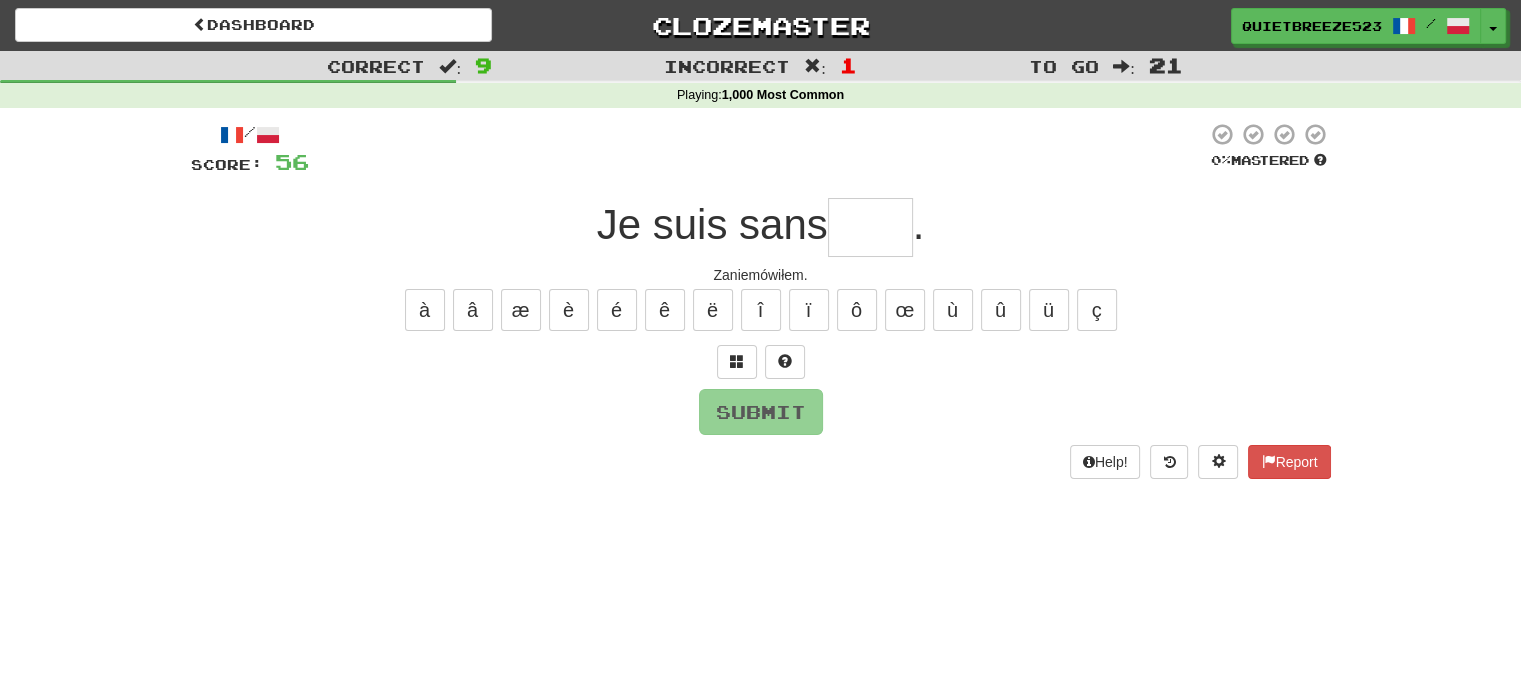 type on "****" 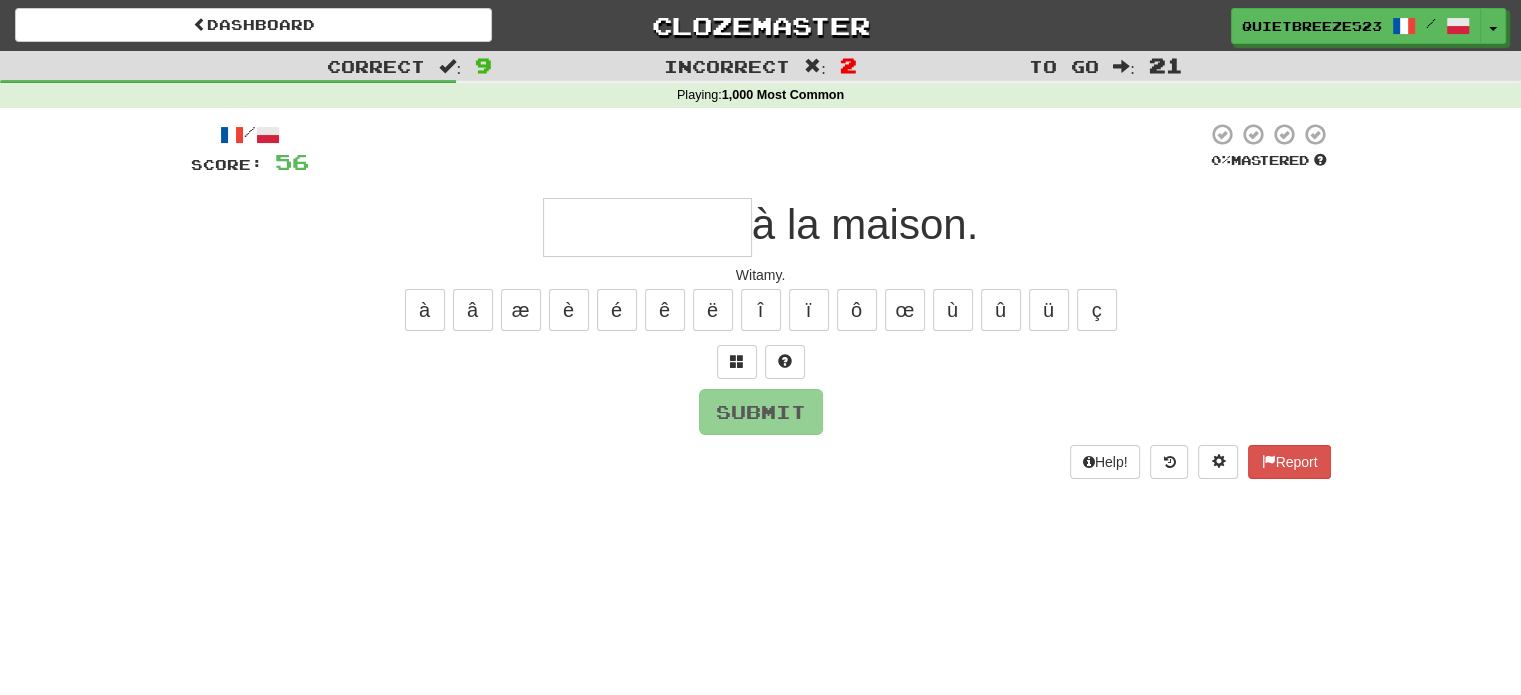 type on "*" 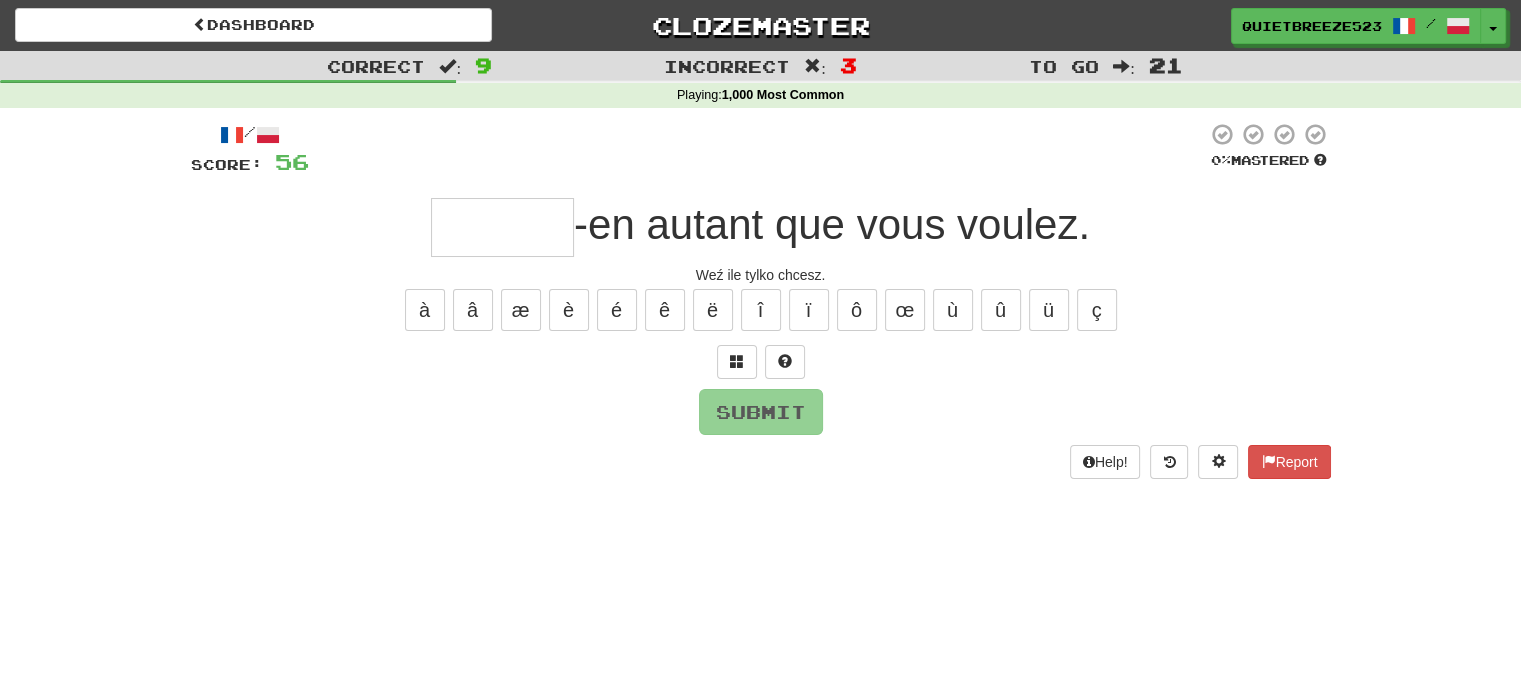 type on "******" 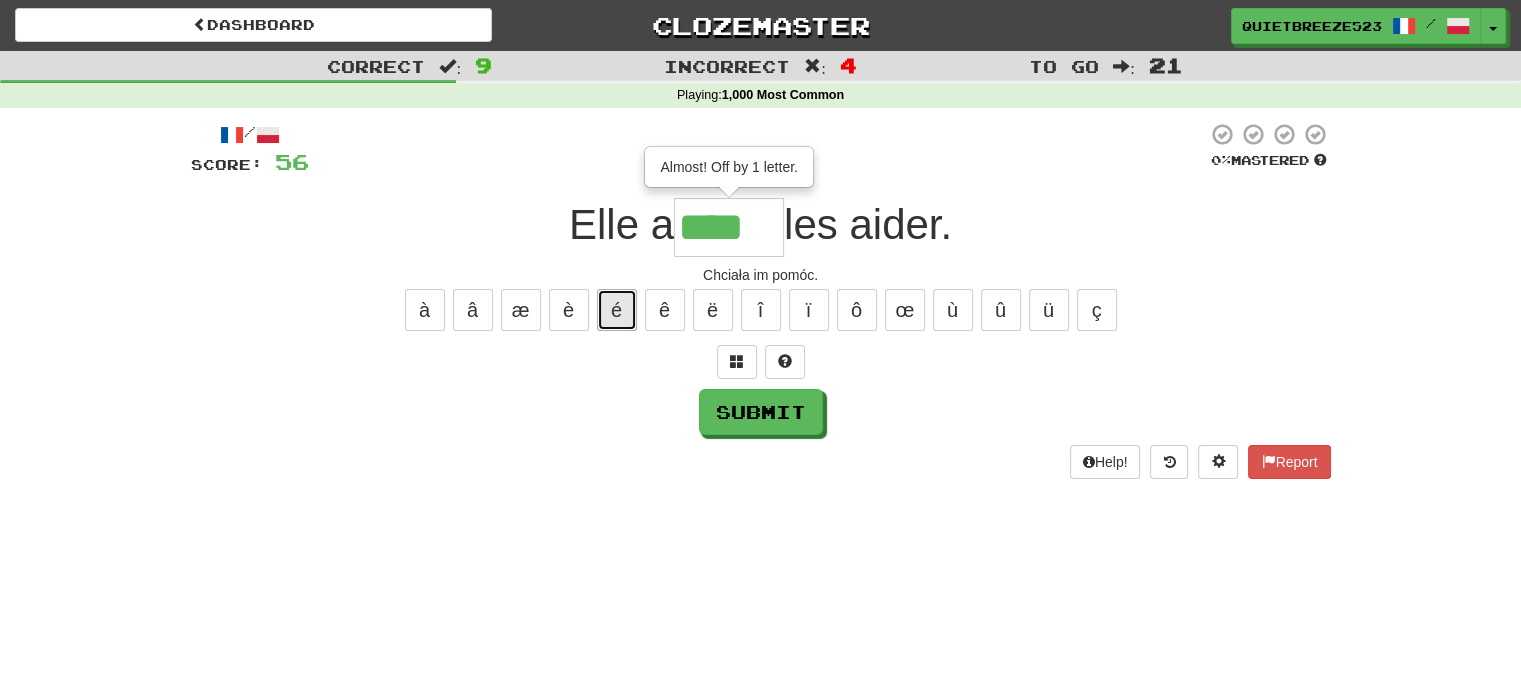 click on "é" at bounding box center [617, 310] 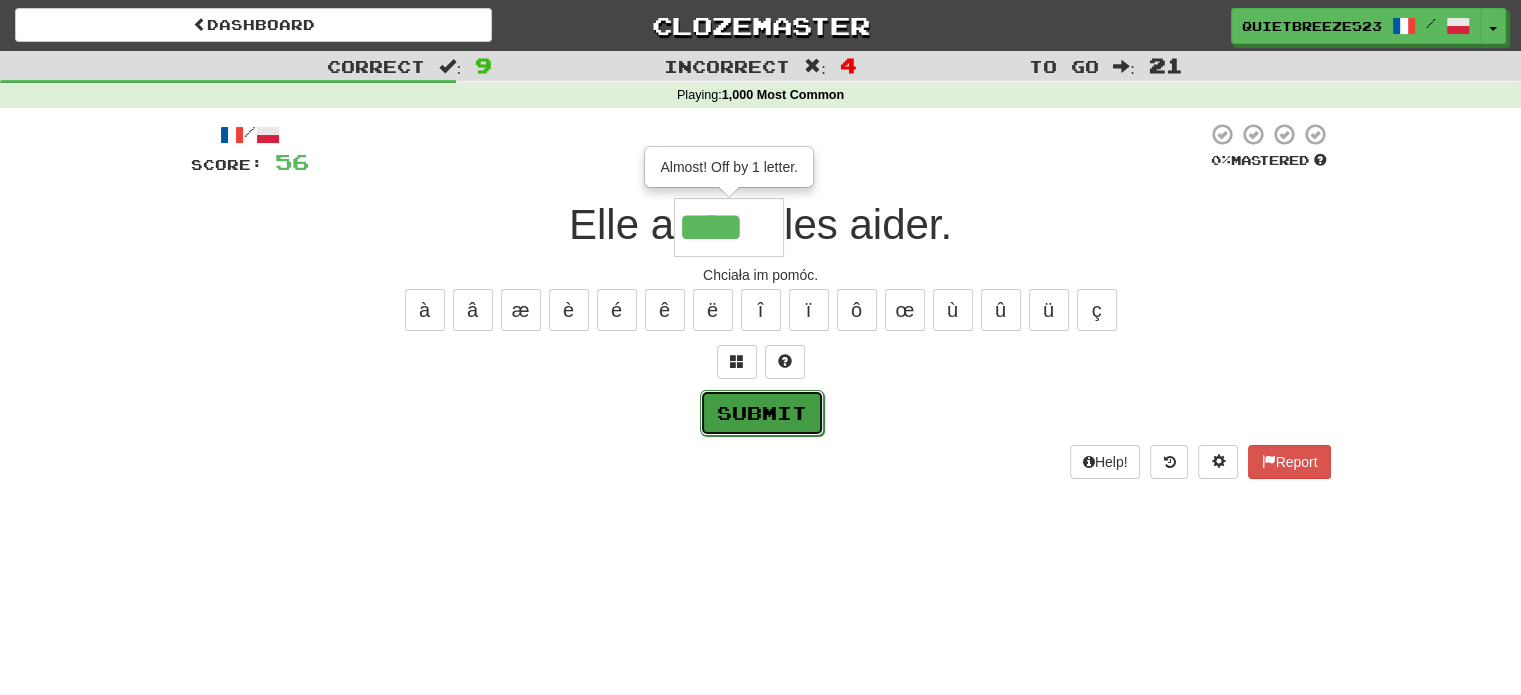 click on "Submit" at bounding box center [762, 413] 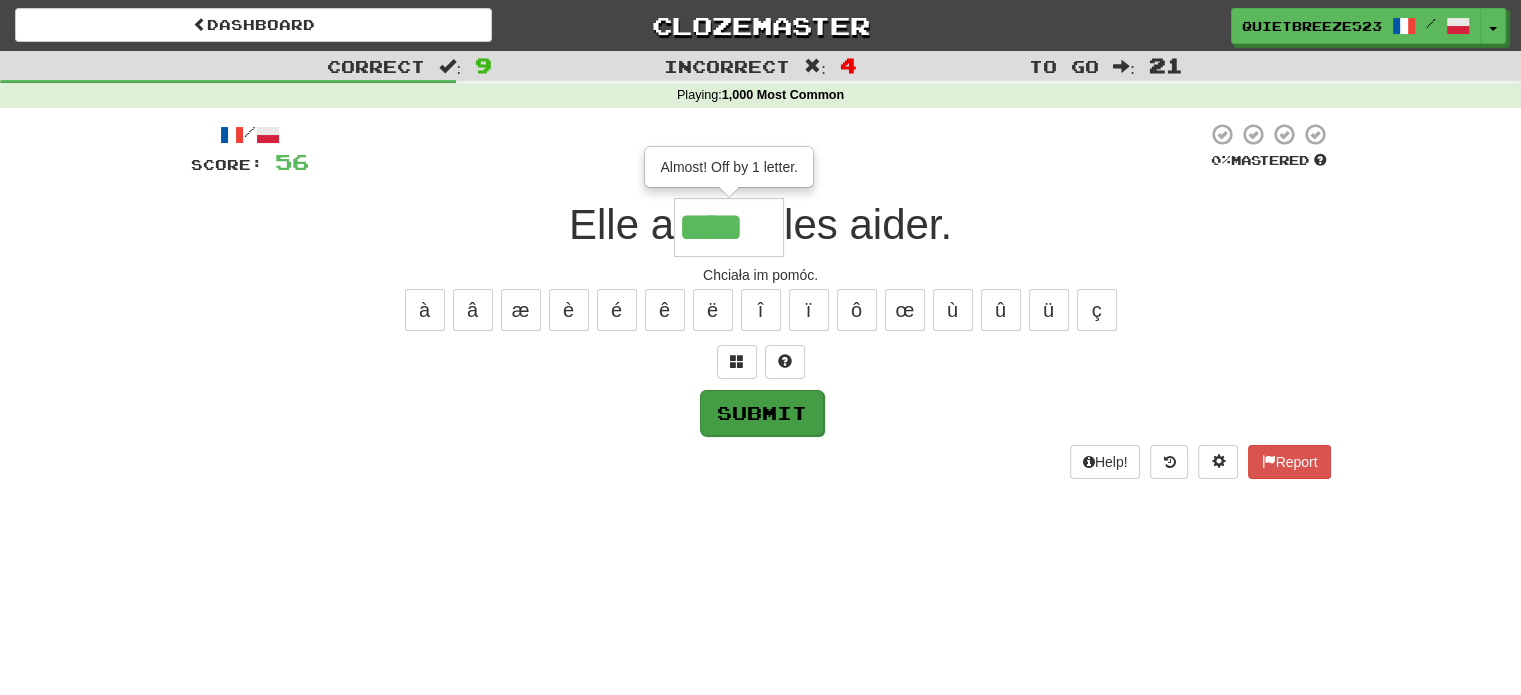 type on "*****" 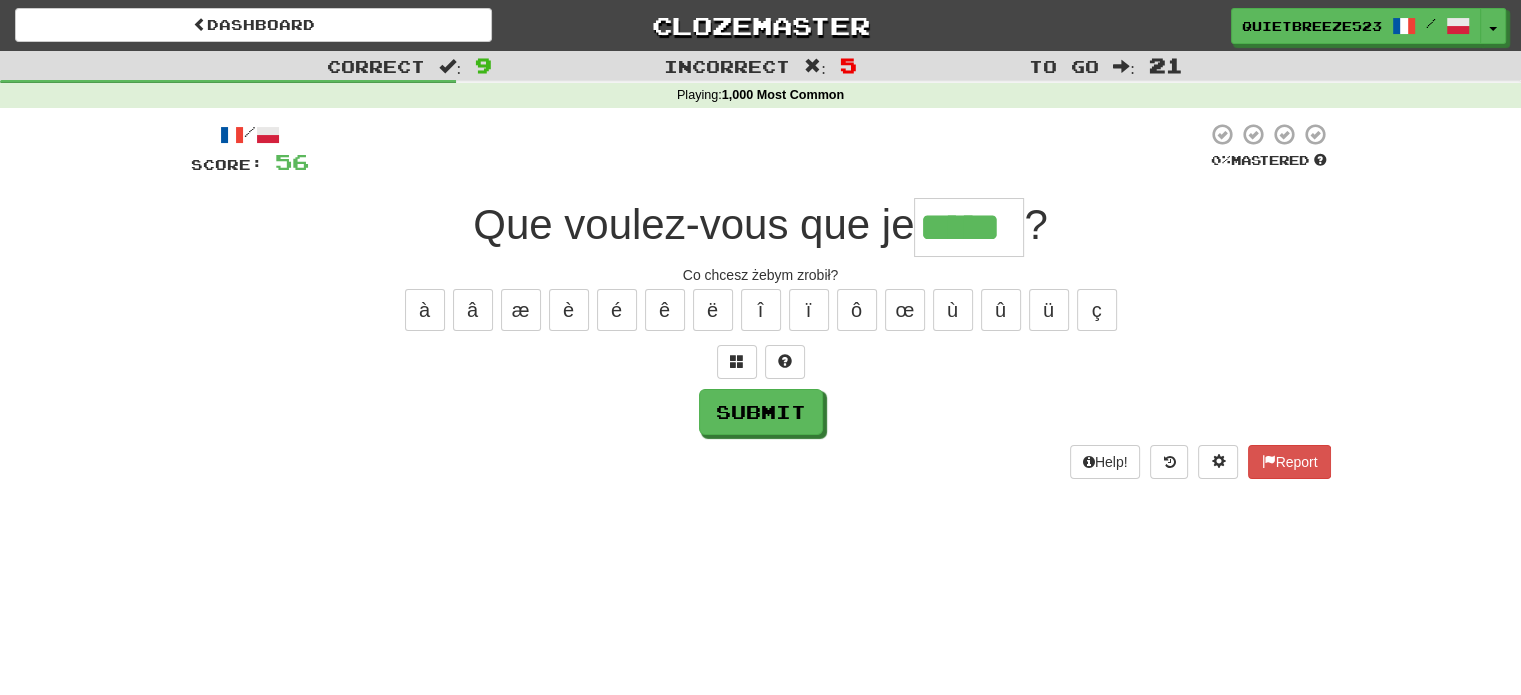 type on "*****" 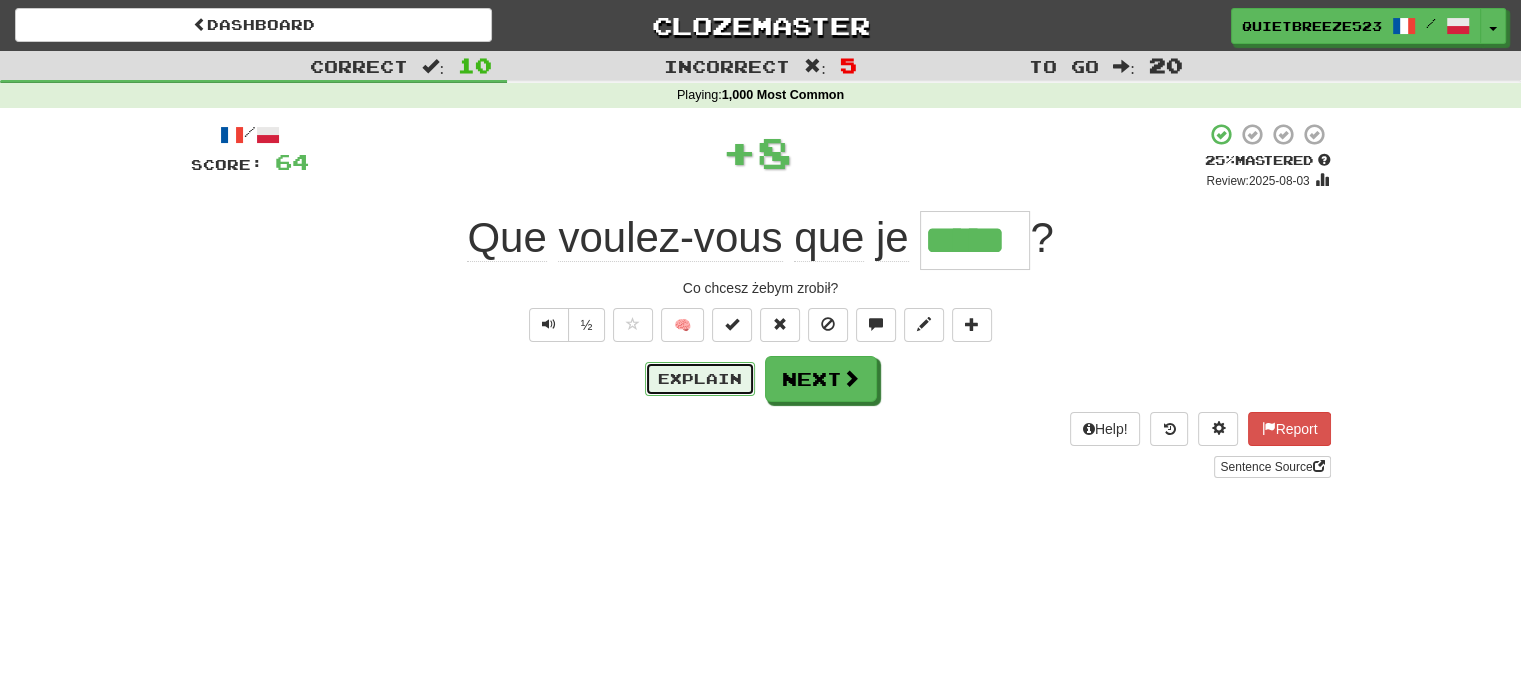 click on "Explain" at bounding box center [700, 379] 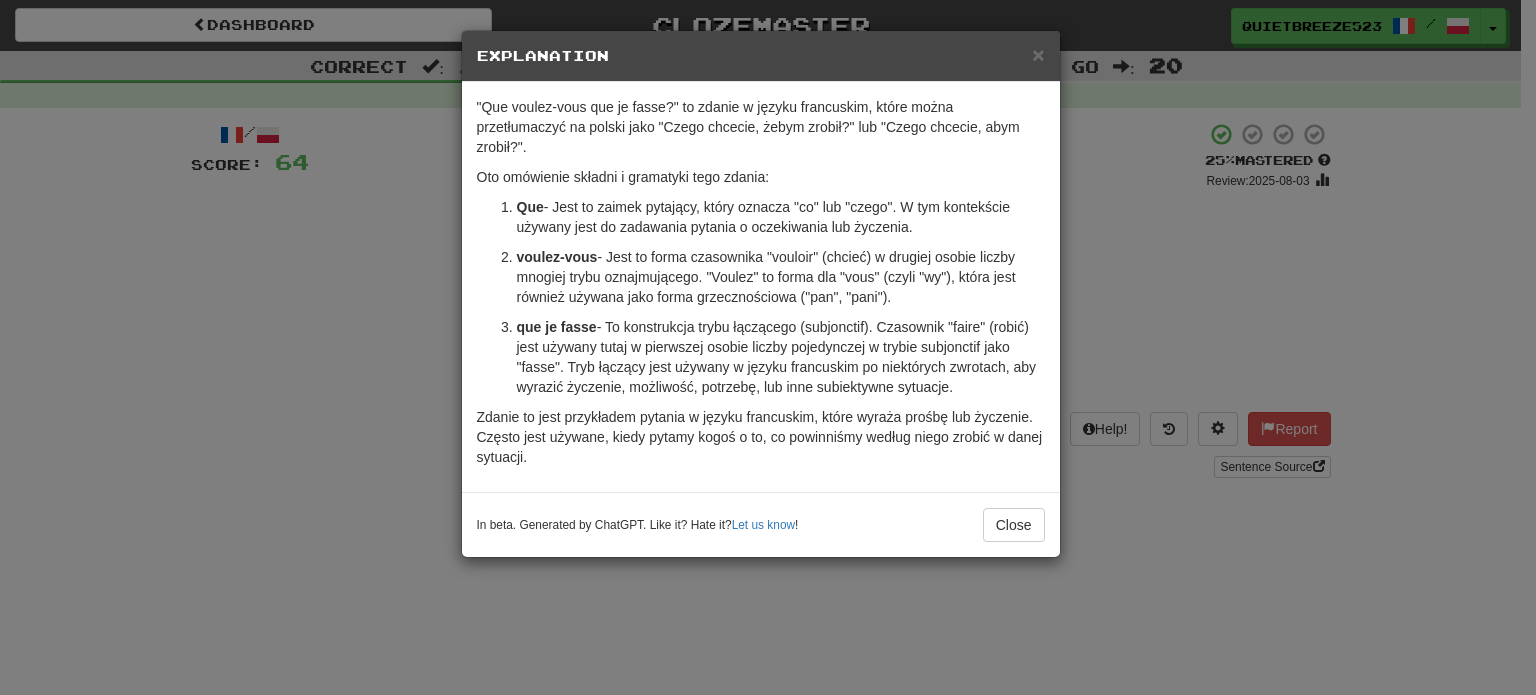 click on "× Explanation "Que voulez-vous que je fasse?" to zdanie w języku francuskim, które można przetłumaczyć na polski jako "Czego chcecie, żebym zrobił?" lub "Czego chcecie, abym zrobił?".
Oto omówienie składni i gramatyki tego zdania:
Que  - To jest zaimek pytający, który oznacza "co" lub "czego". W tym kontekście używany jest do zadawania pytania o oczekiwania lub życzenia.
voulez-vous  - To jest forma czasownika "vouloir" (chcieć) w drugiej osobie liczby mnogiej trybu oznajmującego. "Voulez" to forma dla "vous" (czyli "wy"), która jest również używana jako forma grzecznościowa ("pan", "pani").
que je fasse  - To konstrukcja trybu łączącego (subjonctif). Czasownik "faire" (robić) jest używany tutaj w pierwszej osobie liczby pojedynczej w trybie subjonctif jako "fasse". Tryb łączący jest używany w języku francuskim po niektórych zwrotach, aby wyrazić życzenie, możliwość, potrzebę, lub inne subiektywne sytuacje.
Let us know ! Close" at bounding box center (768, 347) 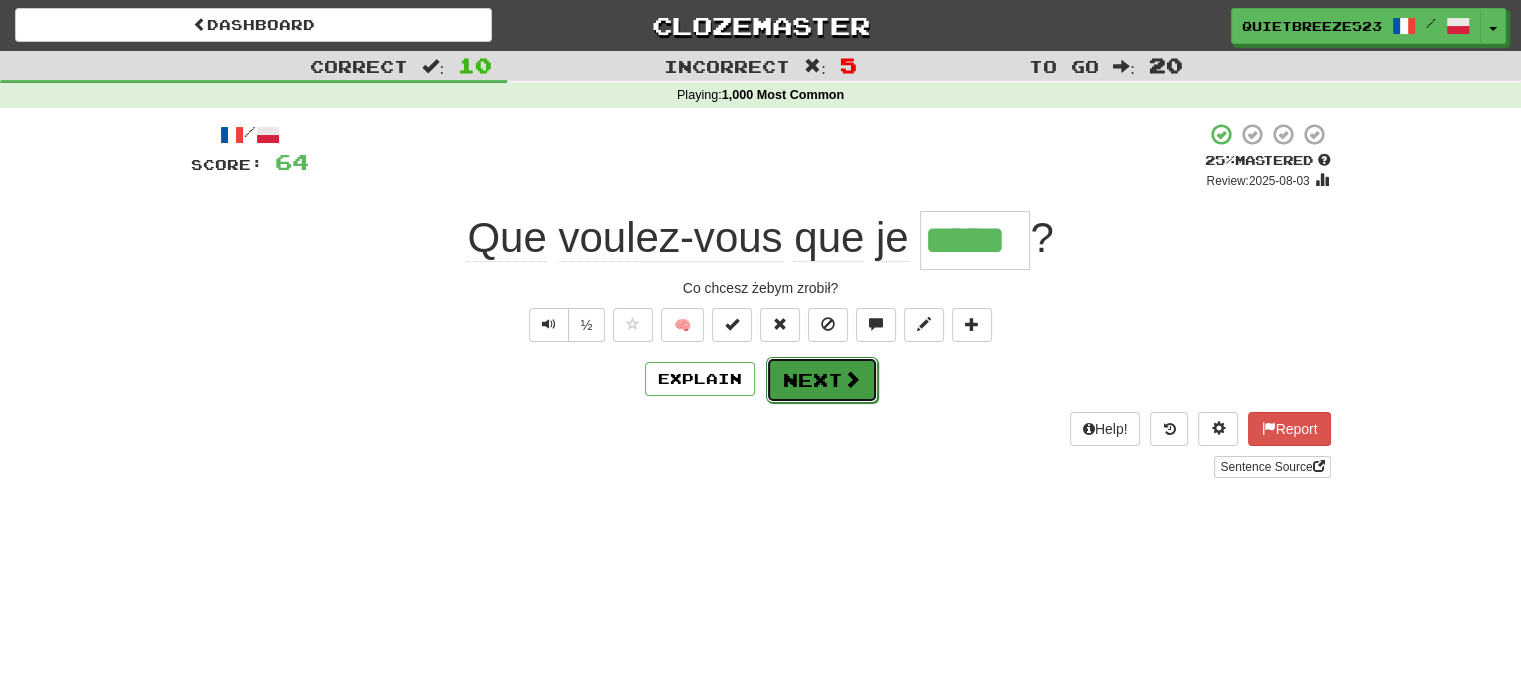 click on "Next" at bounding box center [822, 380] 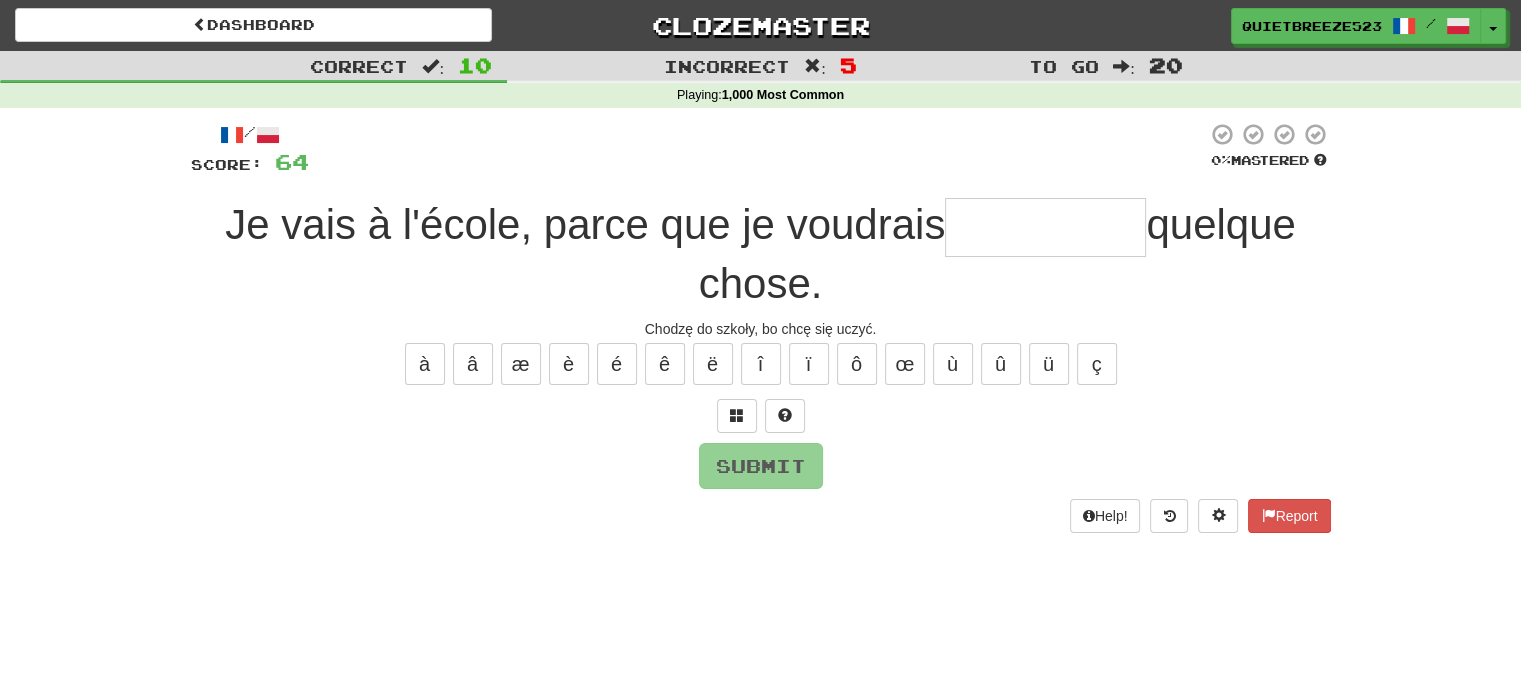 type on "*" 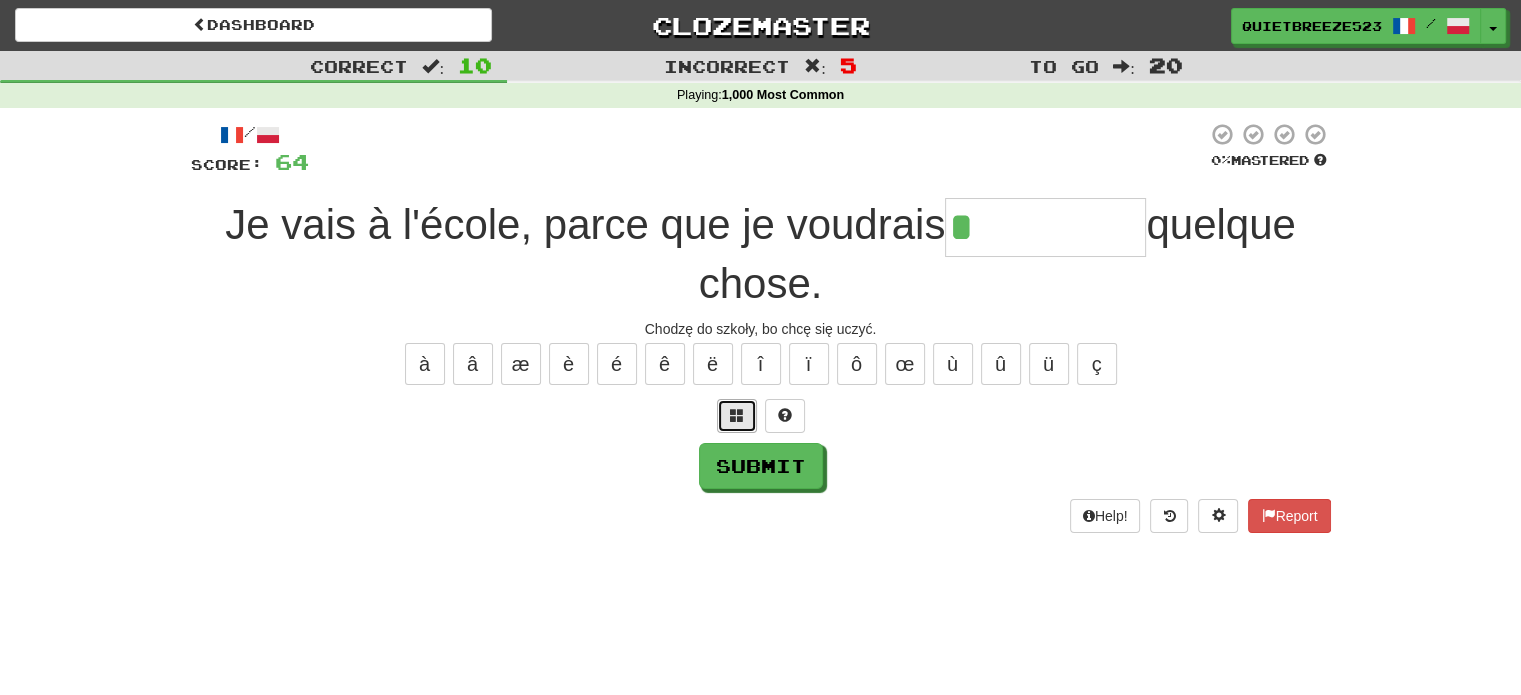 click at bounding box center (737, 416) 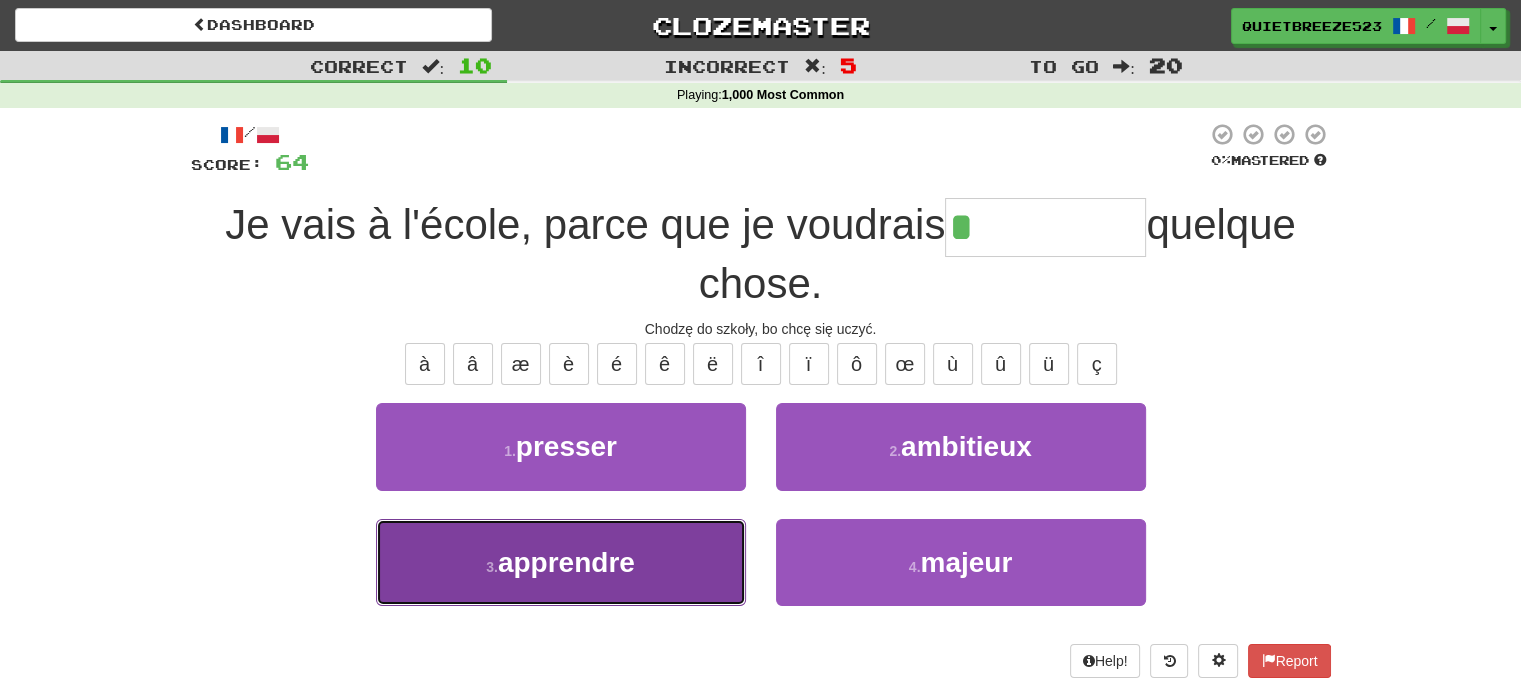 click on "3 .  apprendre" at bounding box center [561, 562] 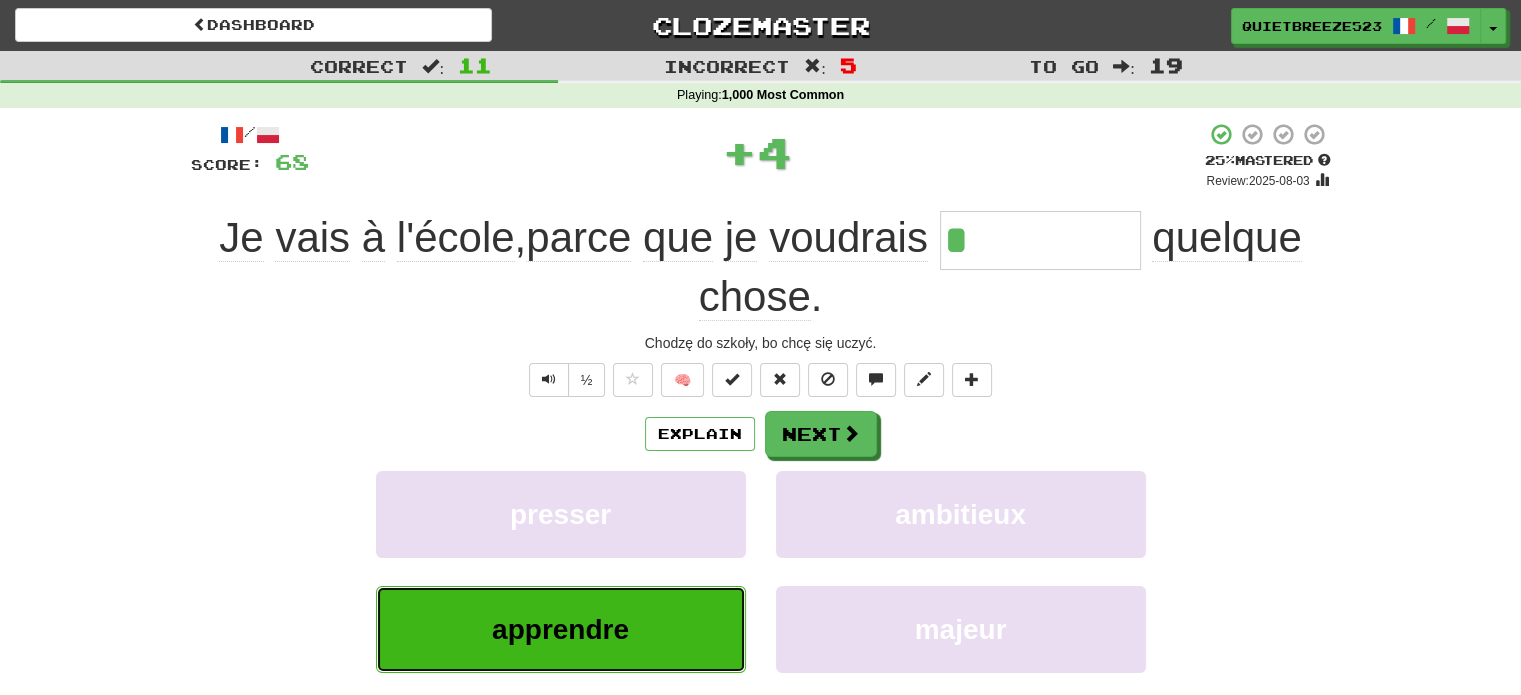 type on "*********" 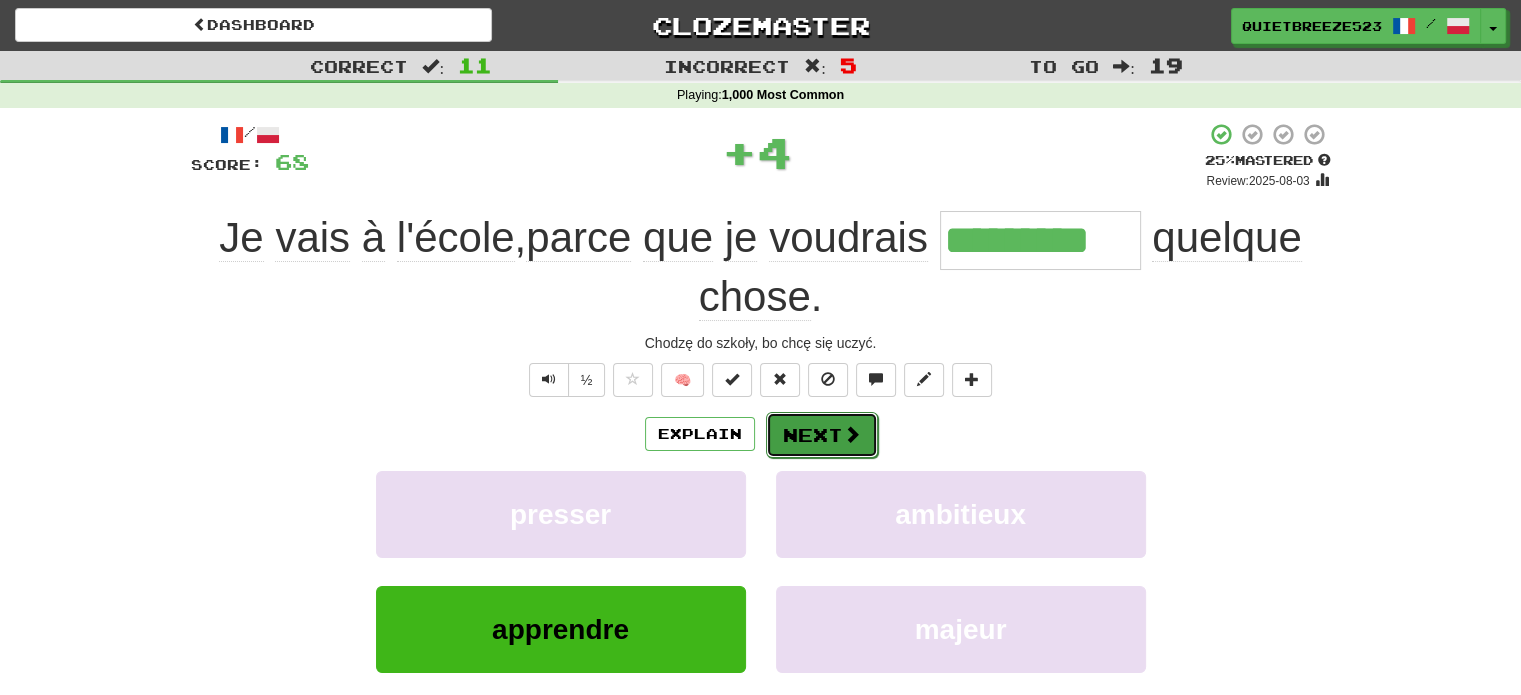 click at bounding box center [852, 434] 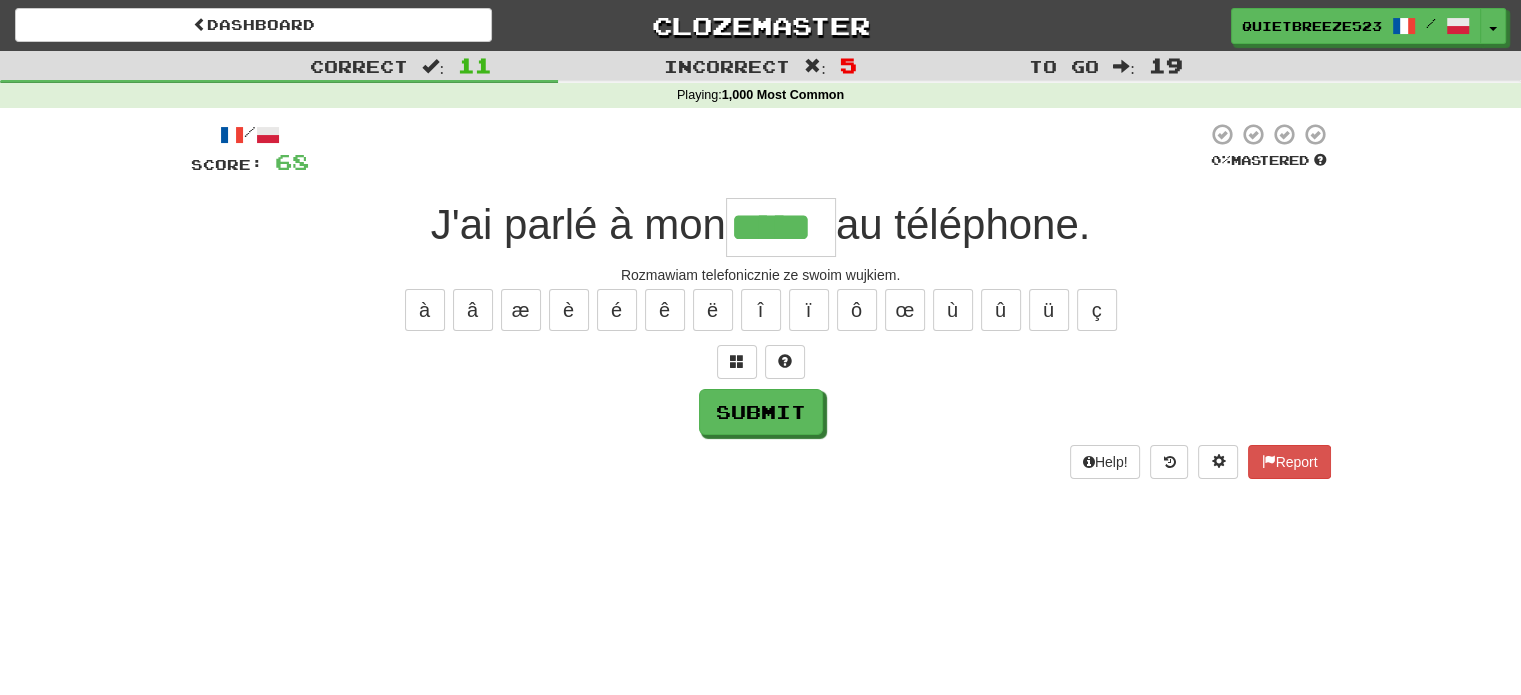 type on "*****" 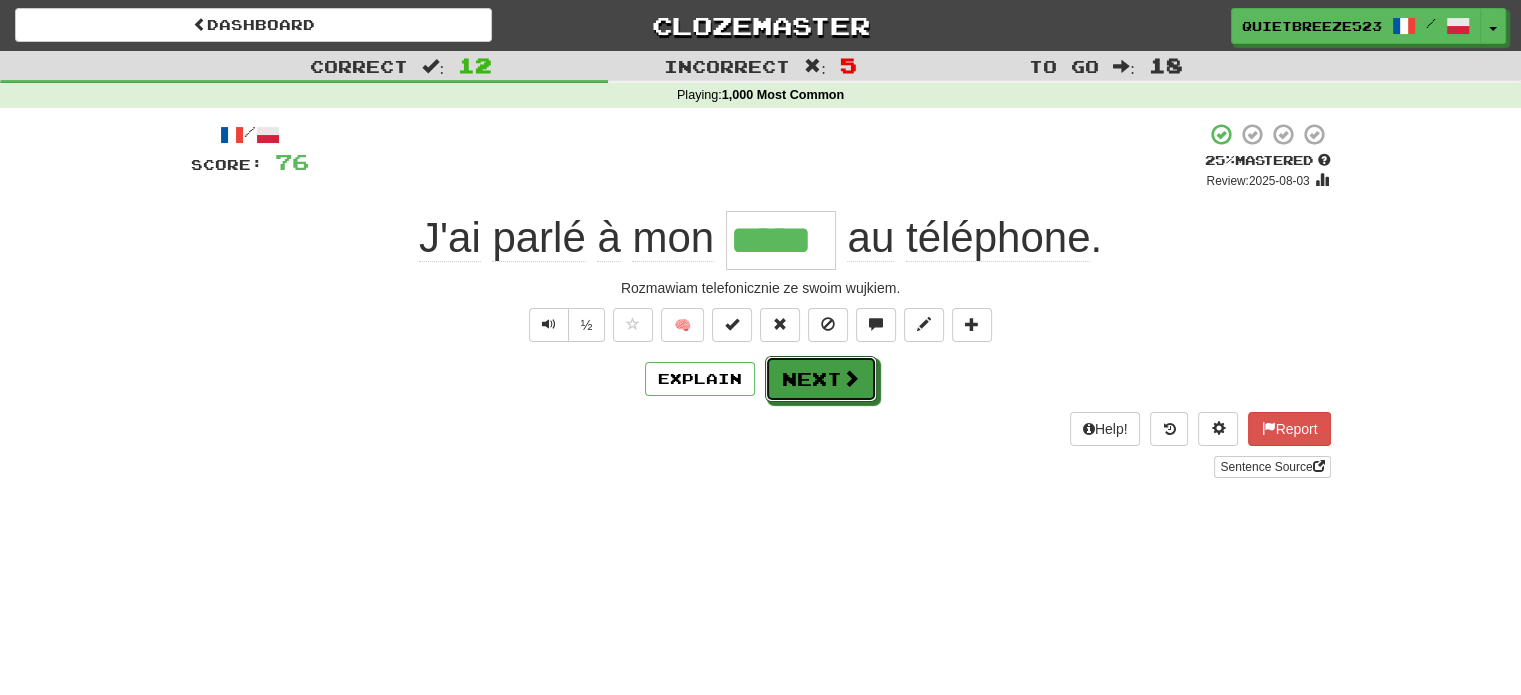click at bounding box center (851, 378) 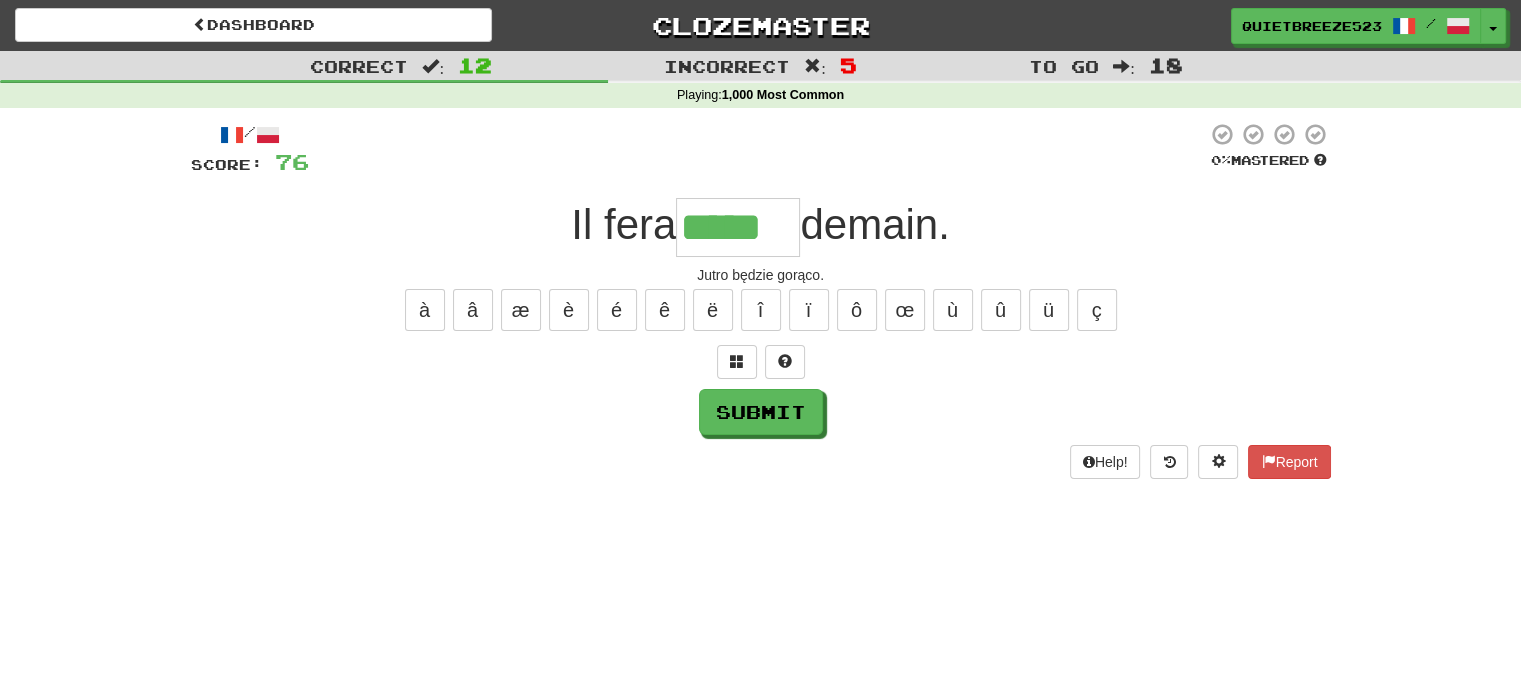 type on "*****" 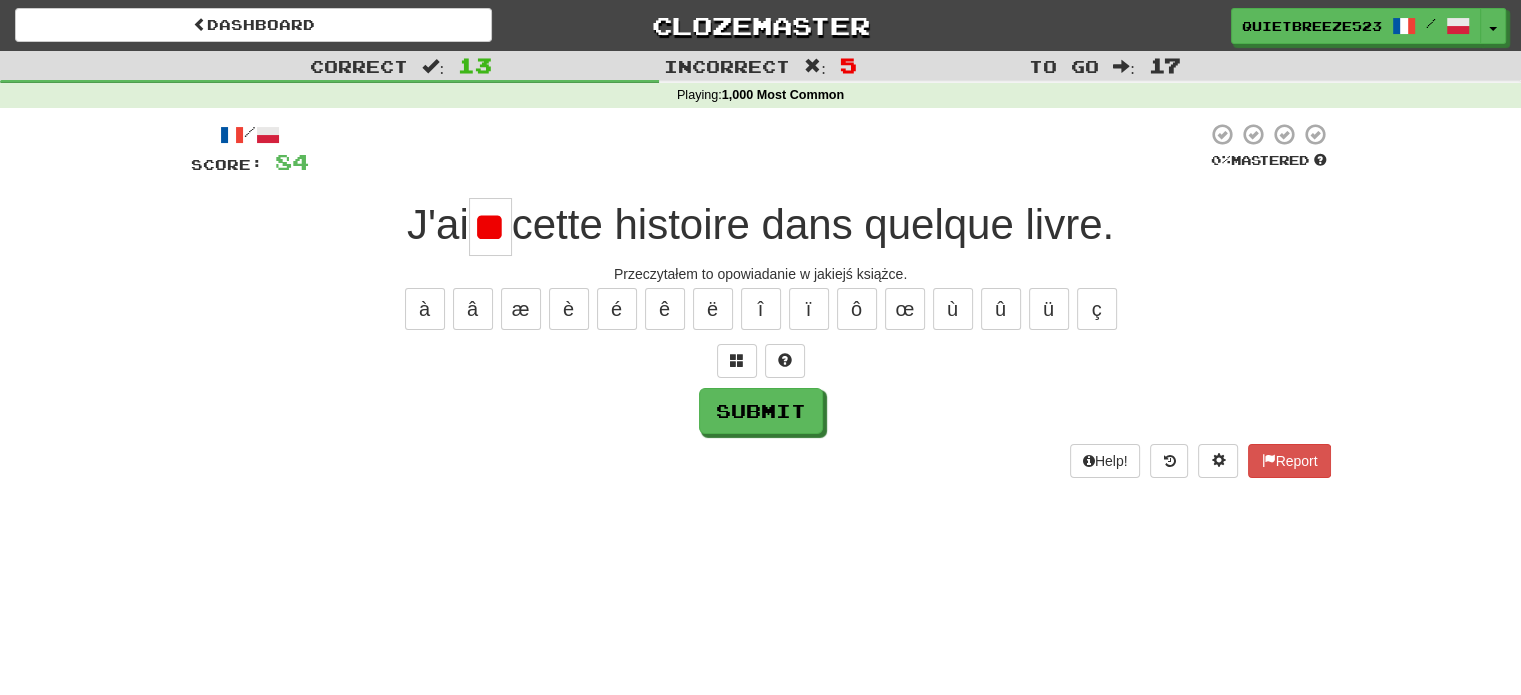 scroll, scrollTop: 0, scrollLeft: 0, axis: both 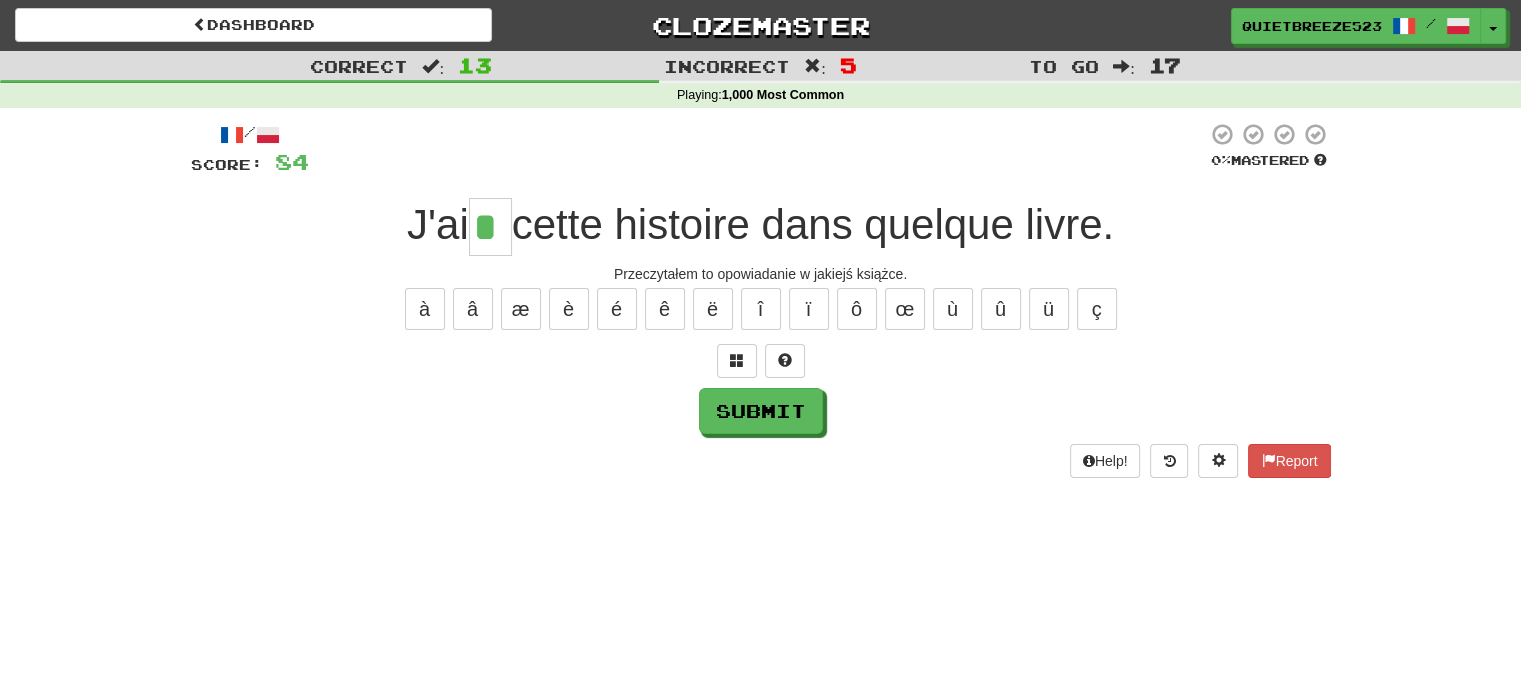click on "/  Score:   84 0 %  Mastered J'ai  *  cette histoire dans quelque livre. Przeczytałem to opowiadanie w jakiejś książce. à â æ è é ê ë î ï ô œ ù û ü ç Submit  Help!  Report" at bounding box center [761, 300] 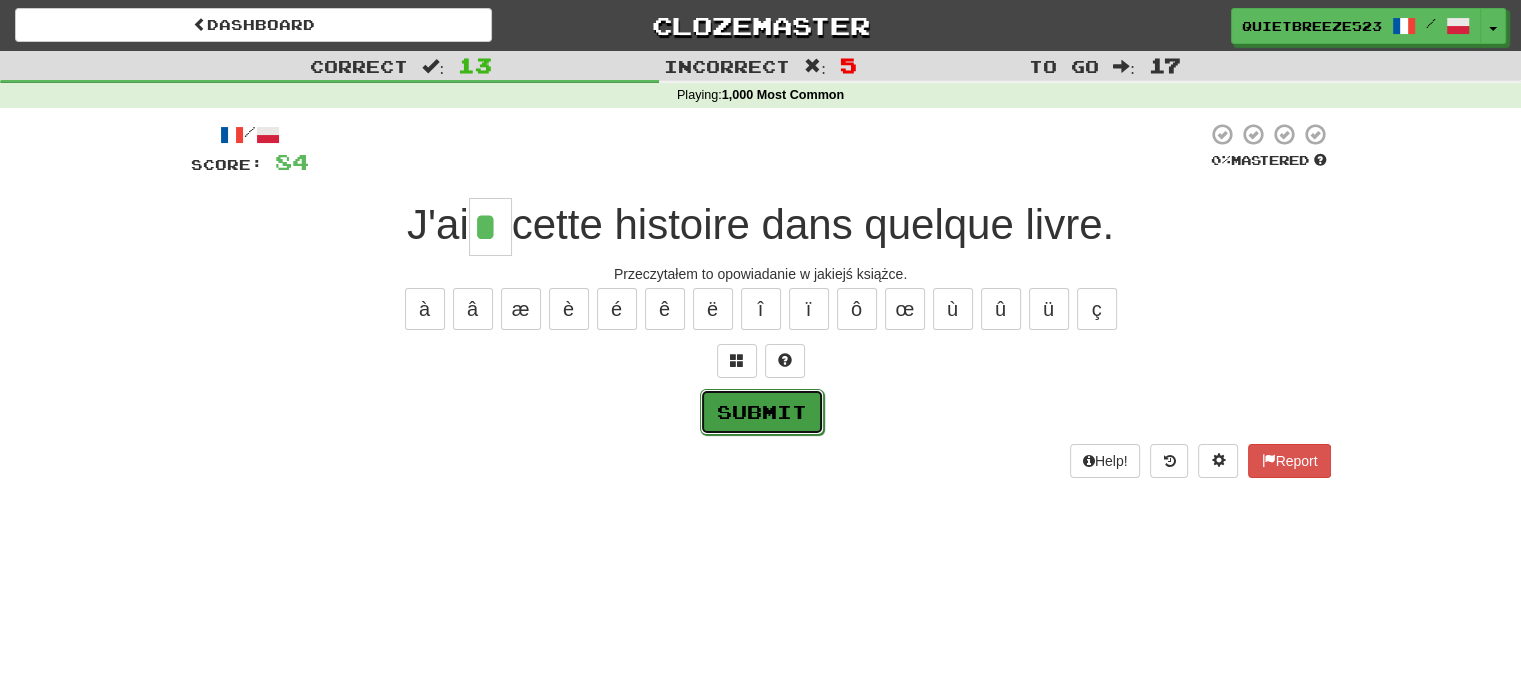 click on "Submit" at bounding box center [762, 412] 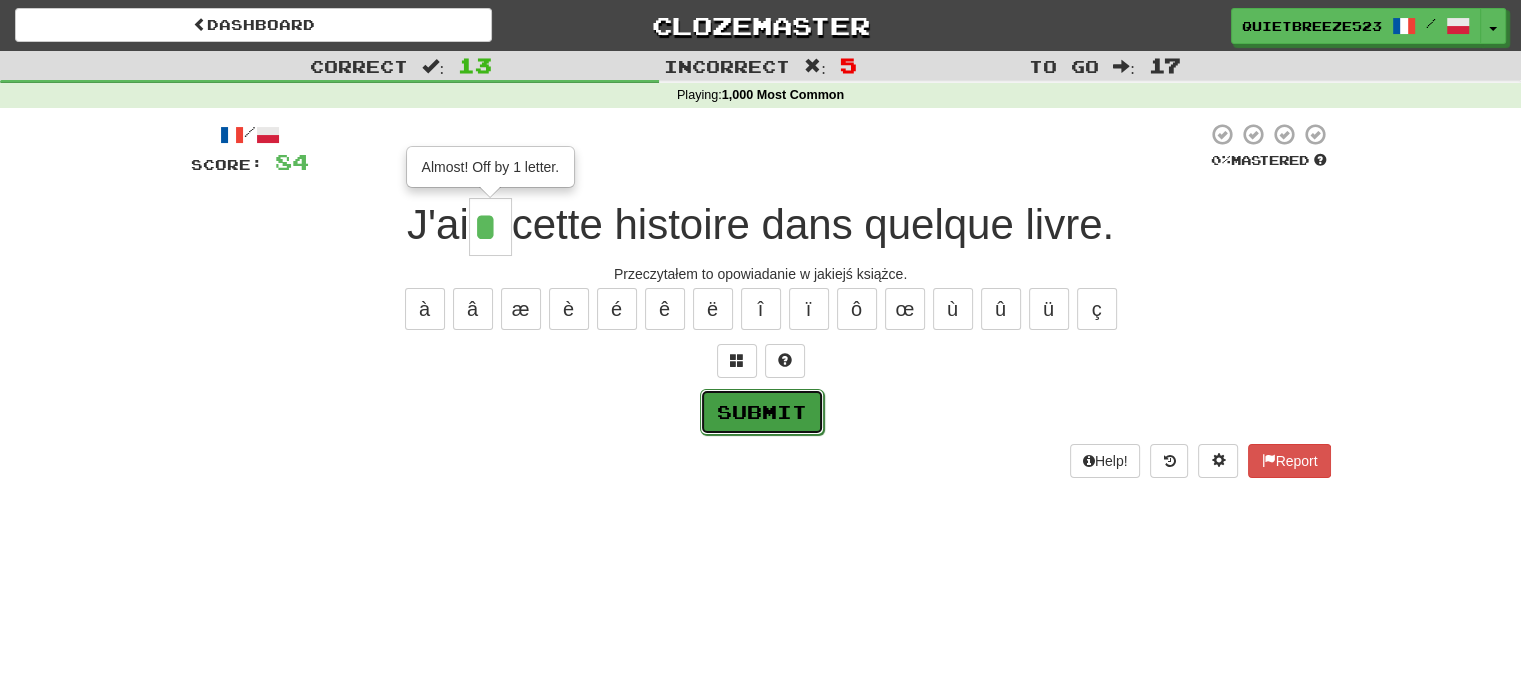 click on "Submit" at bounding box center [762, 412] 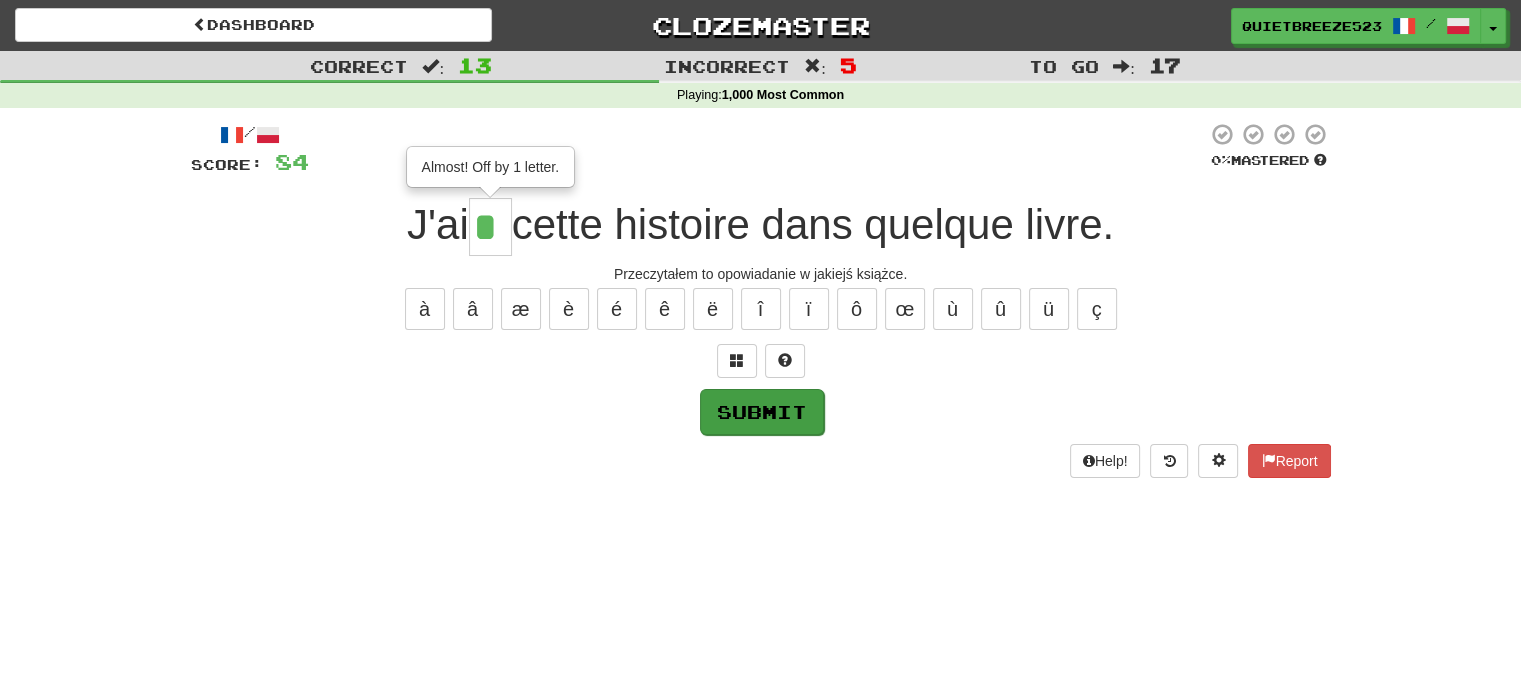 type on "**" 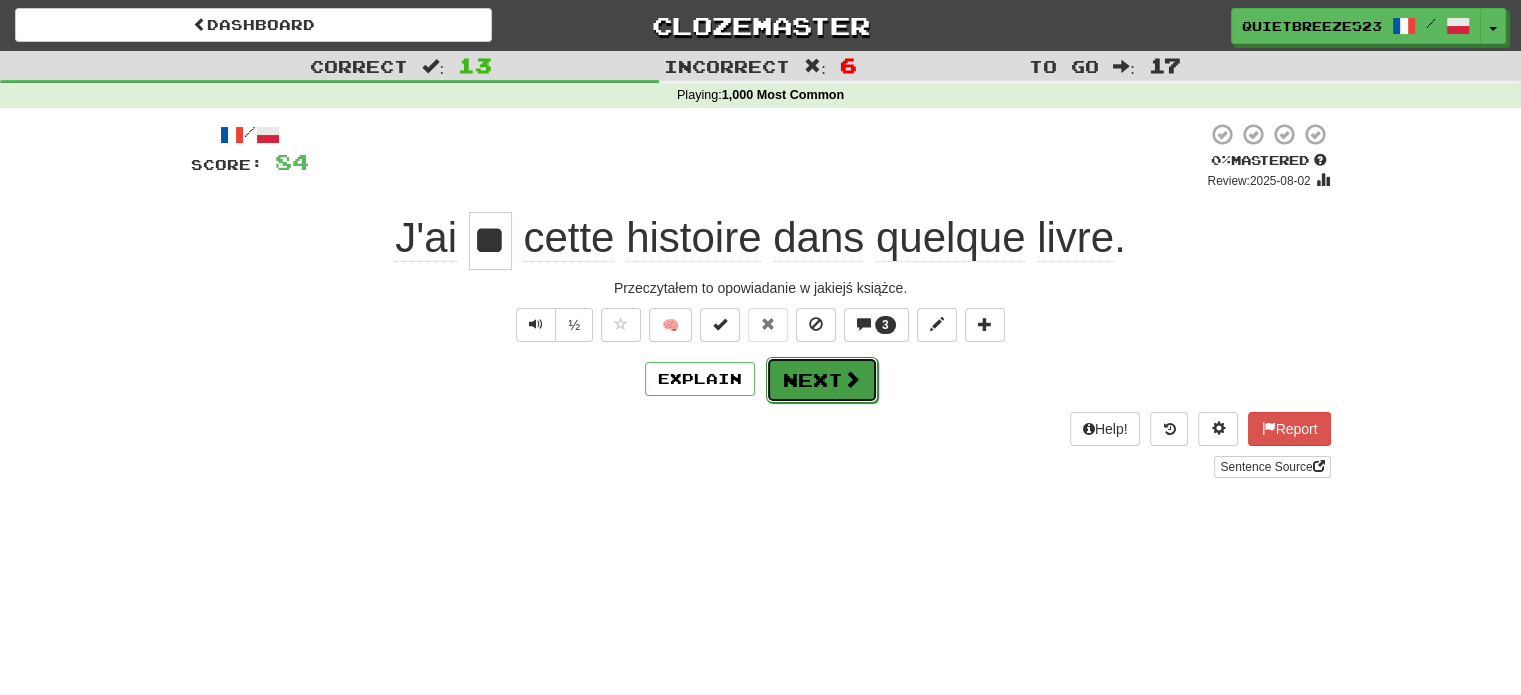 click on "Next" at bounding box center [822, 380] 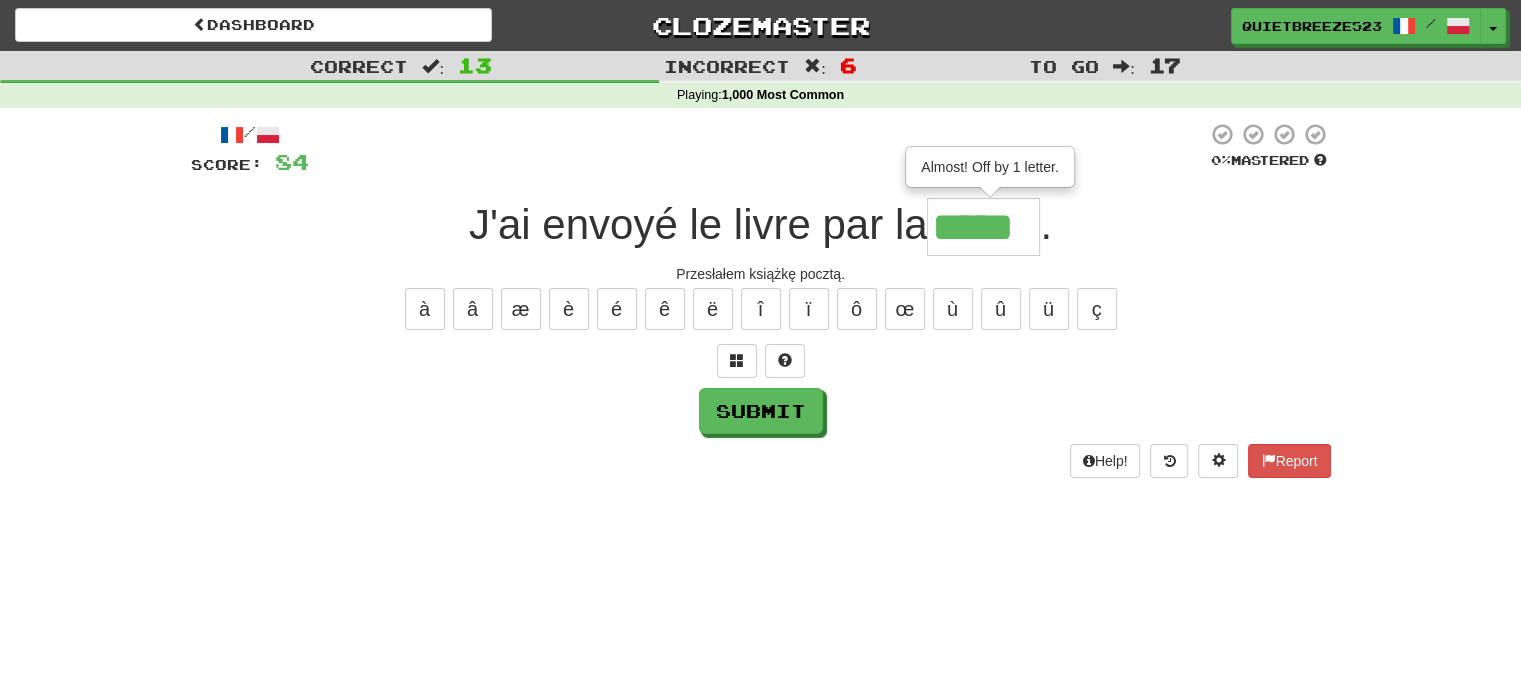 type on "*****" 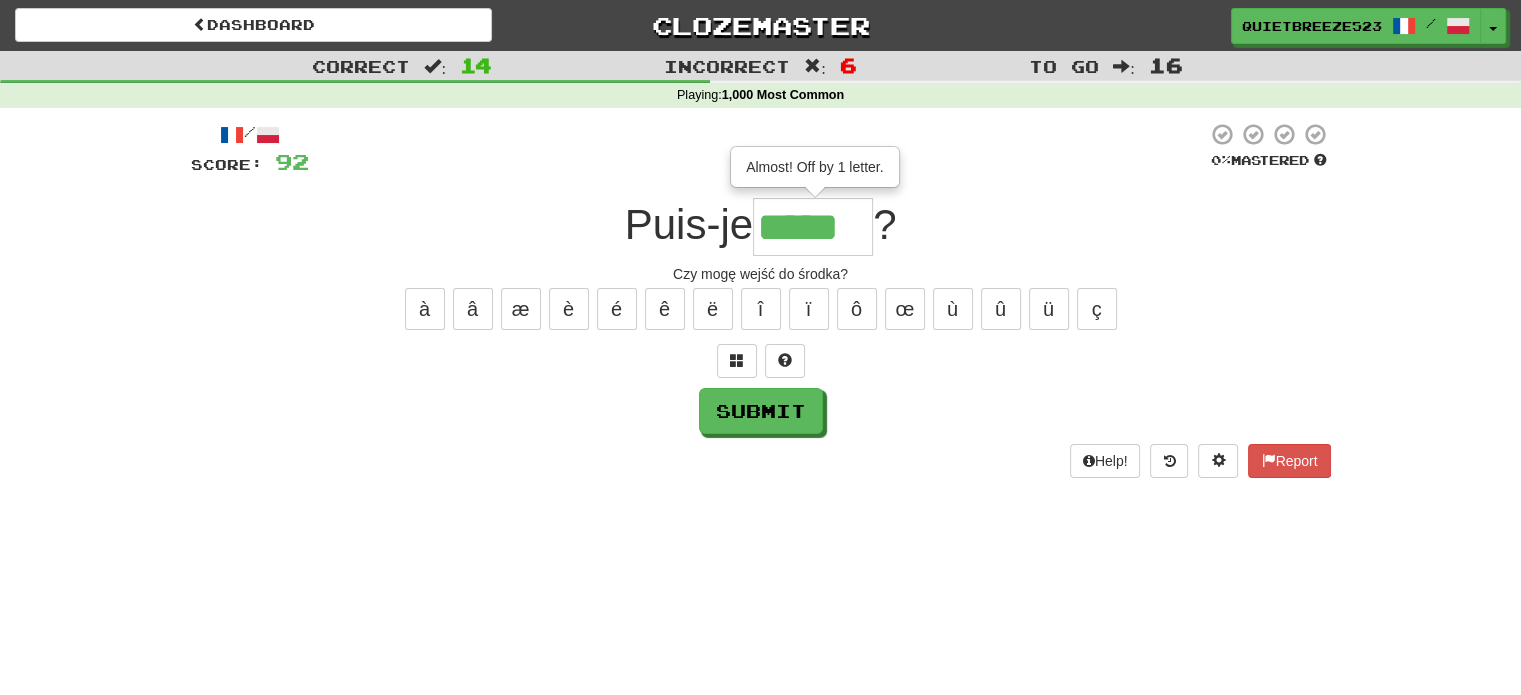 scroll, scrollTop: 0, scrollLeft: 0, axis: both 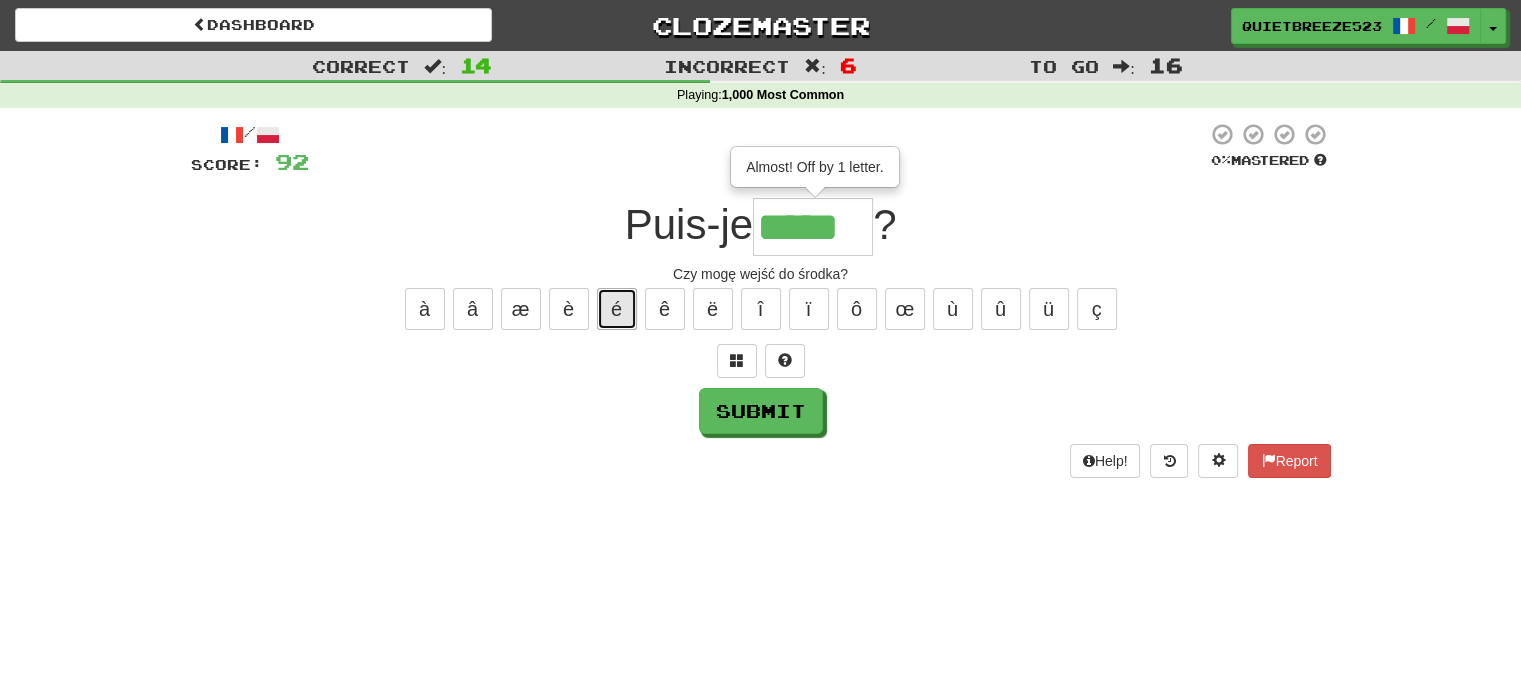 click on "é" at bounding box center (617, 309) 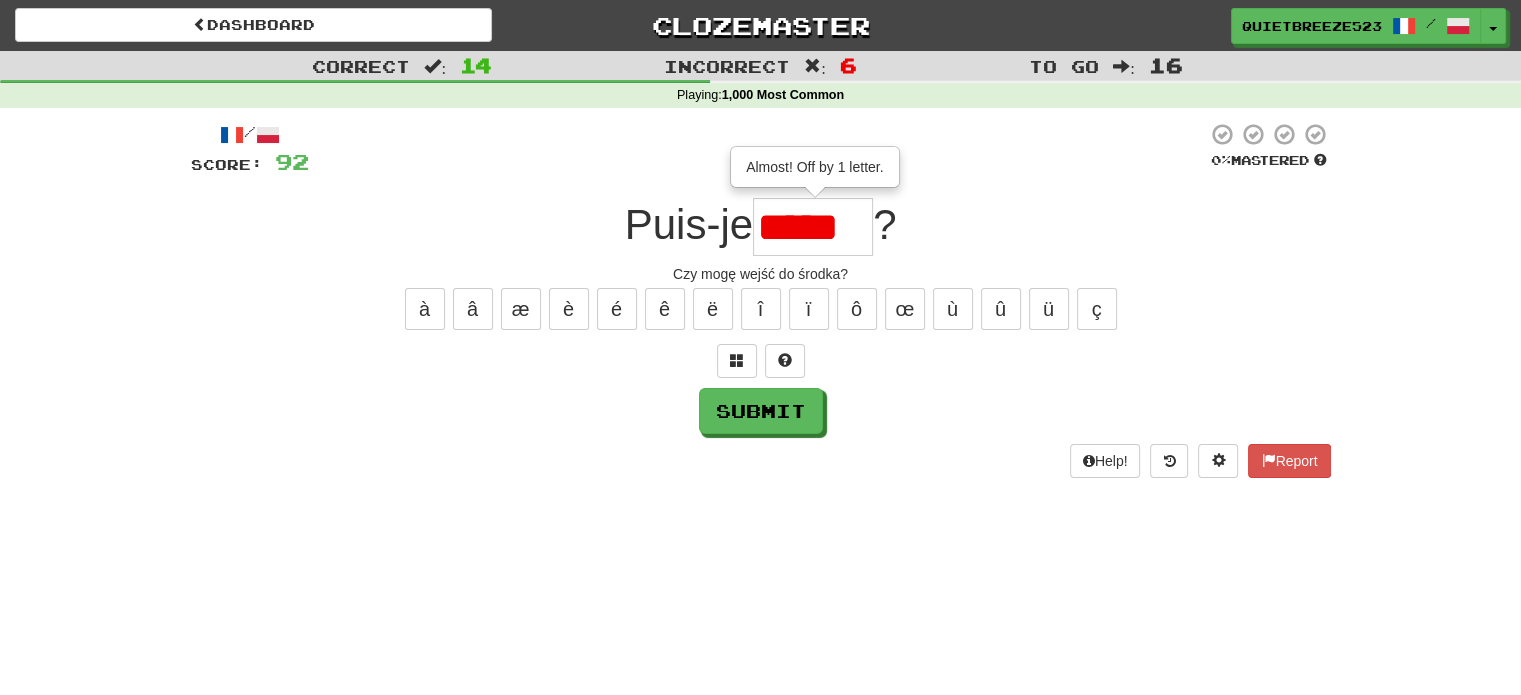 scroll, scrollTop: 0, scrollLeft: 0, axis: both 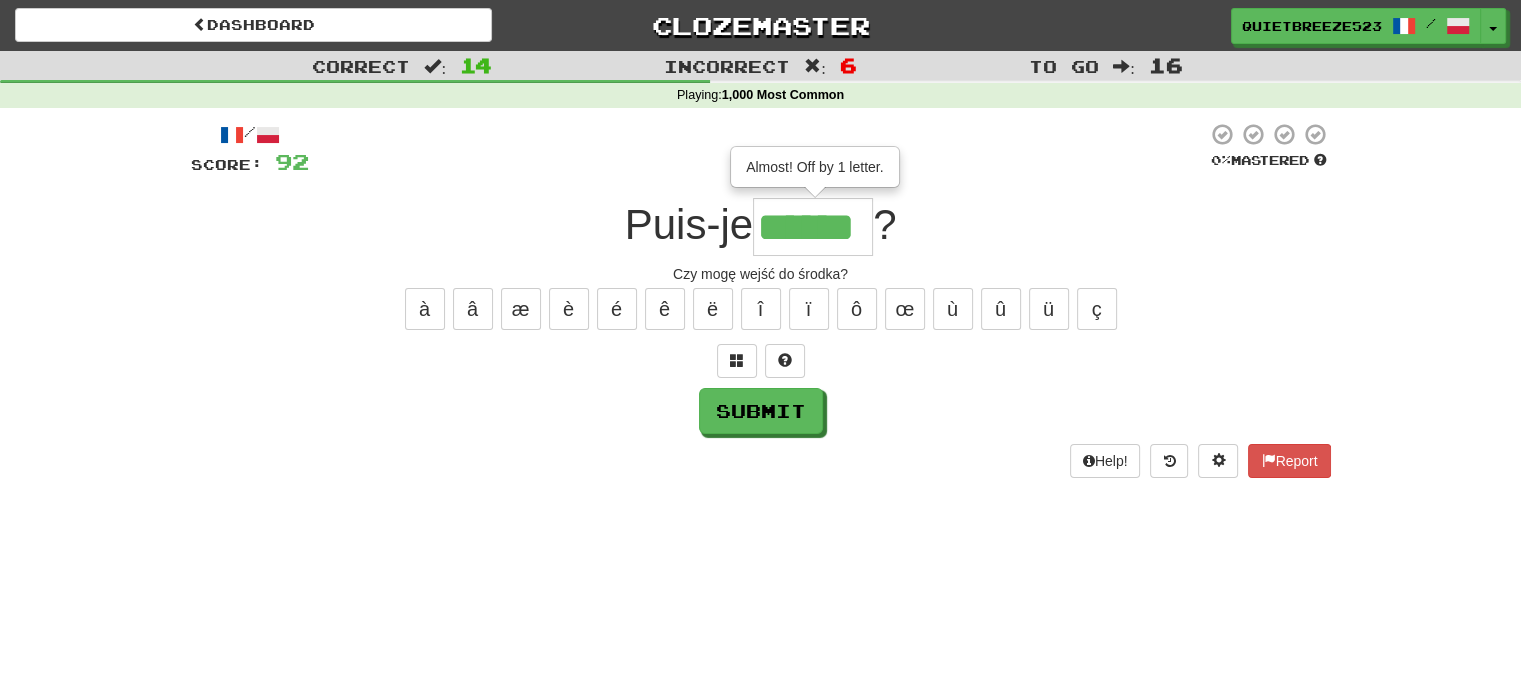 type on "******" 